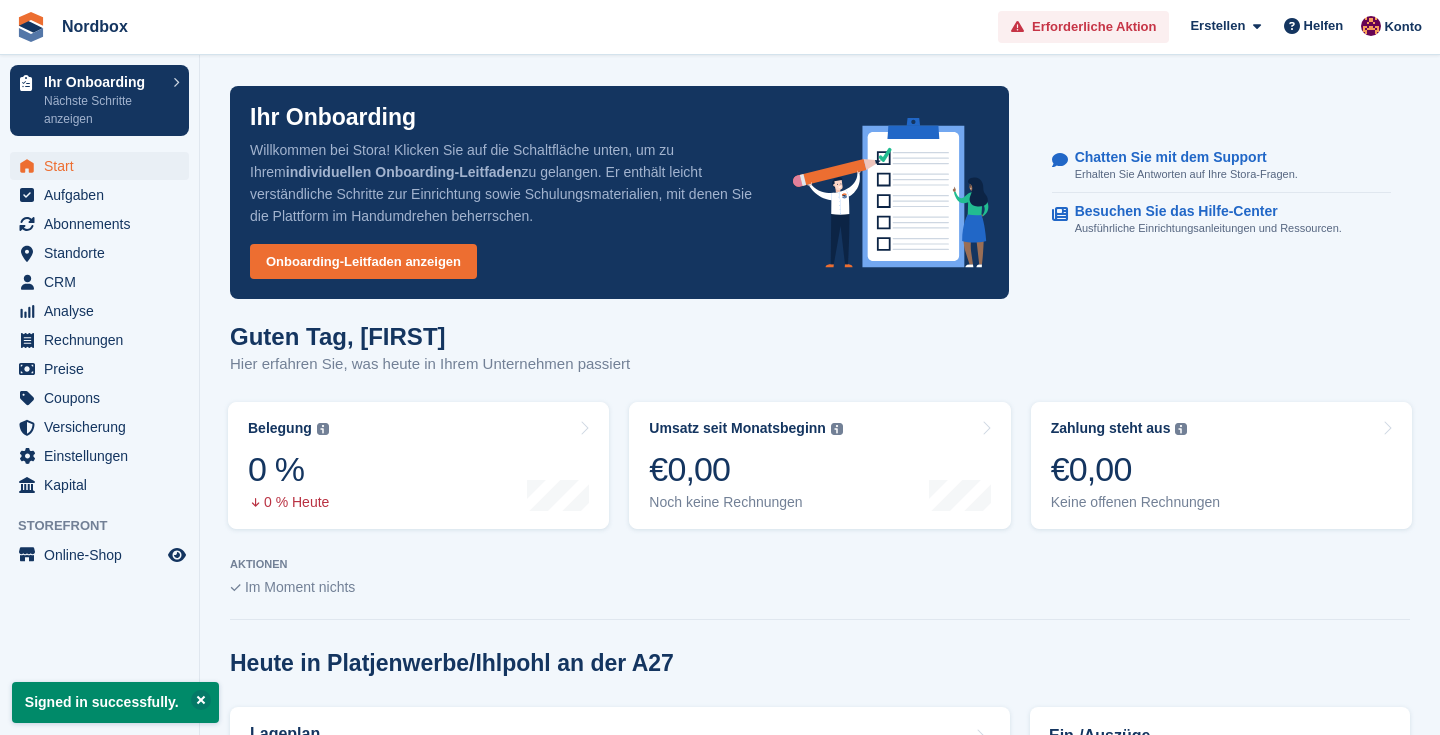 scroll, scrollTop: 0, scrollLeft: 0, axis: both 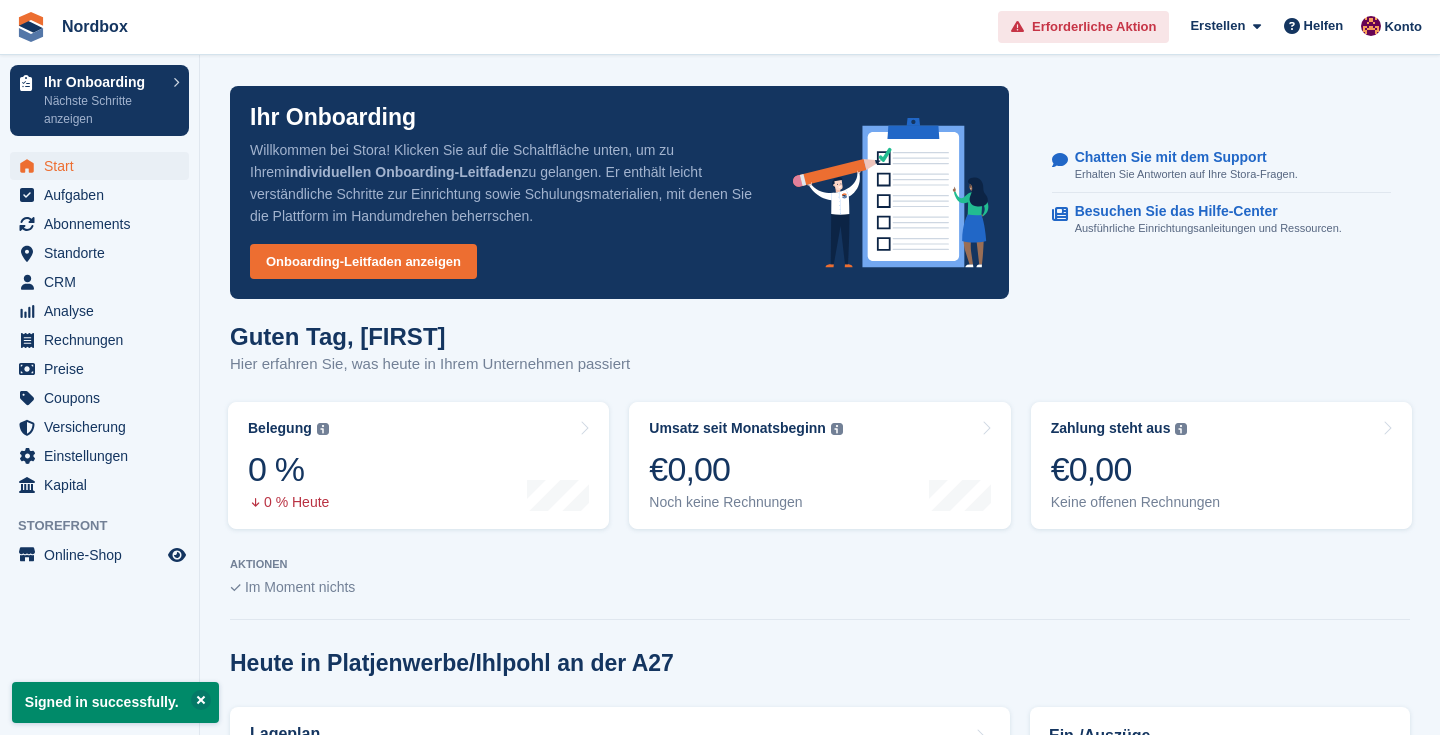 click on "Erforderliche Aktion" at bounding box center [1094, 27] 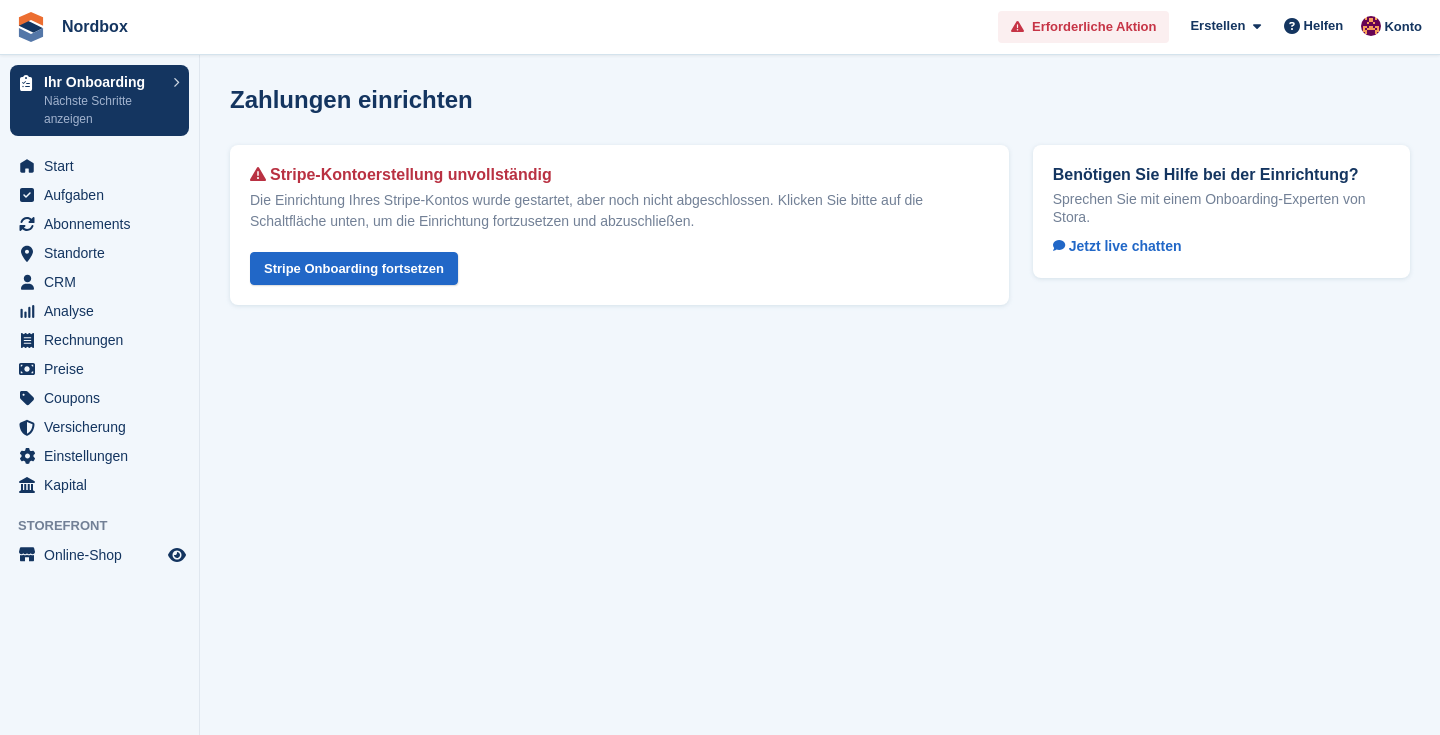 scroll, scrollTop: 0, scrollLeft: 0, axis: both 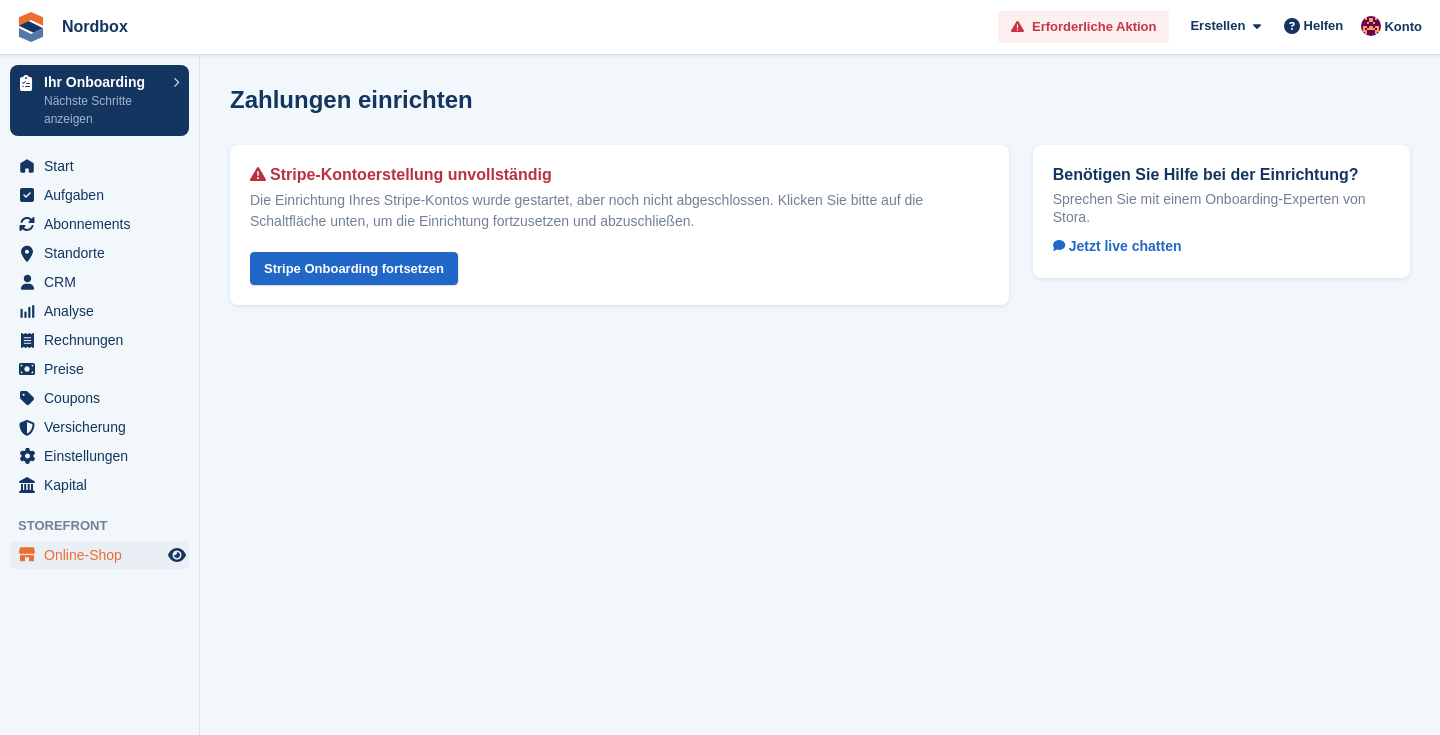 click on "Online-Shop" at bounding box center (104, 555) 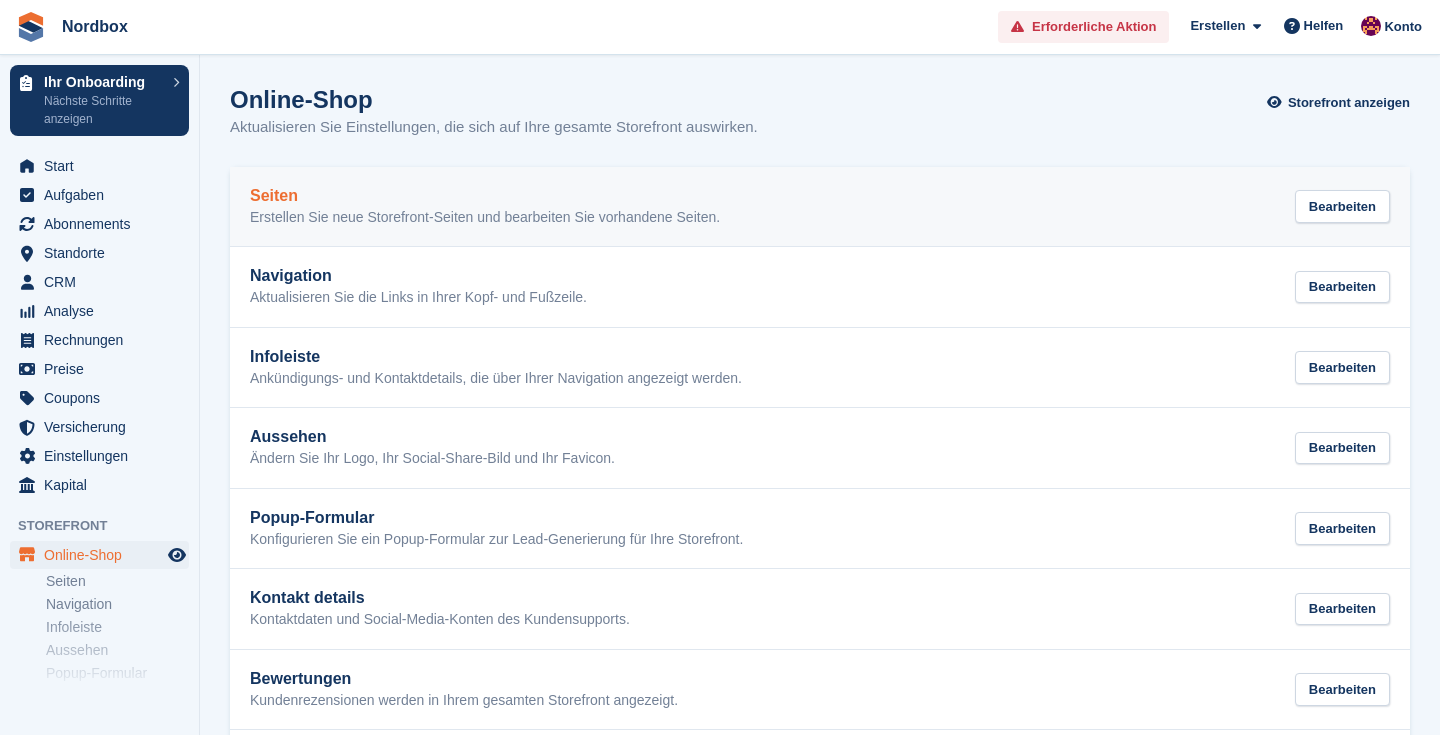 click on "Seiten" at bounding box center (485, 196) 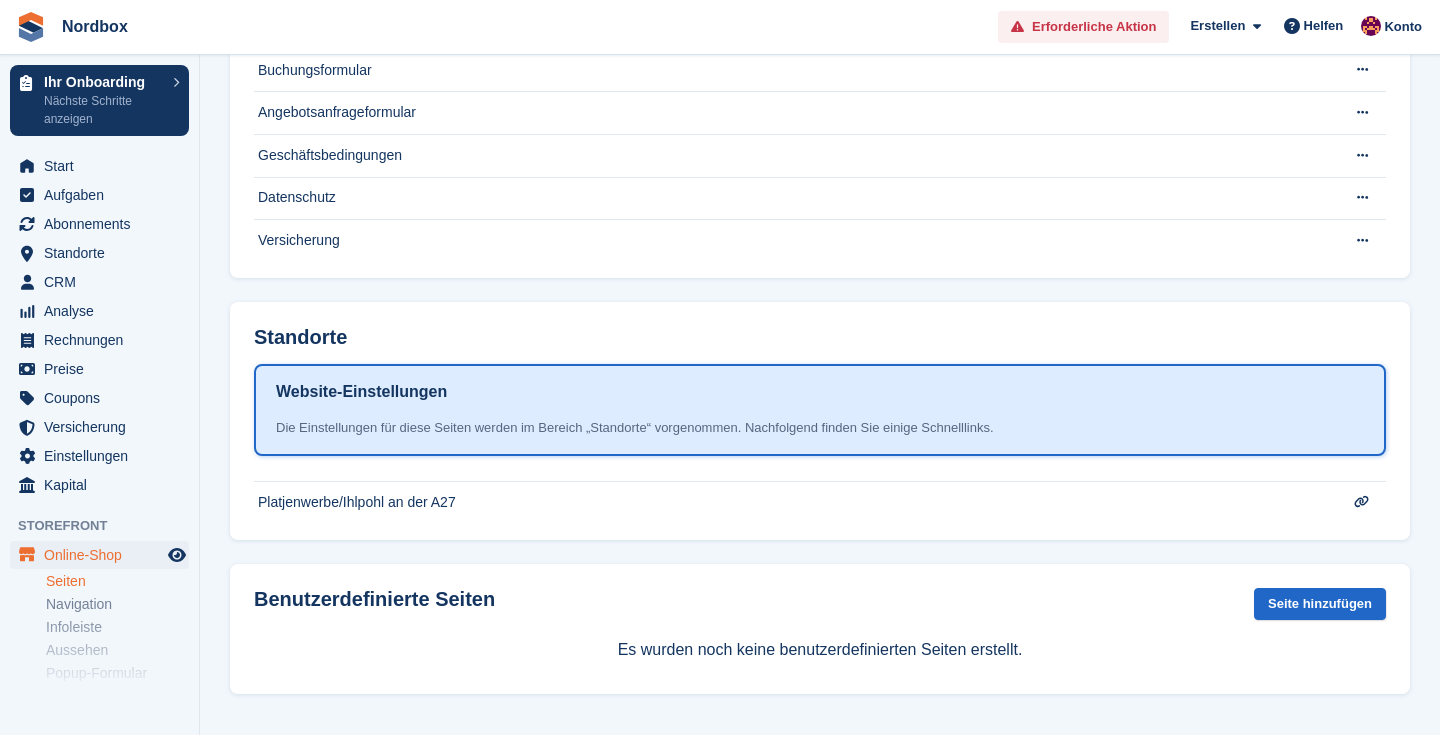 scroll, scrollTop: 249, scrollLeft: 0, axis: vertical 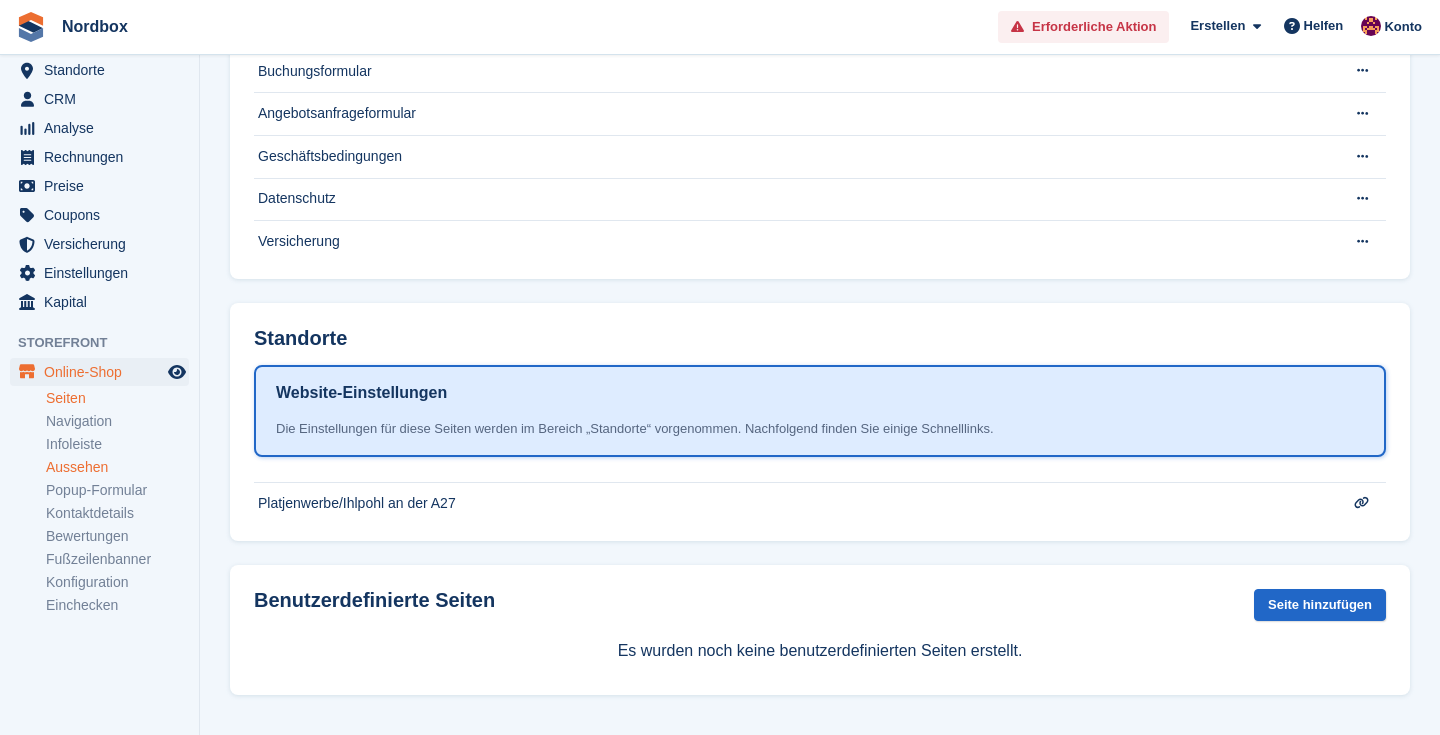 click on "Aussehen" at bounding box center [117, 467] 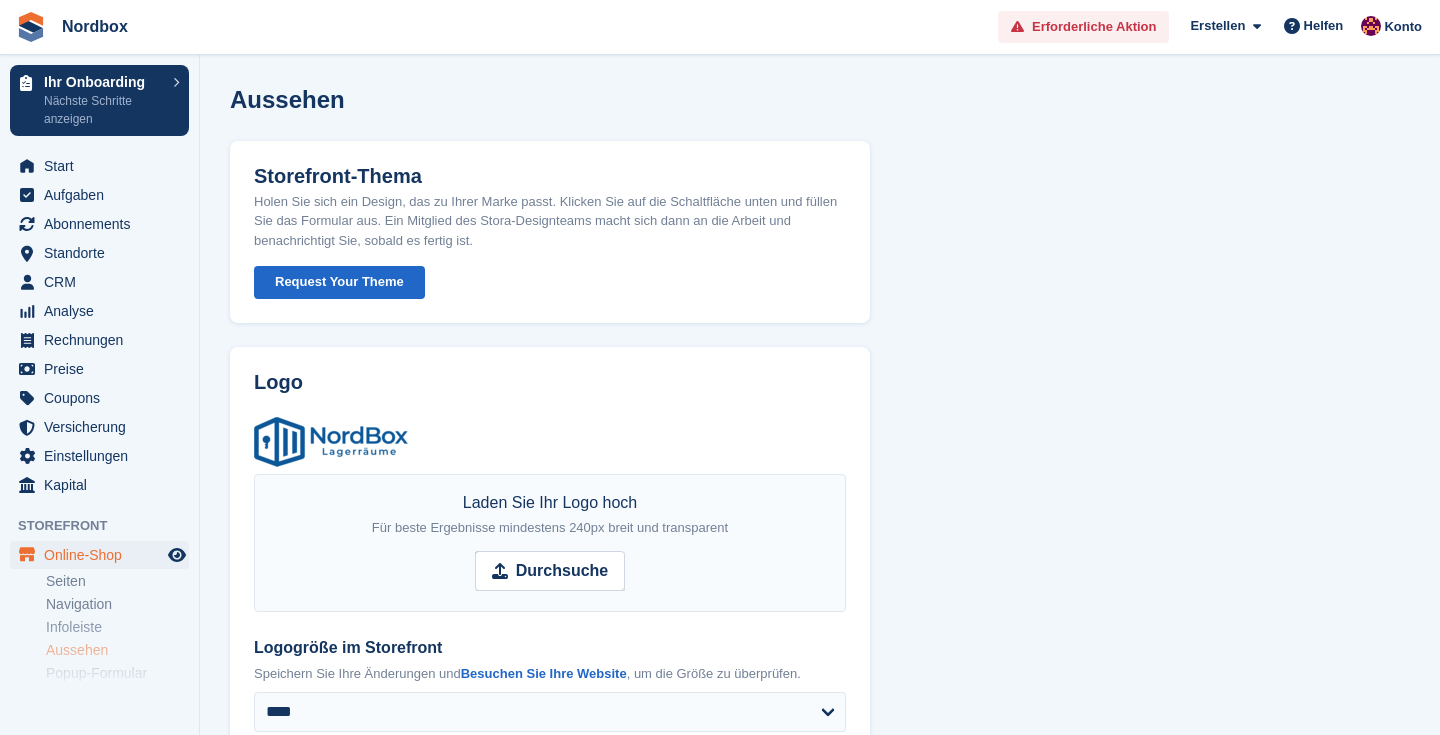 scroll, scrollTop: 0, scrollLeft: 0, axis: both 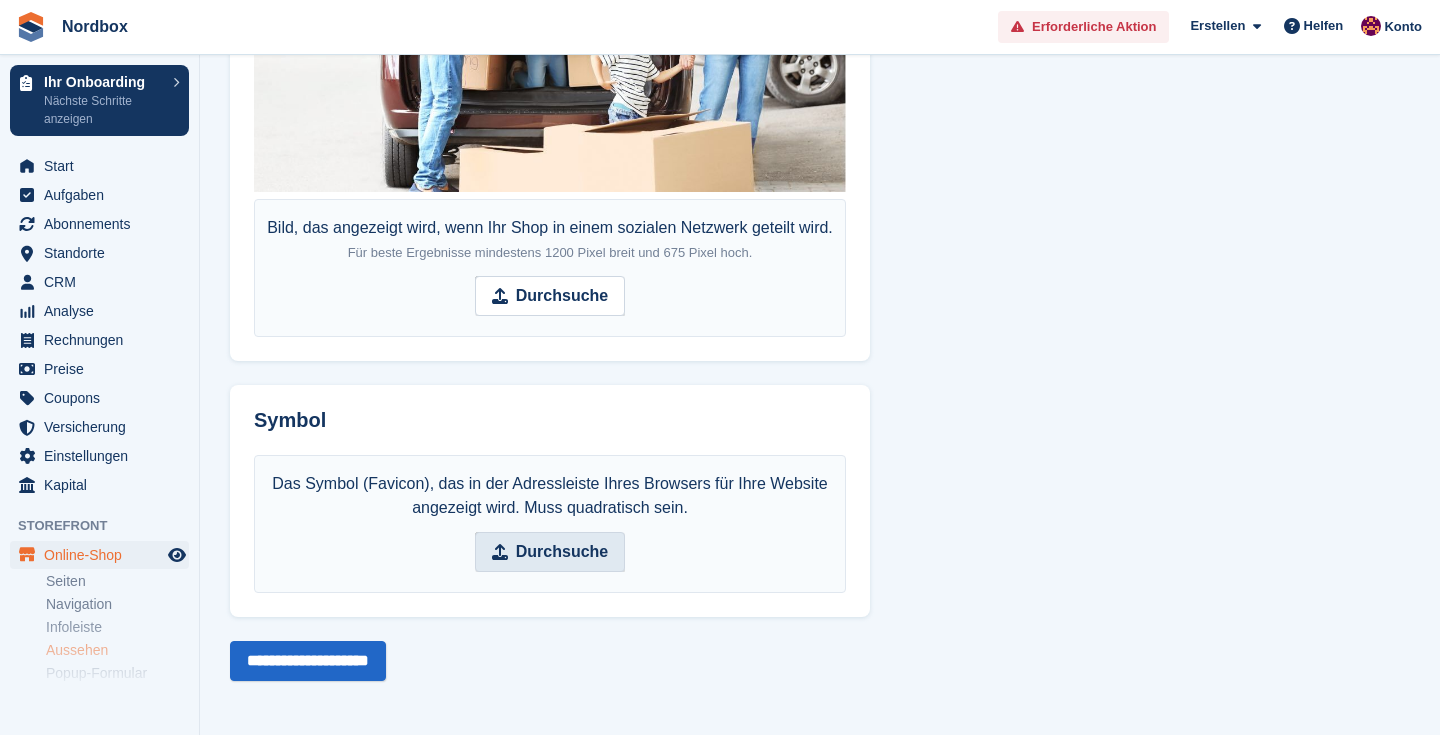 click on "Durchsuche" at bounding box center (550, 552) 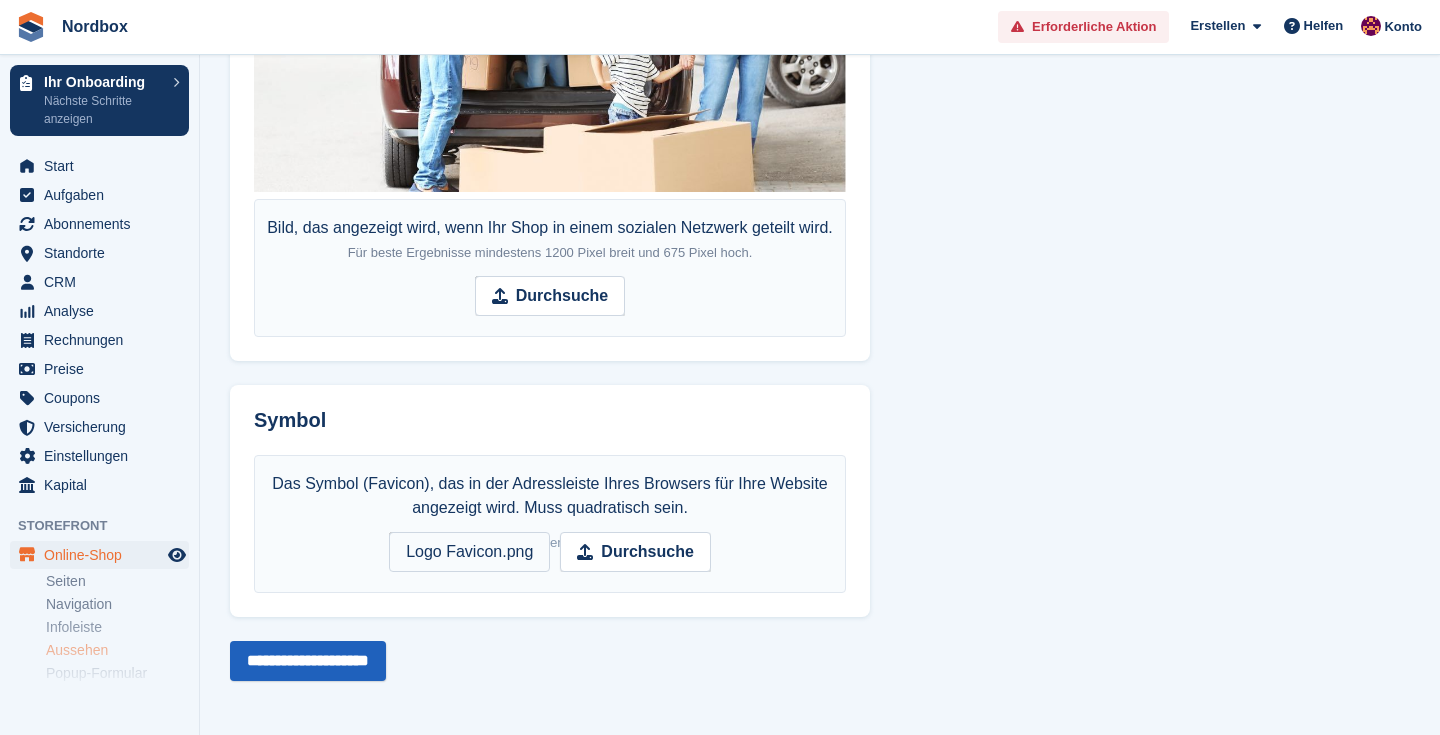 click on "**********" at bounding box center (308, 661) 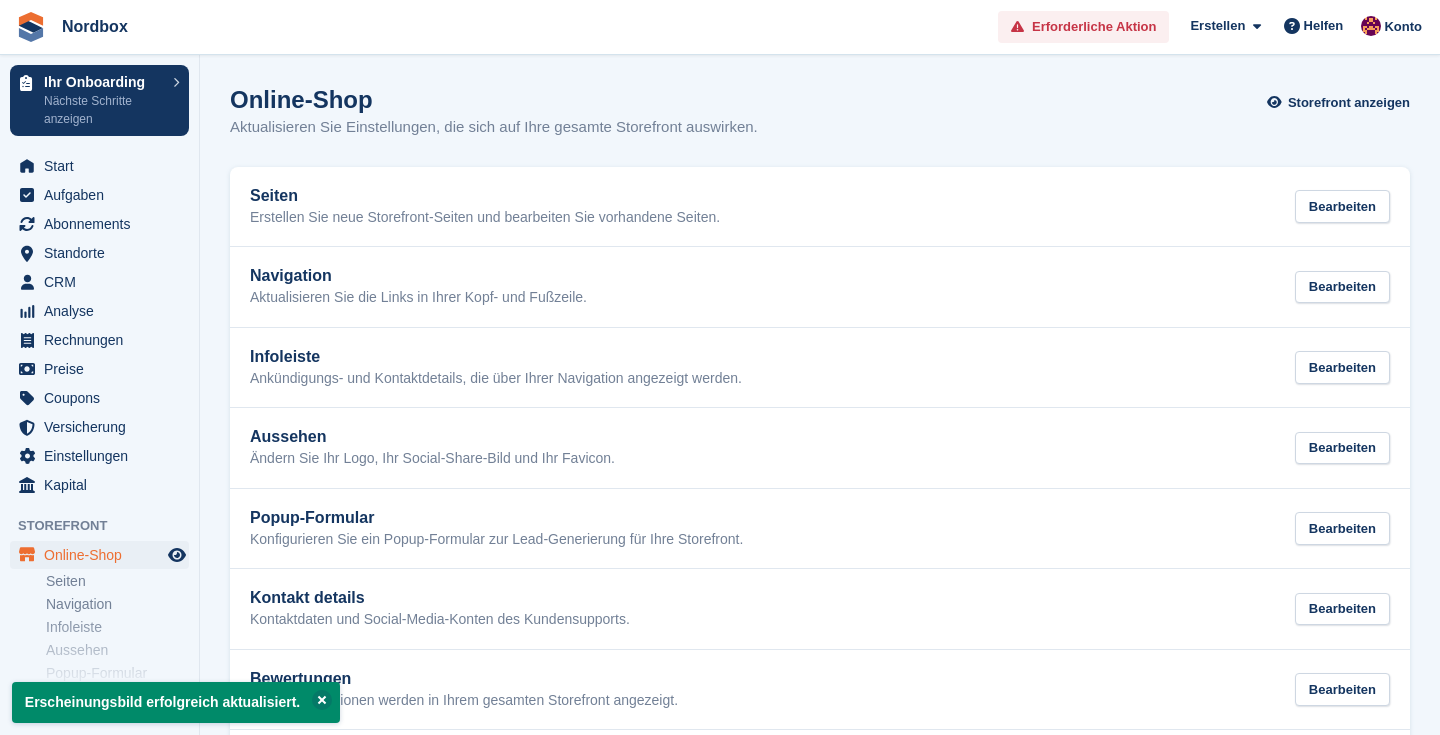 scroll, scrollTop: 0, scrollLeft: 0, axis: both 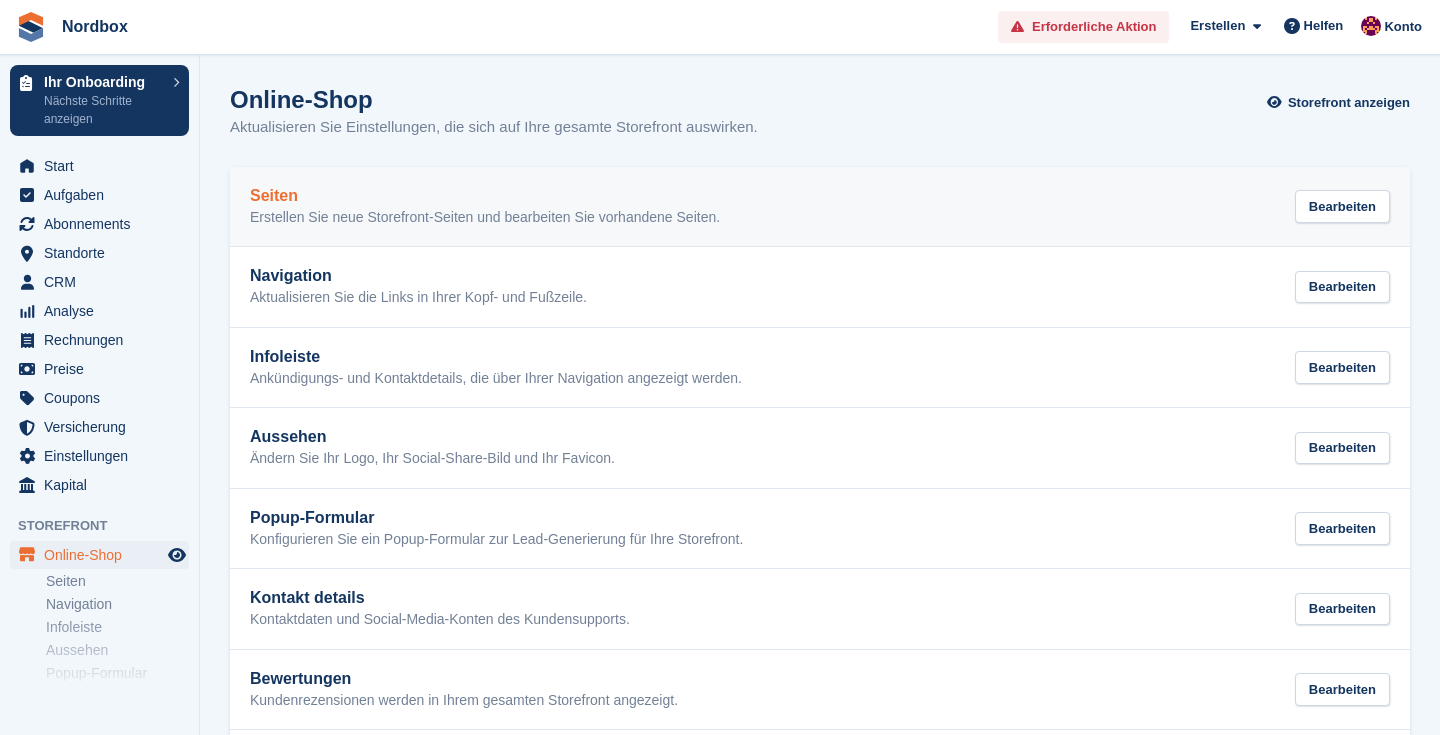 click on "Erstellen Sie neue Storefront-Seiten und bearbeiten Sie vorhandene Seiten." at bounding box center (485, 218) 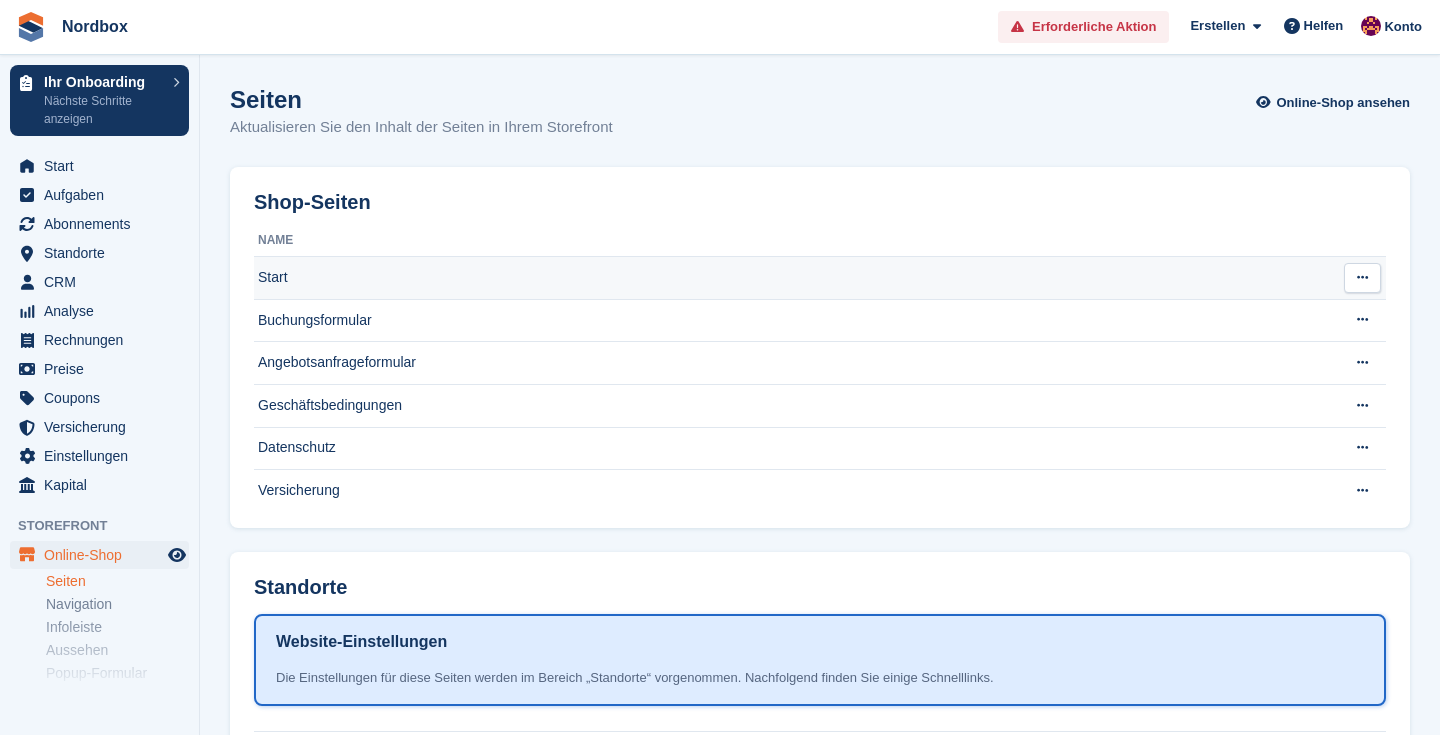 click on "Start" at bounding box center (791, 278) 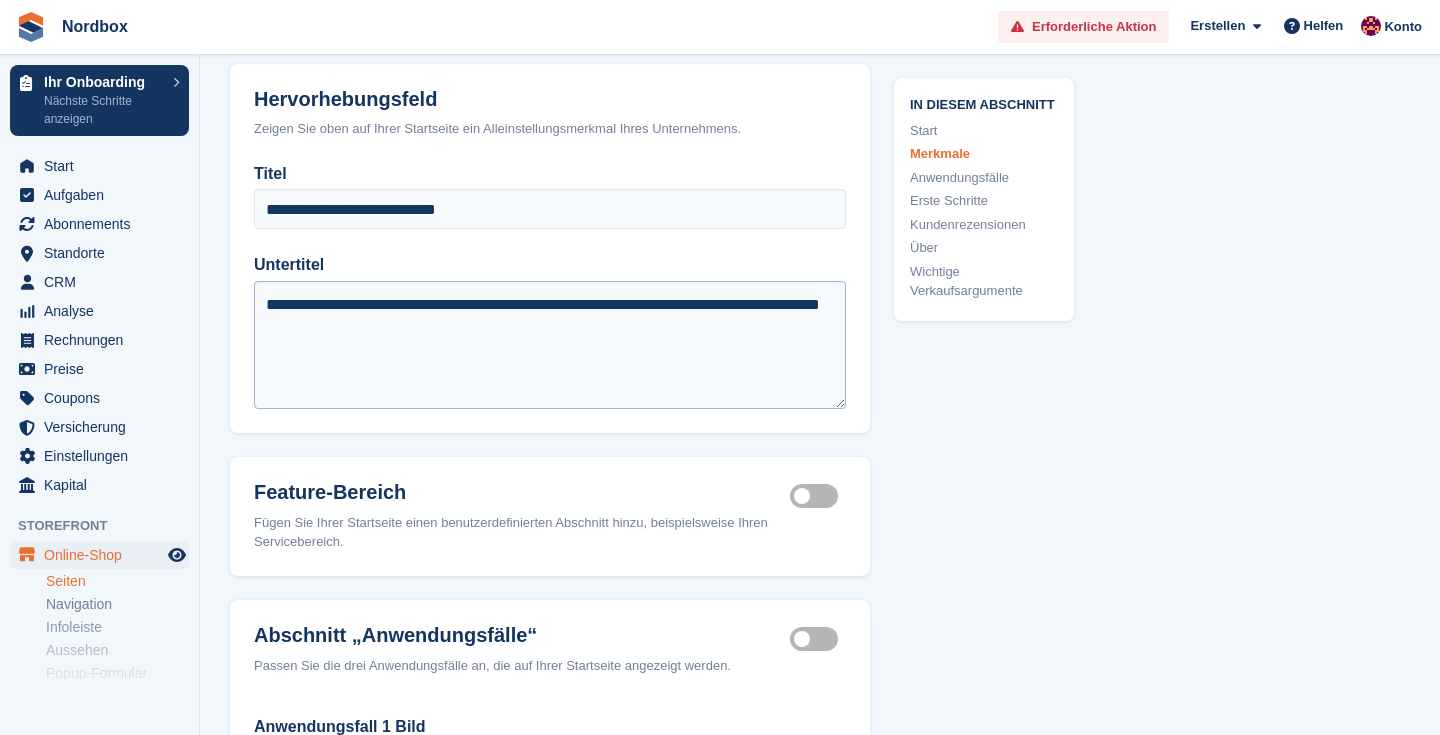 scroll, scrollTop: 1354, scrollLeft: 0, axis: vertical 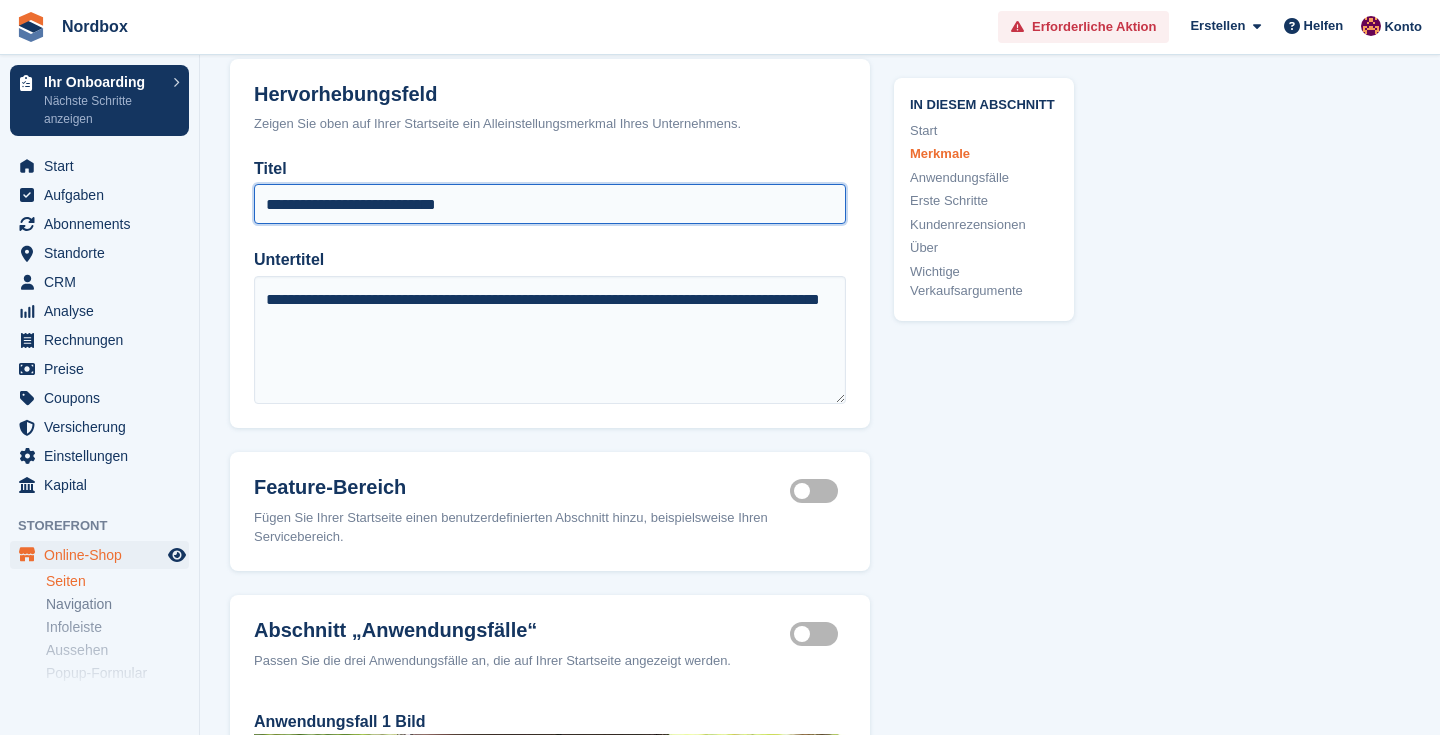 click on "**********" at bounding box center [550, 204] 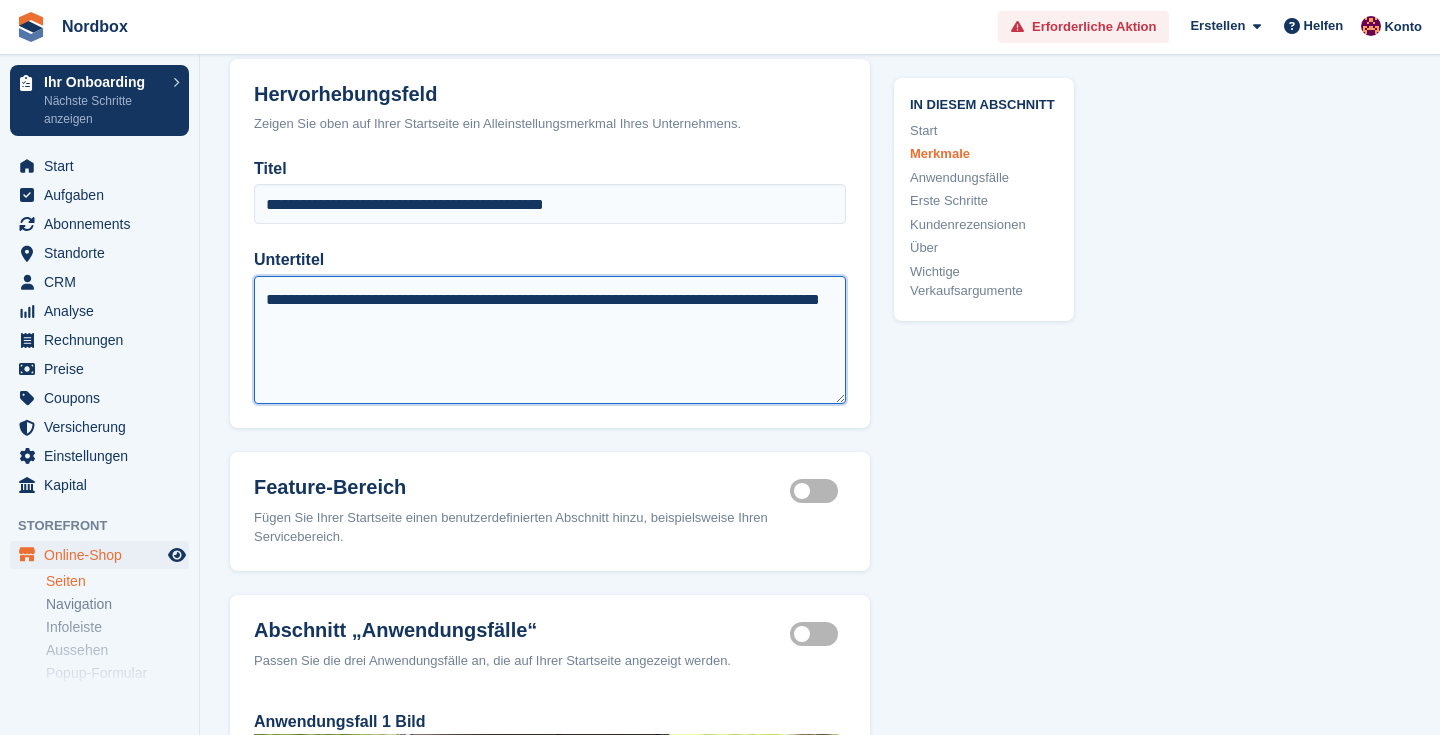 click on "**********" at bounding box center (550, 340) 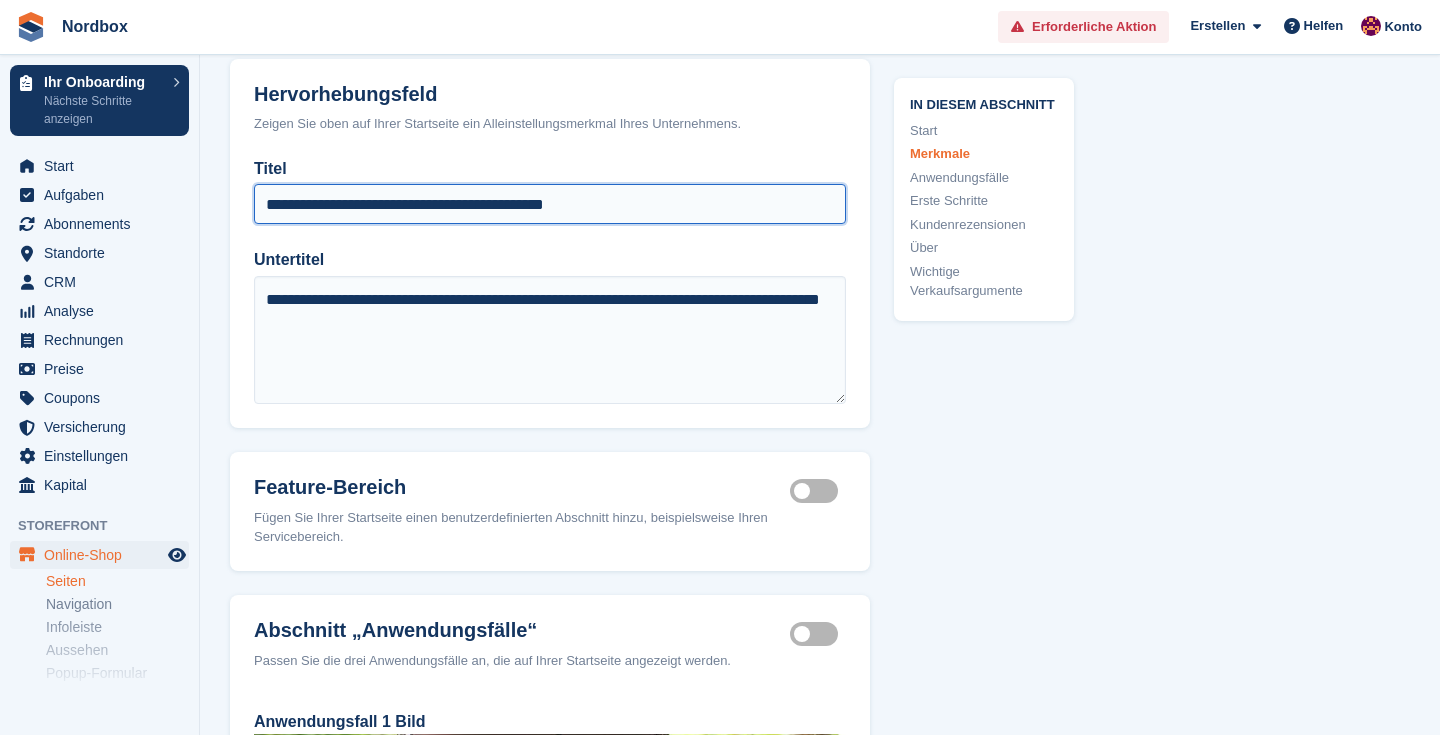drag, startPoint x: 614, startPoint y: 219, endPoint x: 222, endPoint y: 223, distance: 392.02042 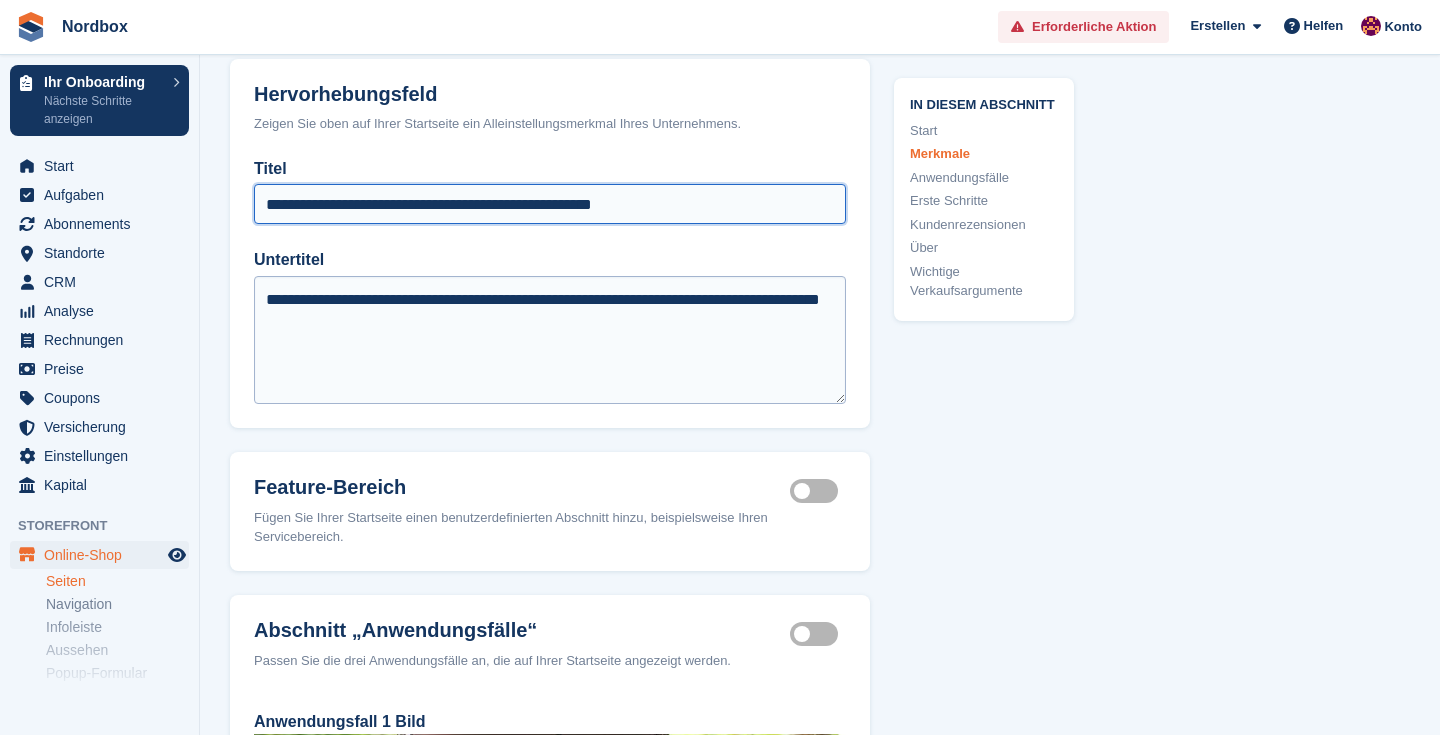 type on "**********" 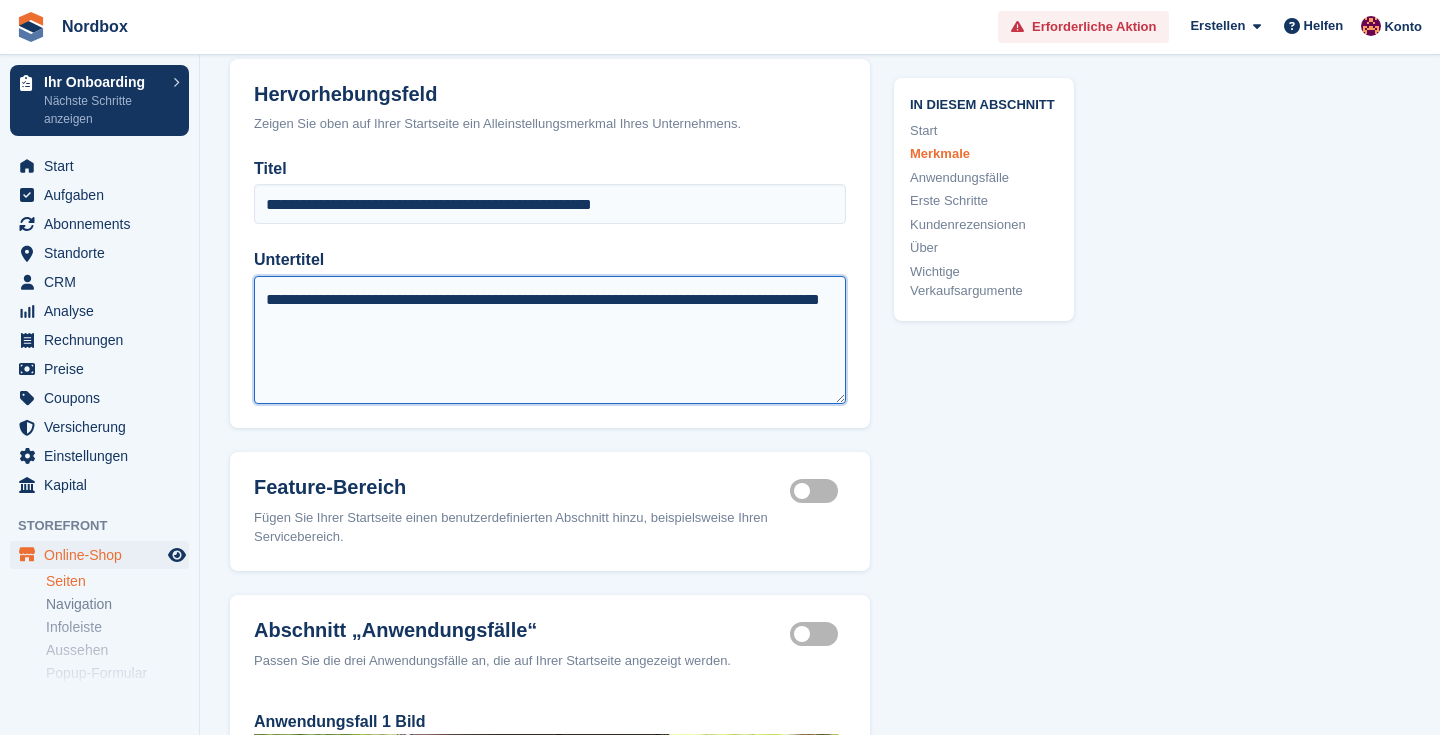 drag, startPoint x: 458, startPoint y: 344, endPoint x: 227, endPoint y: 315, distance: 232.81323 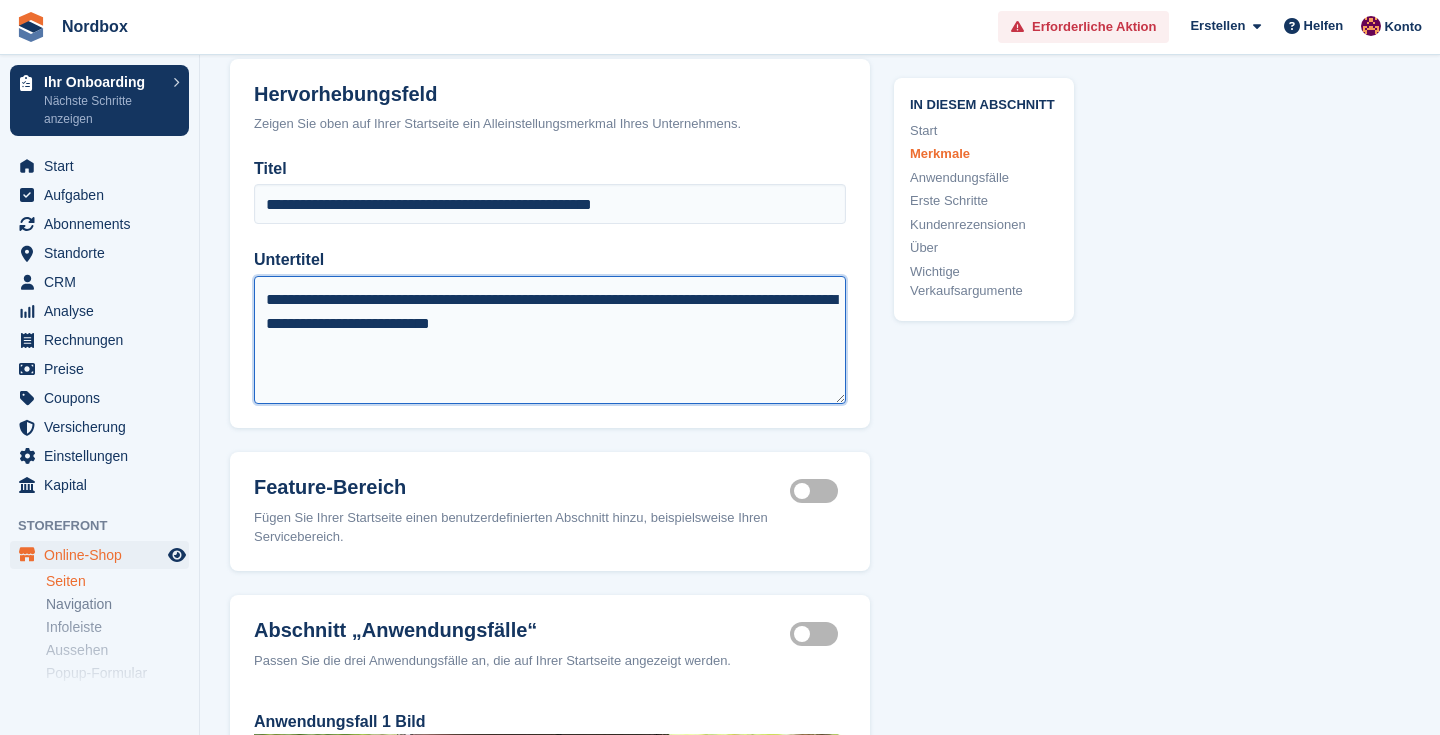 click on "**********" at bounding box center (550, 340) 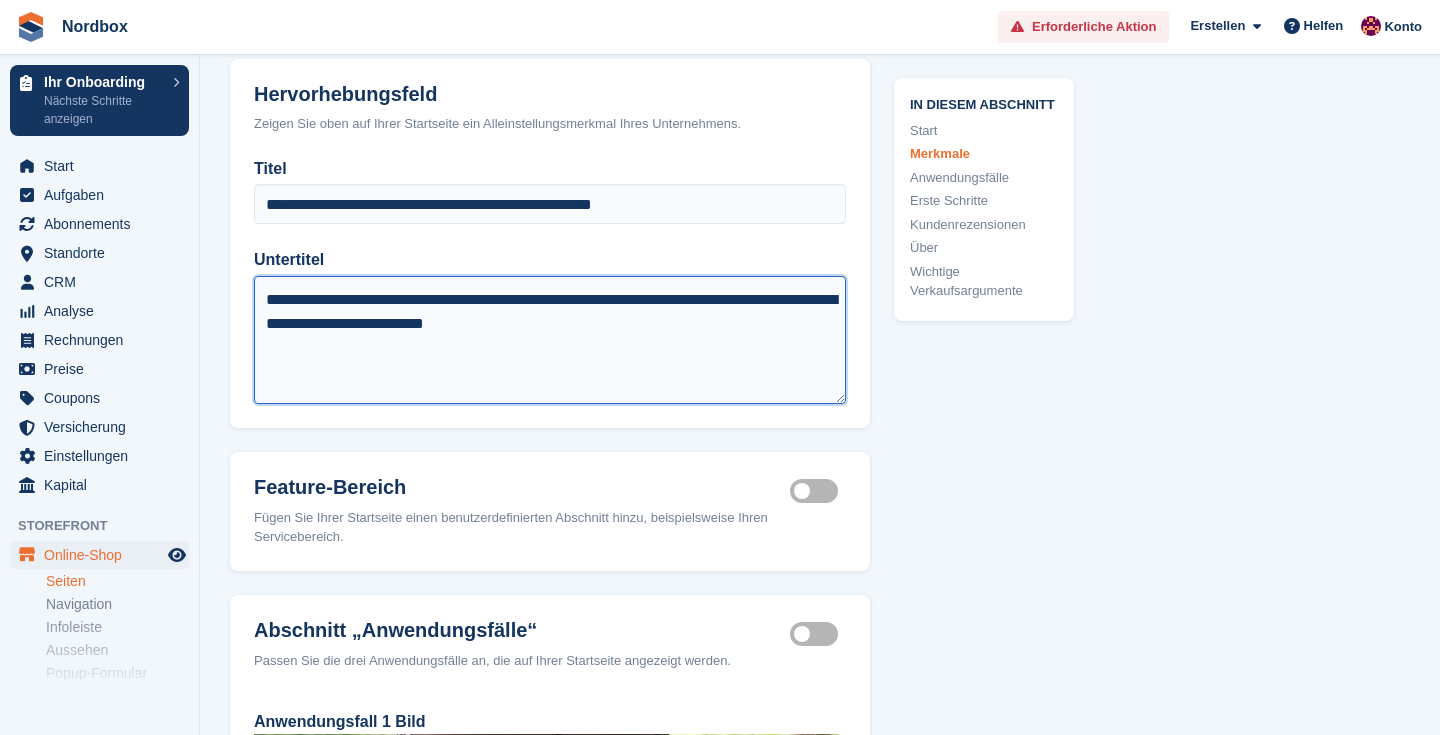 click on "**********" at bounding box center (550, 340) 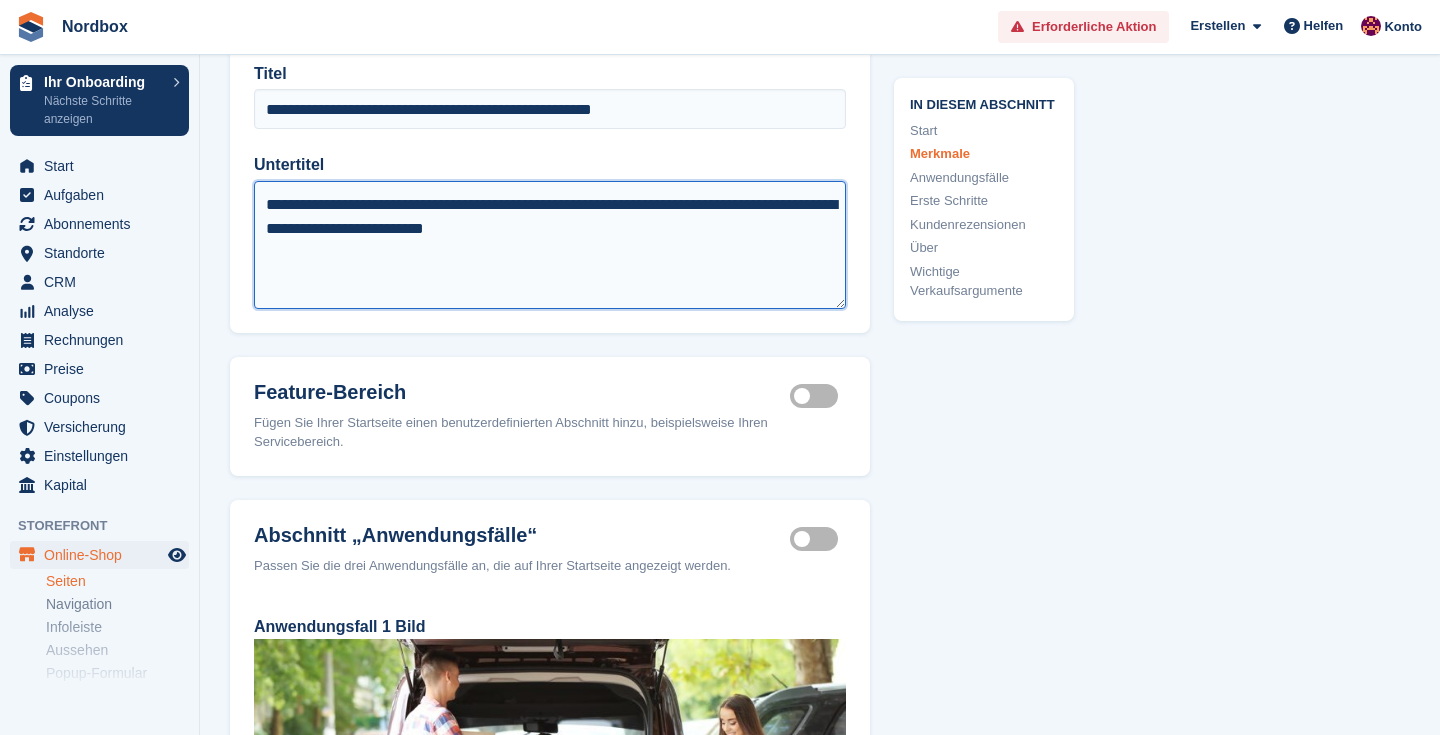 scroll, scrollTop: 1469, scrollLeft: 0, axis: vertical 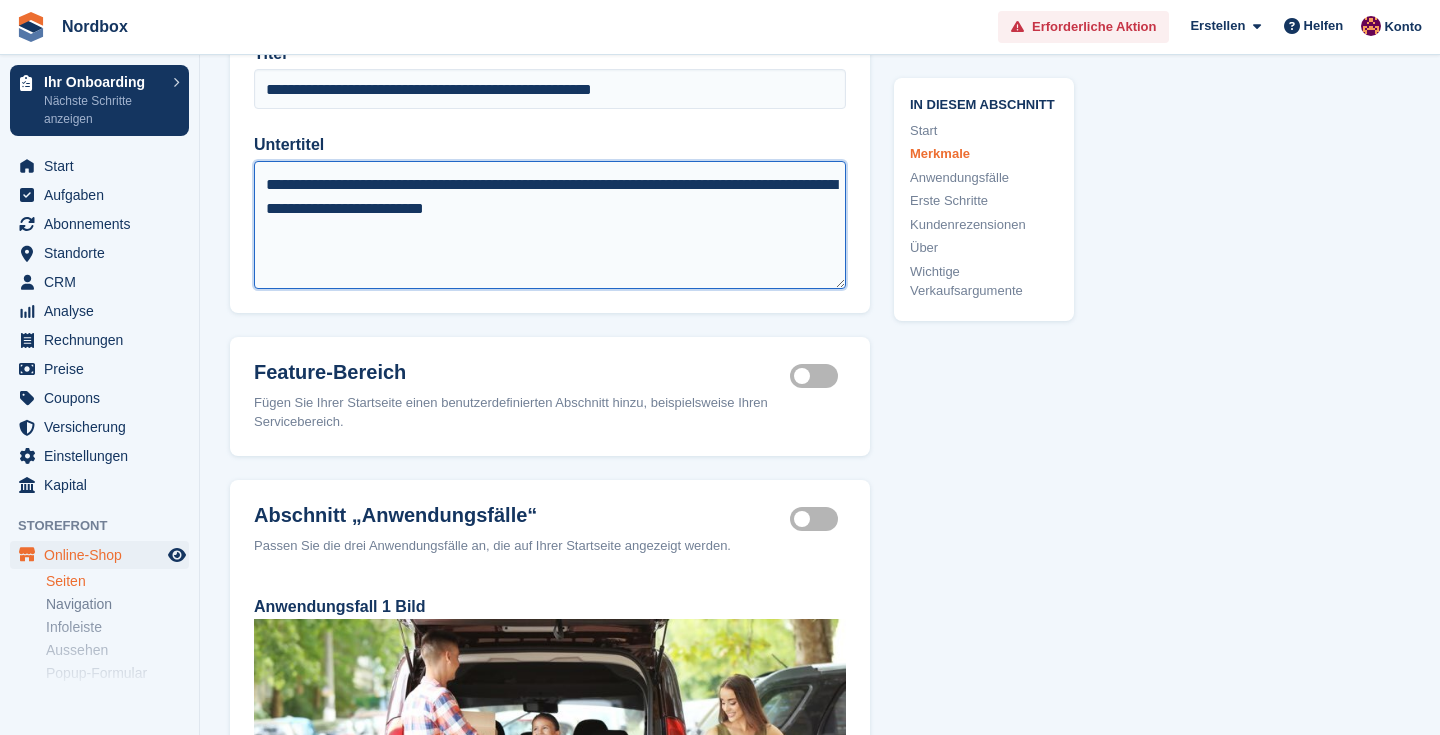 type on "**********" 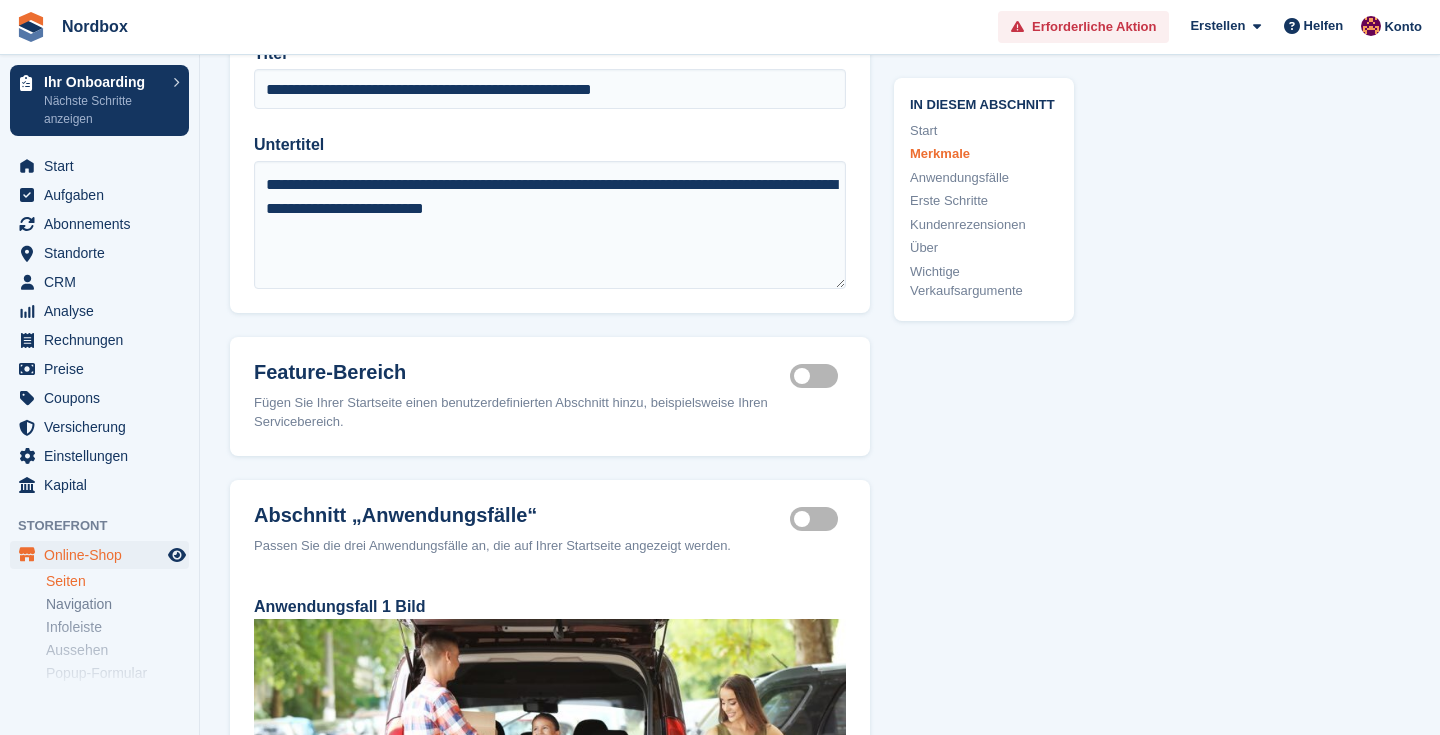 click on "Feature section active" at bounding box center (818, 375) 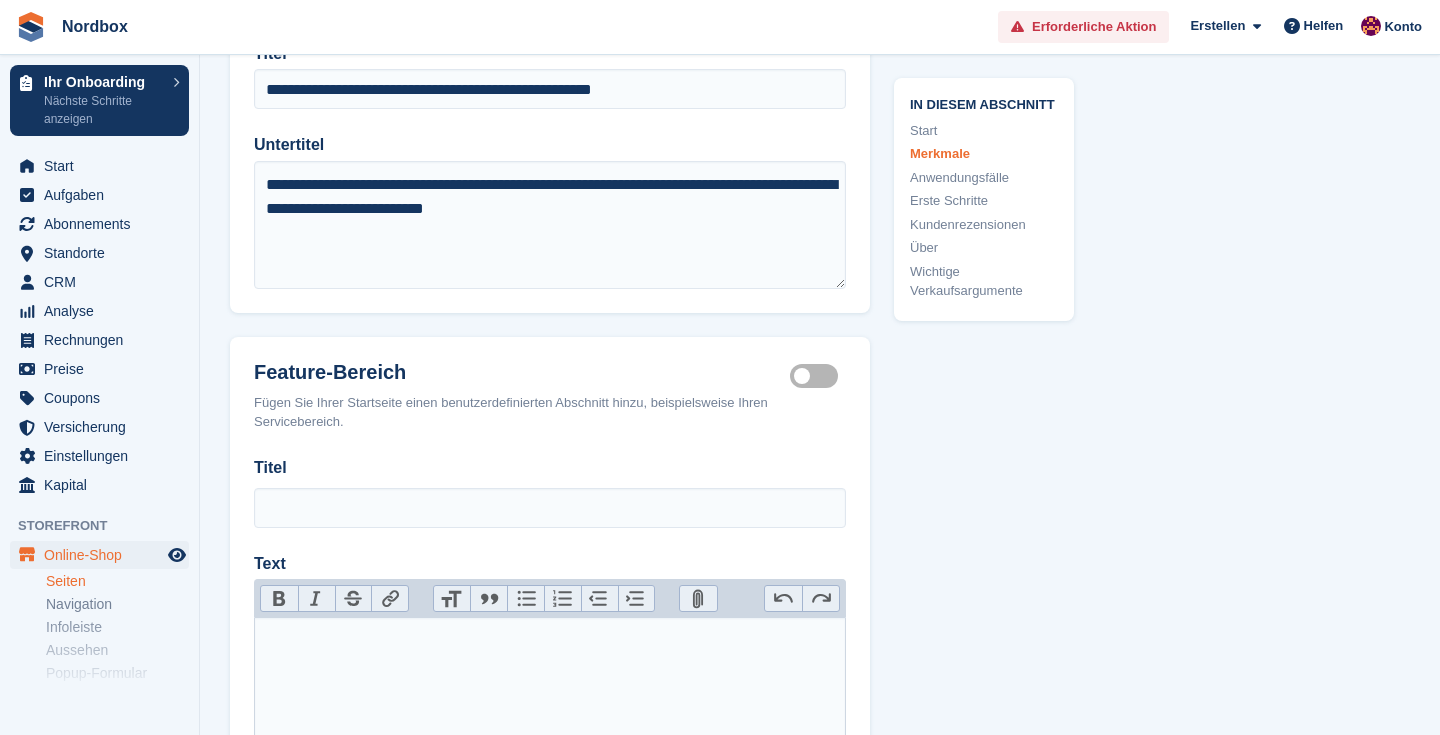 click on "Feature section active" at bounding box center [818, 375] 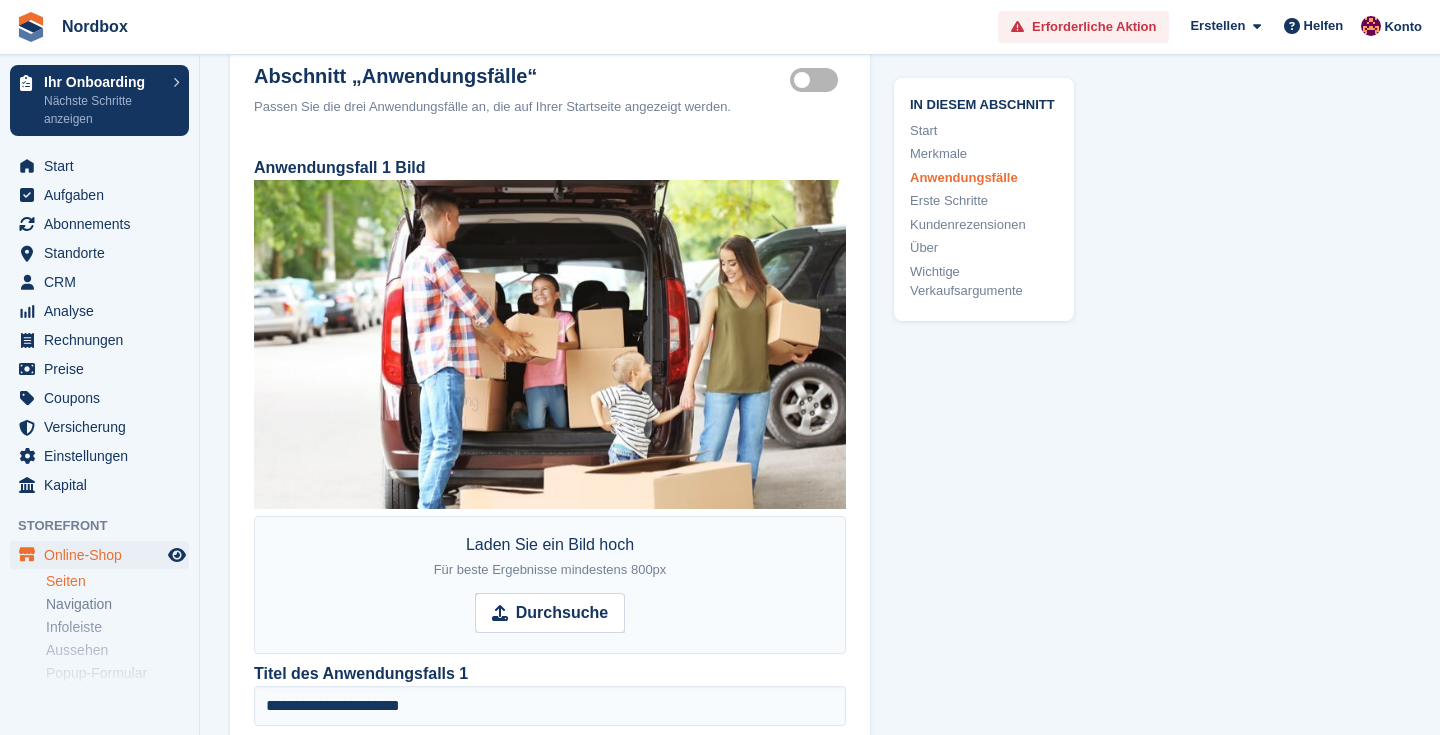 scroll, scrollTop: 1902, scrollLeft: 0, axis: vertical 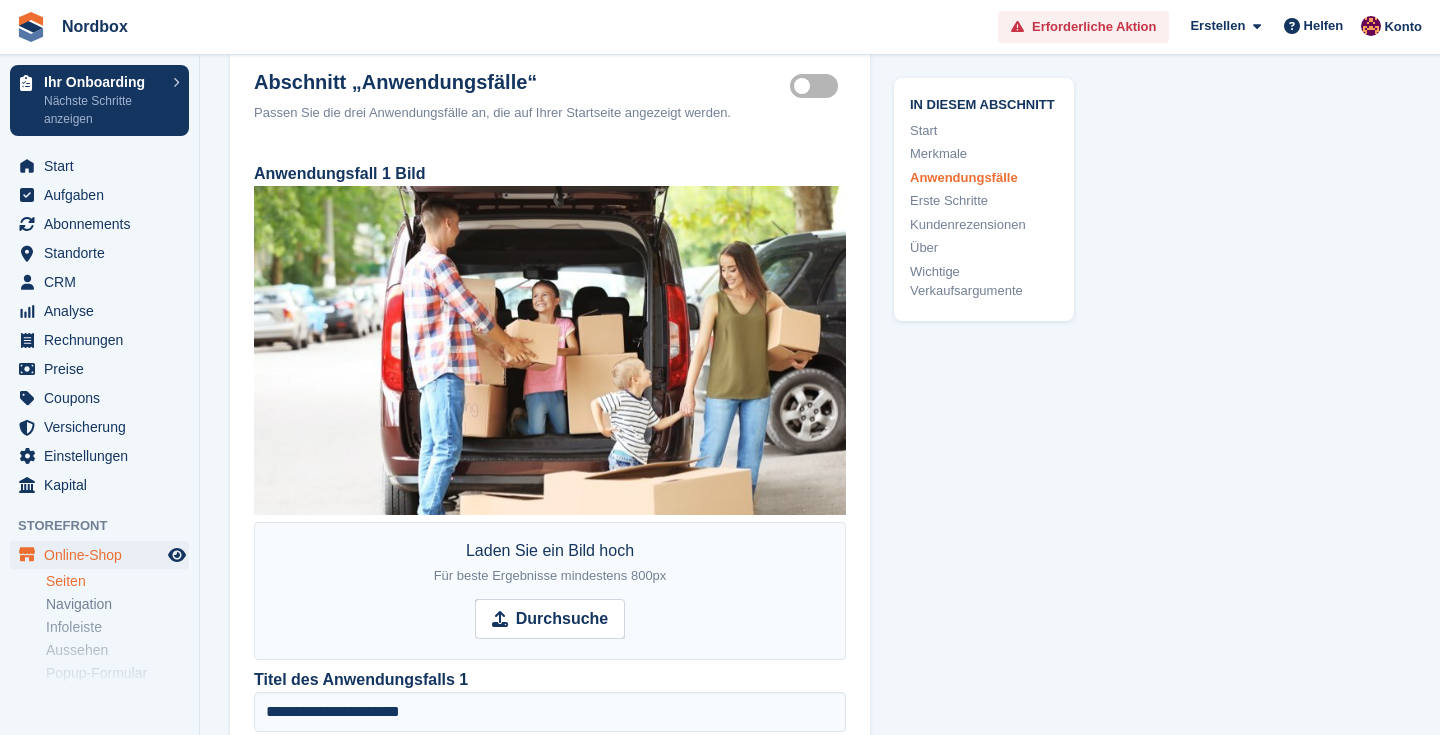 click on "Use cases section active" at bounding box center [818, 85] 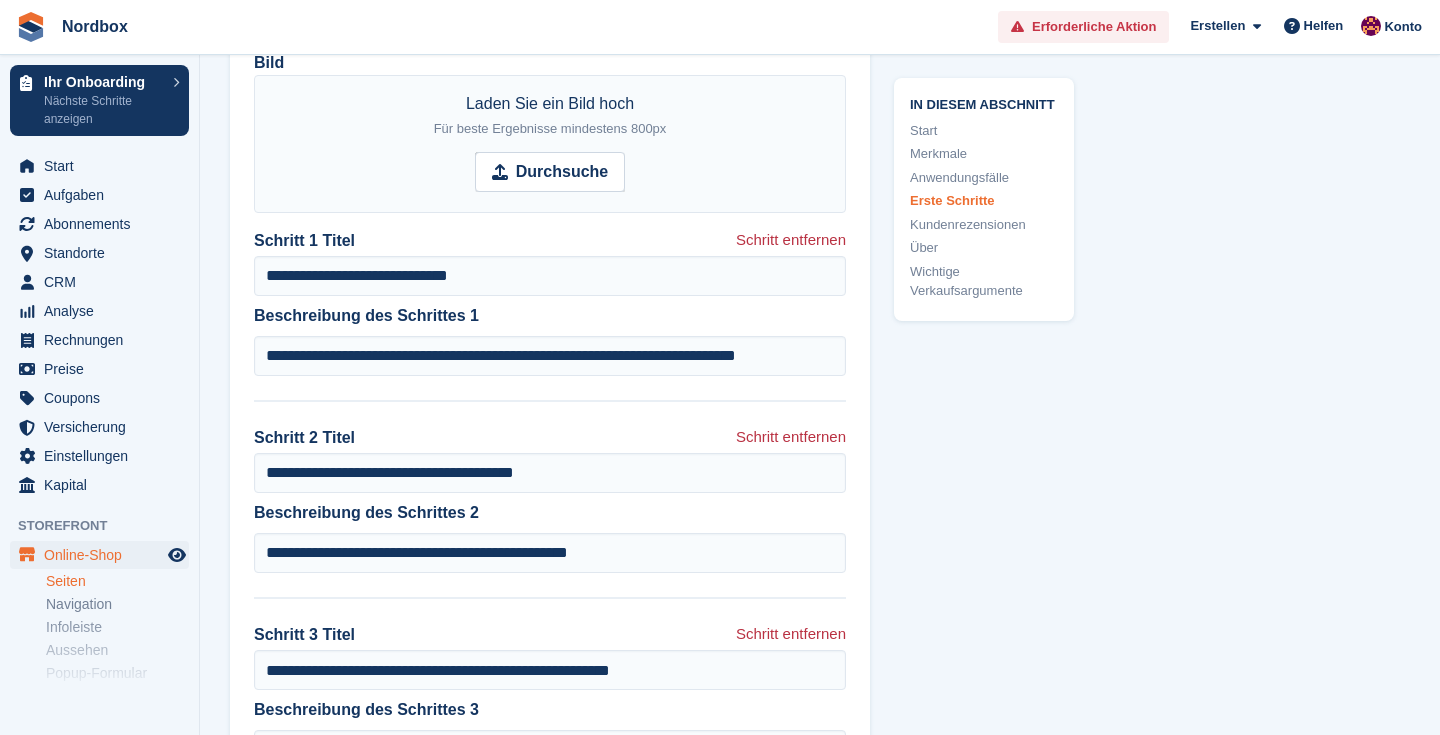 scroll, scrollTop: 2186, scrollLeft: 0, axis: vertical 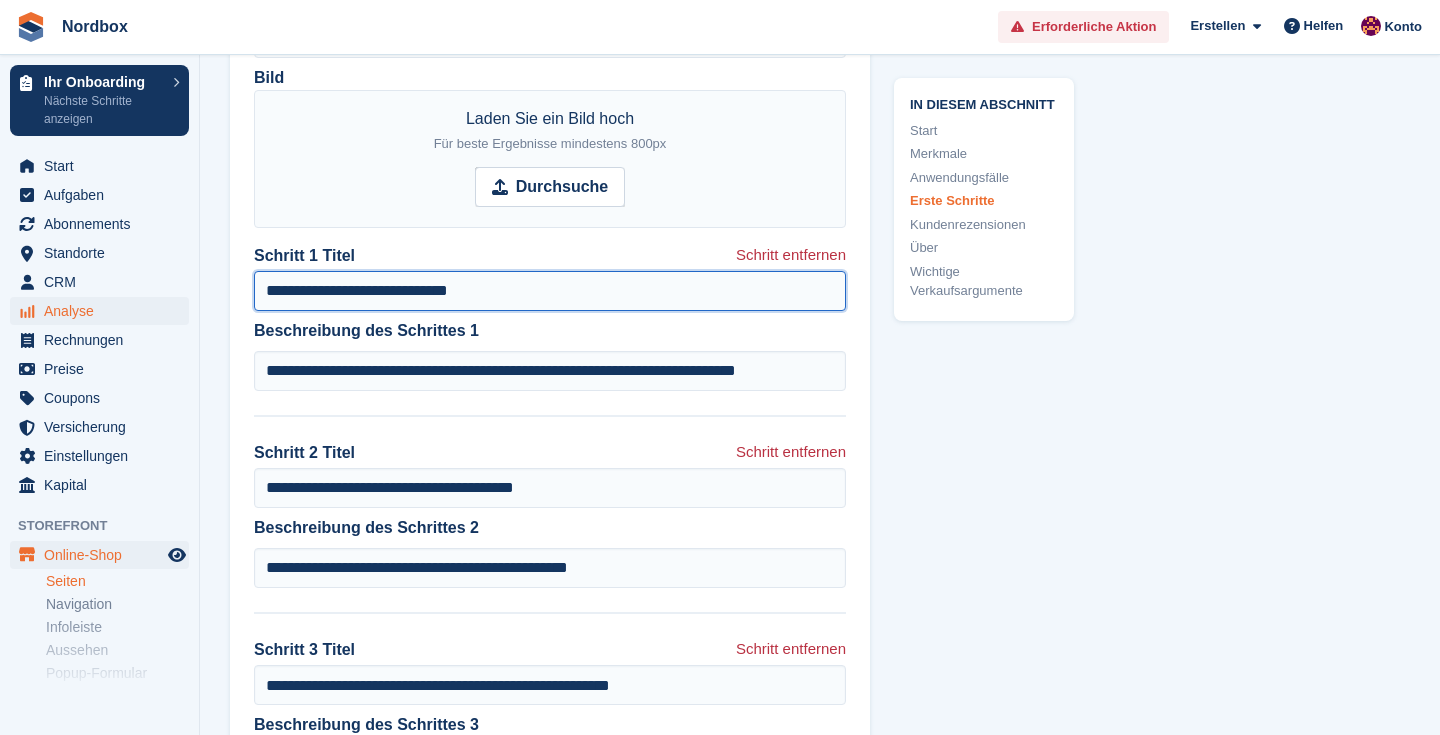 drag, startPoint x: 547, startPoint y: 294, endPoint x: 153, endPoint y: 303, distance: 394.10278 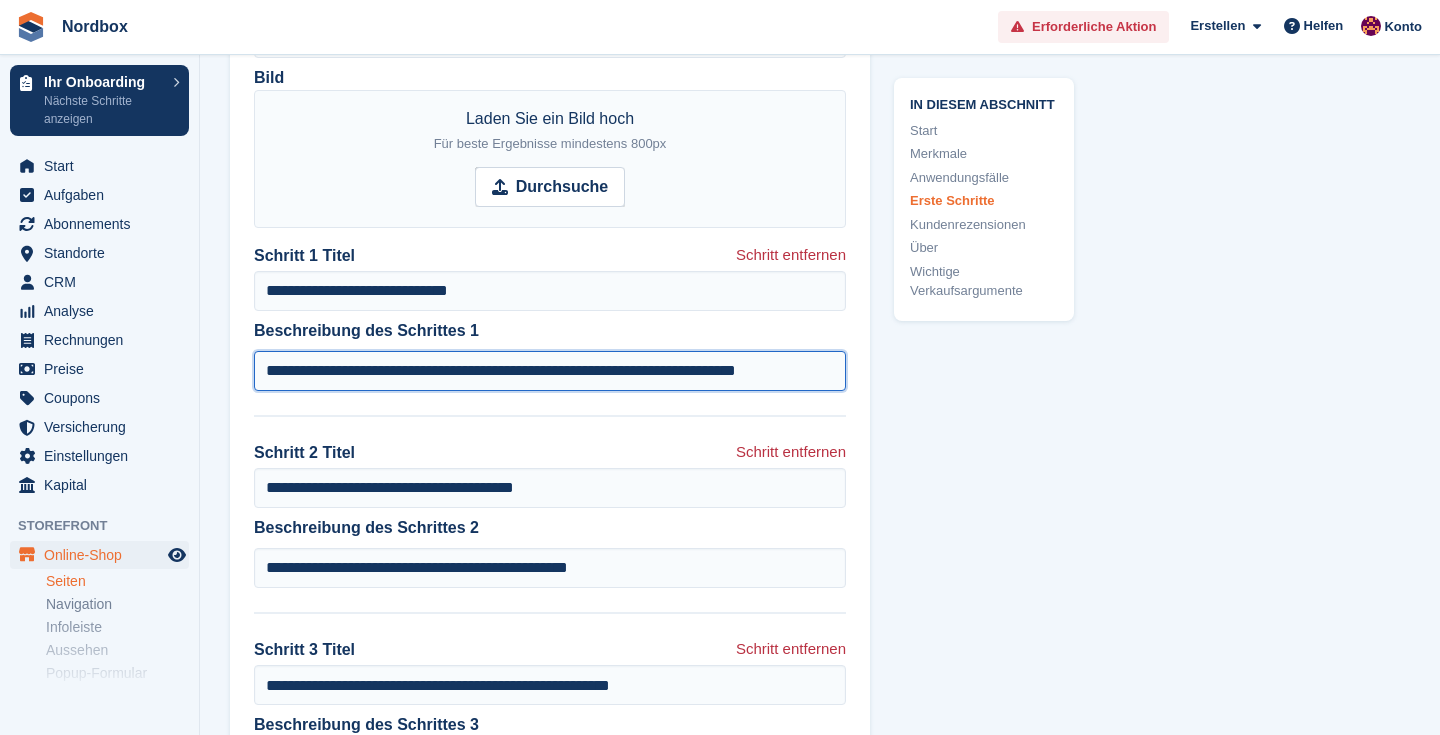 click on "**********" at bounding box center [550, 371] 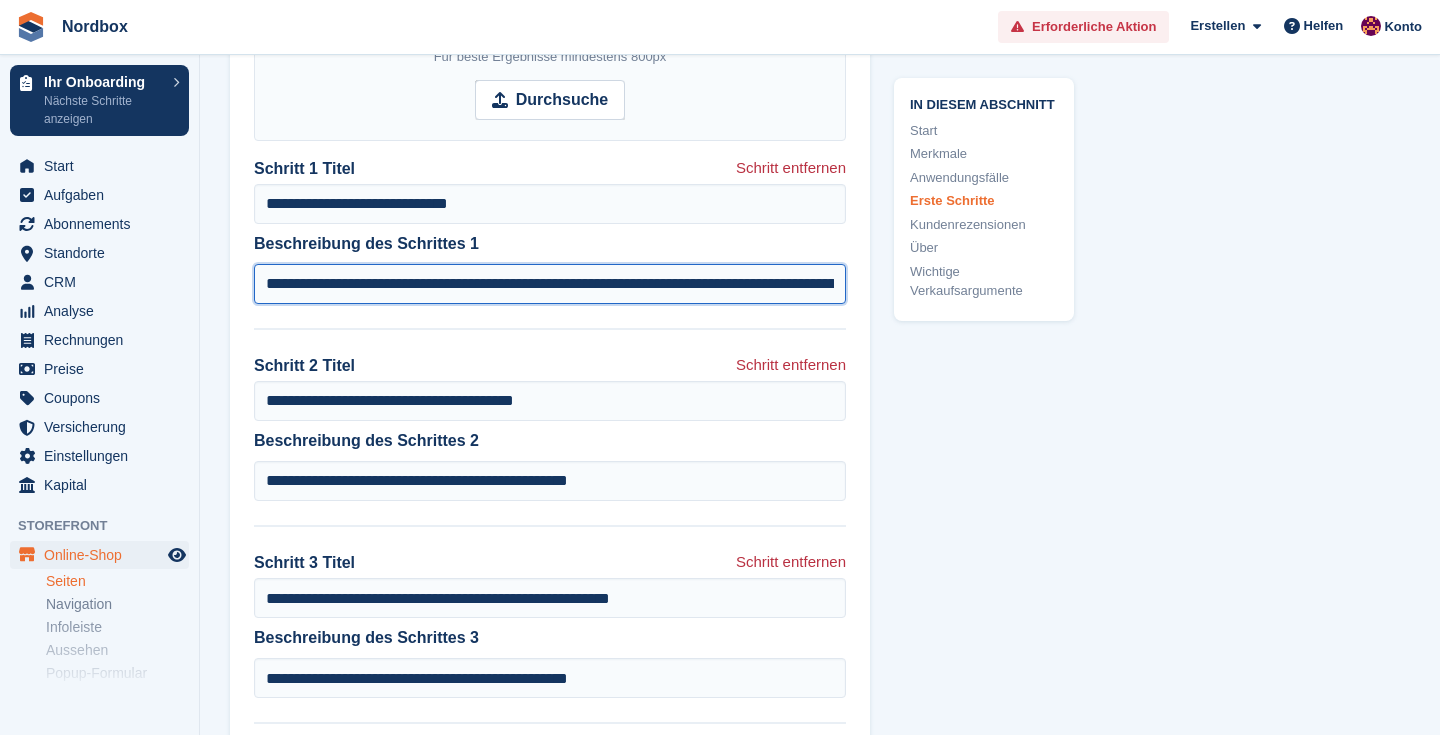 scroll, scrollTop: 2294, scrollLeft: 0, axis: vertical 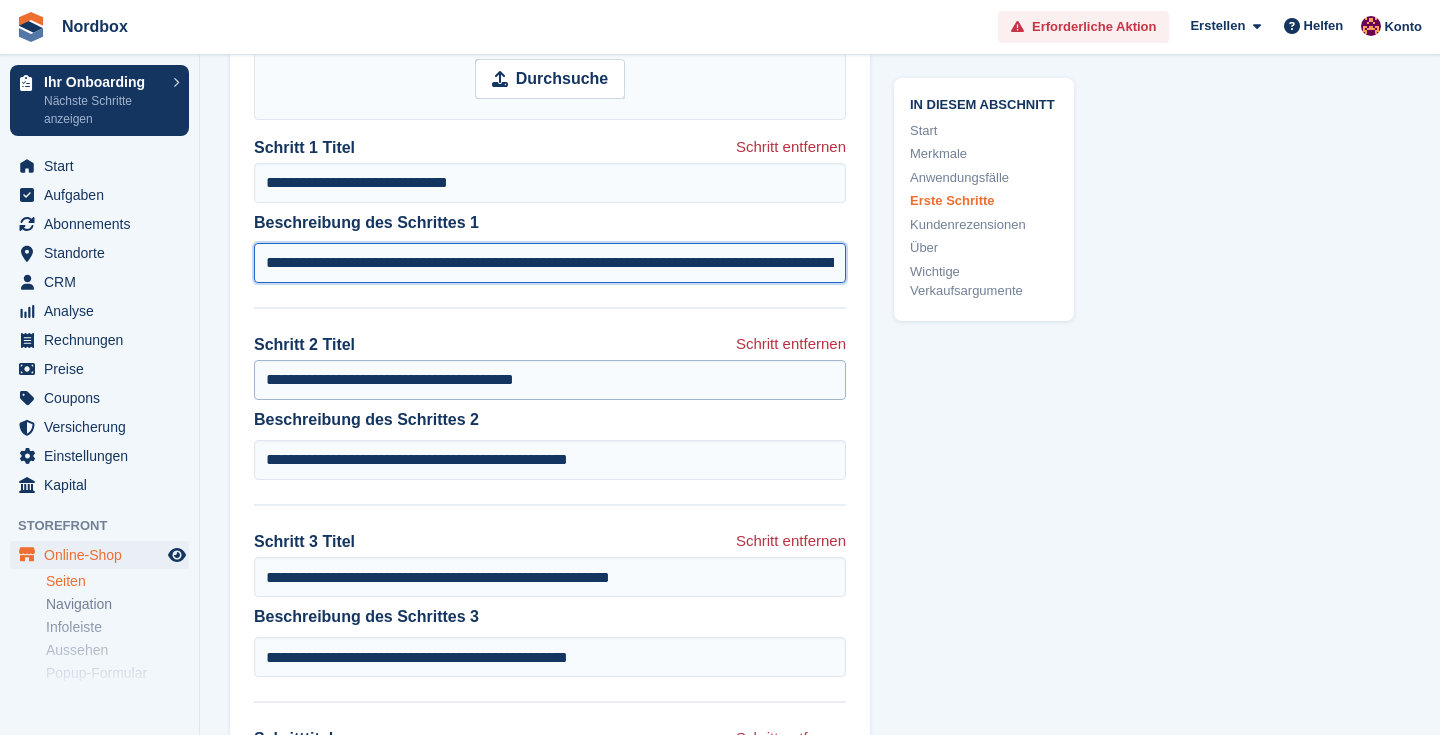 type on "**********" 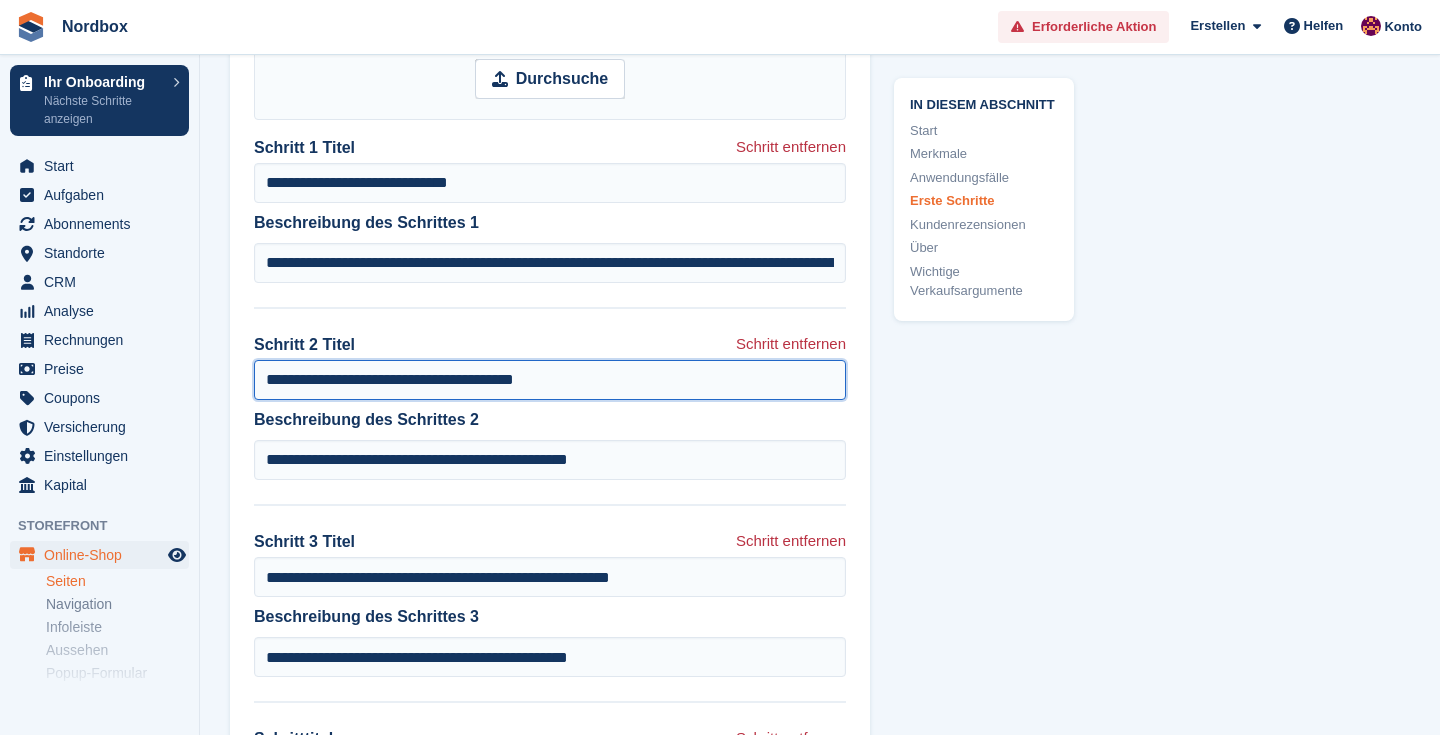 click on "**********" at bounding box center [550, 380] 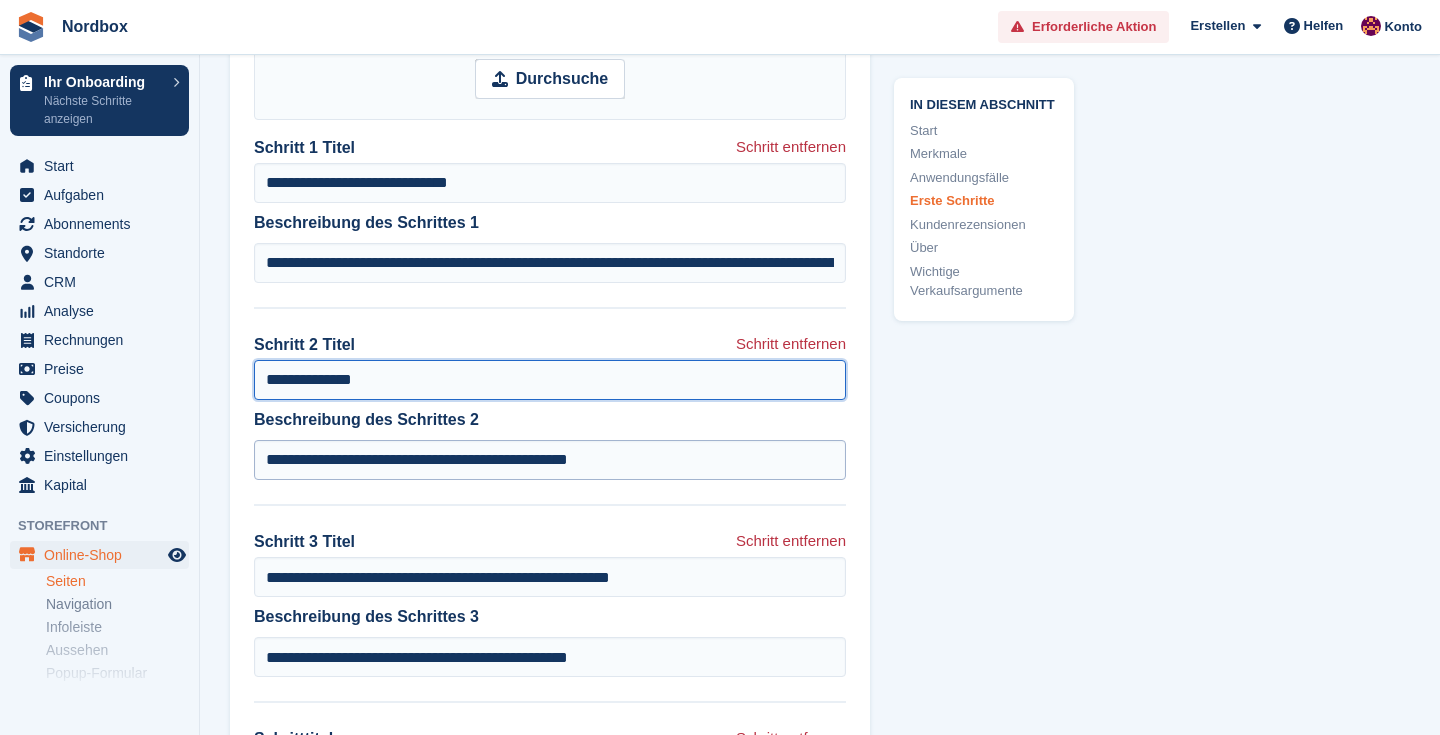 type on "**********" 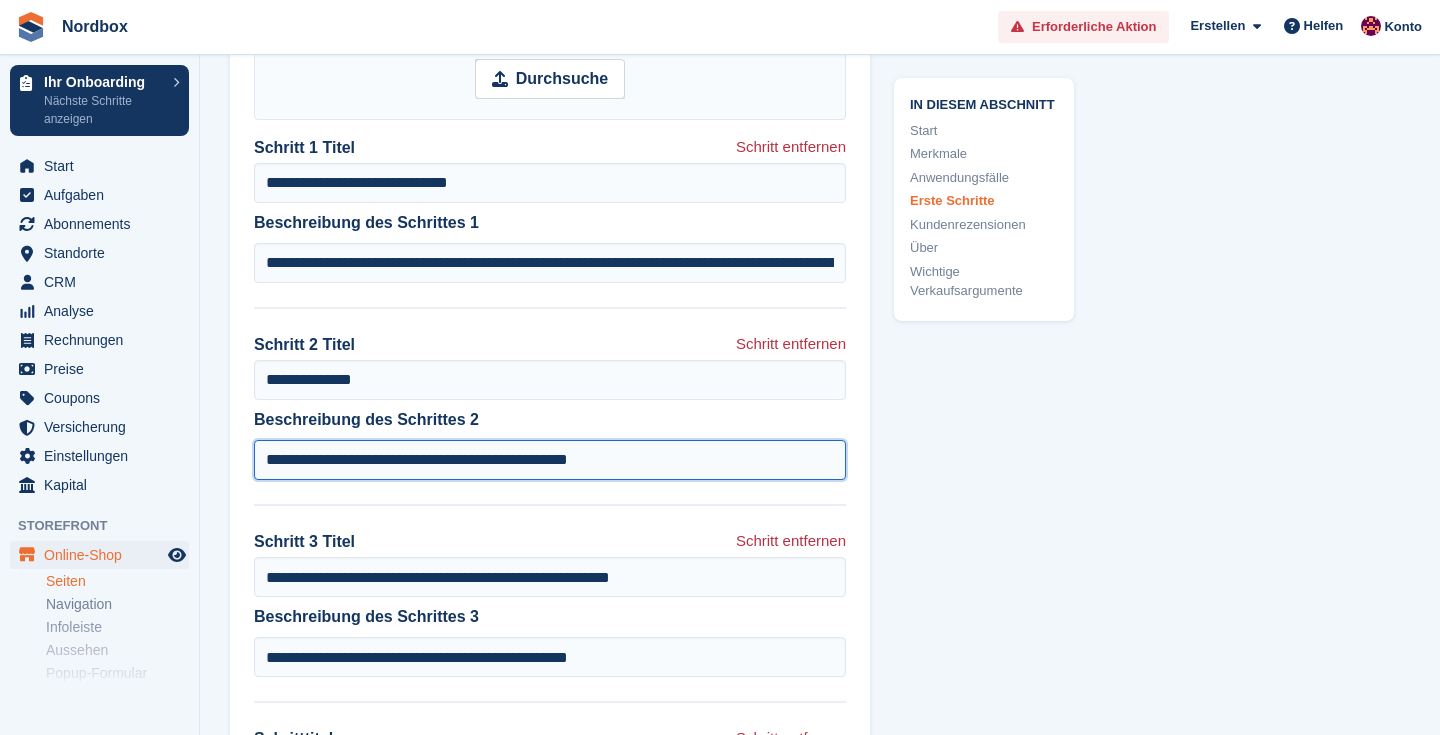 click on "**********" at bounding box center [550, 460] 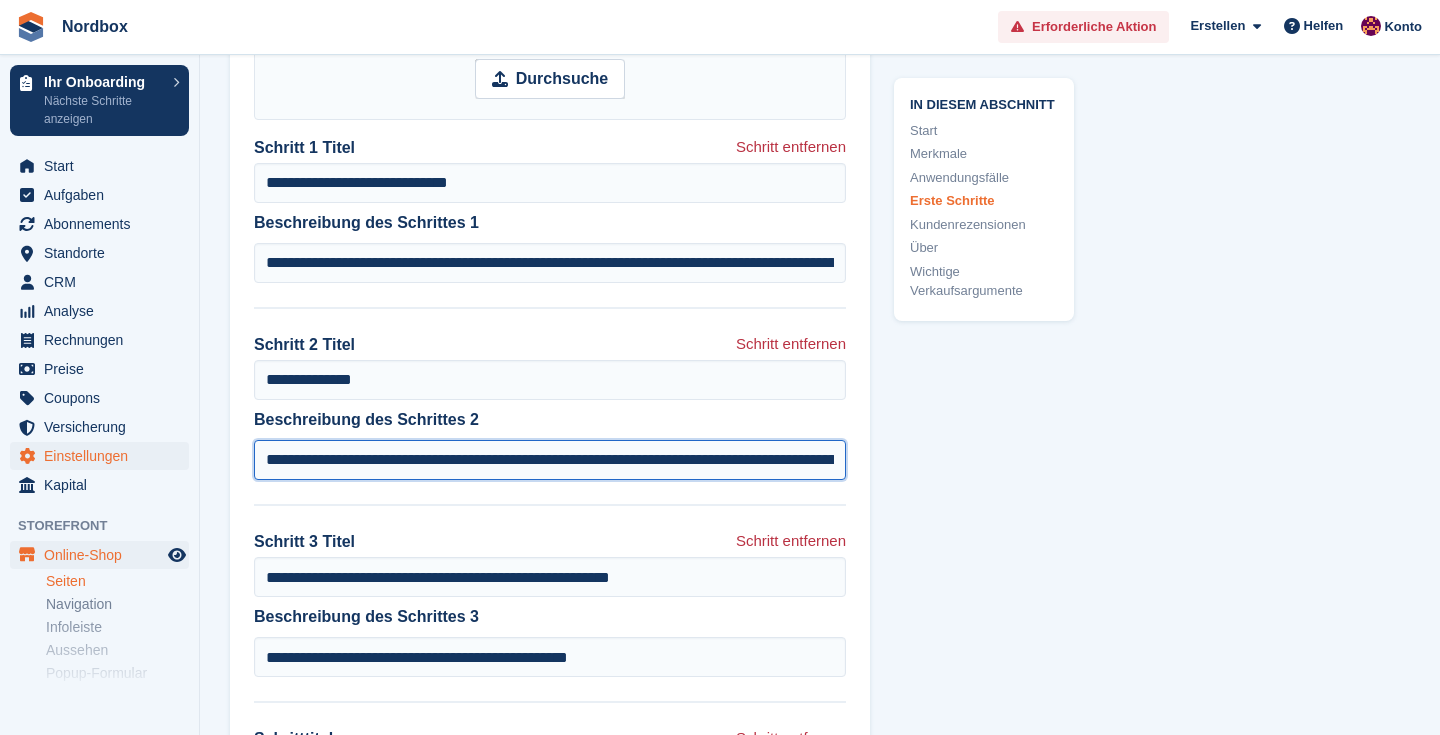 drag, startPoint x: 420, startPoint y: 467, endPoint x: 89, endPoint y: 464, distance: 331.01358 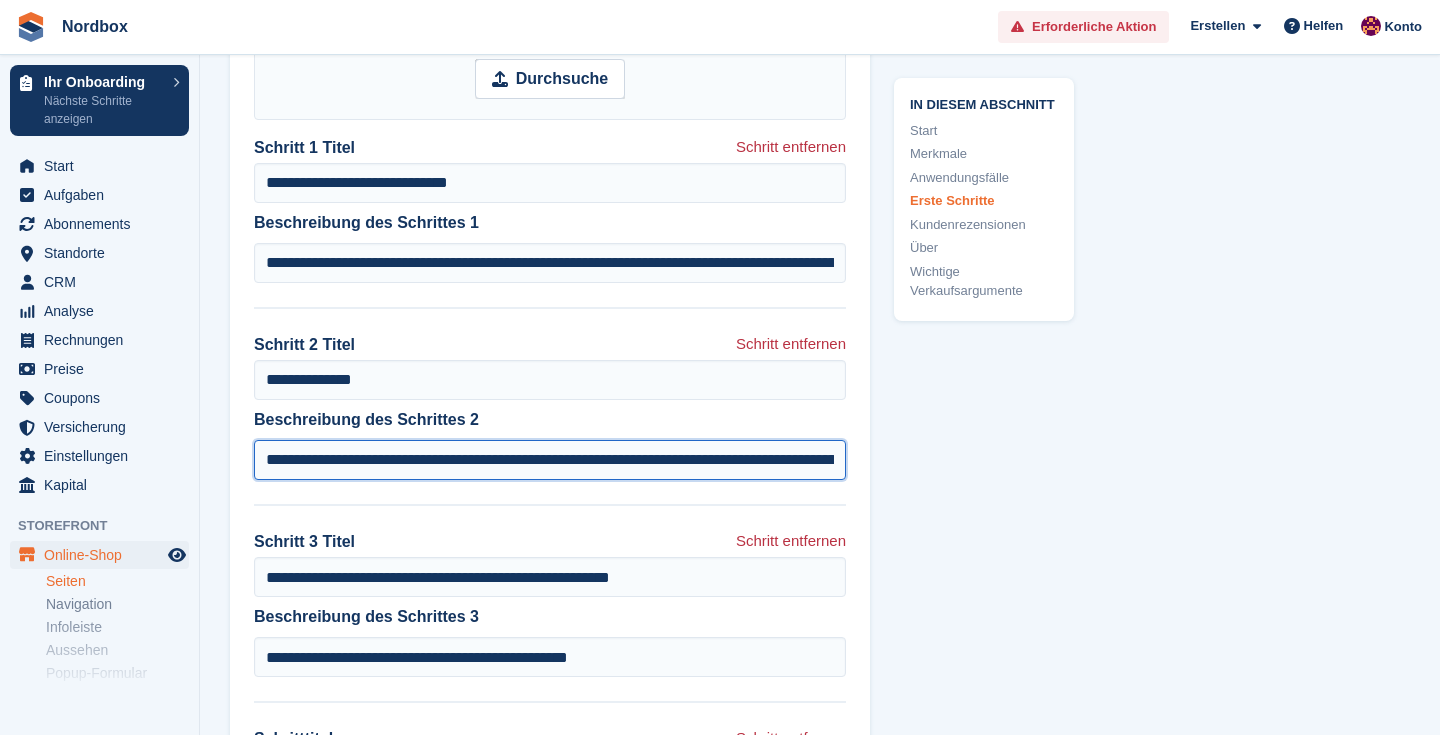 click on "**********" at bounding box center [550, 460] 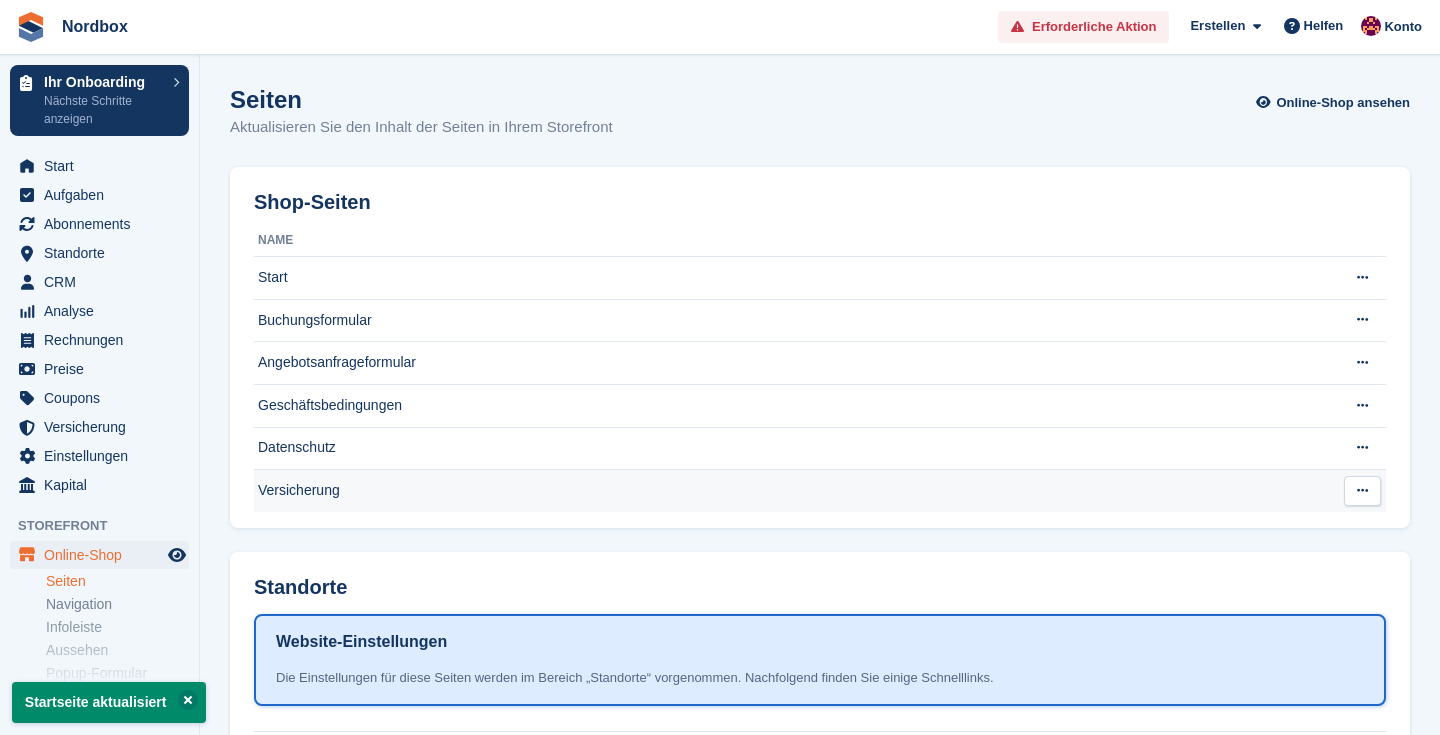 scroll, scrollTop: 0, scrollLeft: 0, axis: both 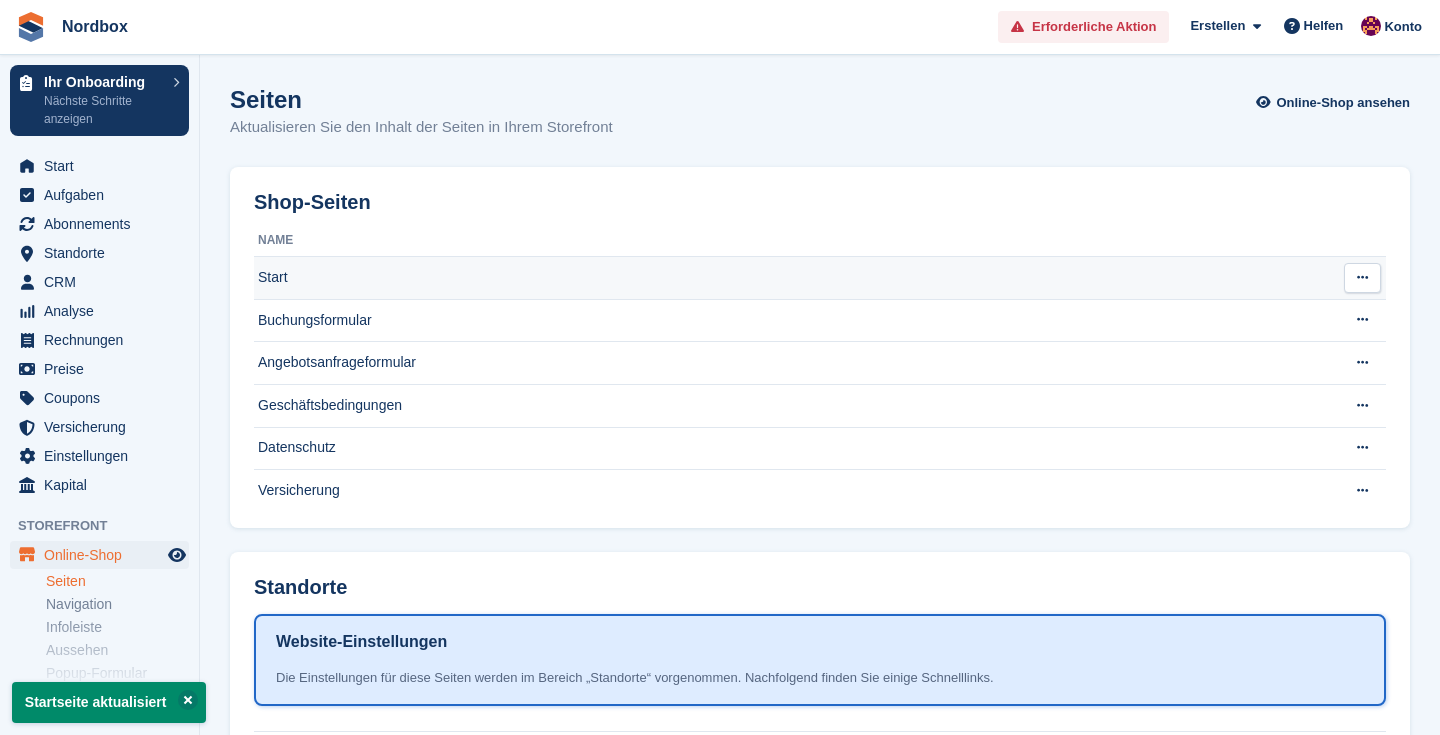click on "Start" at bounding box center [791, 278] 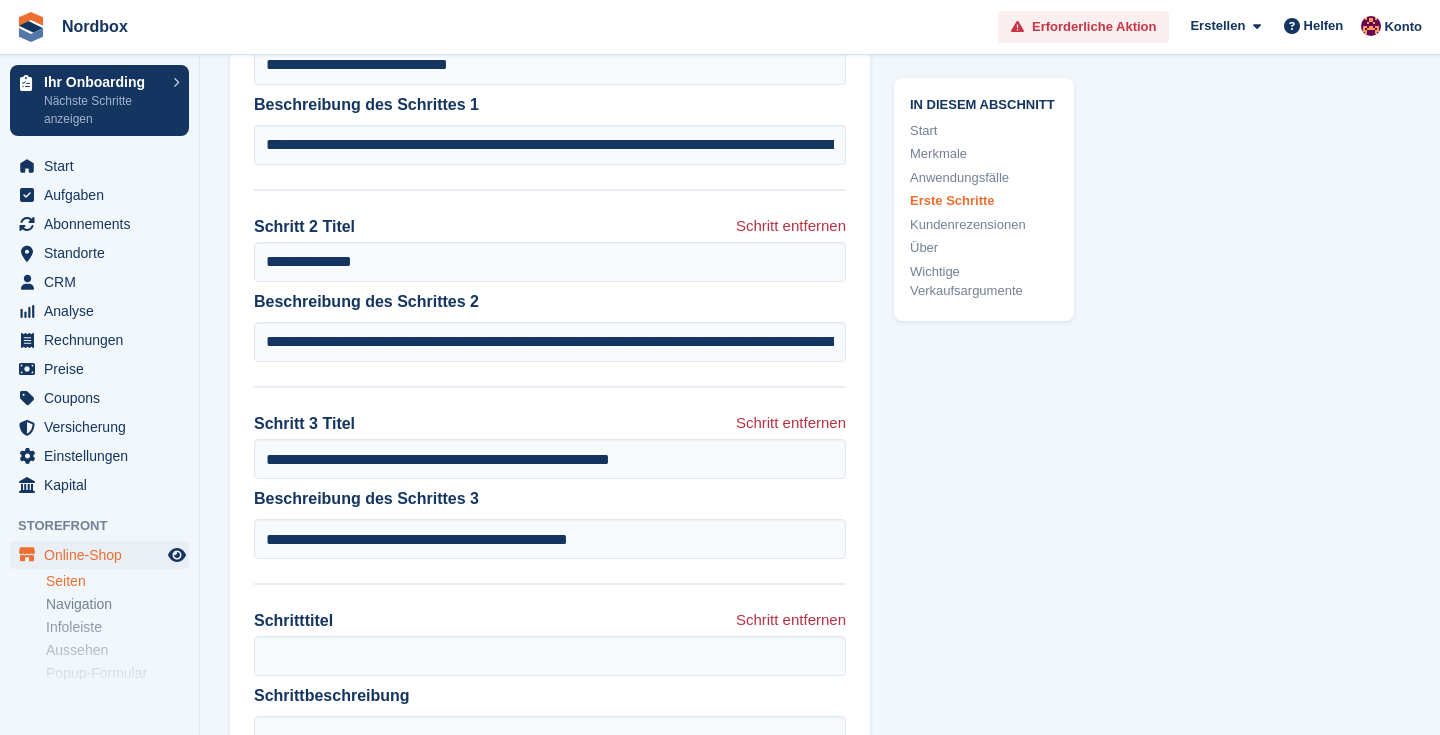 scroll, scrollTop: 2409, scrollLeft: 0, axis: vertical 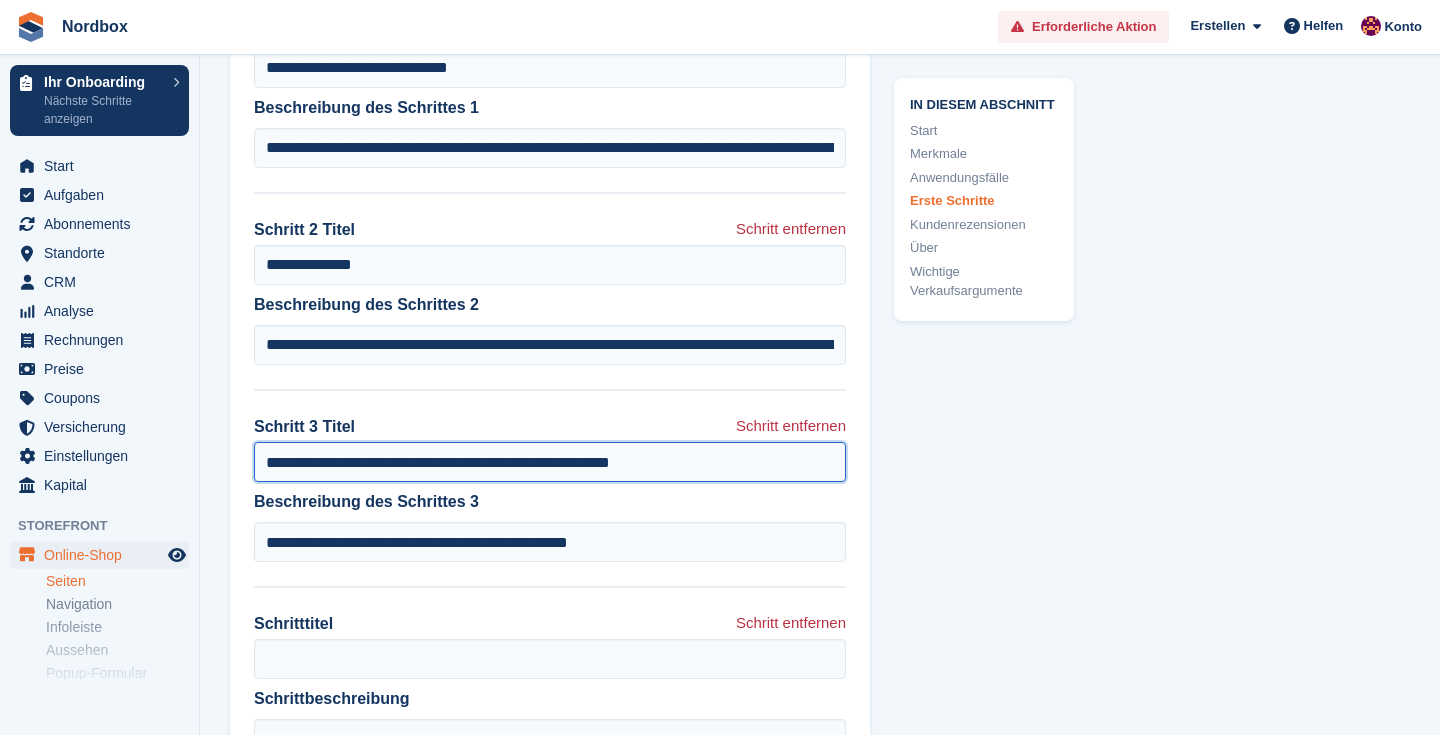 click on "**********" at bounding box center [550, 462] 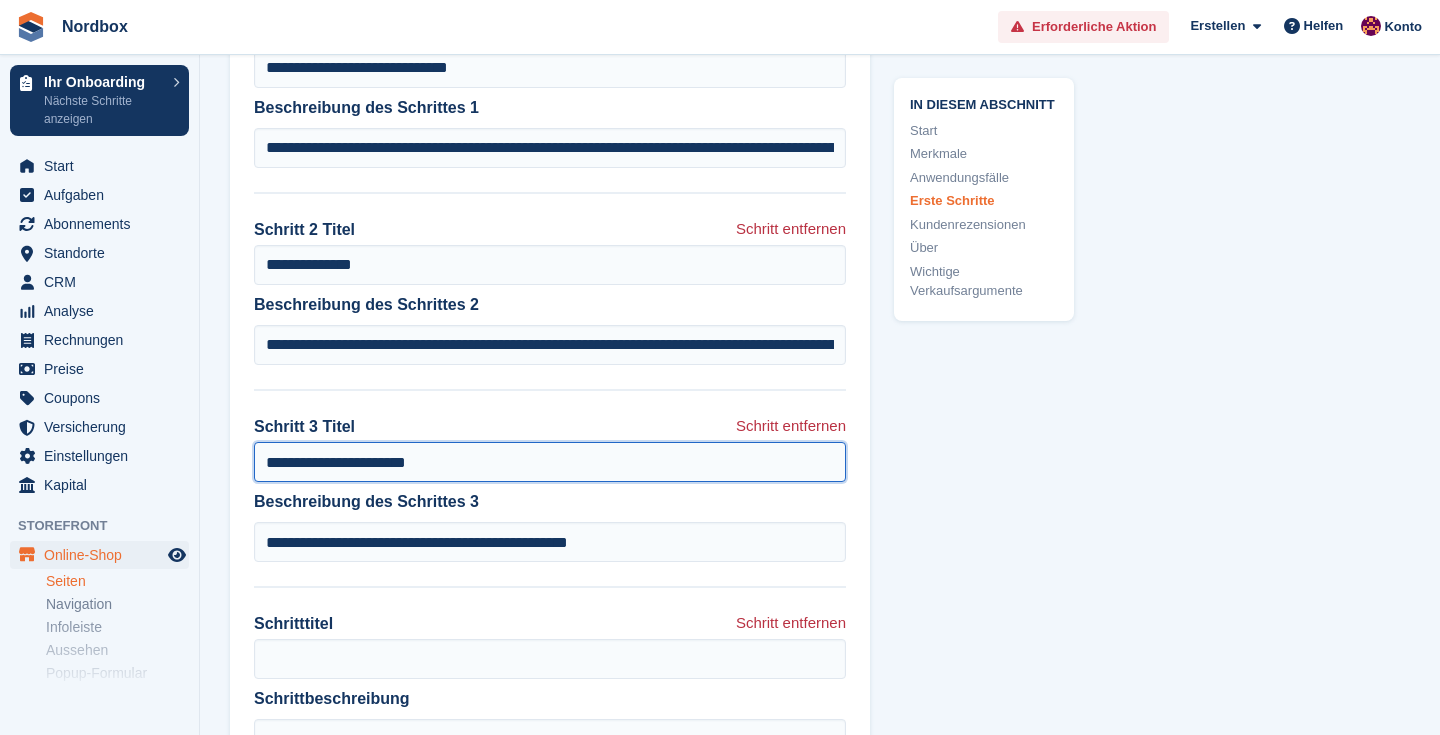 type on "**********" 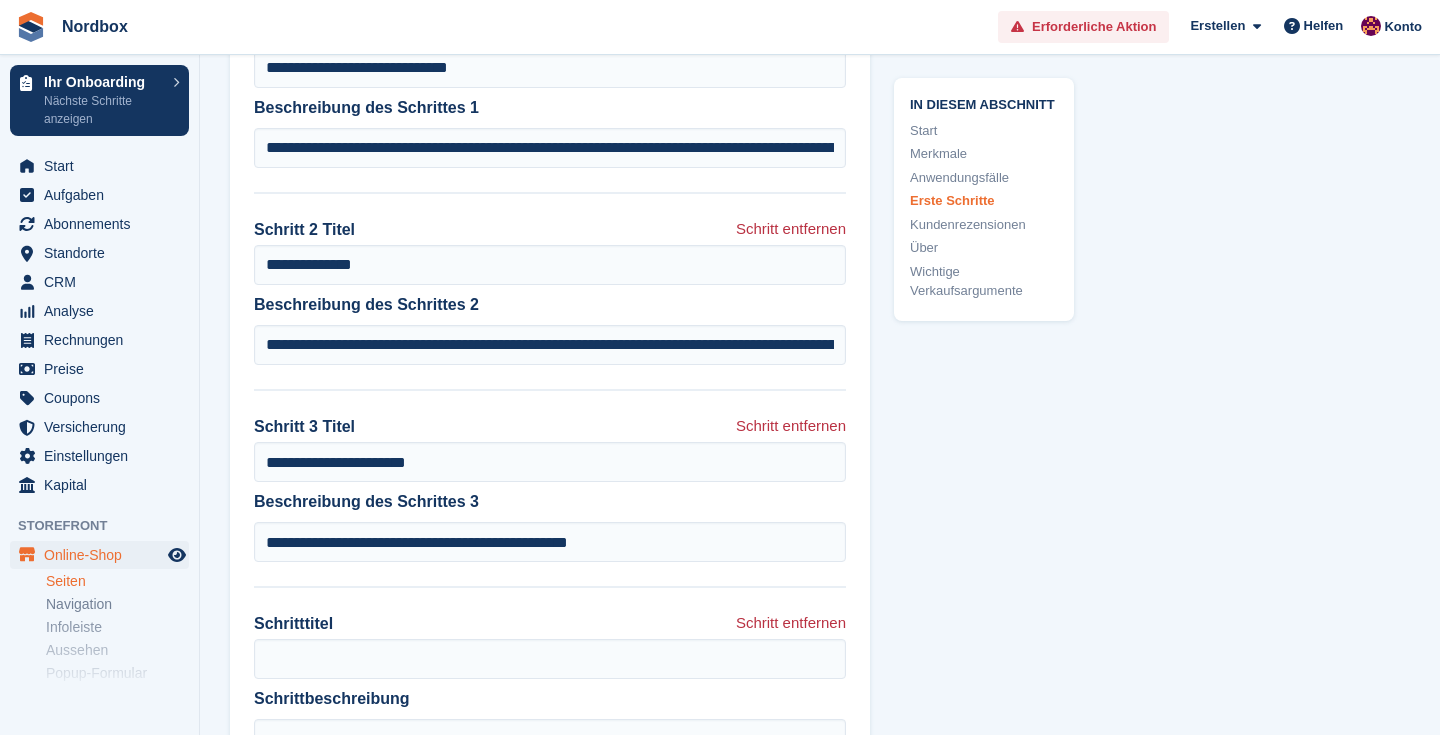 click on "**********" at bounding box center [550, 526] 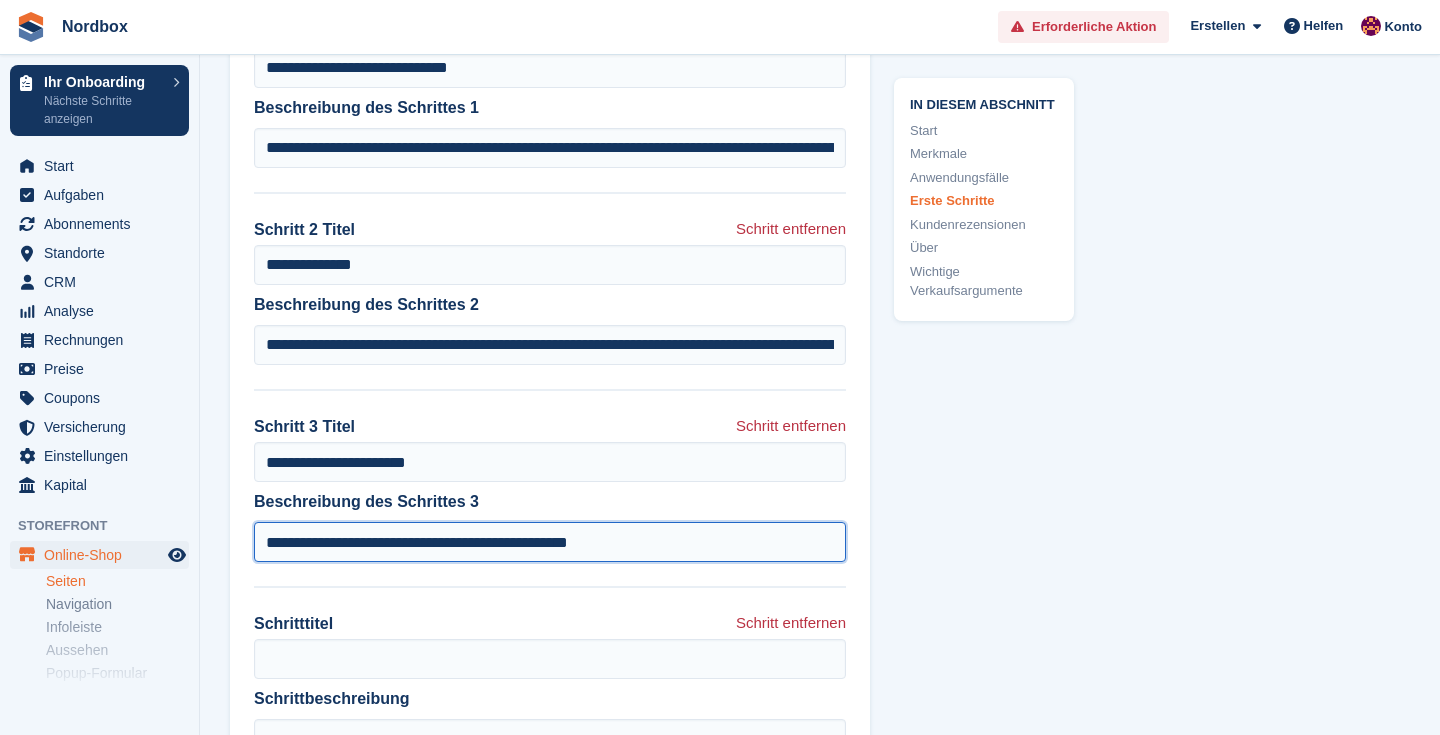click on "**********" at bounding box center (550, 542) 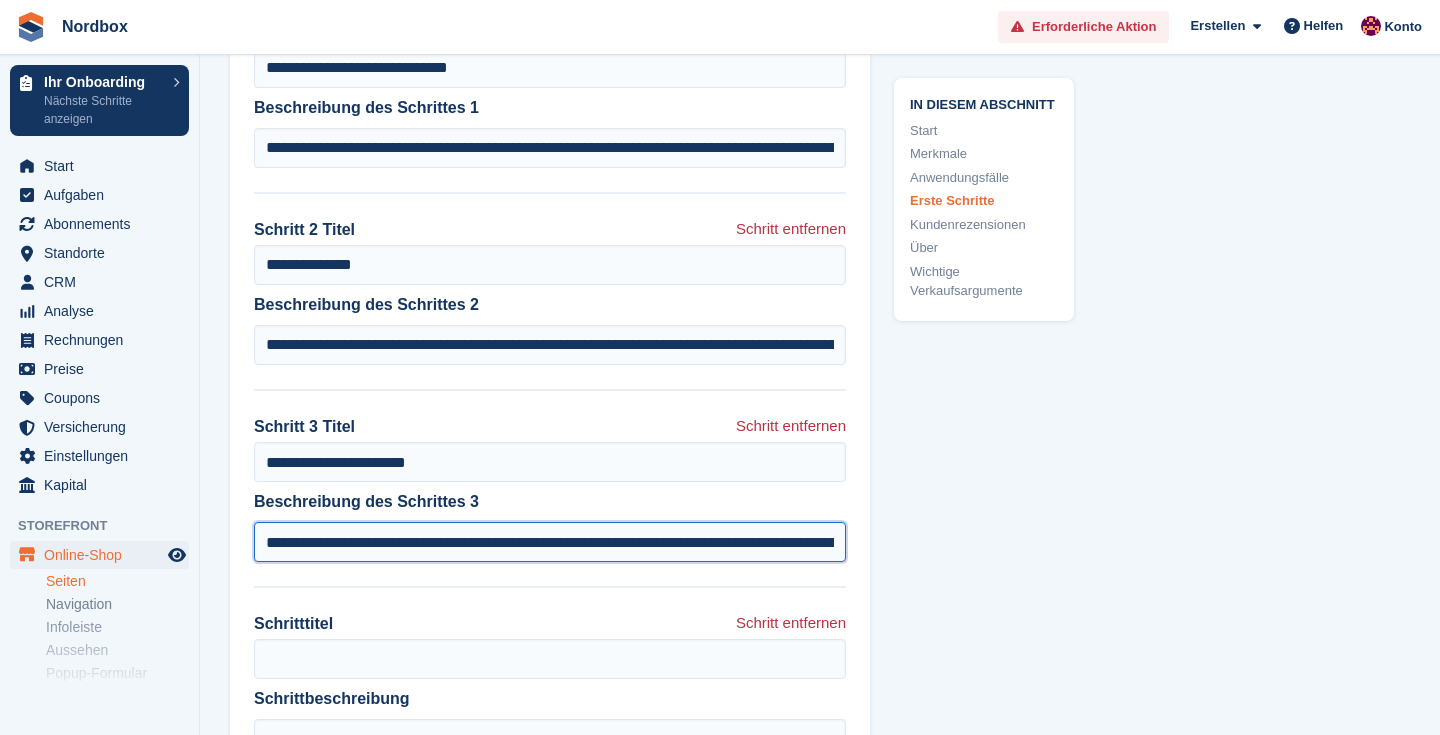 drag, startPoint x: 565, startPoint y: 542, endPoint x: 151, endPoint y: 551, distance: 414.0978 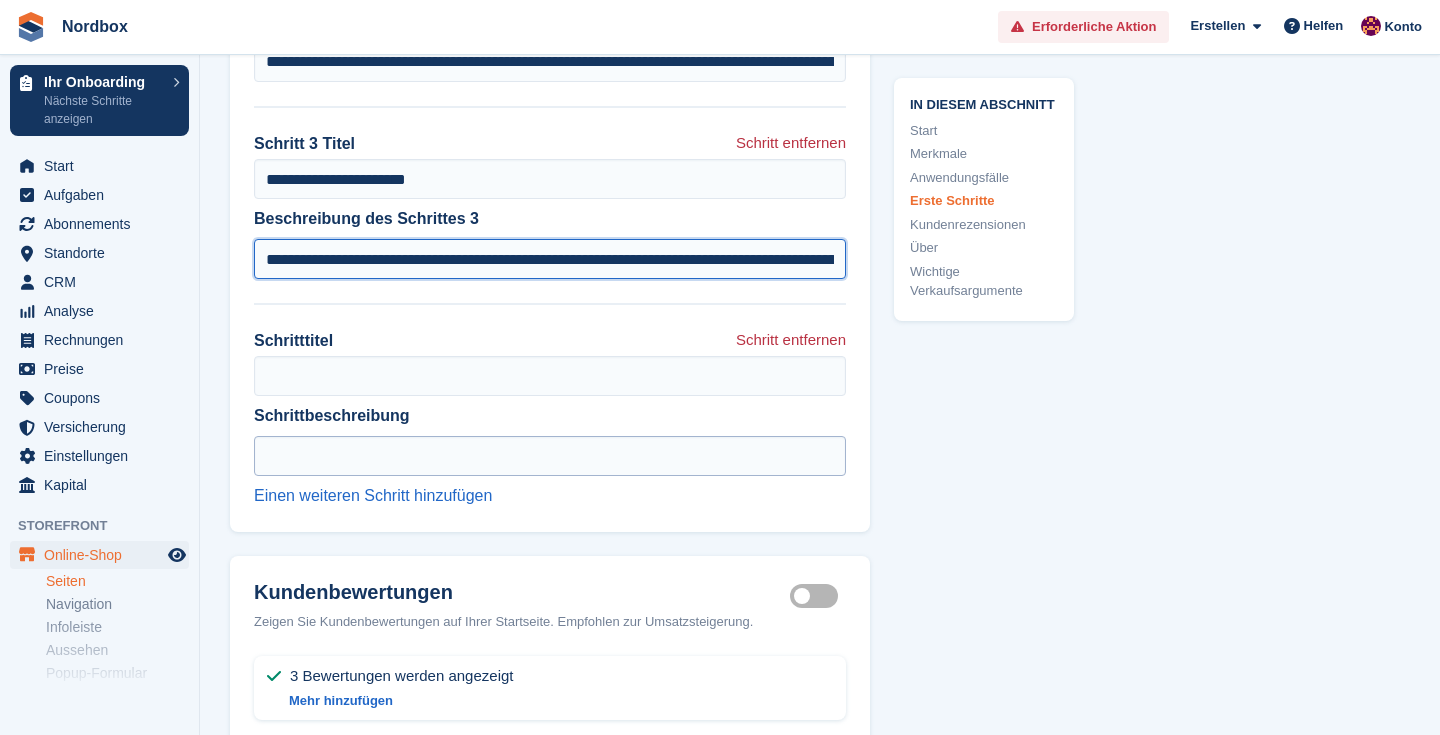 scroll, scrollTop: 2703, scrollLeft: 0, axis: vertical 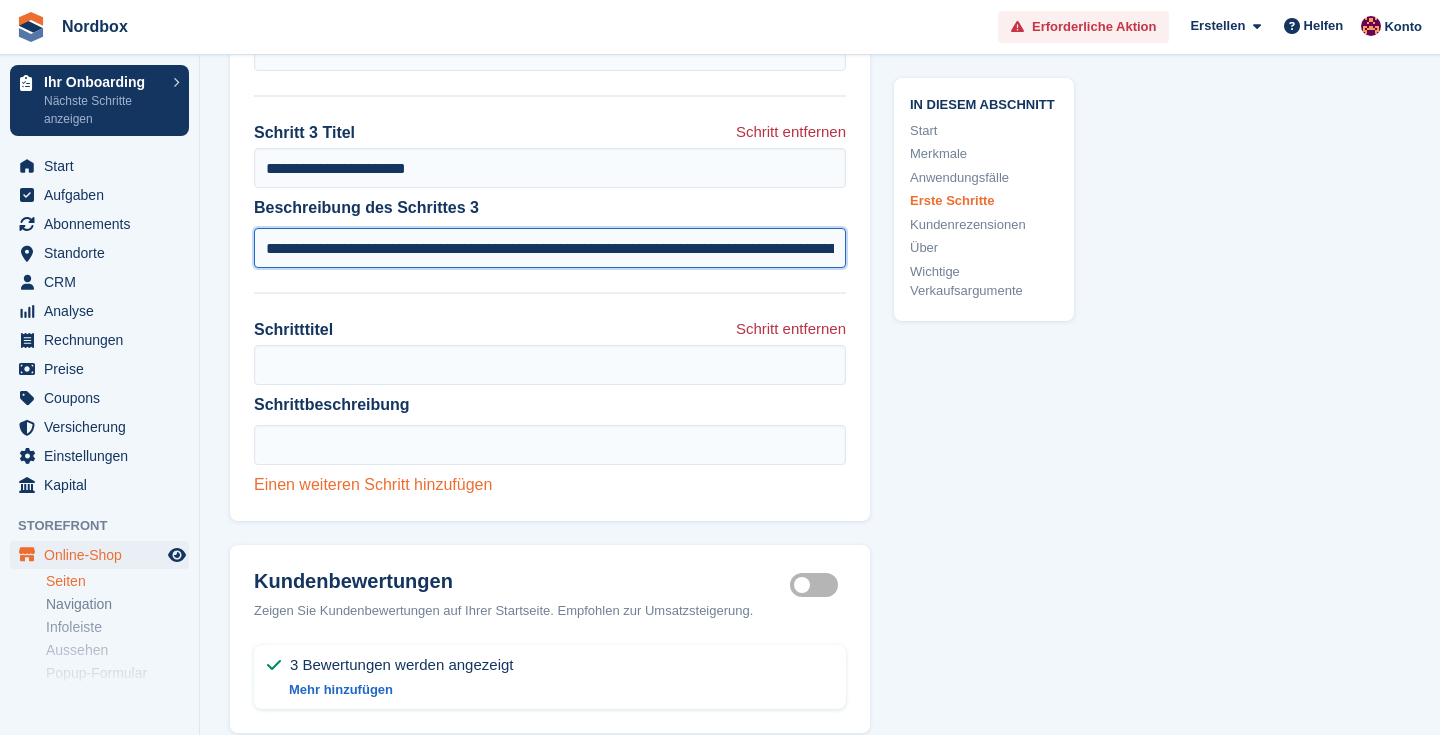 type on "**********" 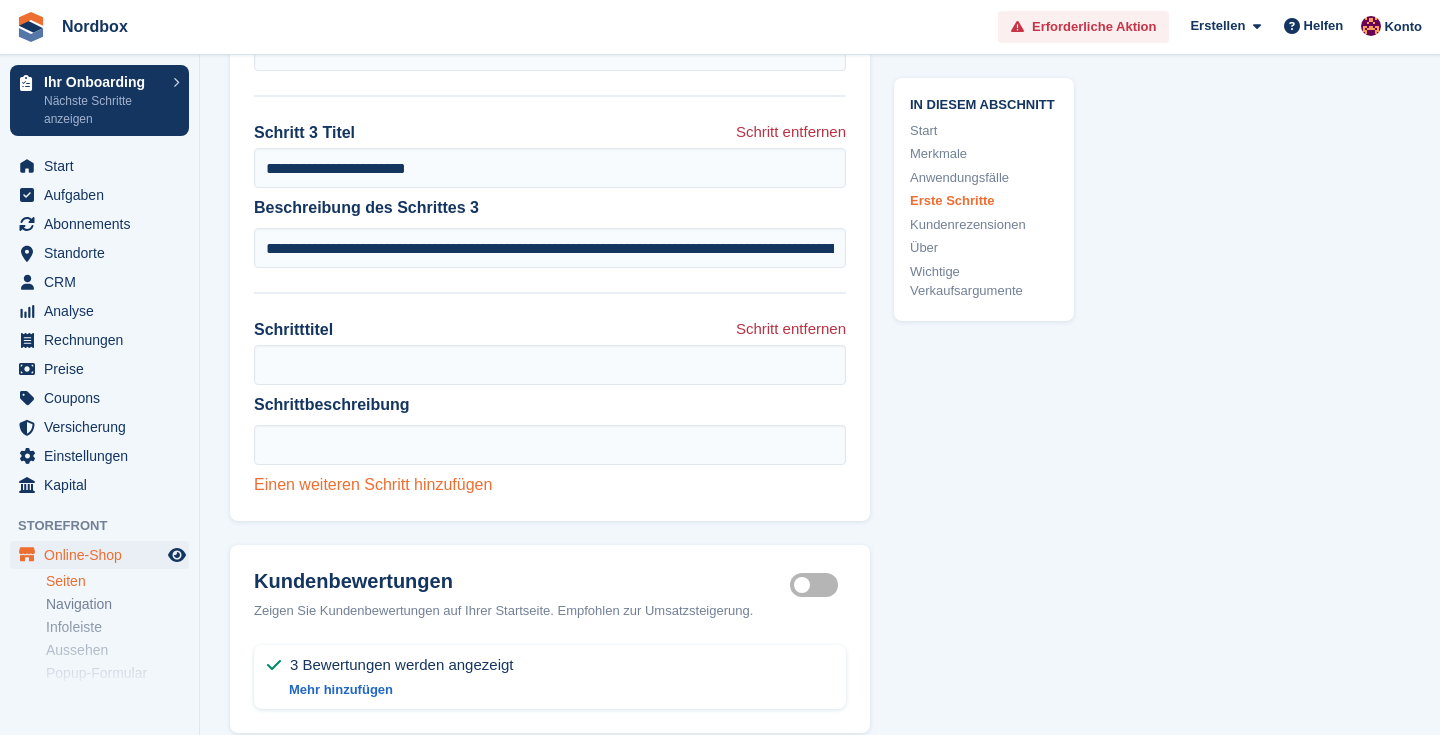 click on "Einen weiteren Schritt hinzufügen" at bounding box center (373, 484) 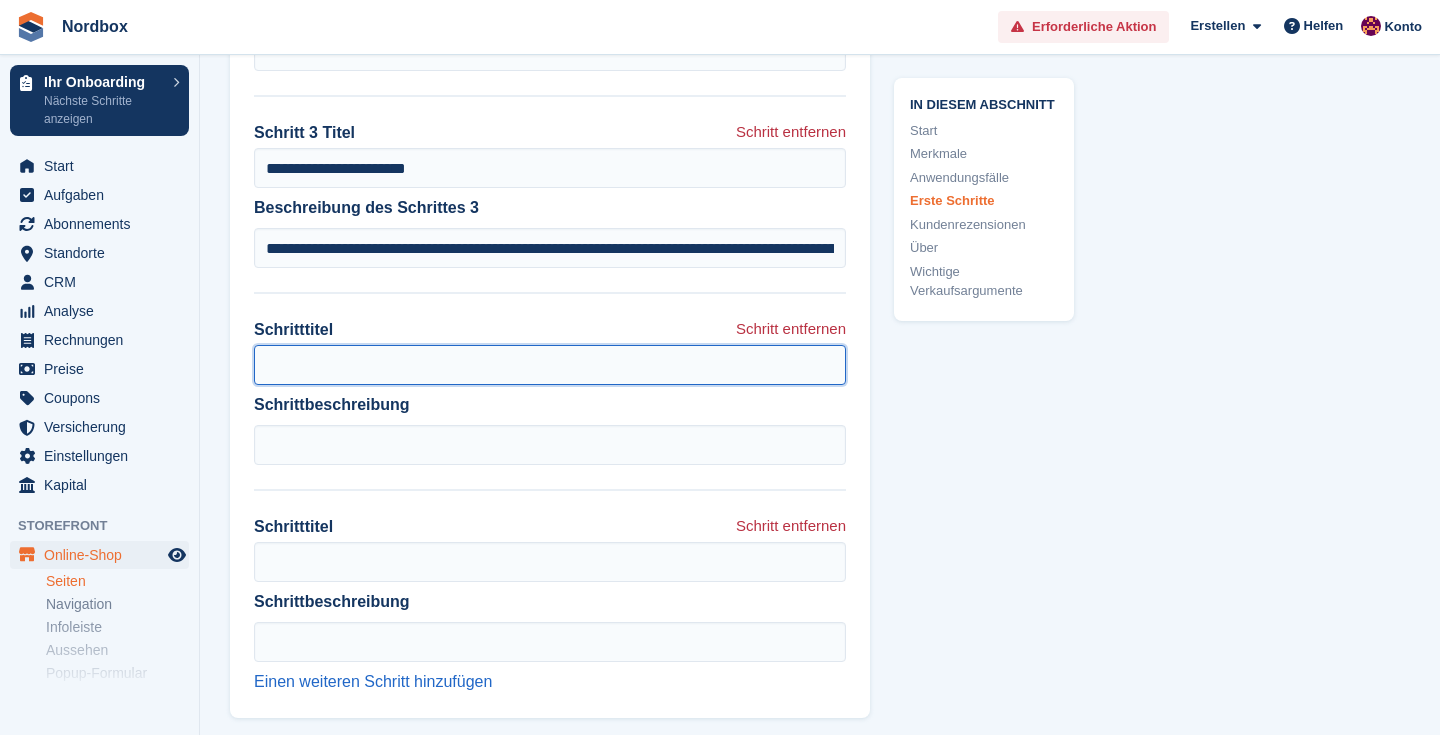 click on "Schritttitel" at bounding box center [550, 365] 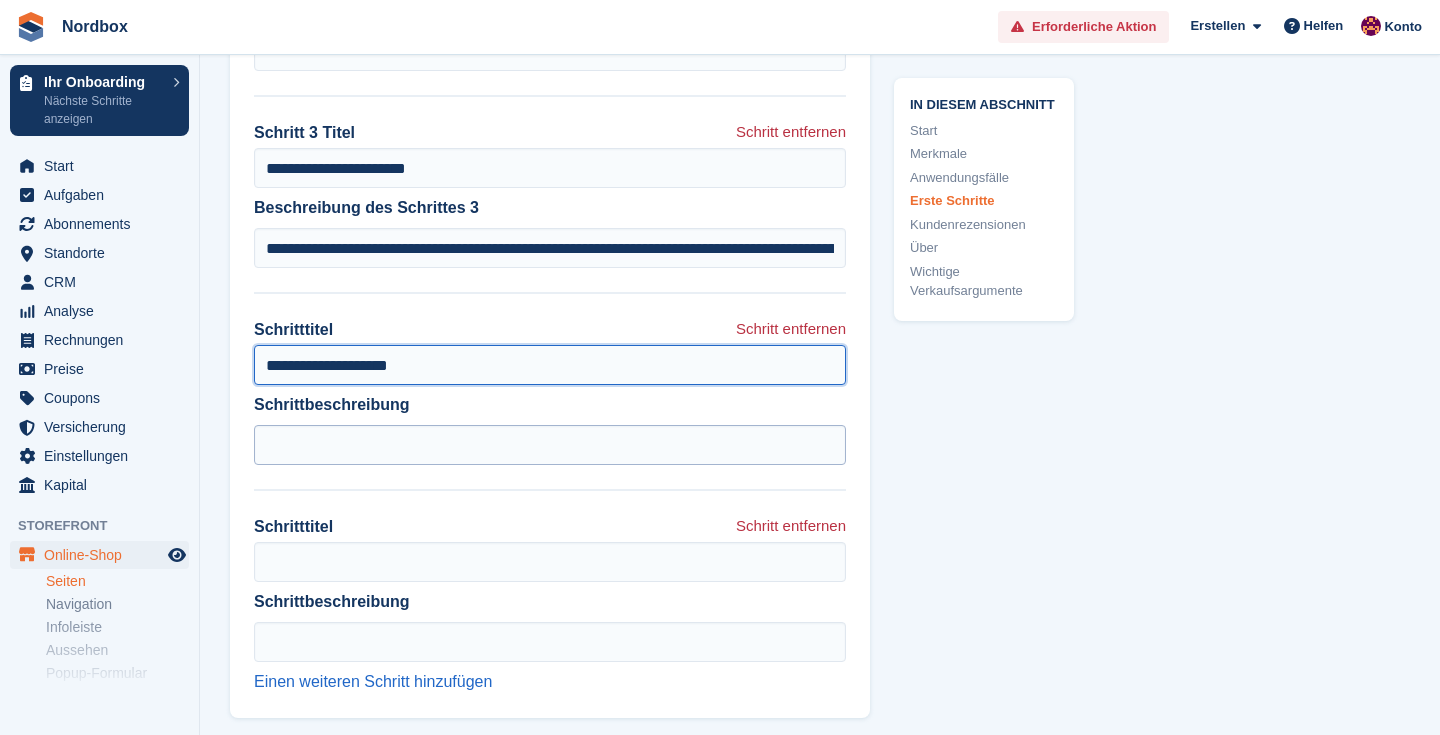 type on "**********" 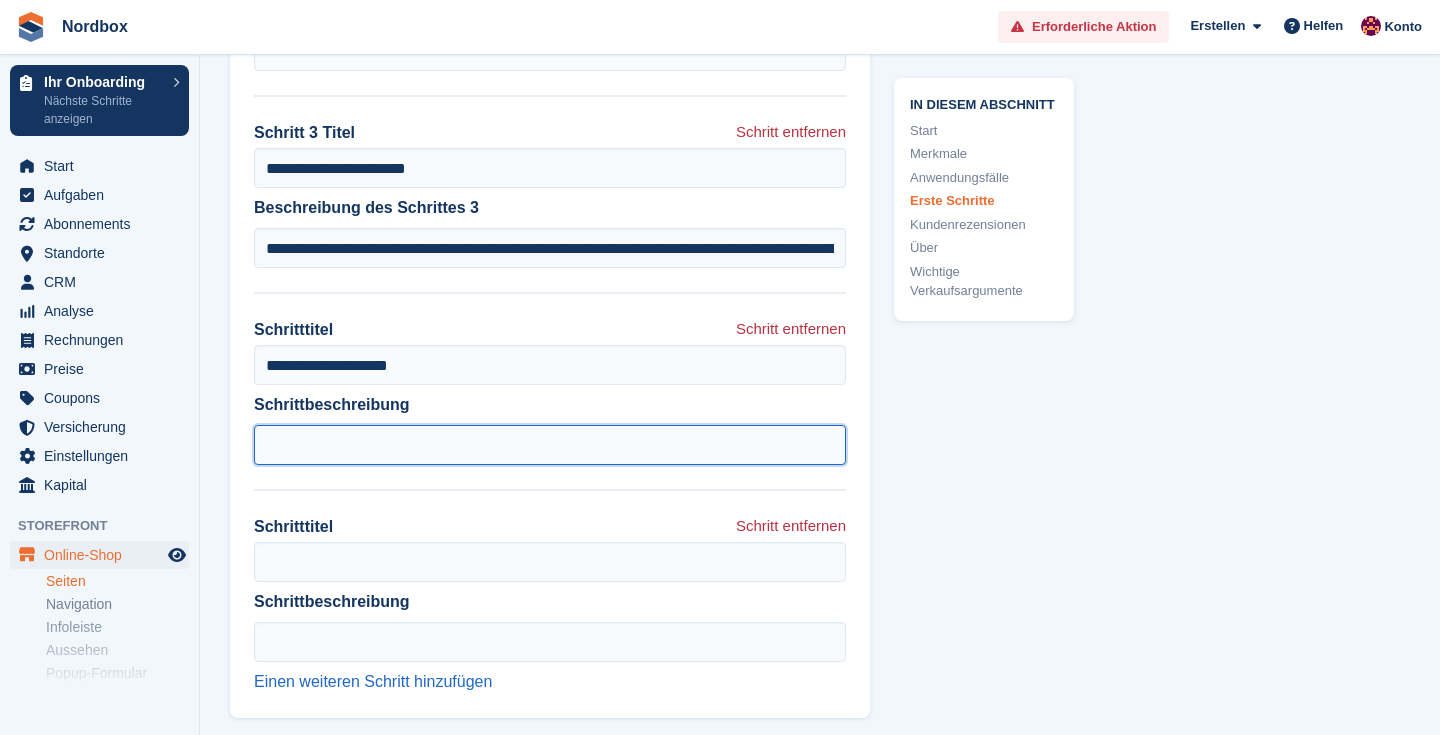 click on "Schrittbeschreibung" at bounding box center (550, 445) 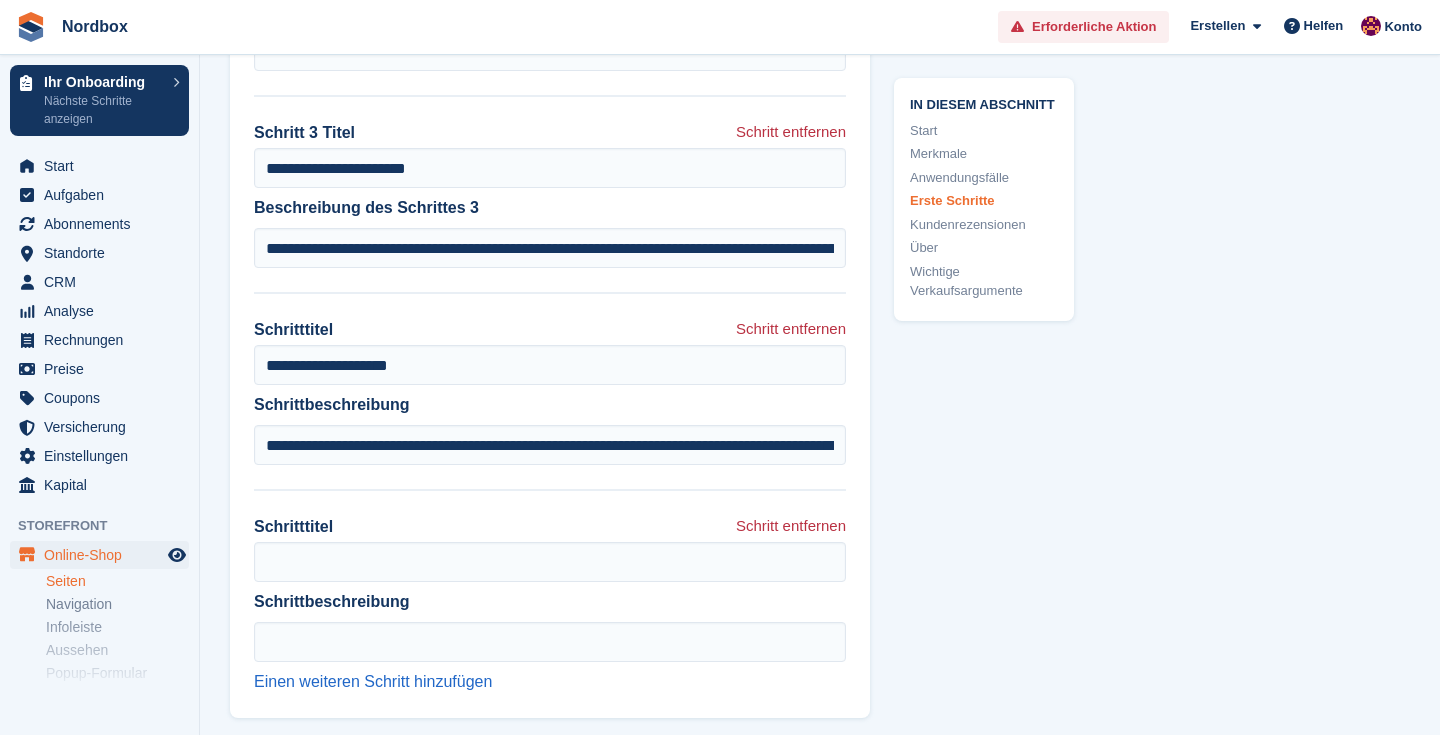 click on "**********" at bounding box center [550, 211] 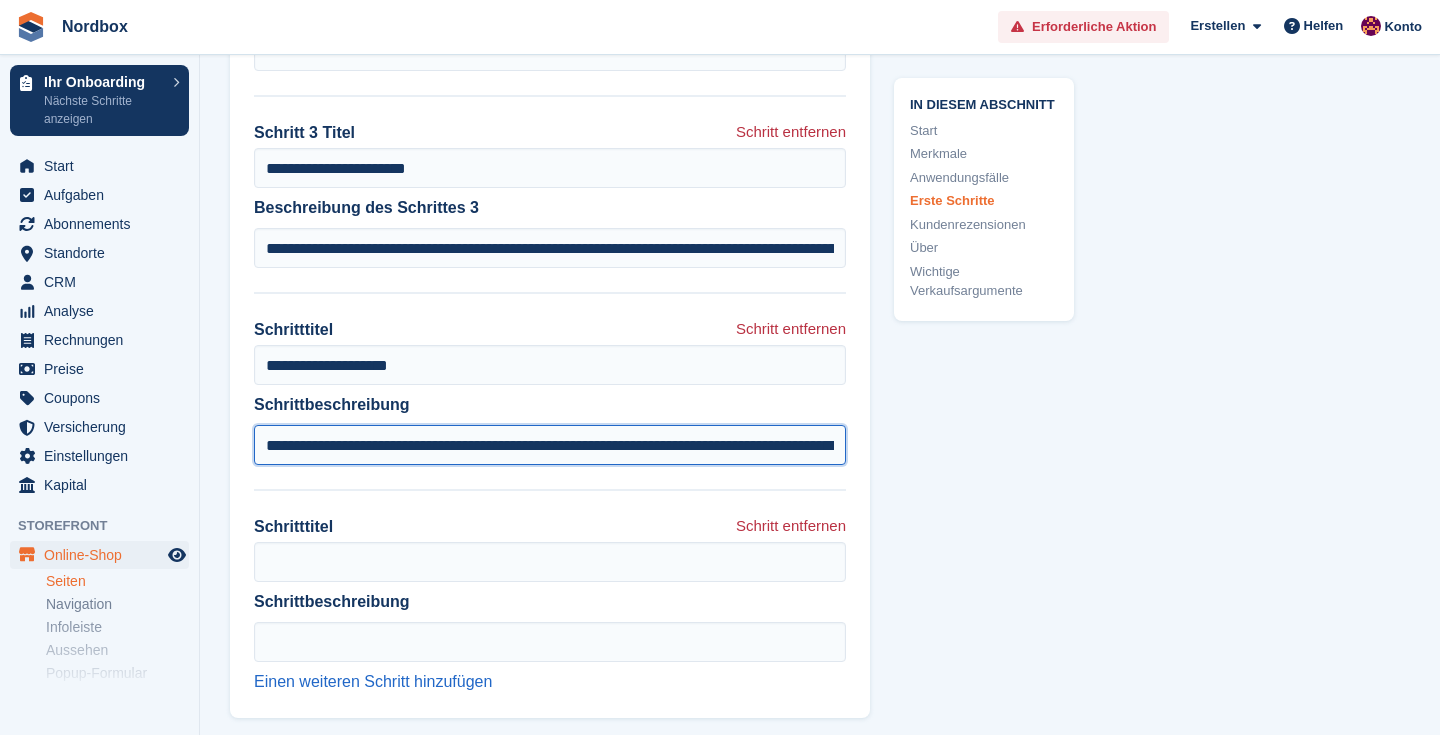 click on "**********" at bounding box center [550, 445] 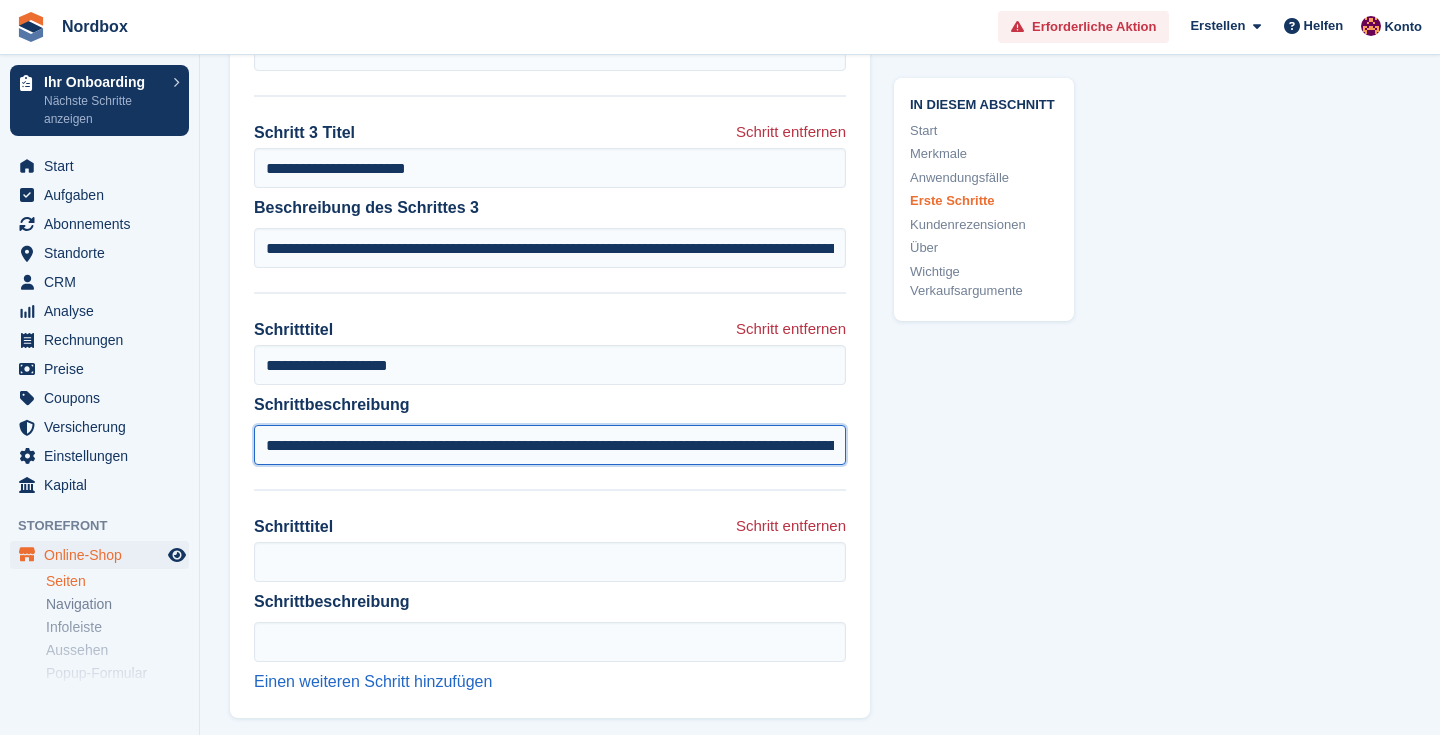 paste on "**********" 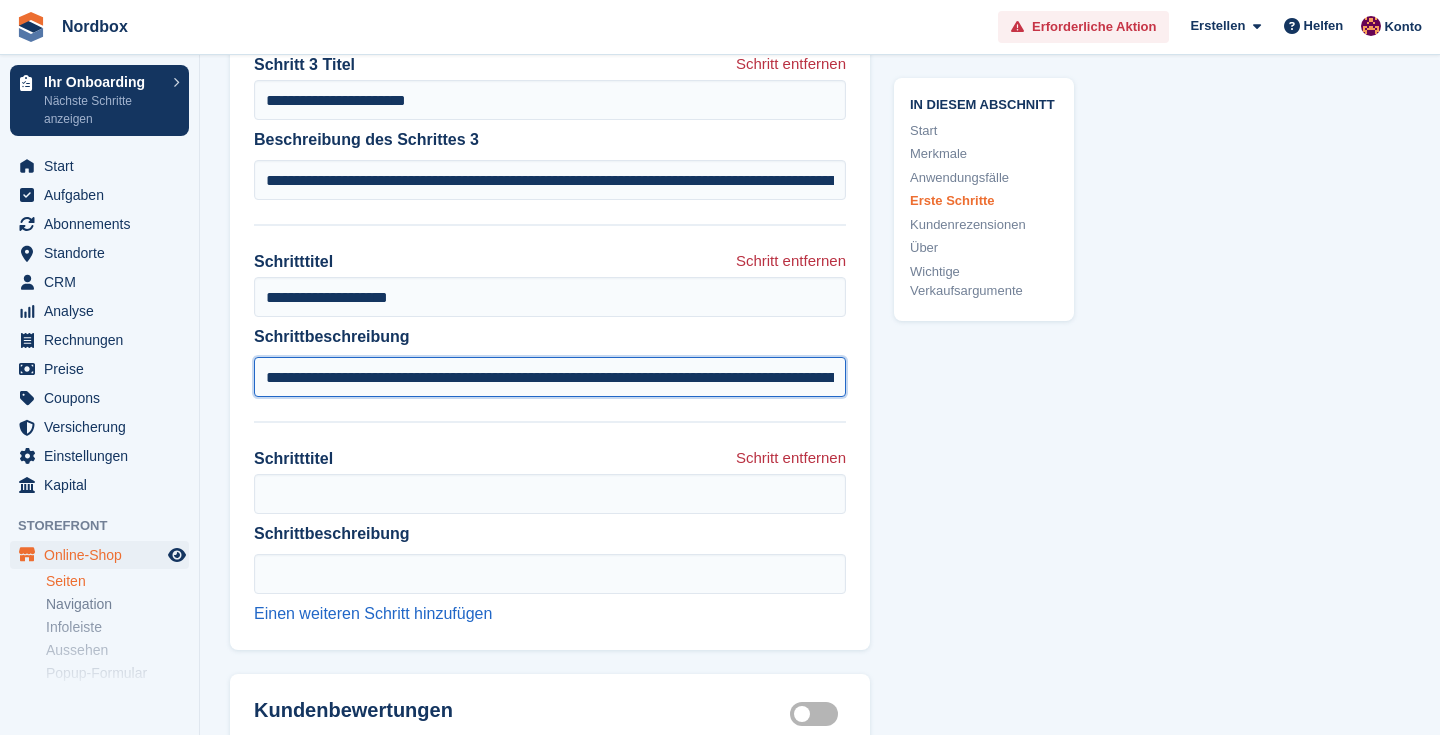 scroll, scrollTop: 2813, scrollLeft: 0, axis: vertical 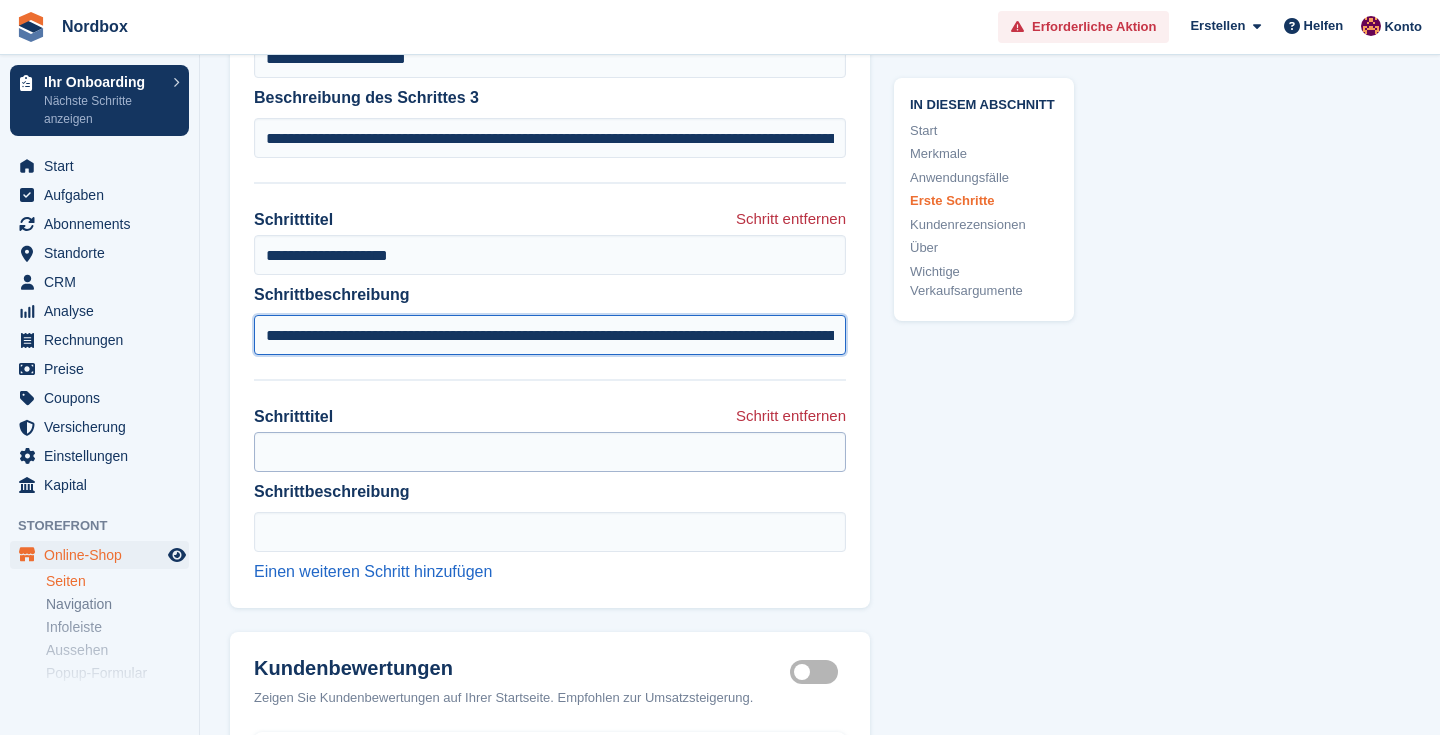 type on "**********" 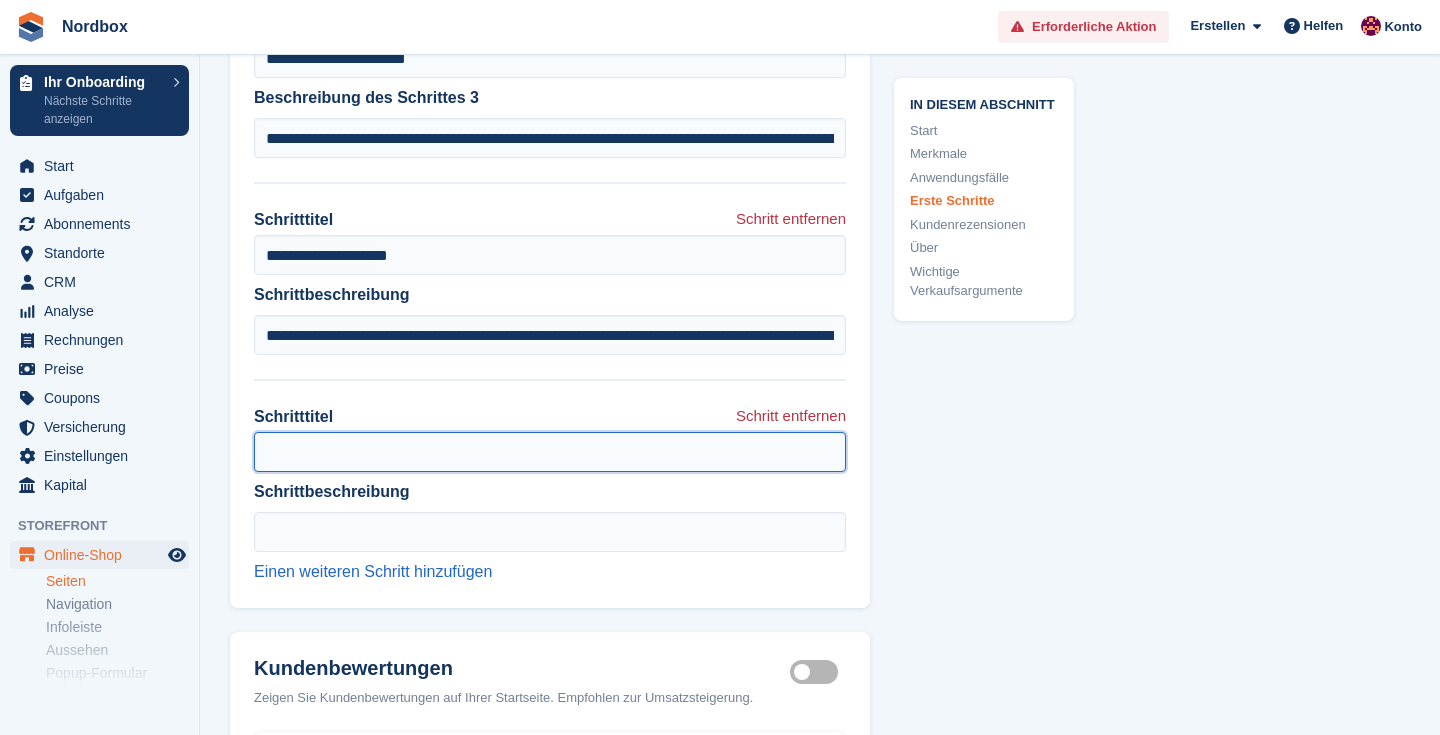 click on "Schritttitel" at bounding box center (550, 452) 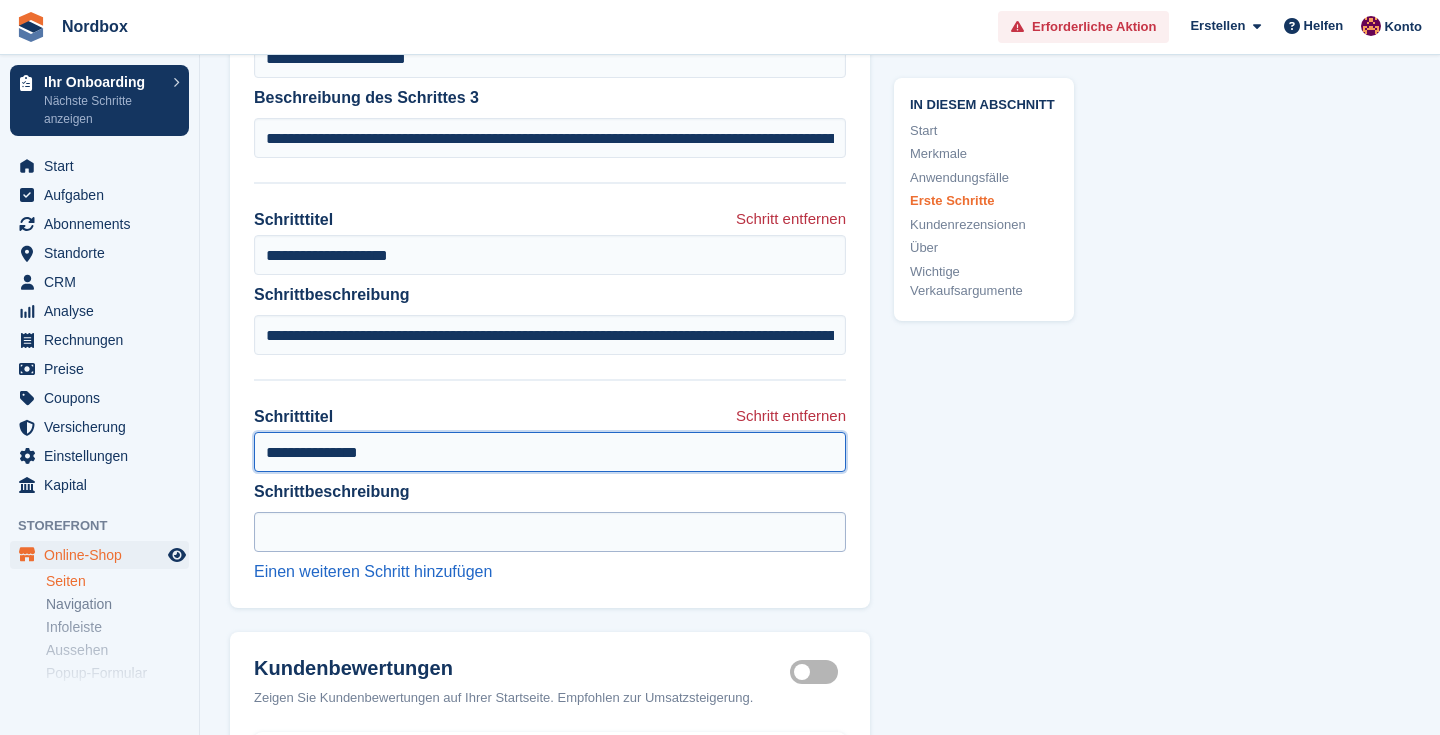 type on "**********" 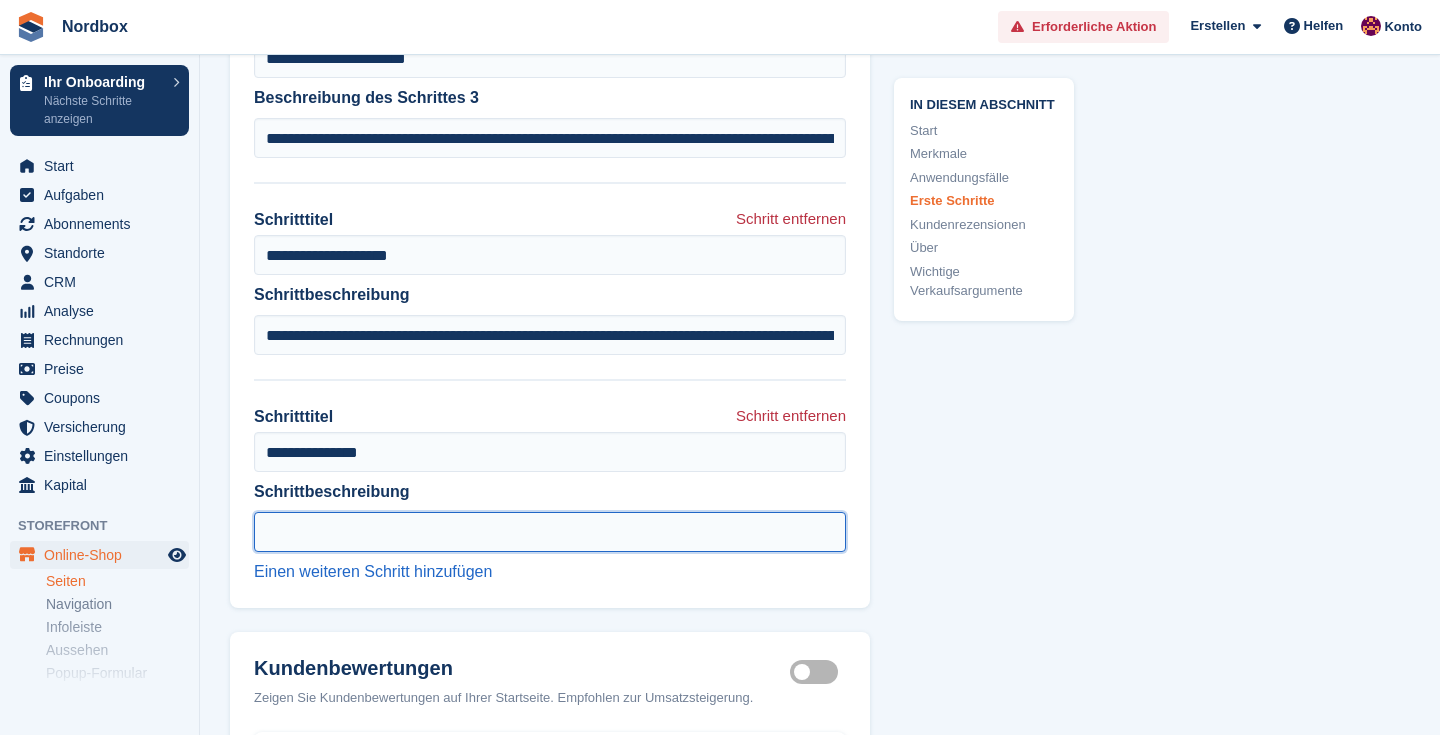 click on "Schrittbeschreibung" at bounding box center [550, 532] 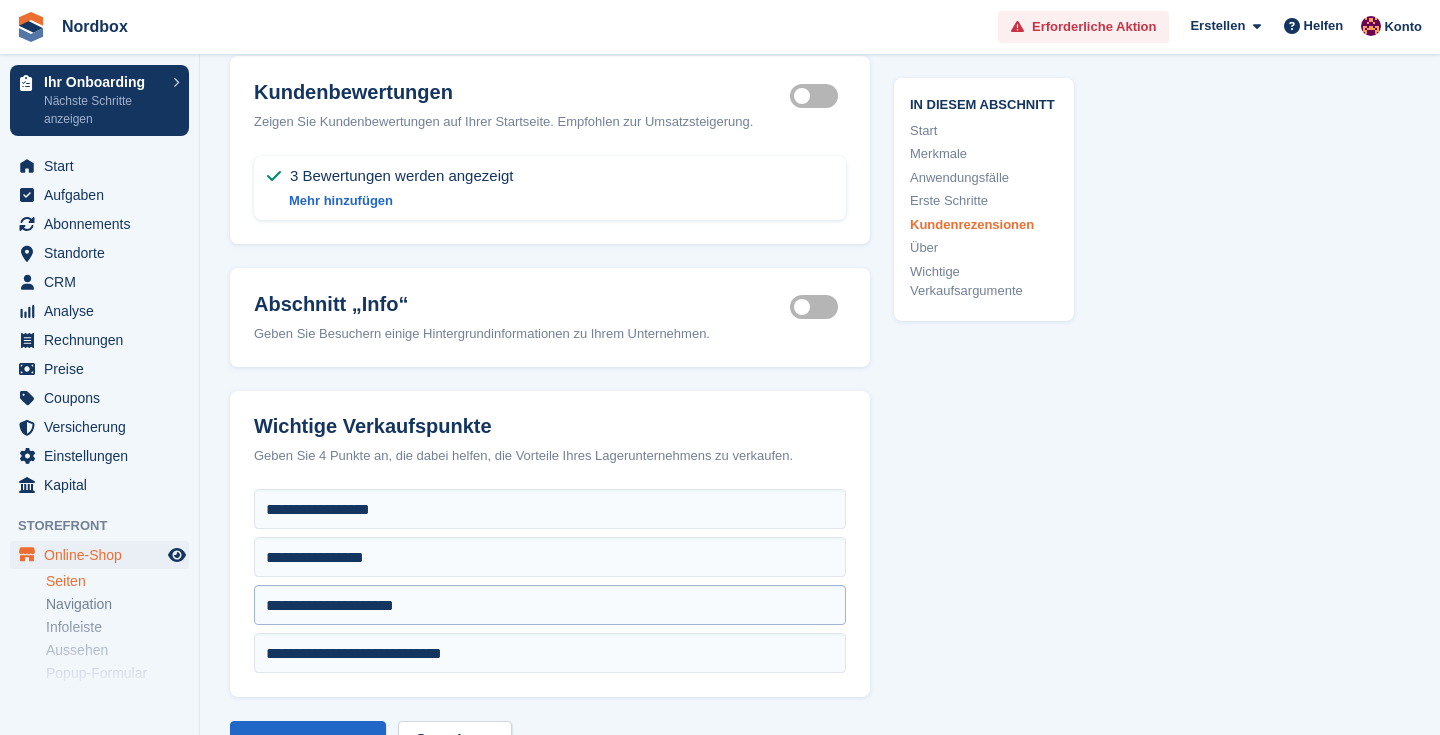 scroll, scrollTop: 3390, scrollLeft: 0, axis: vertical 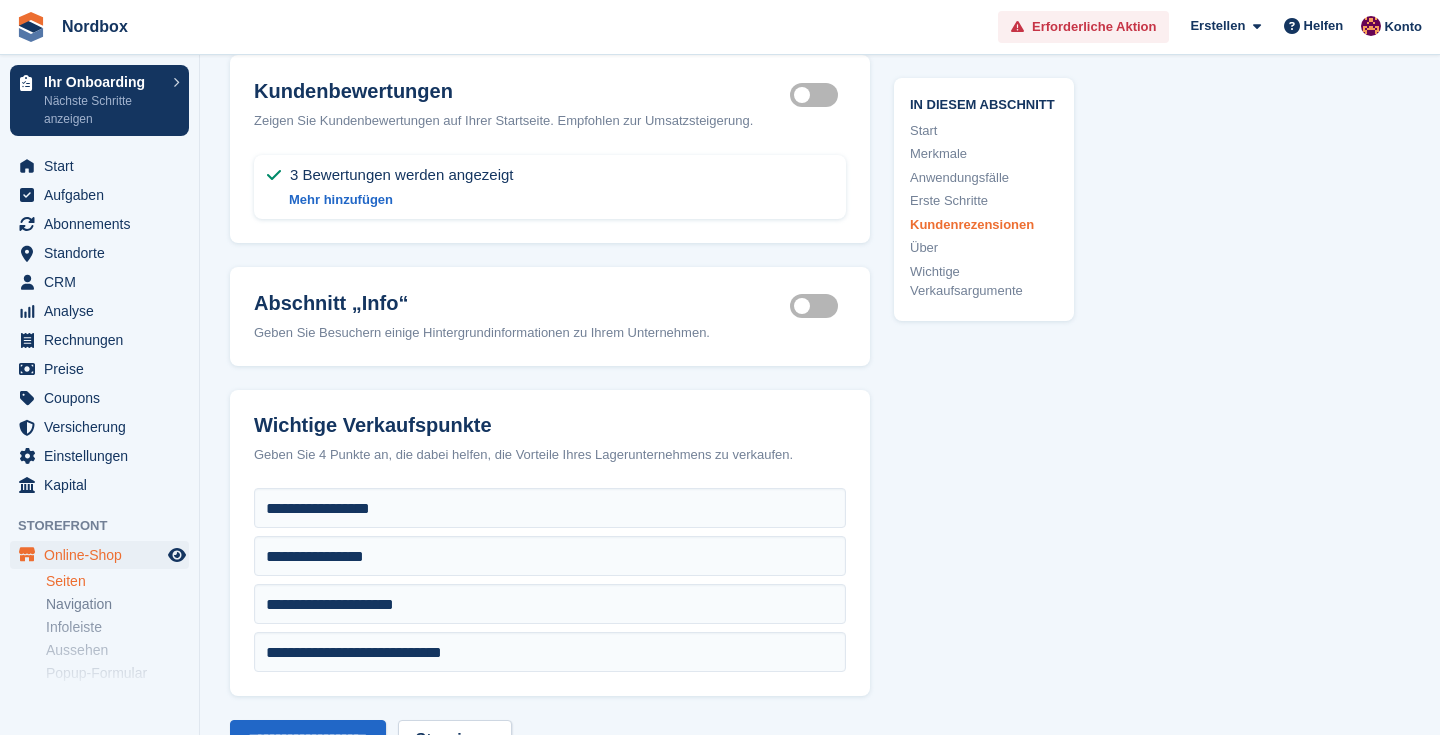 type on "**********" 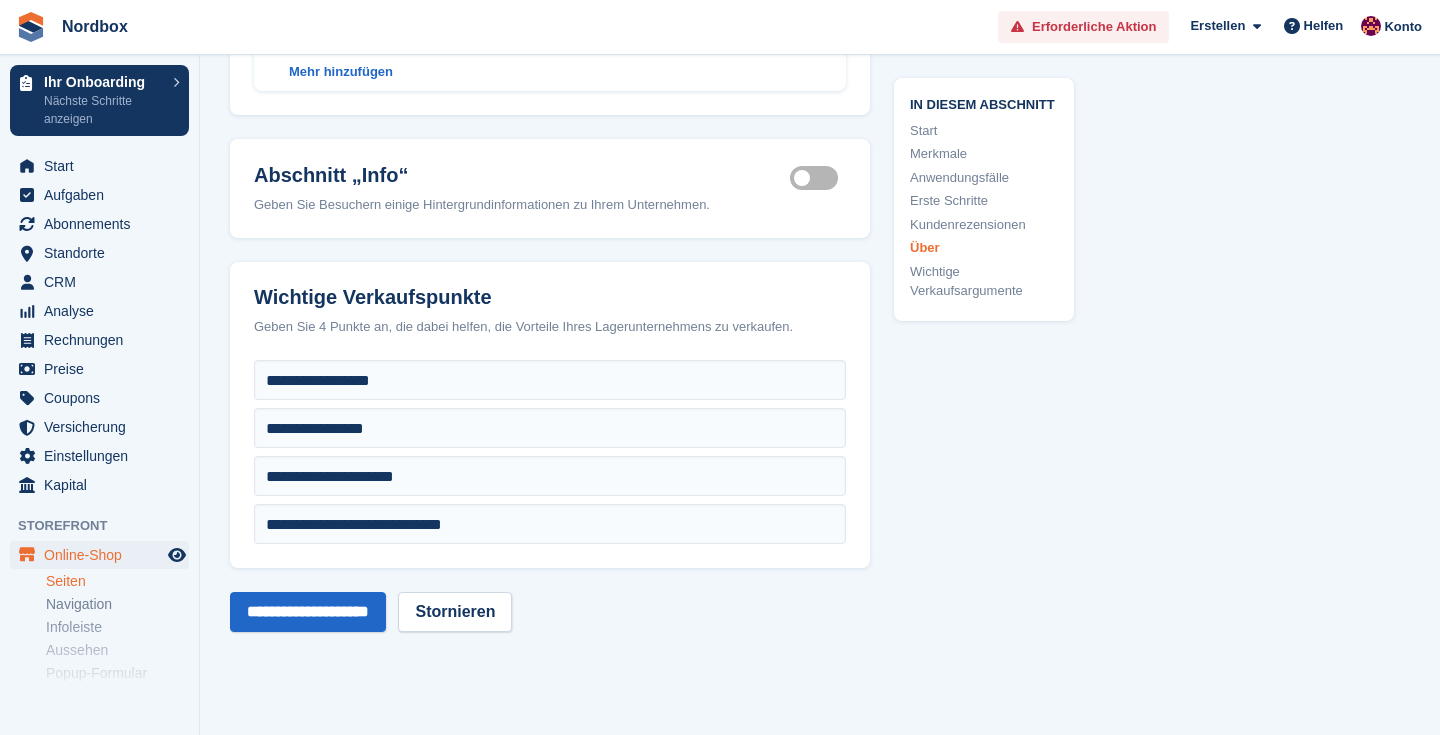 scroll, scrollTop: 3568, scrollLeft: 0, axis: vertical 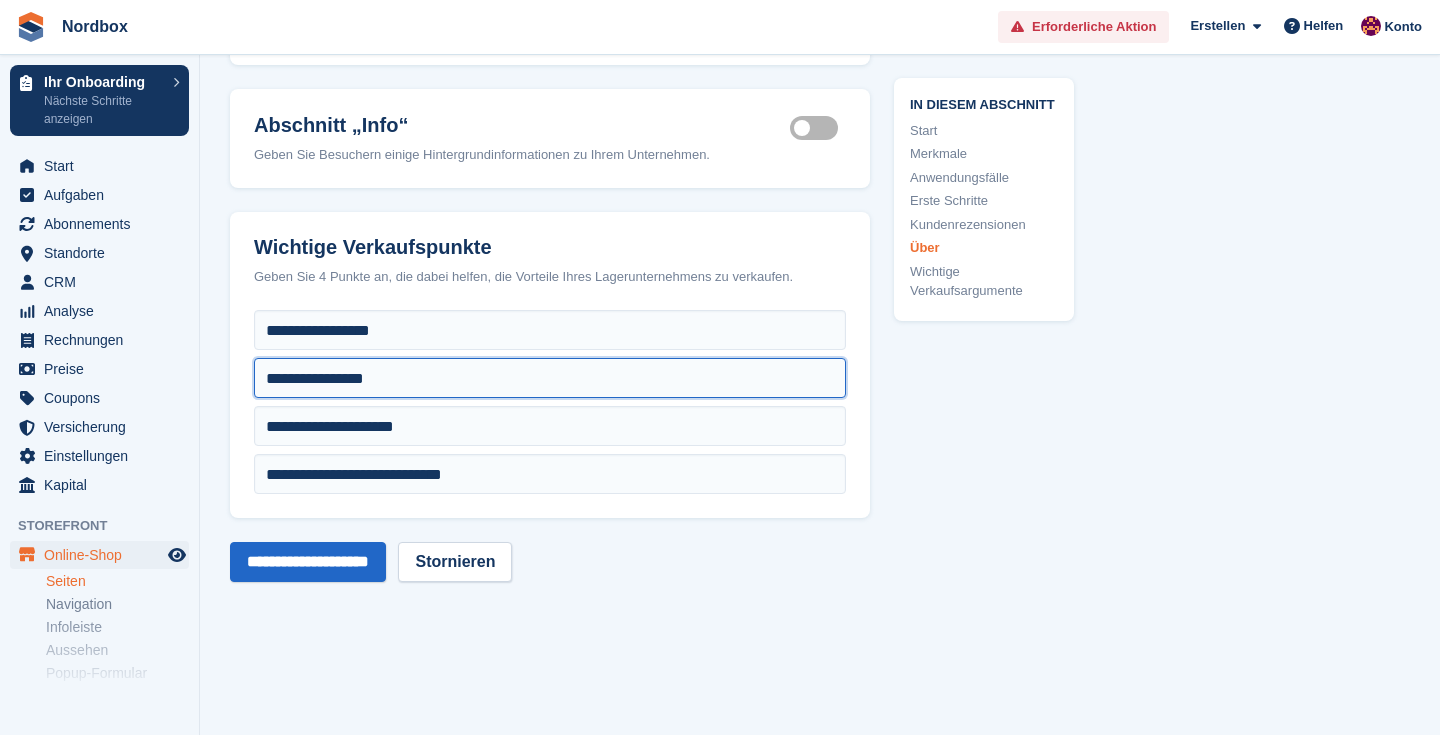 click on "**********" at bounding box center (550, 378) 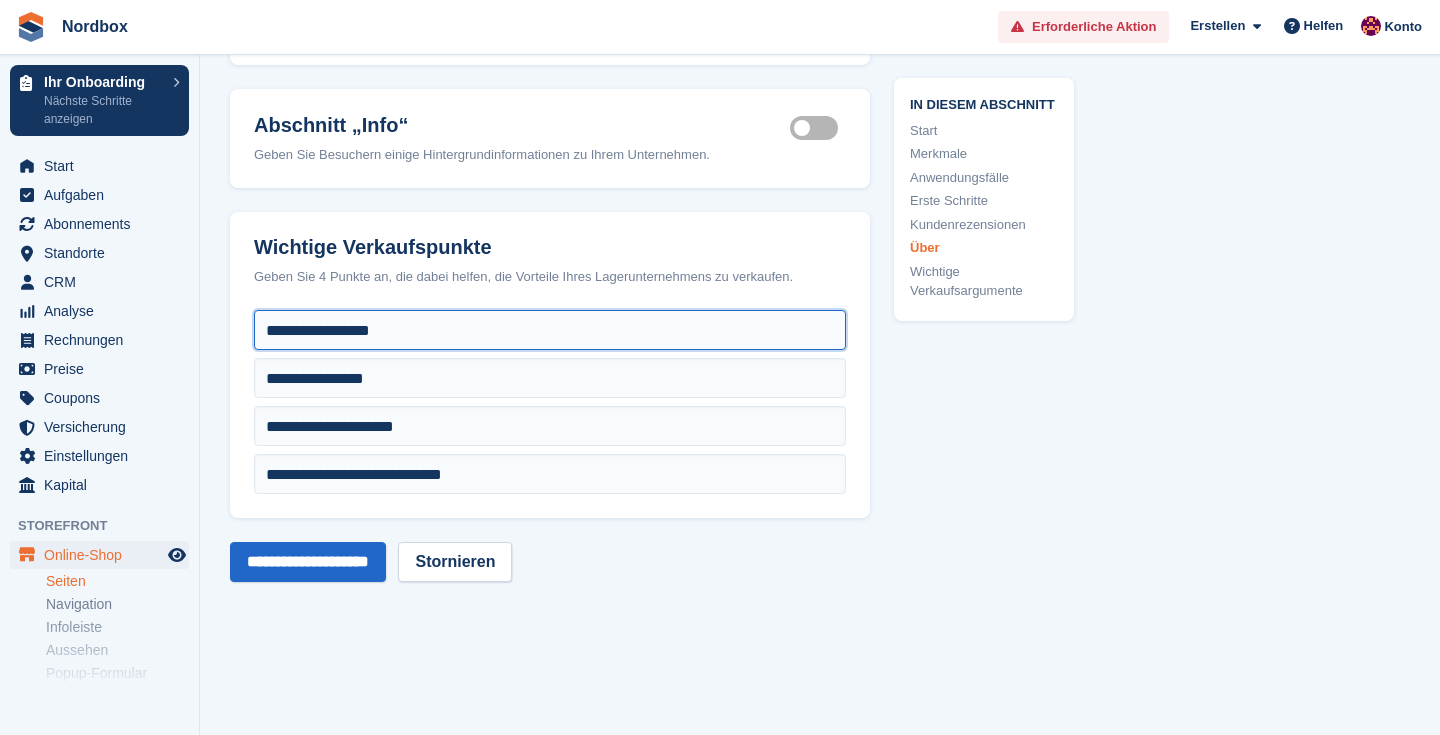 click on "**********" at bounding box center (550, 330) 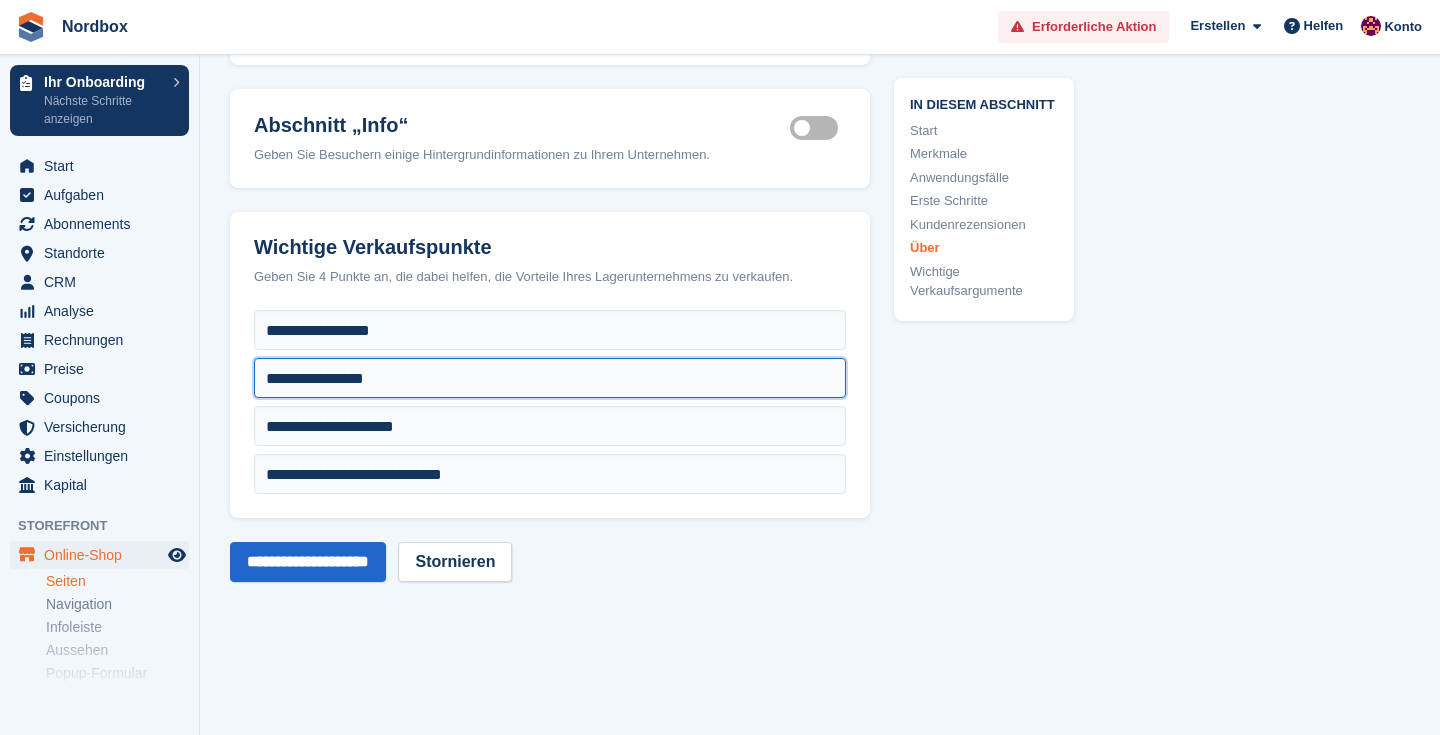click on "**********" at bounding box center (550, 378) 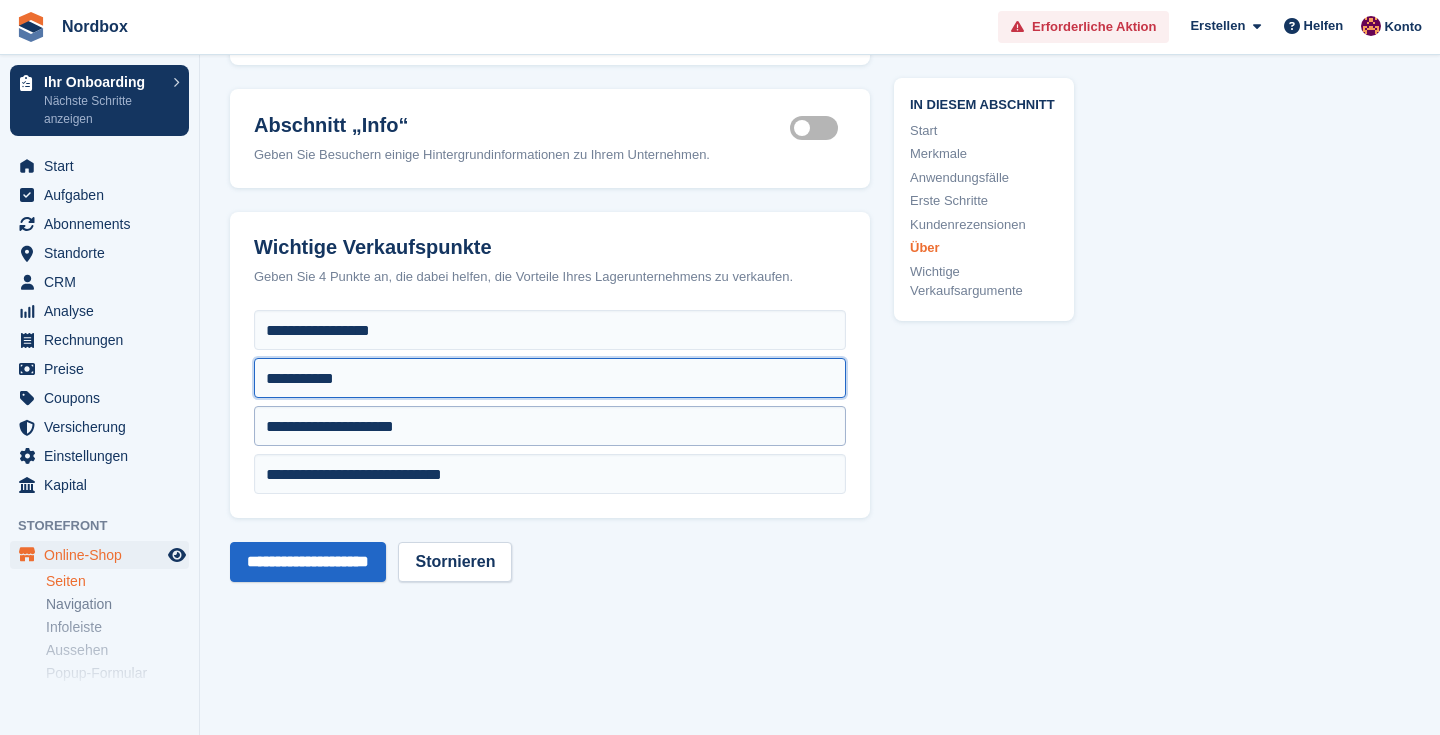 type on "**********" 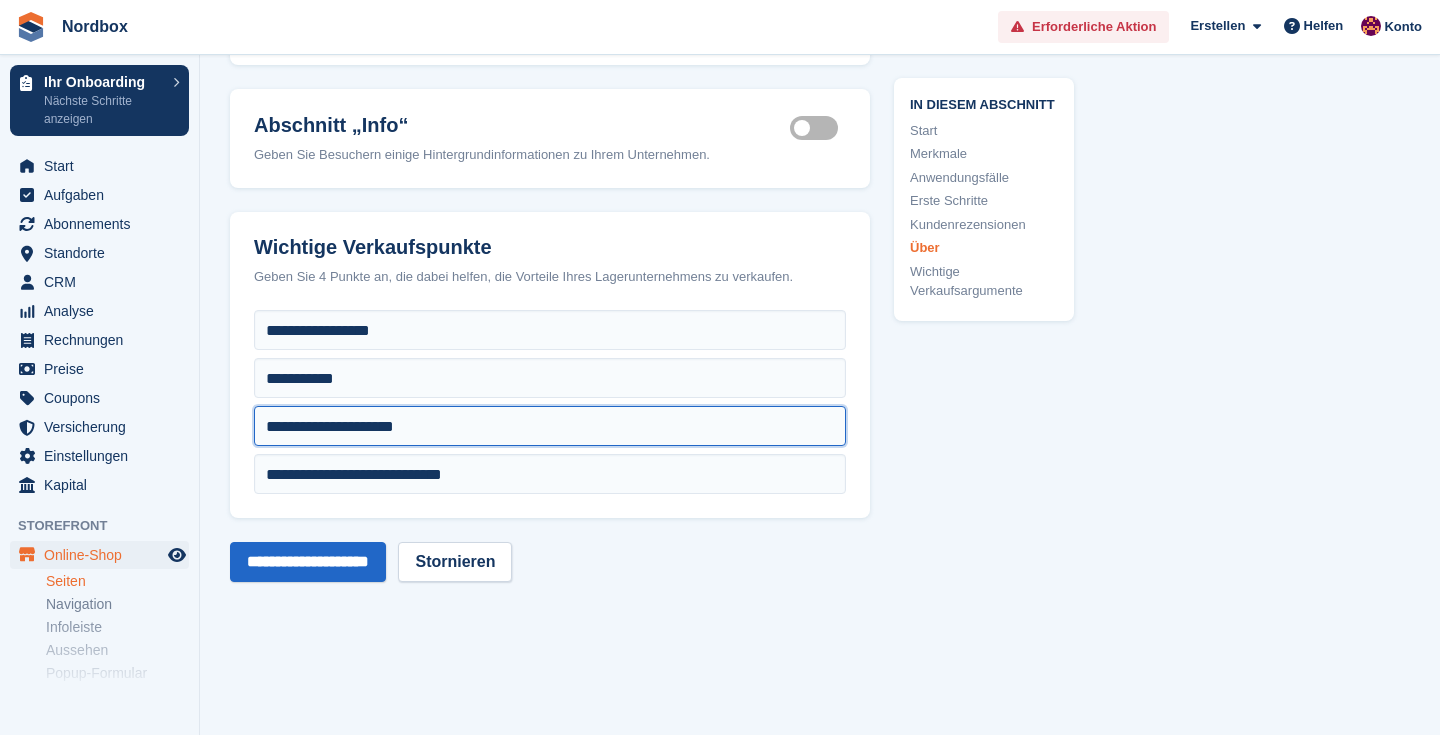 click on "**********" at bounding box center [550, 426] 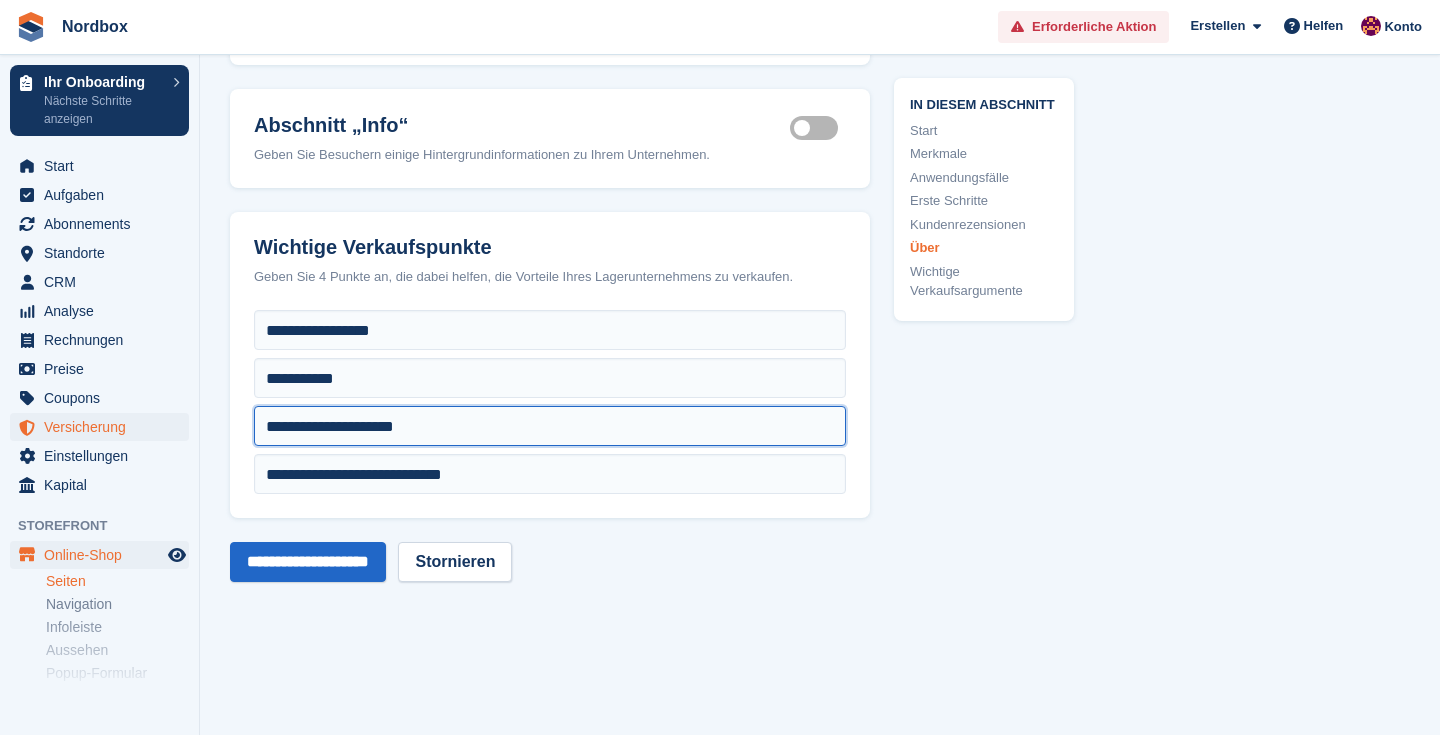 drag, startPoint x: 444, startPoint y: 436, endPoint x: 168, endPoint y: 436, distance: 276 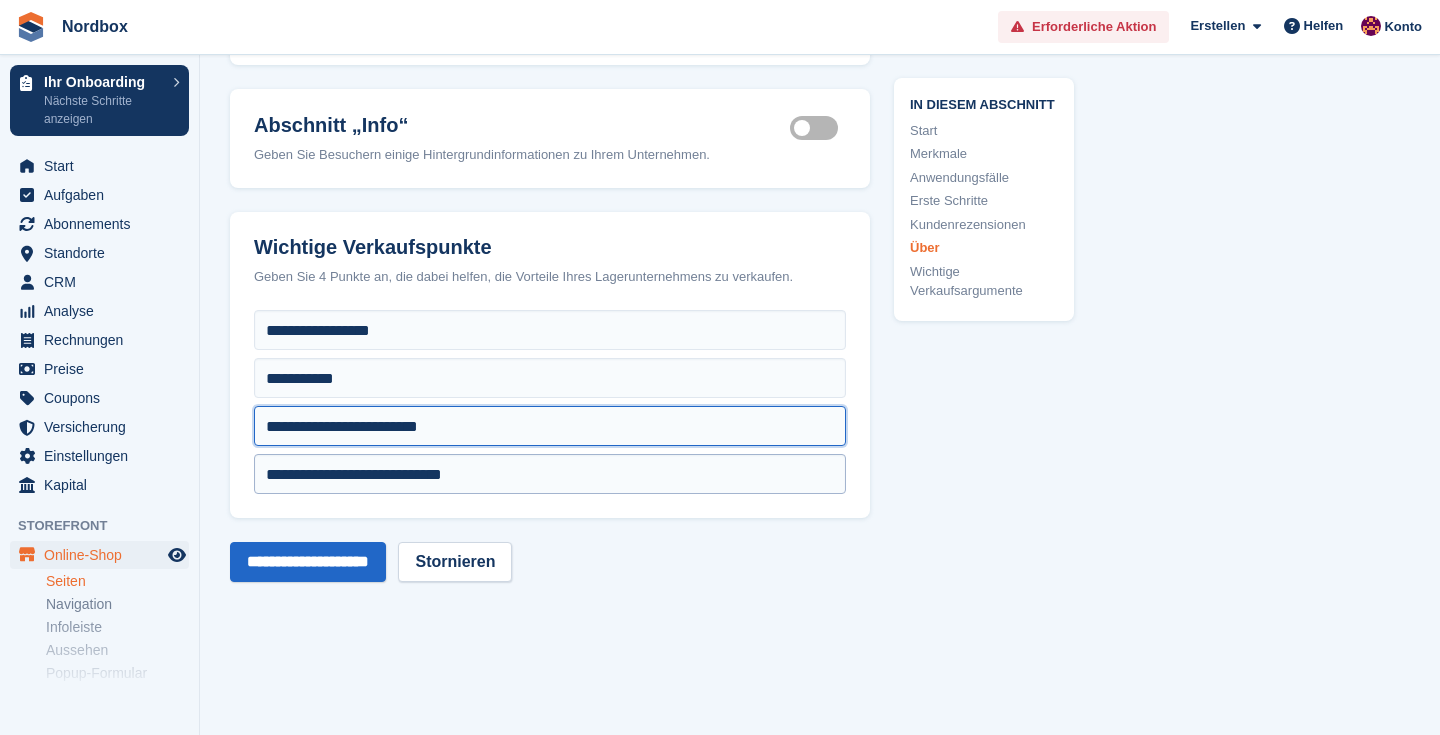 type on "**********" 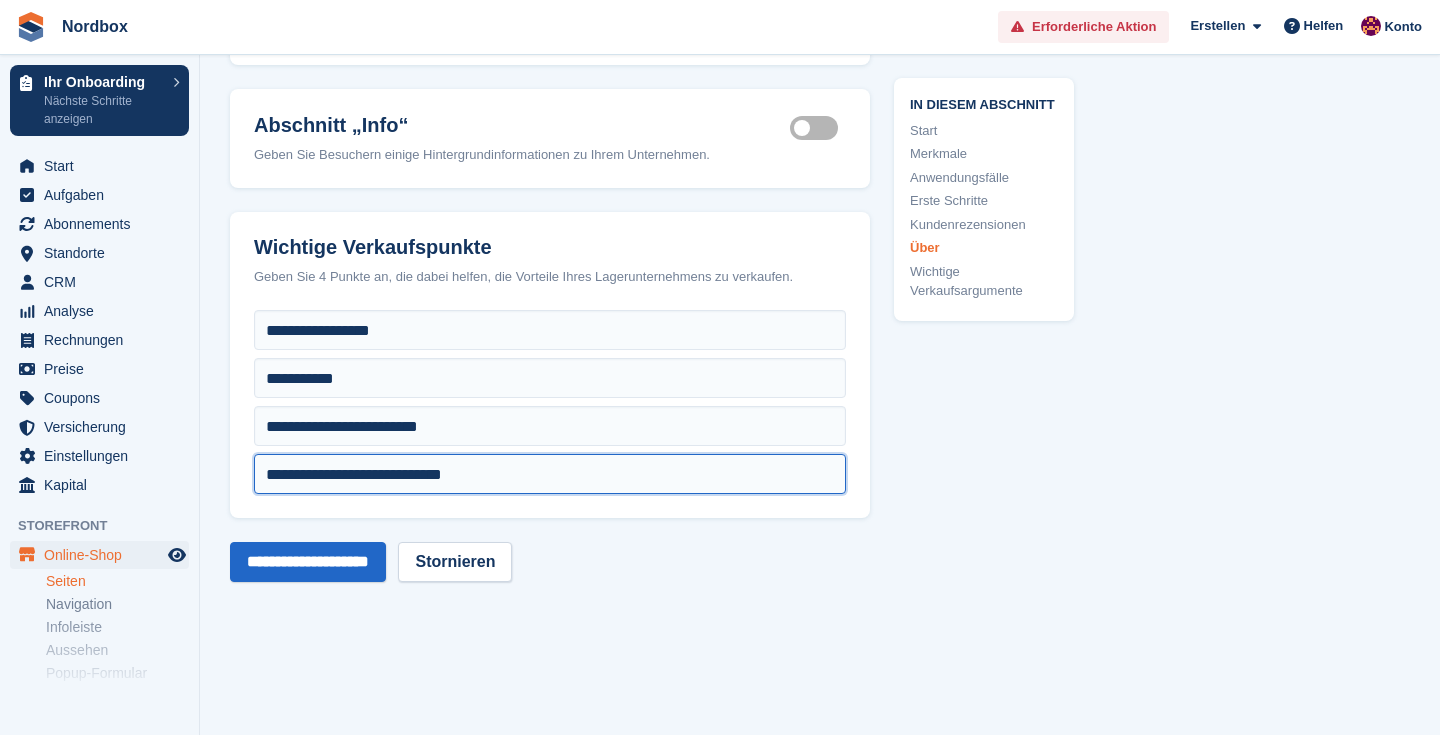click on "**********" at bounding box center (550, 474) 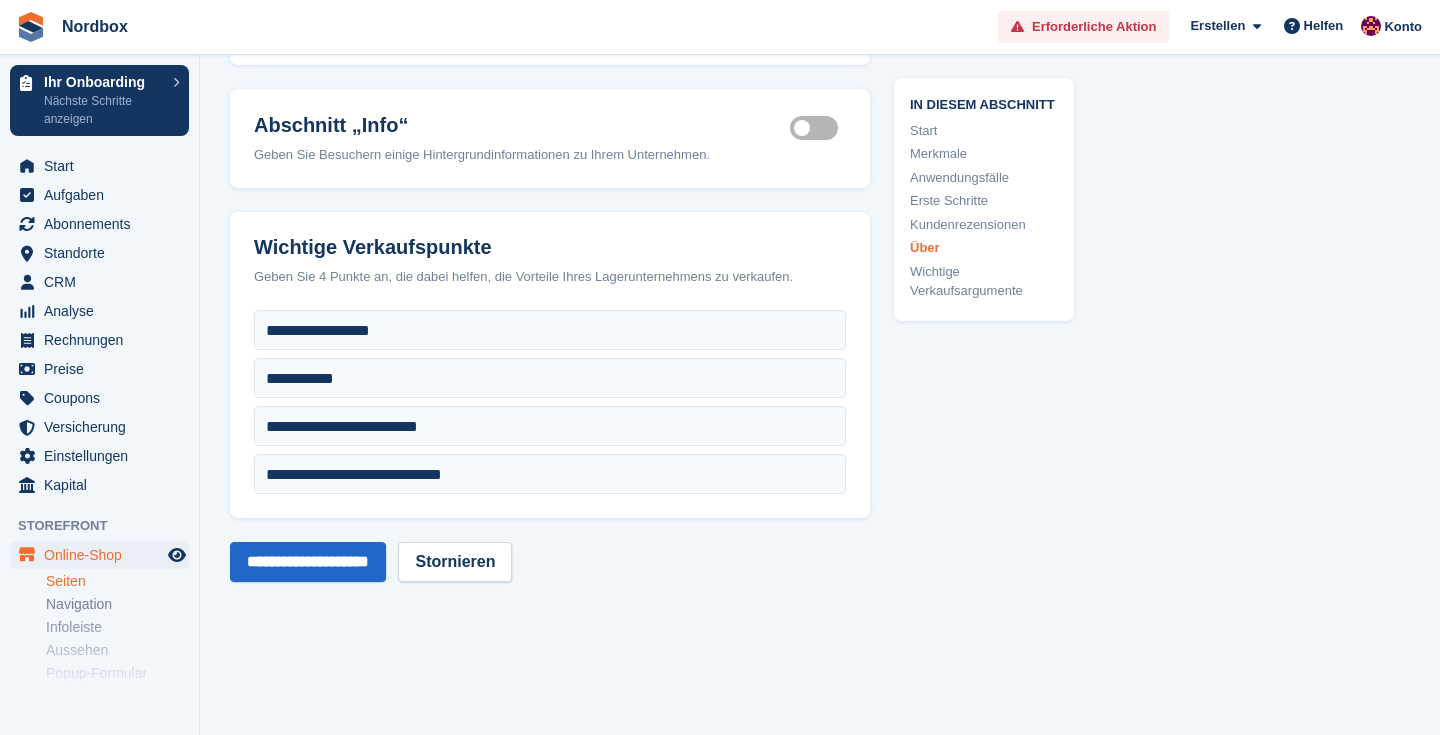 click on "**********" at bounding box center [550, 562] 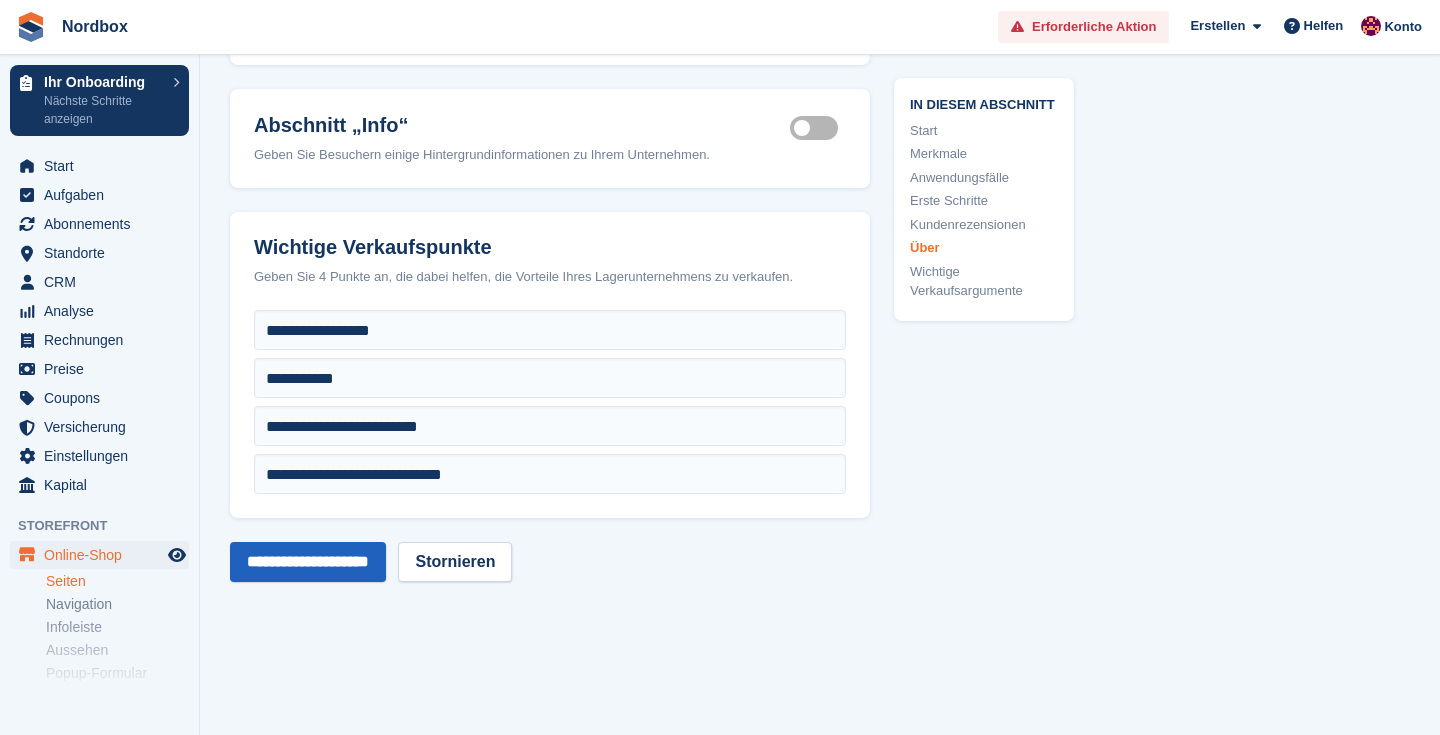 click on "**********" at bounding box center [308, 562] 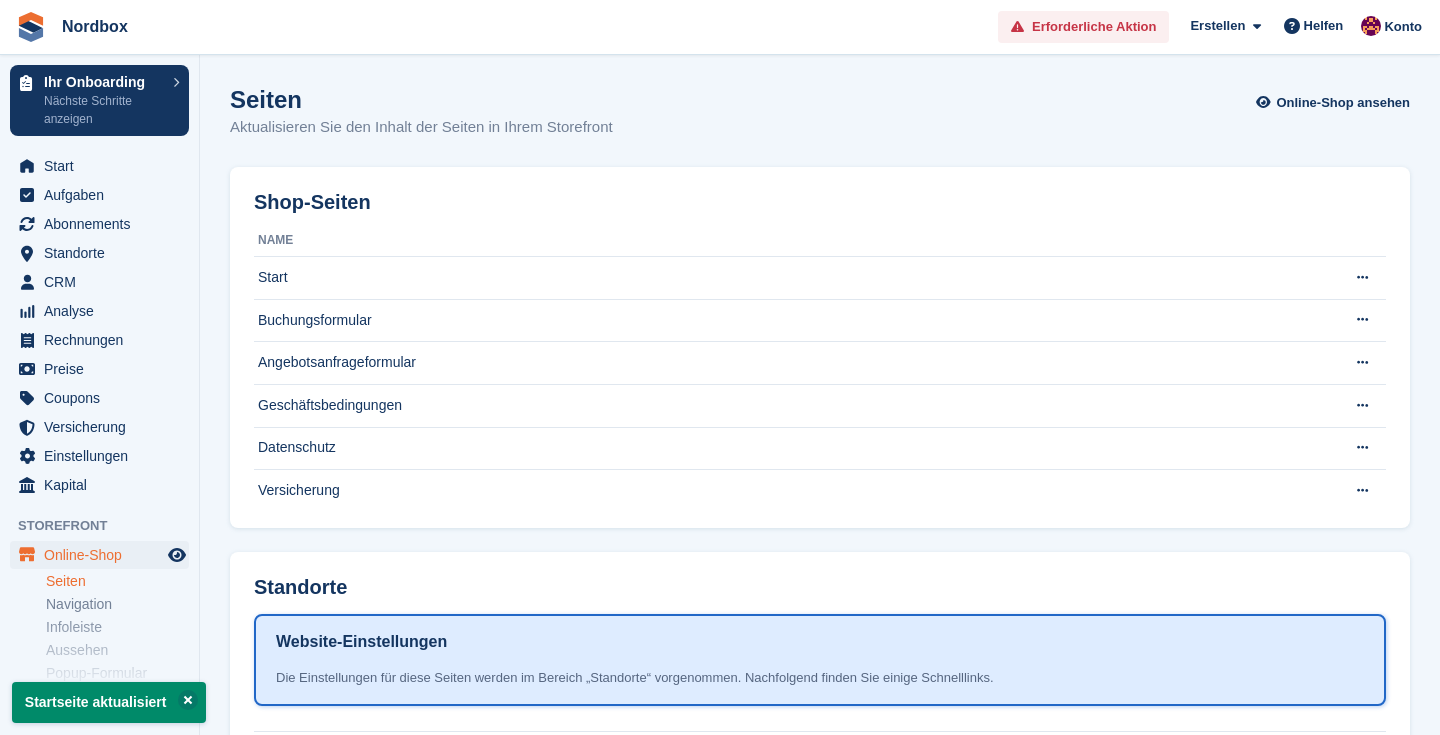 scroll, scrollTop: 0, scrollLeft: 0, axis: both 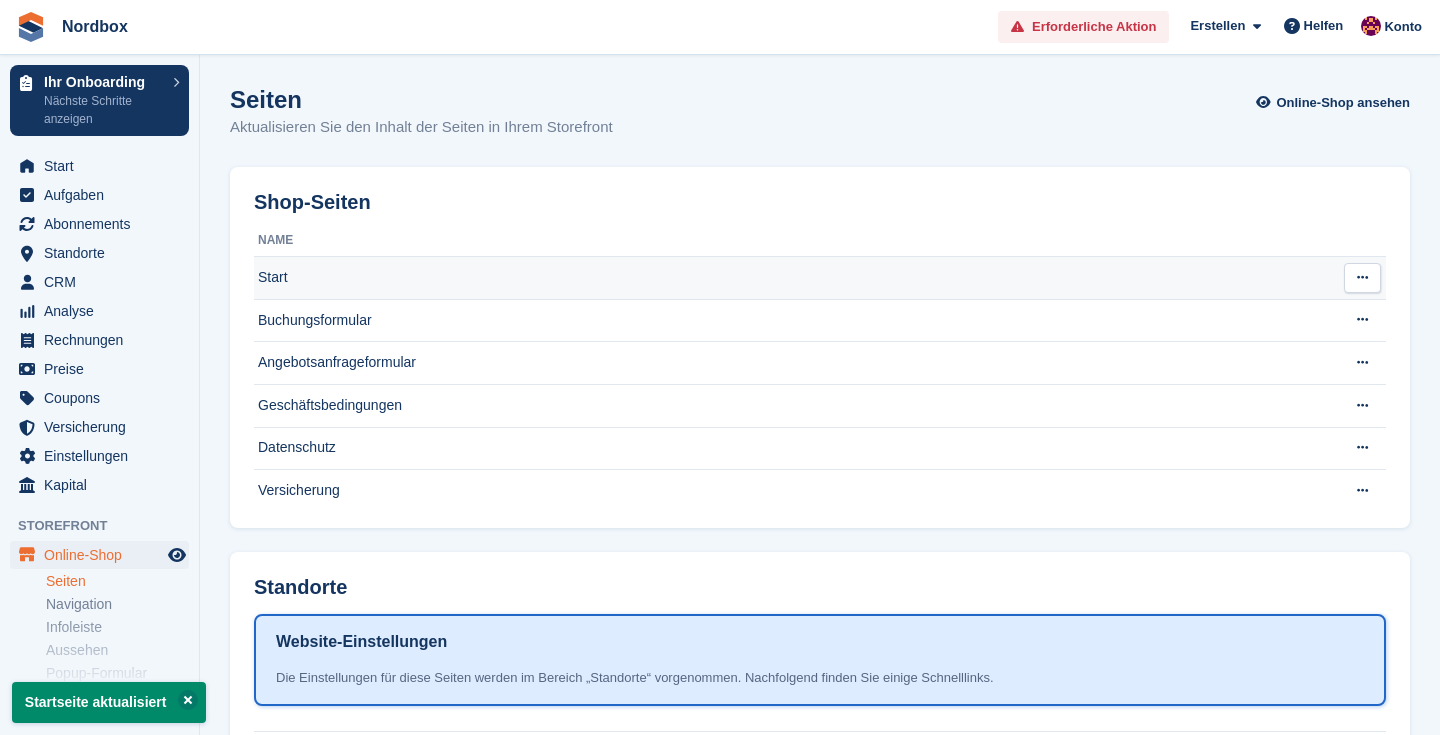 click on "Start" at bounding box center [791, 278] 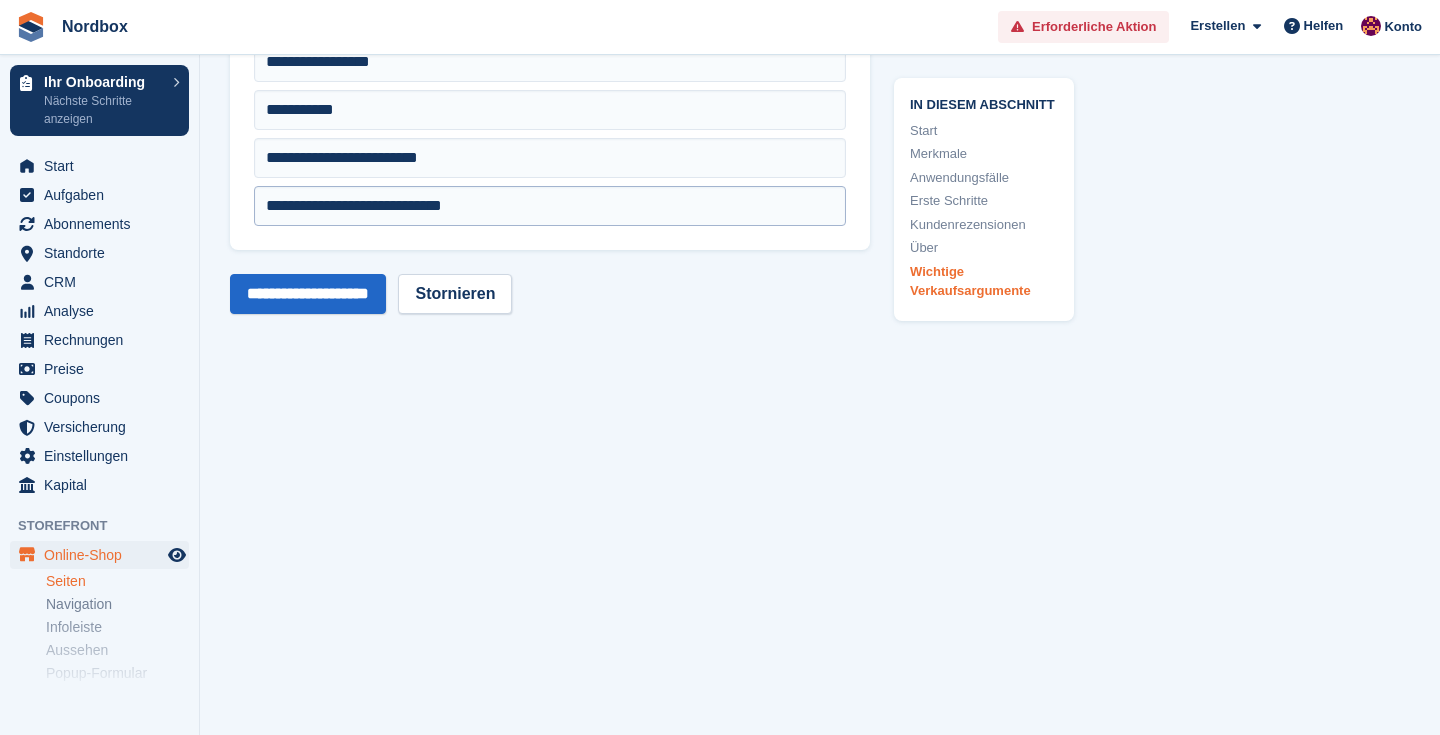 scroll, scrollTop: 4044, scrollLeft: 0, axis: vertical 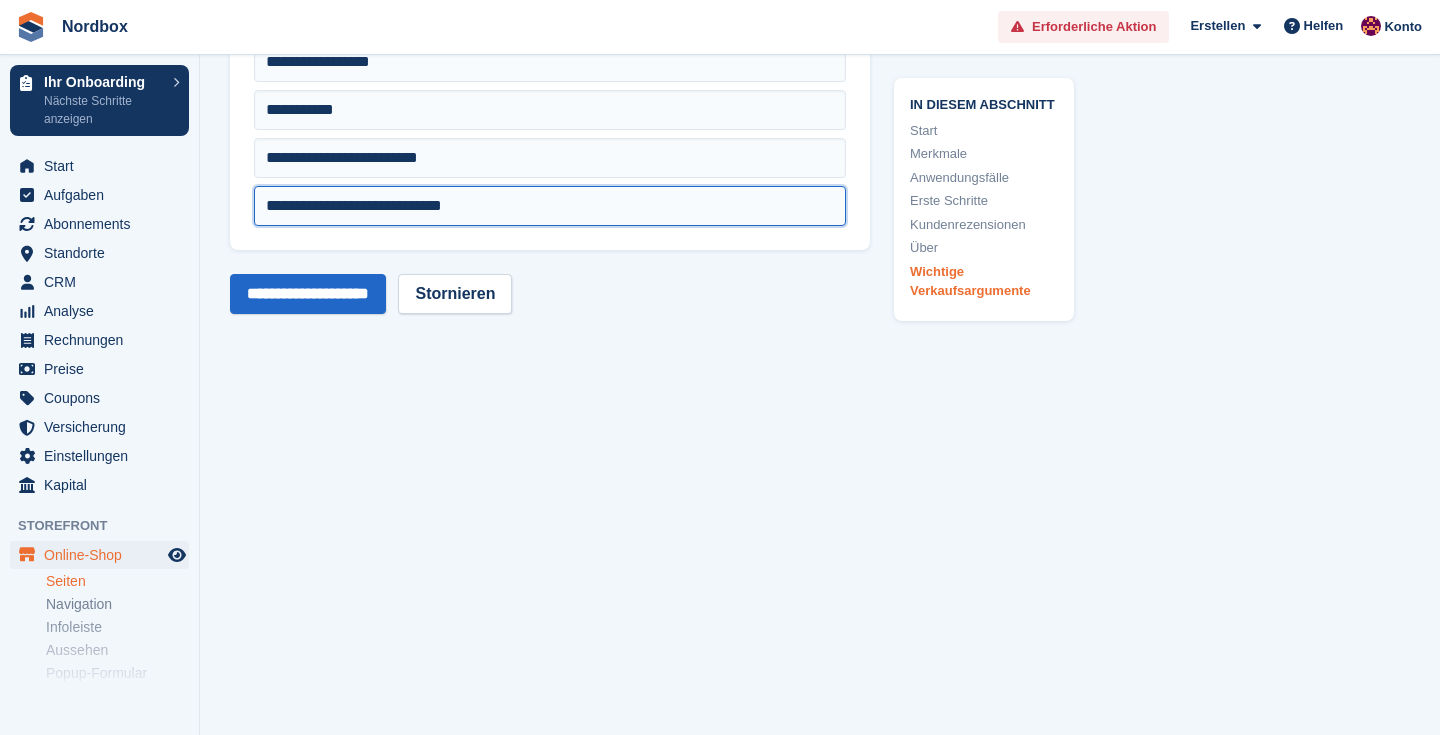 drag, startPoint x: 517, startPoint y: 198, endPoint x: 0, endPoint y: 198, distance: 517 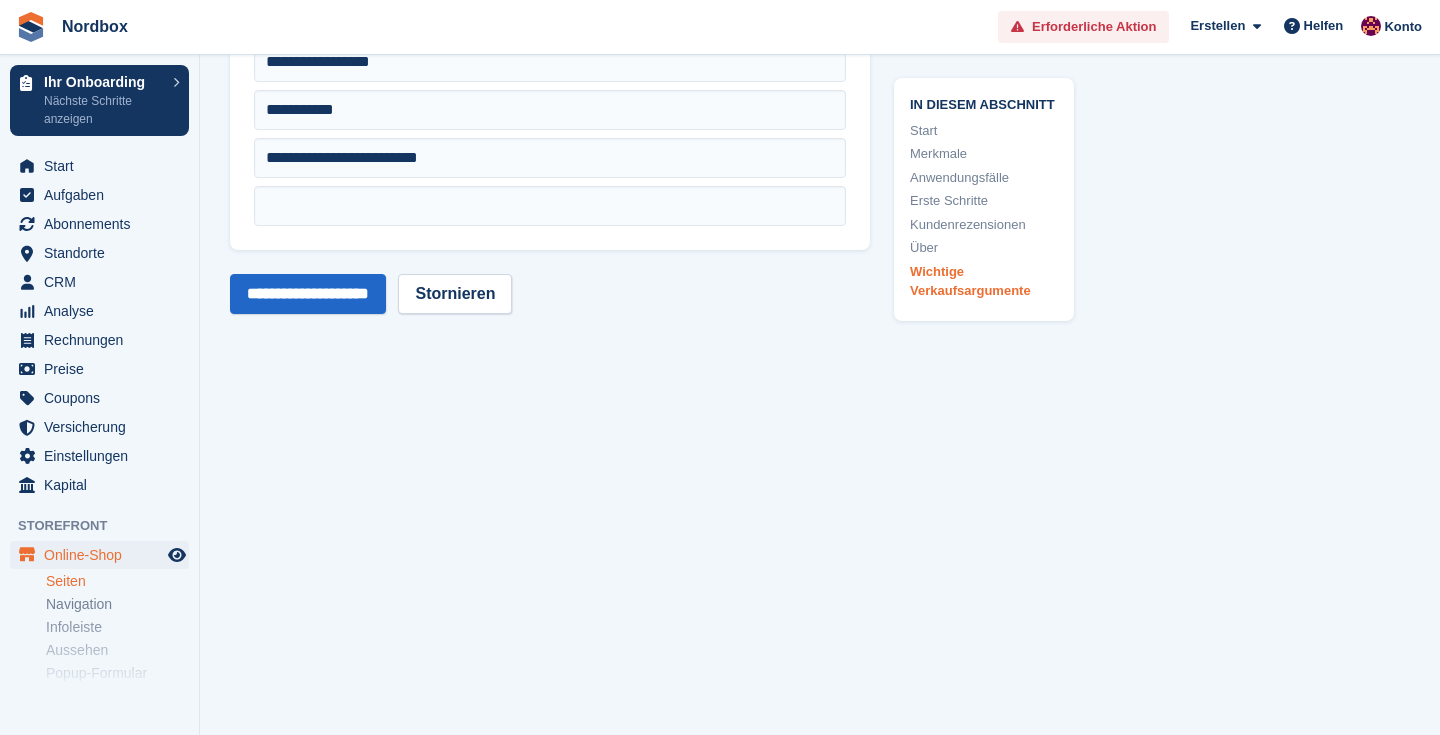 click on "**********" at bounding box center (550, -1594) 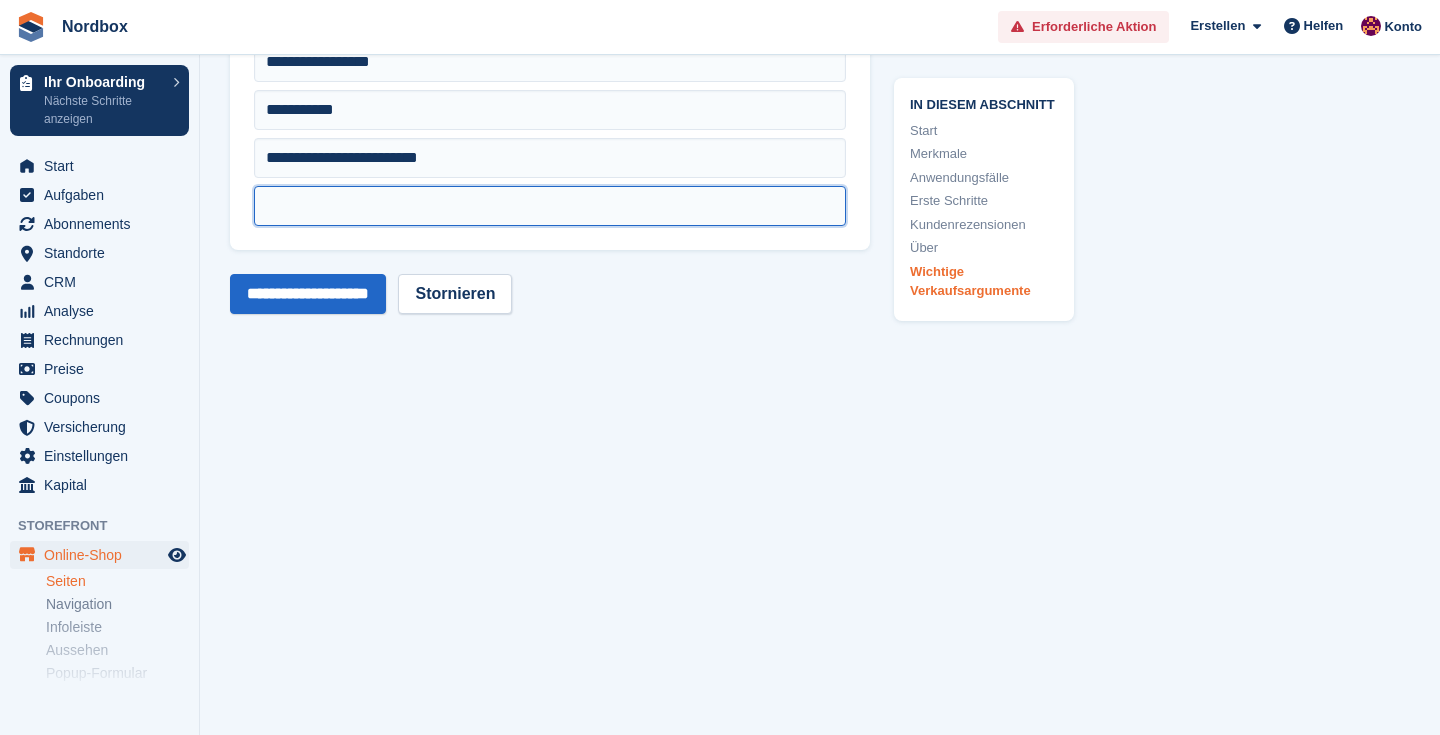 click at bounding box center (550, 206) 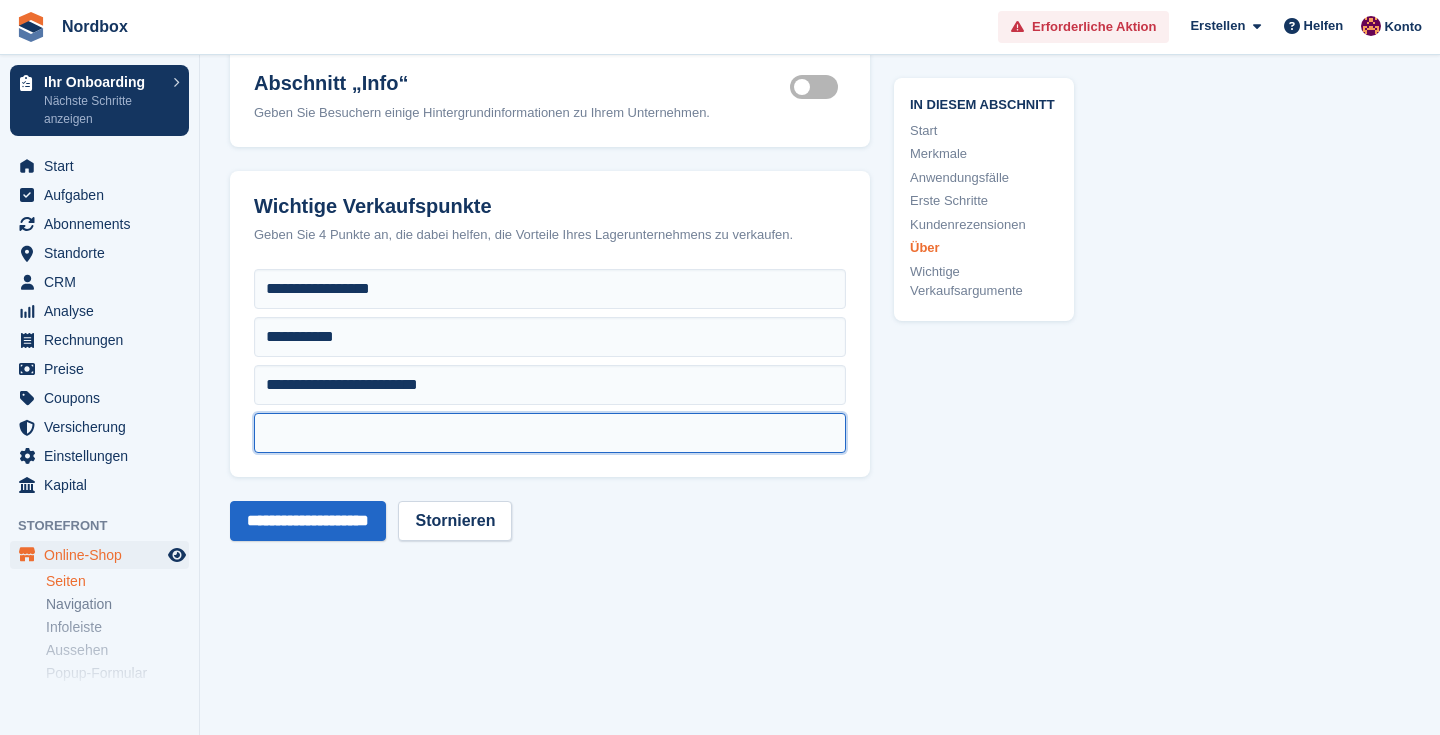 scroll, scrollTop: 3799, scrollLeft: 0, axis: vertical 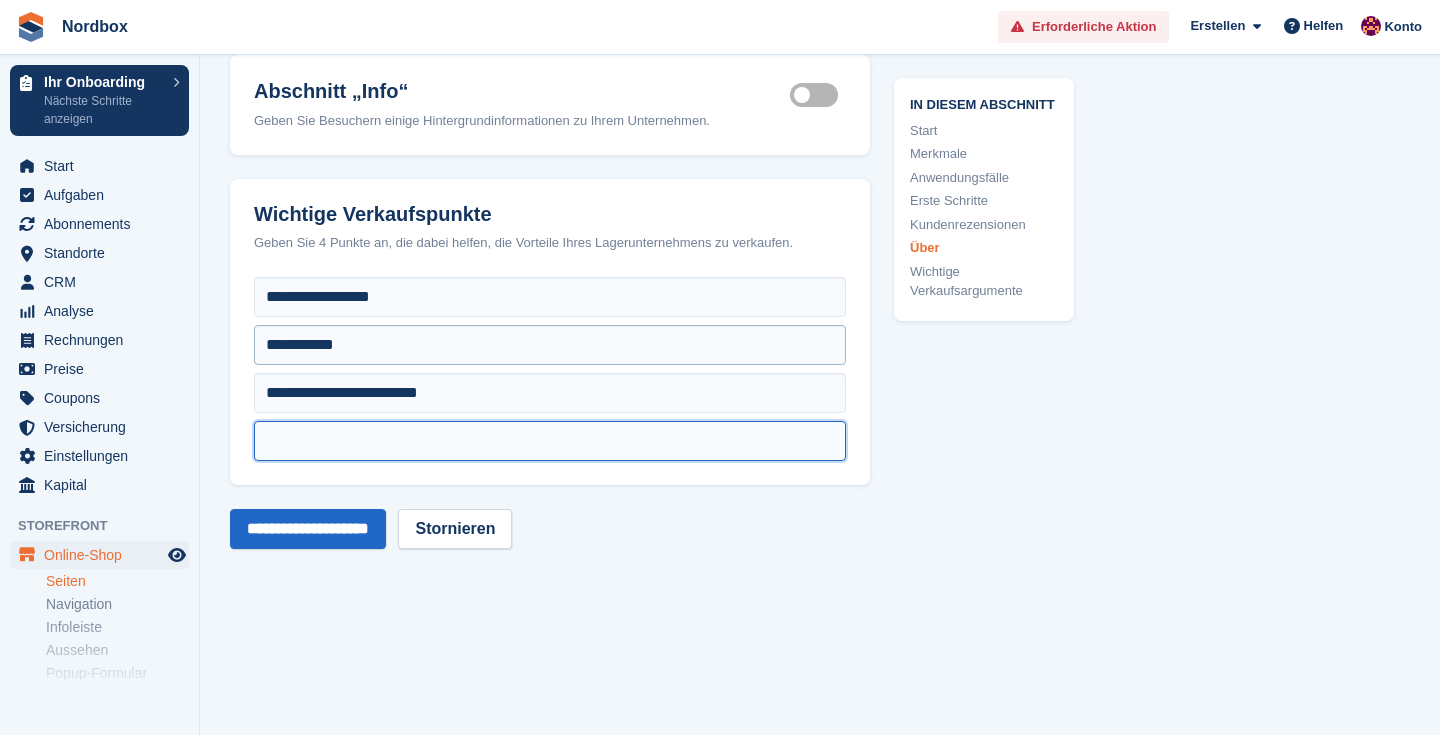 type on "*" 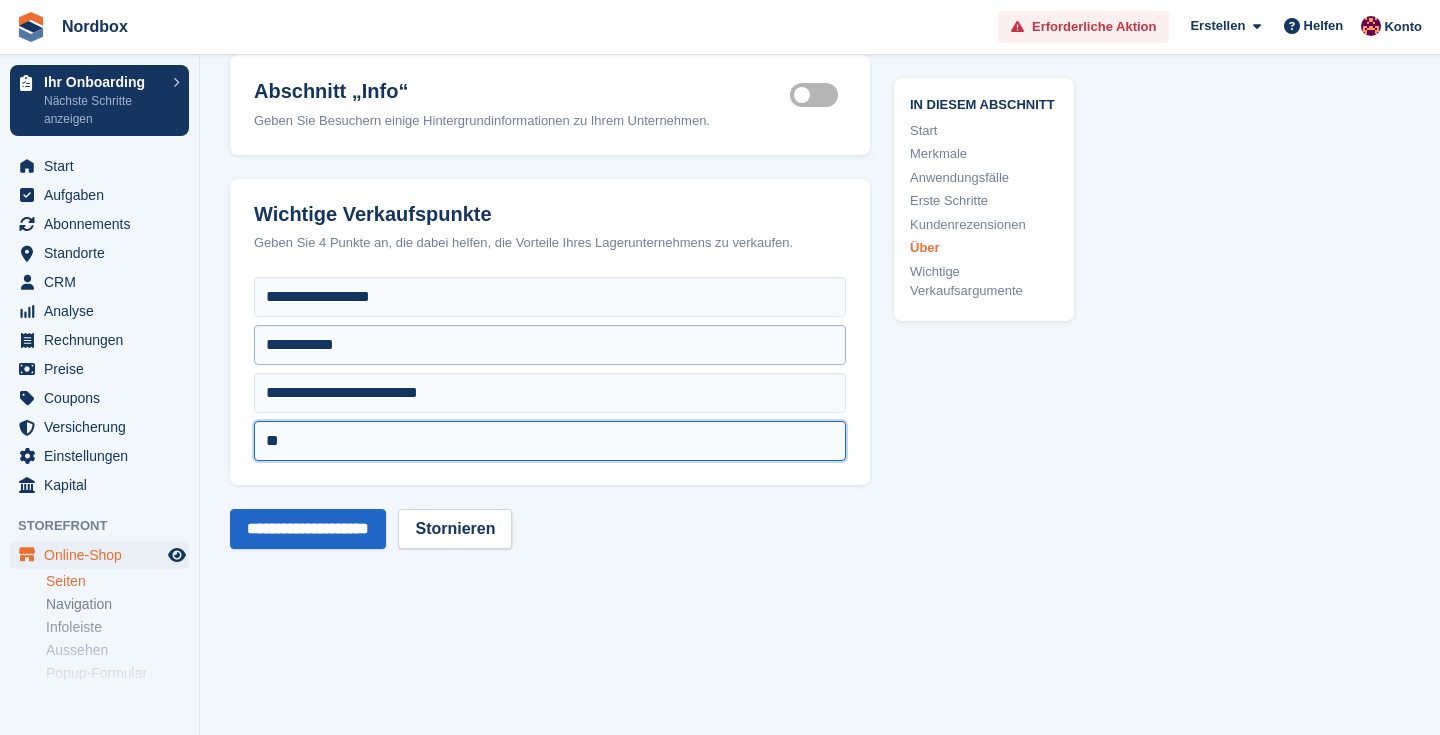 type on "*" 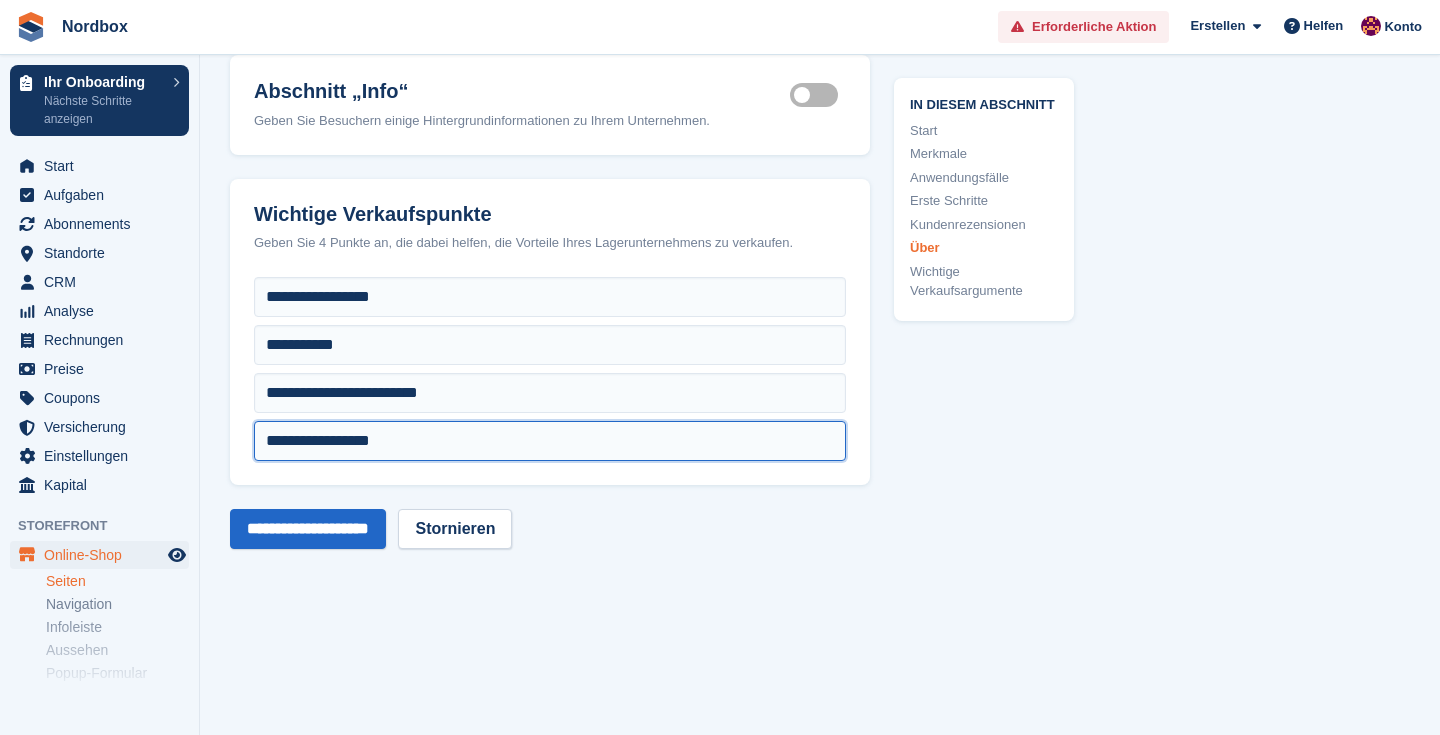 type on "**********" 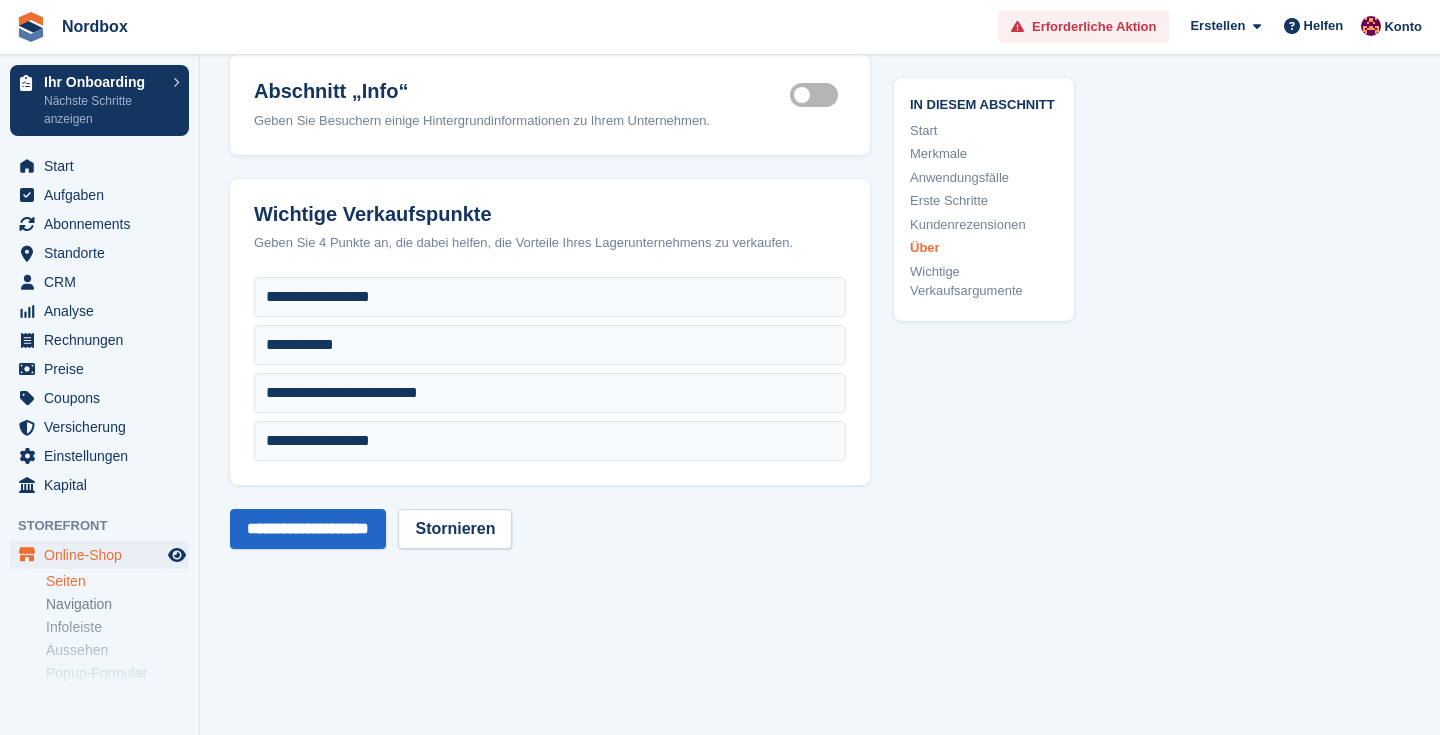 click on "**********" at bounding box center (550, -1359) 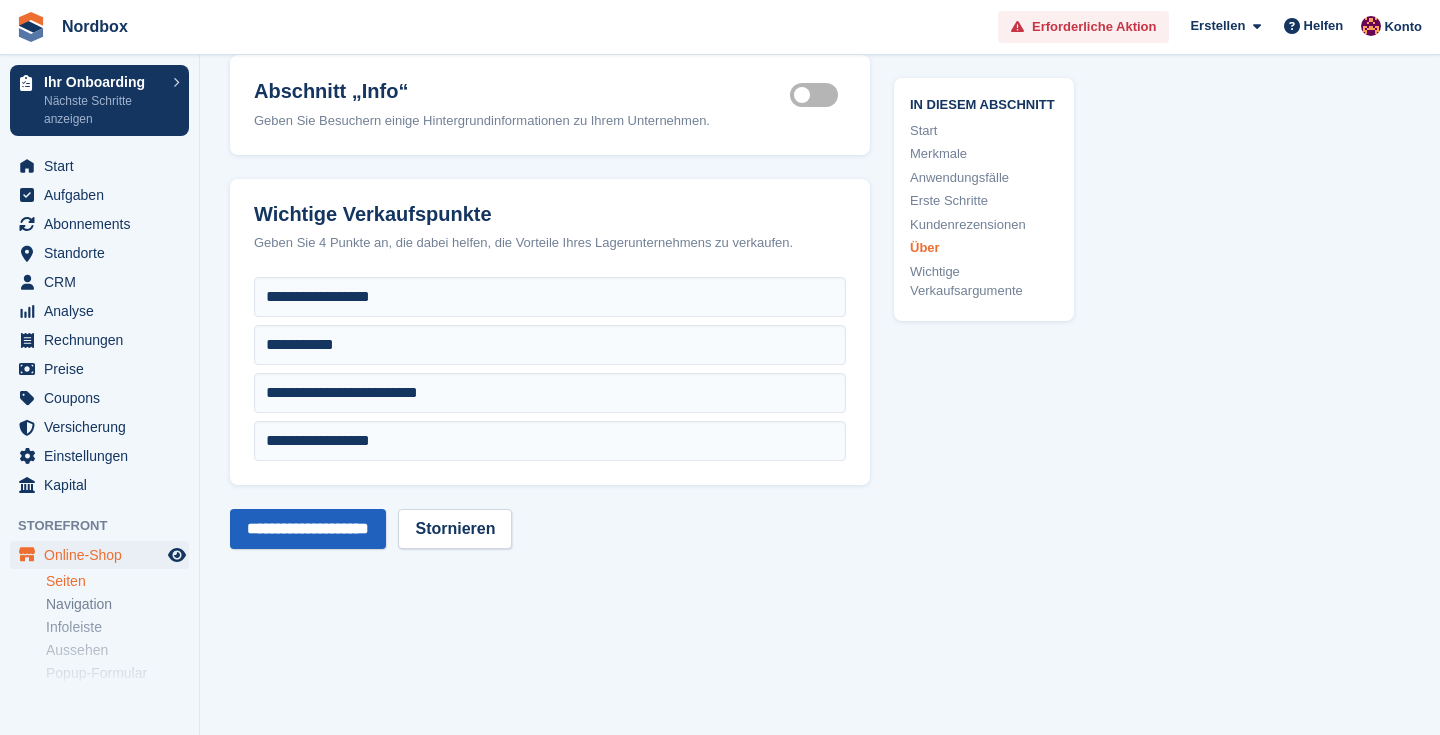 click on "**********" at bounding box center (308, 529) 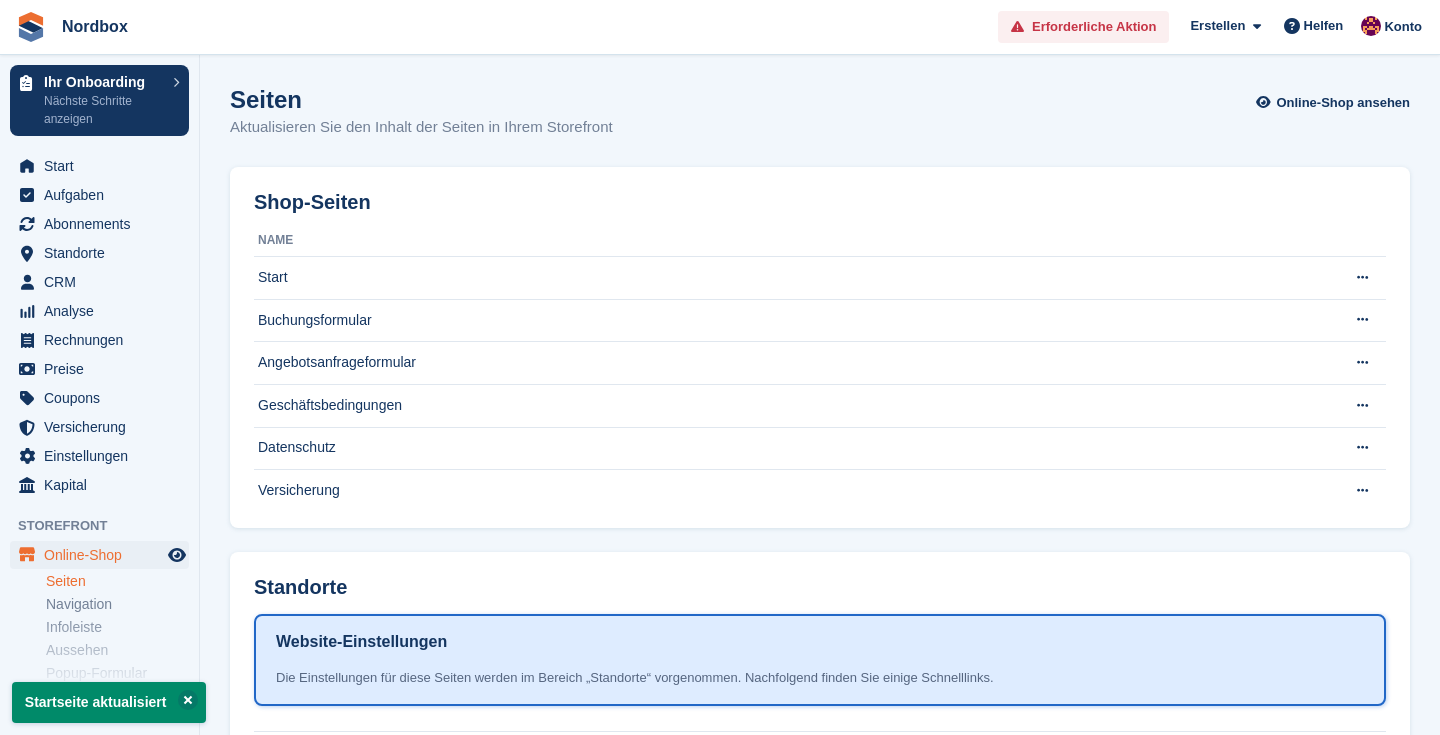 scroll, scrollTop: 0, scrollLeft: 0, axis: both 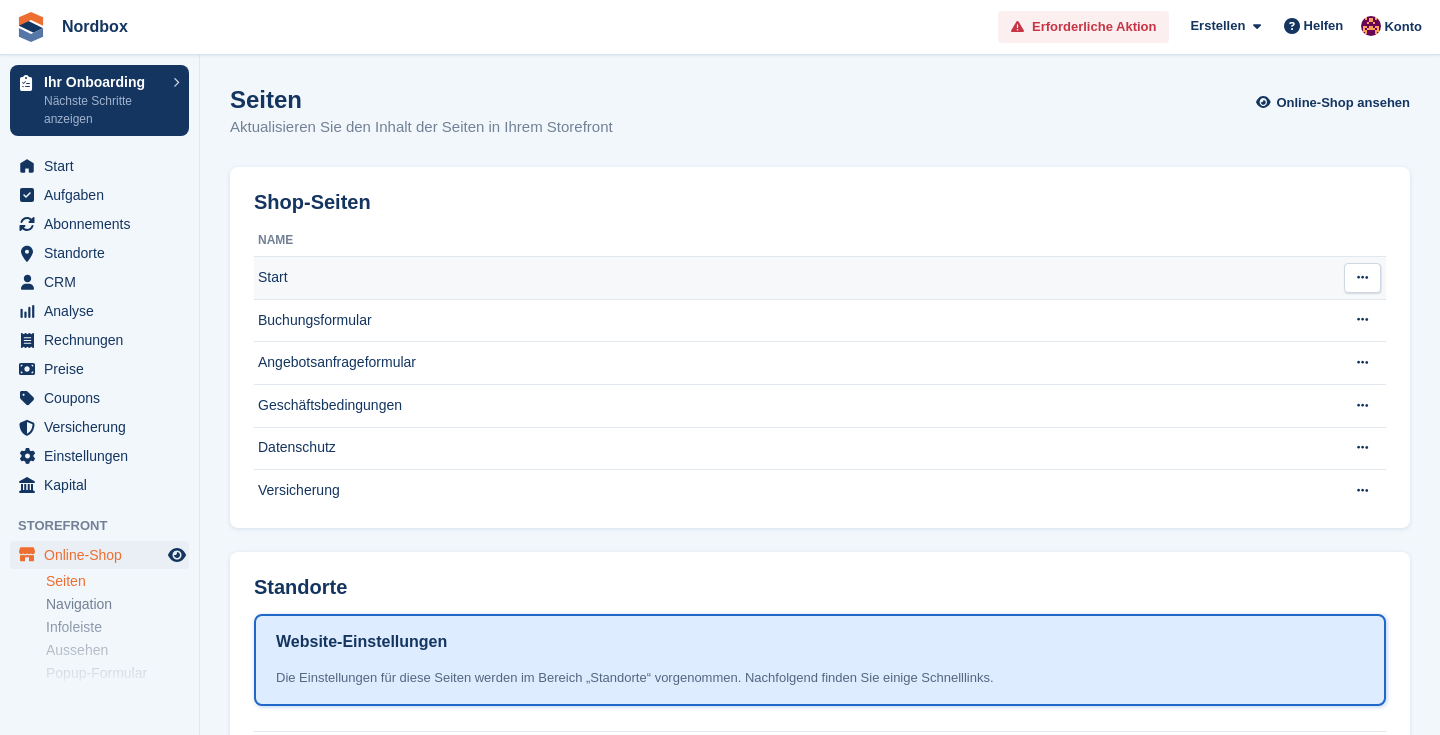 click on "Start" at bounding box center (791, 278) 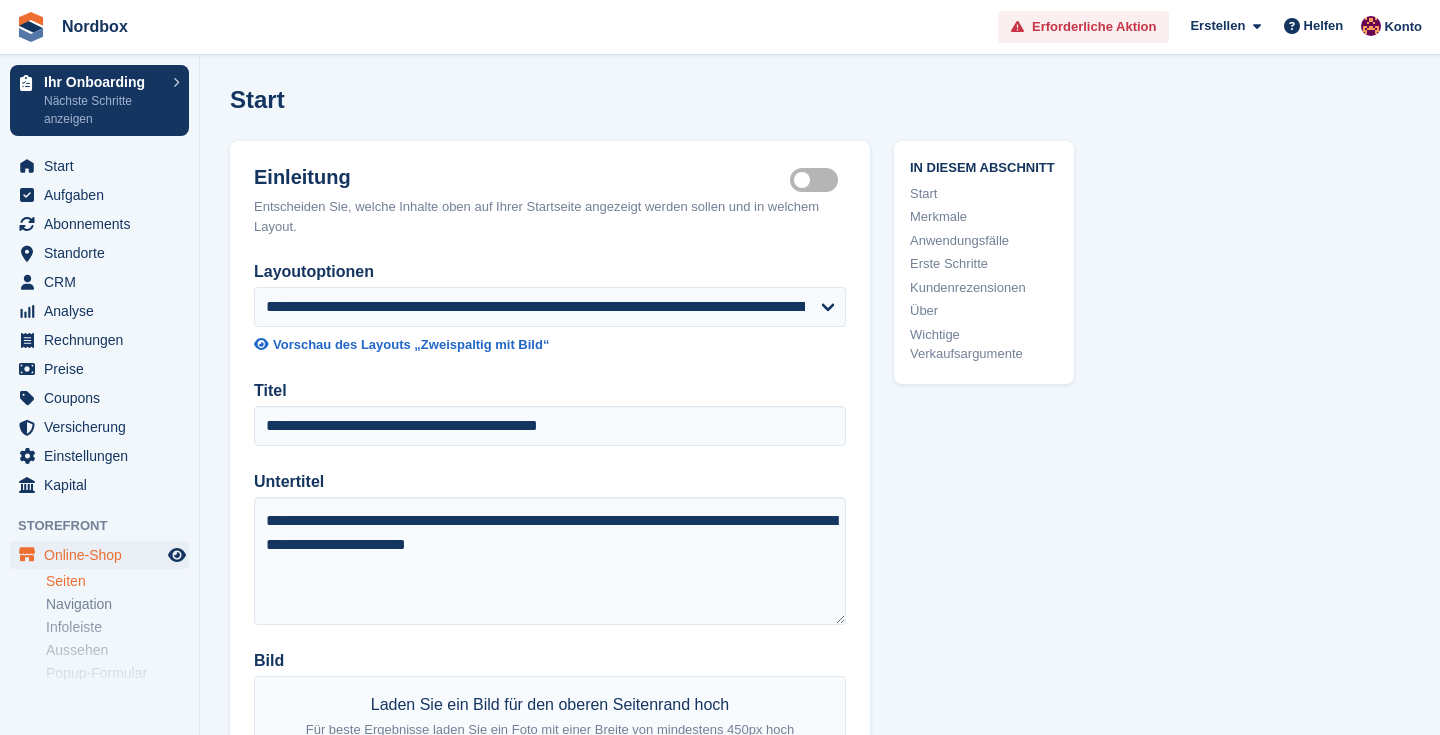 scroll, scrollTop: 0, scrollLeft: 0, axis: both 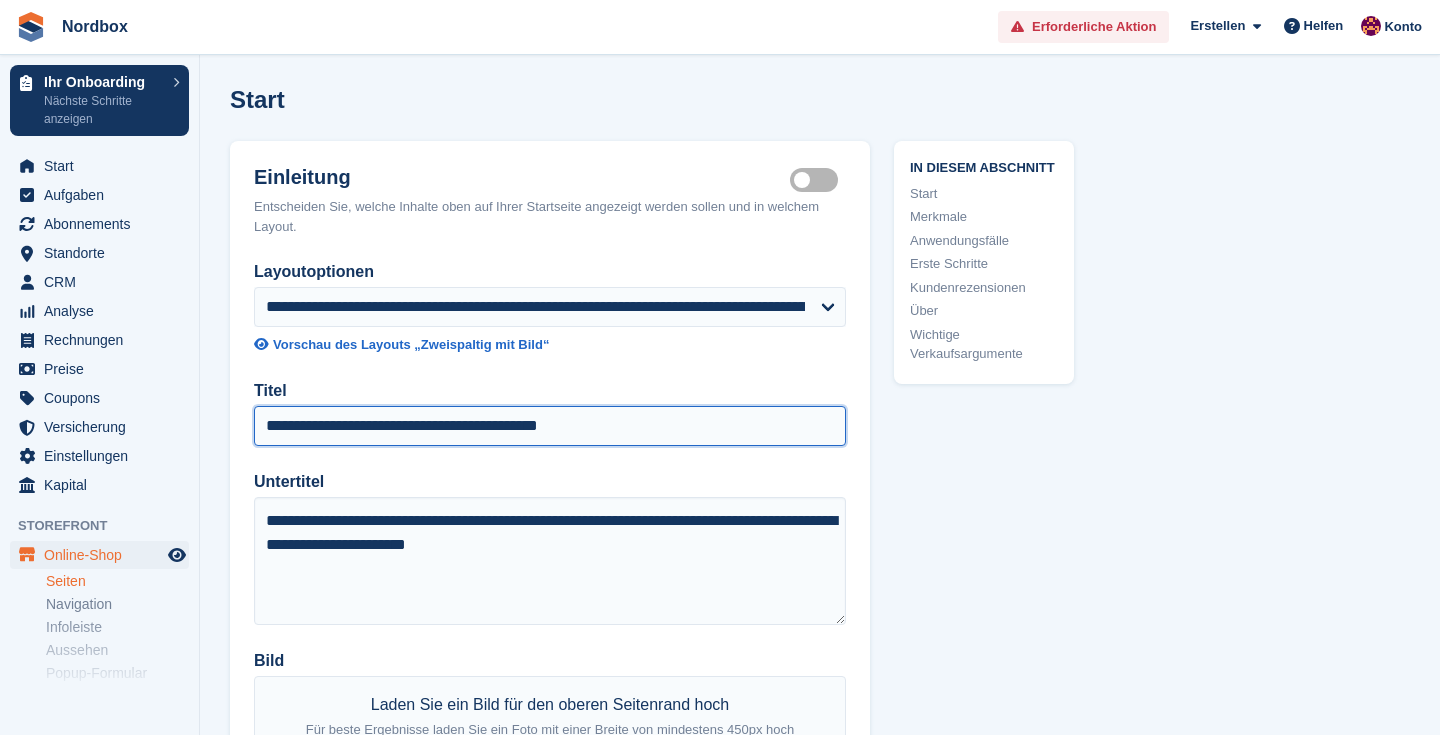 click on "**********" at bounding box center [550, 426] 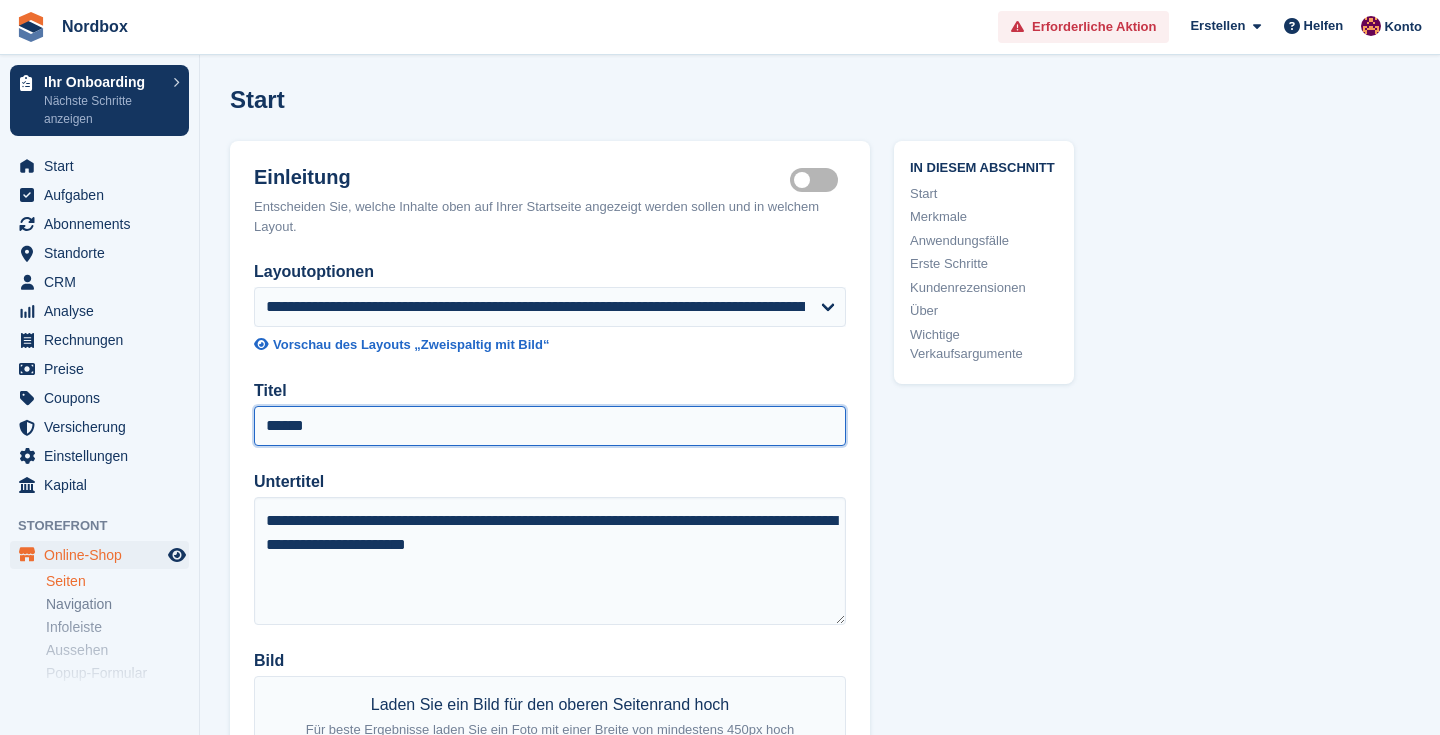 click on "******" at bounding box center [550, 426] 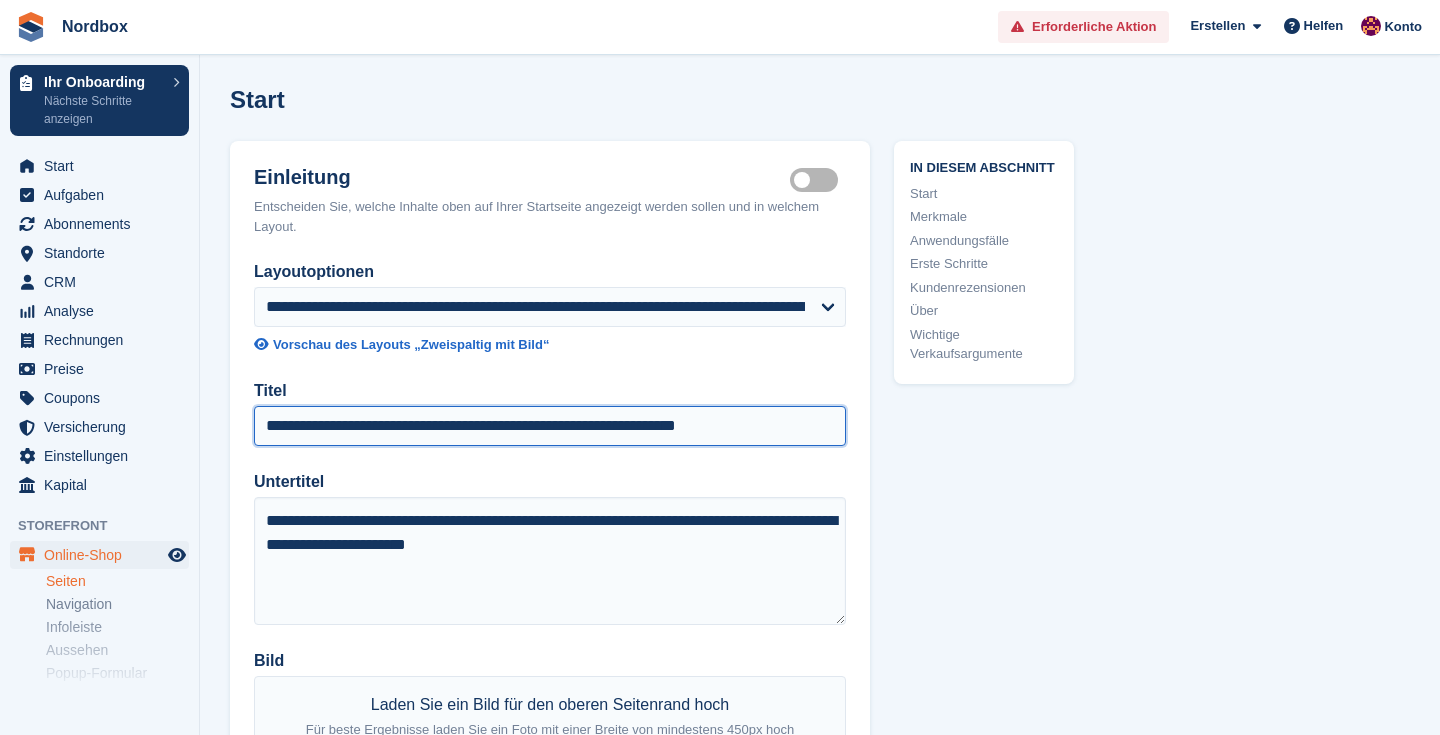 click on "**********" at bounding box center [550, 426] 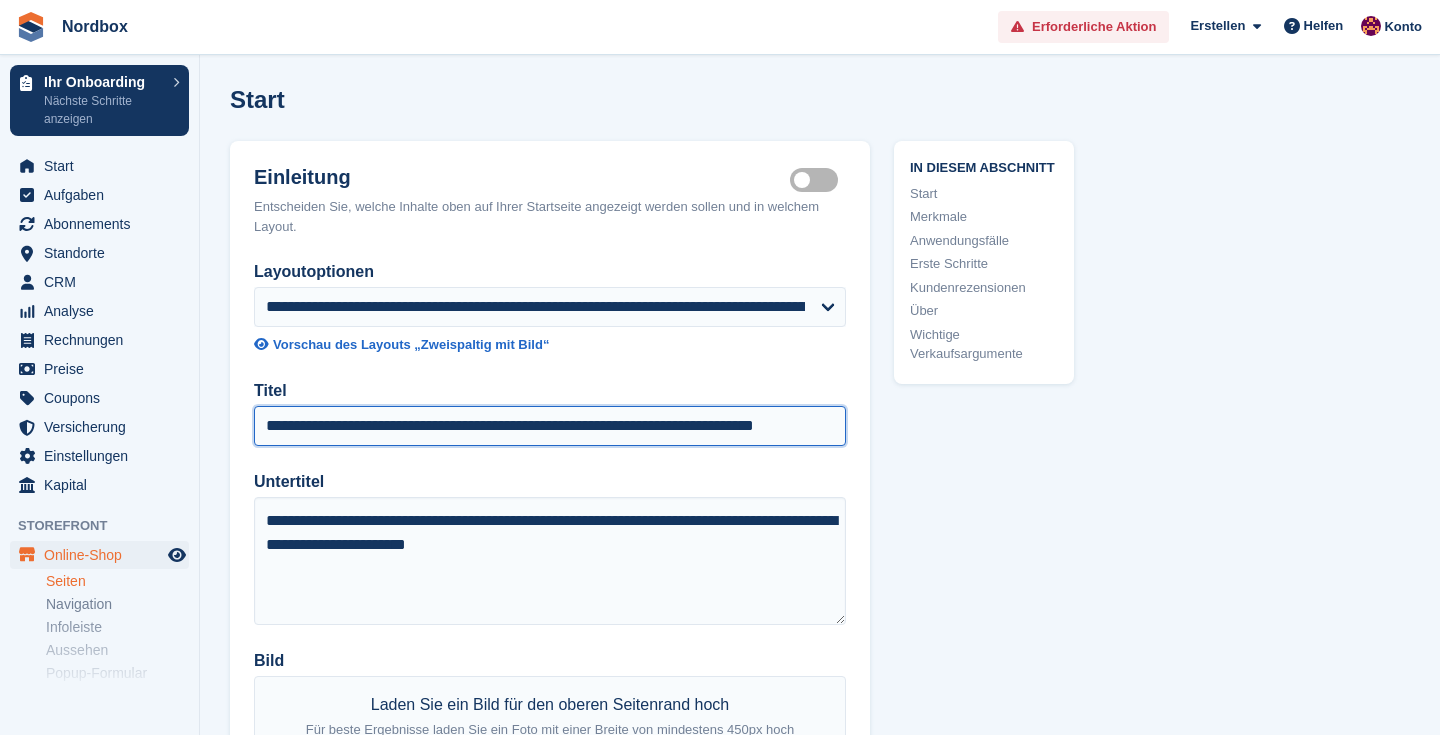 type on "**********" 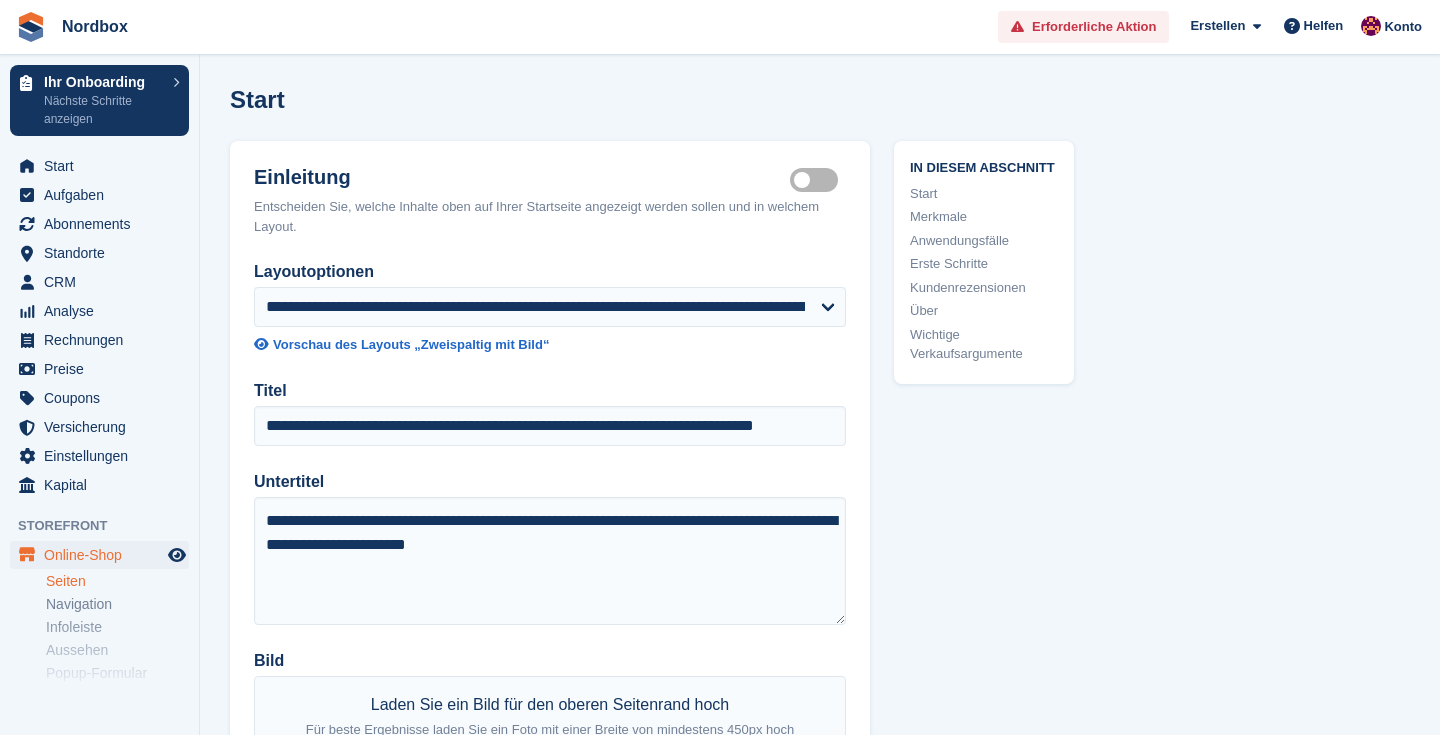 drag, startPoint x: 1052, startPoint y: 534, endPoint x: 1083, endPoint y: 555, distance: 37.44329 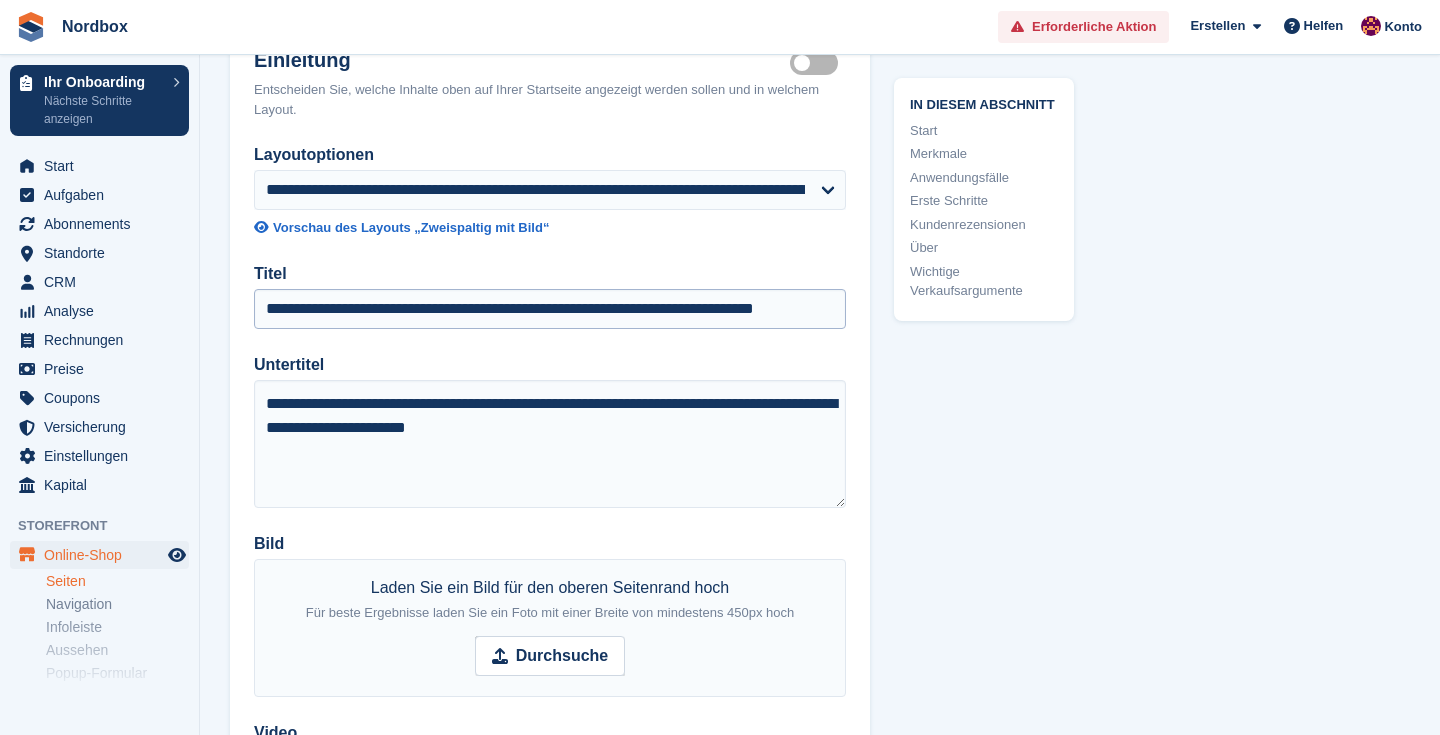 scroll, scrollTop: 121, scrollLeft: 0, axis: vertical 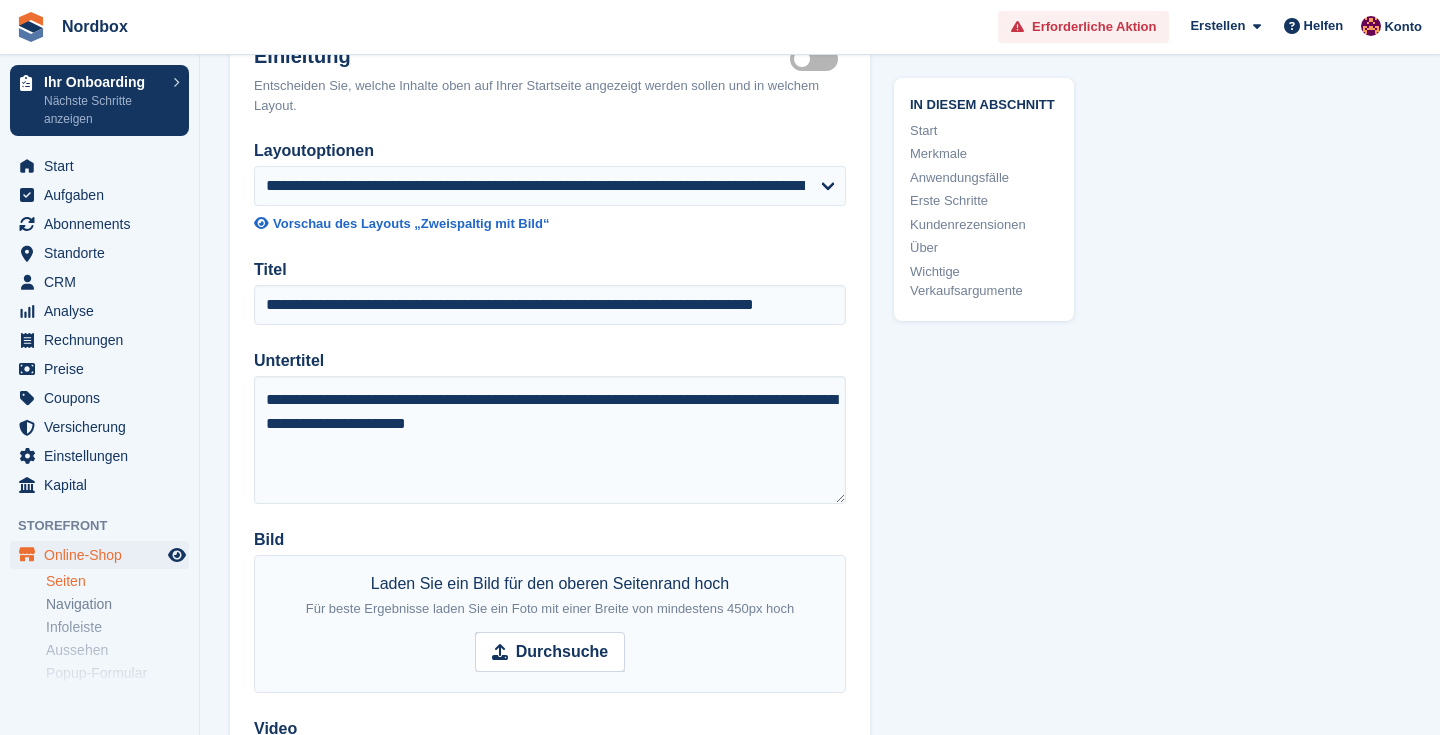 click on "**********" at bounding box center (550, 186) 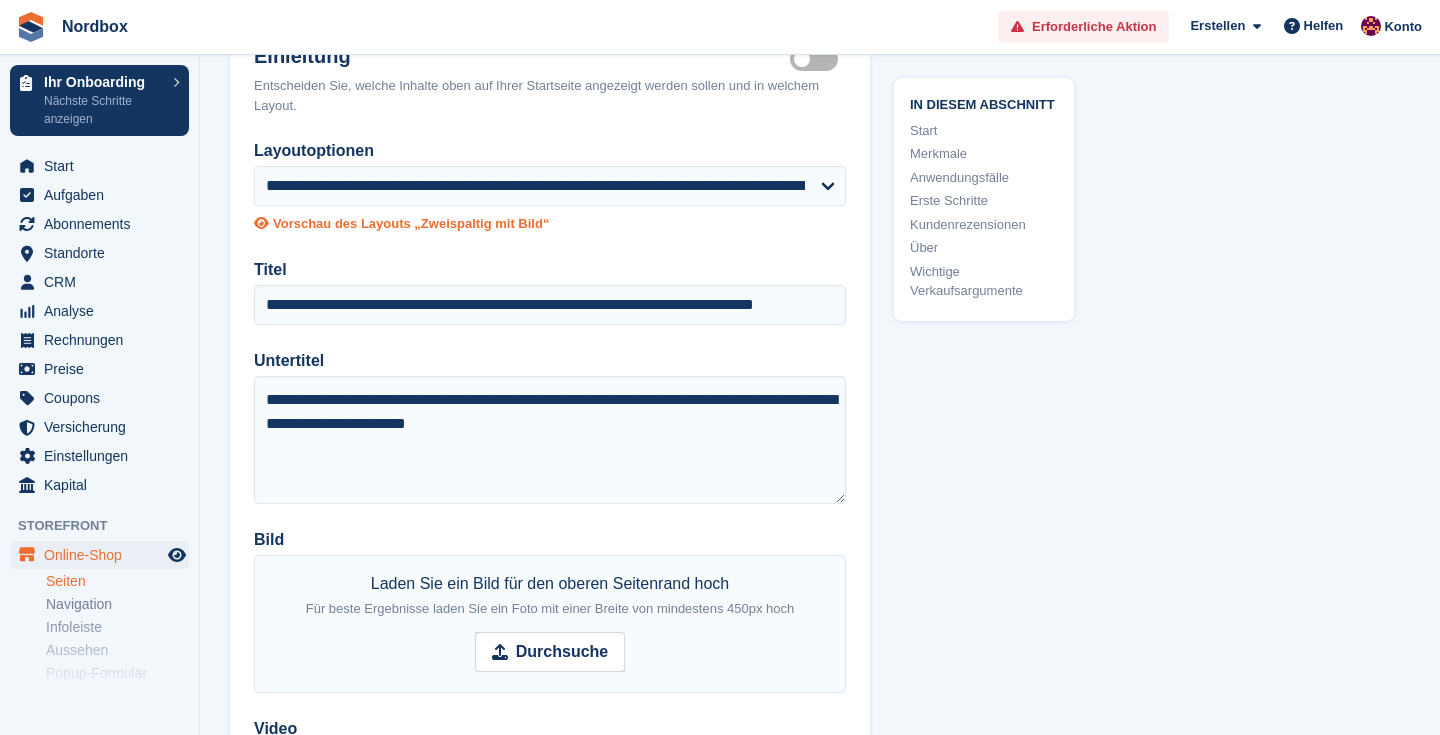 click on "Vorschau des Layouts „Zweispaltig mit Bild“" at bounding box center [411, 224] 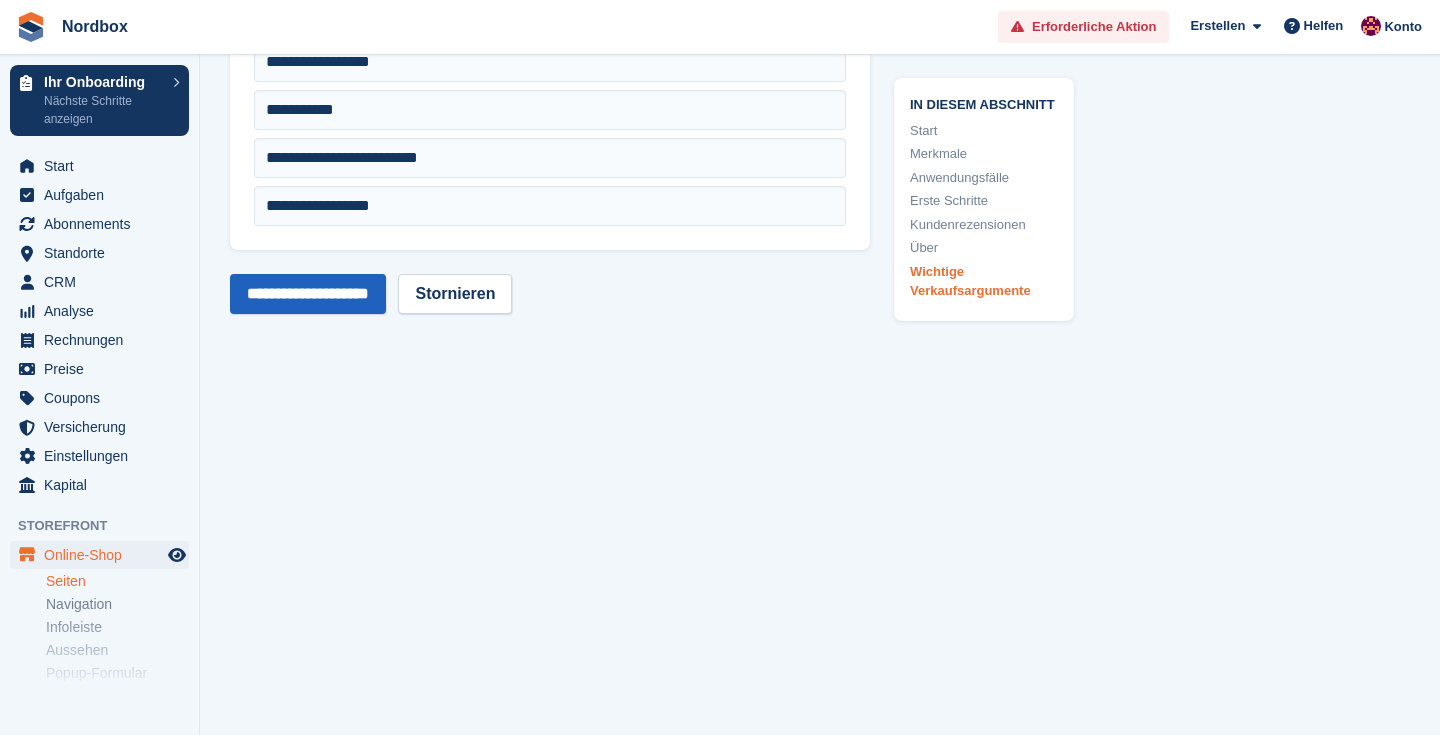 scroll, scrollTop: 4044, scrollLeft: 0, axis: vertical 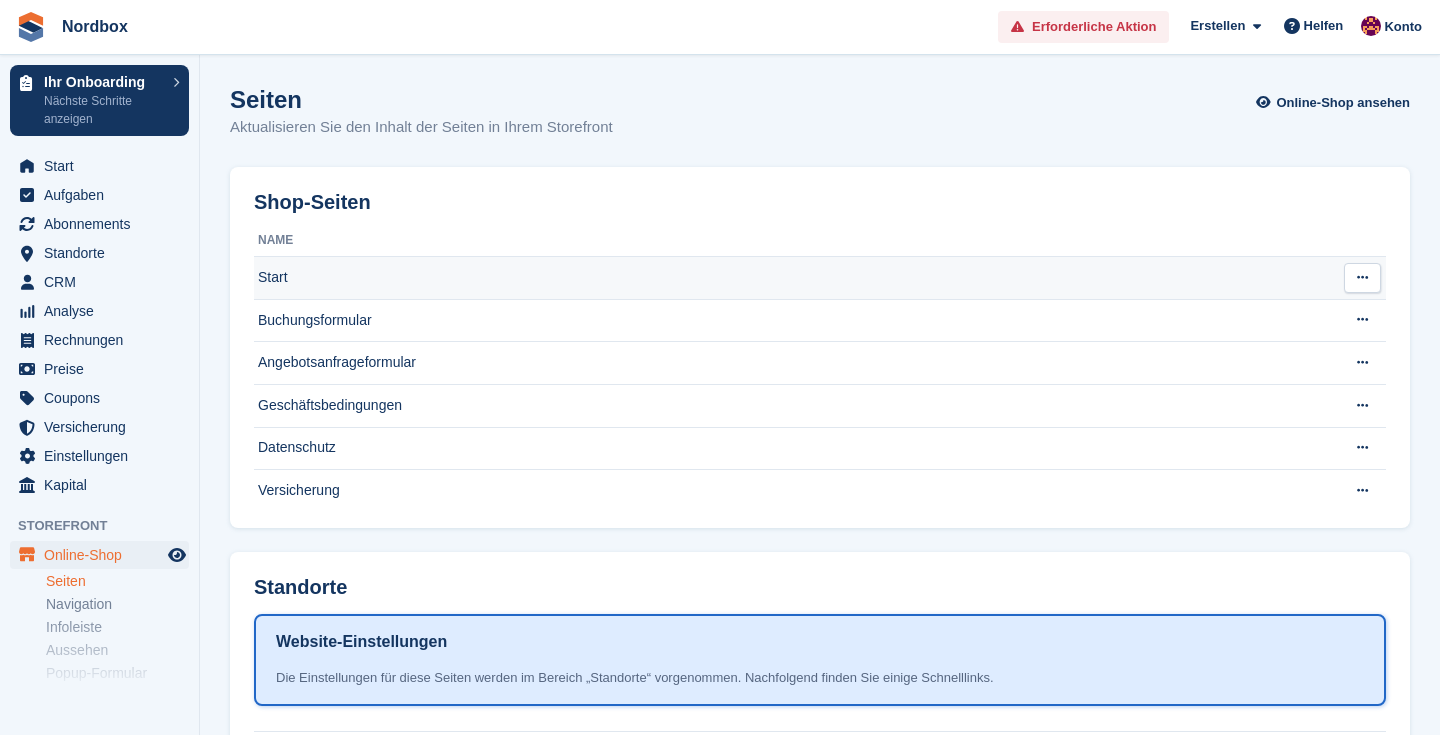 click on "Start" at bounding box center [791, 278] 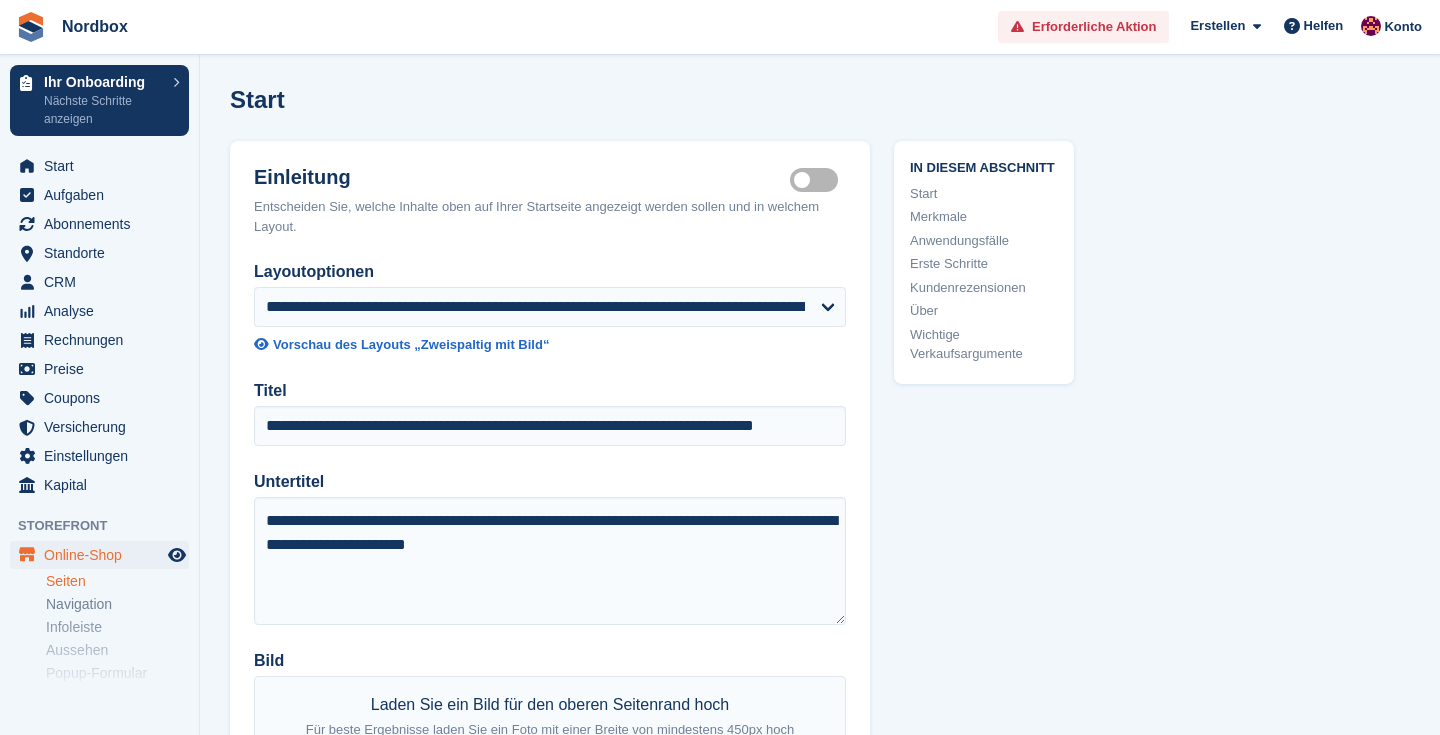 scroll, scrollTop: 0, scrollLeft: 0, axis: both 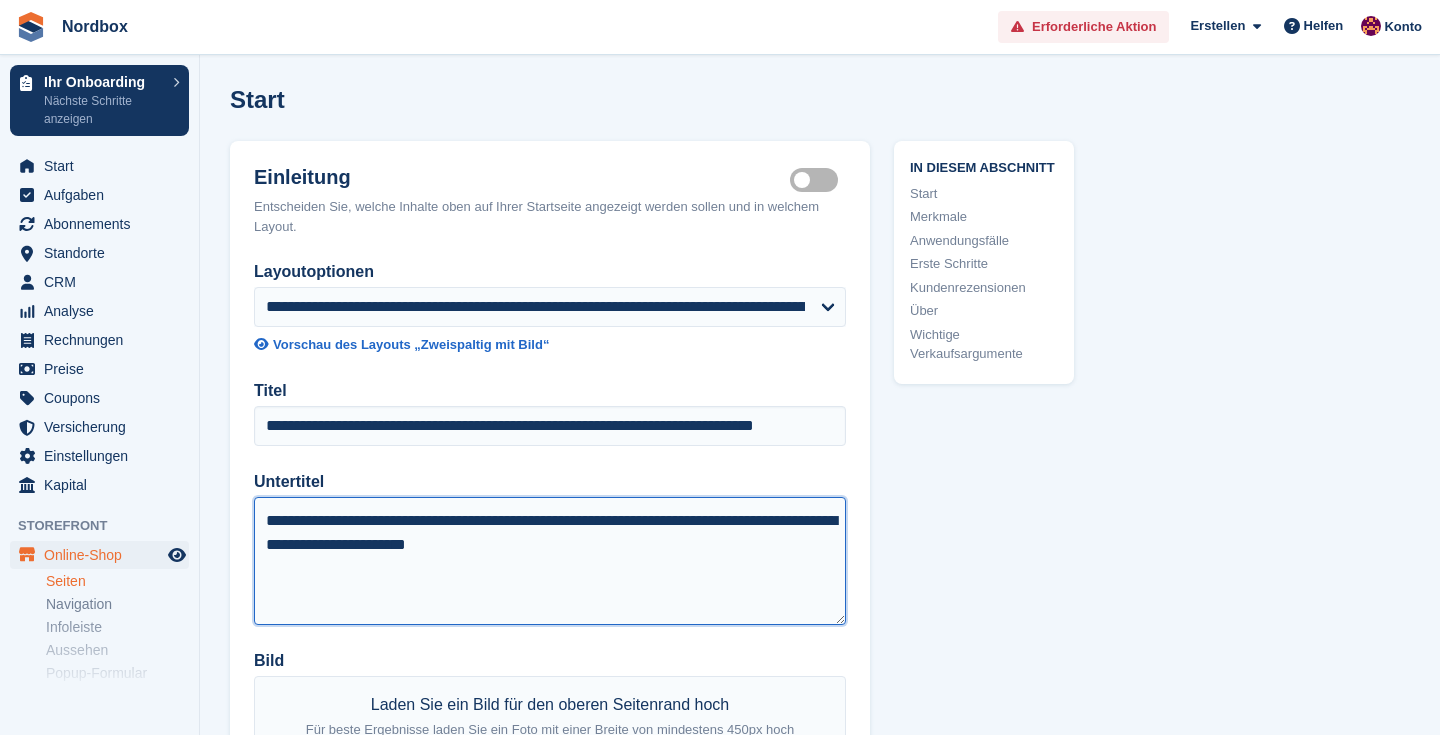 click on "**********" at bounding box center [550, 561] 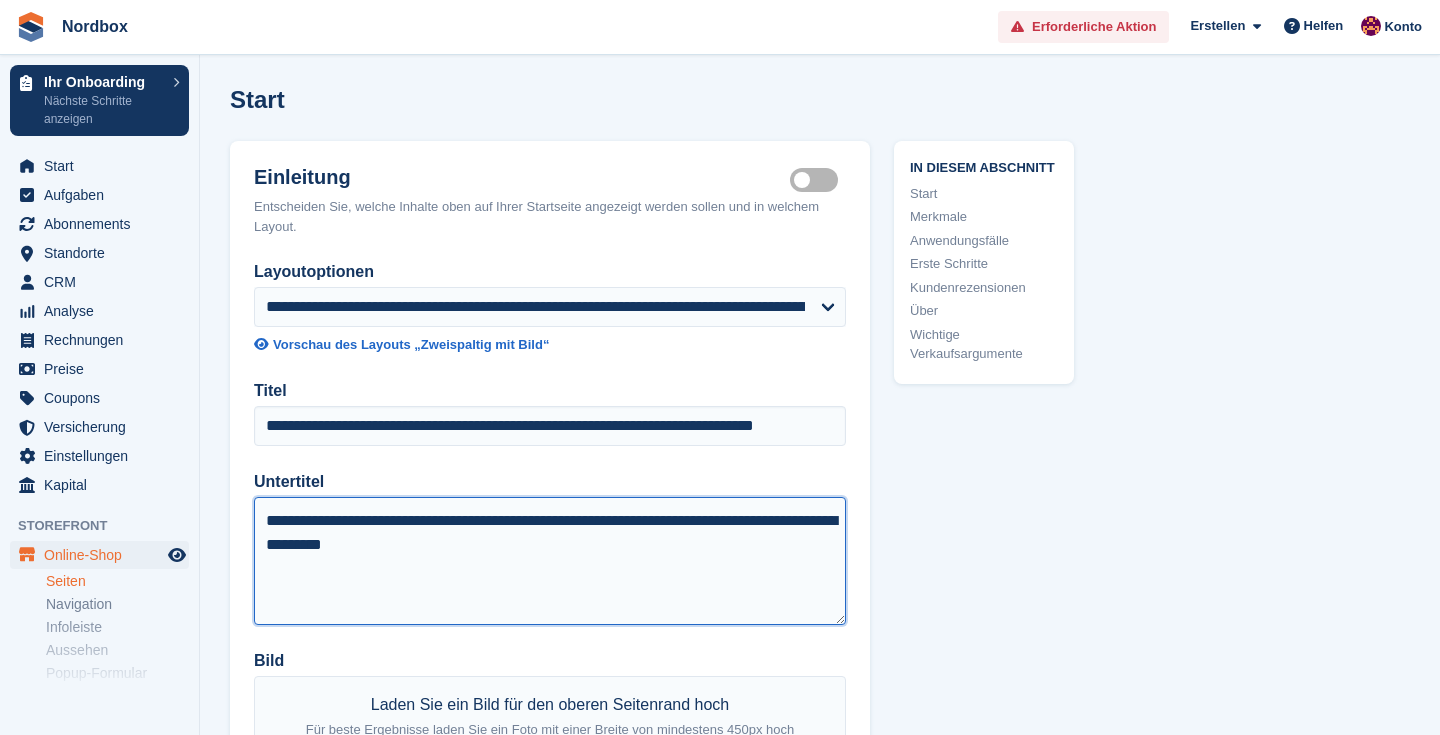 click on "**********" at bounding box center [550, 561] 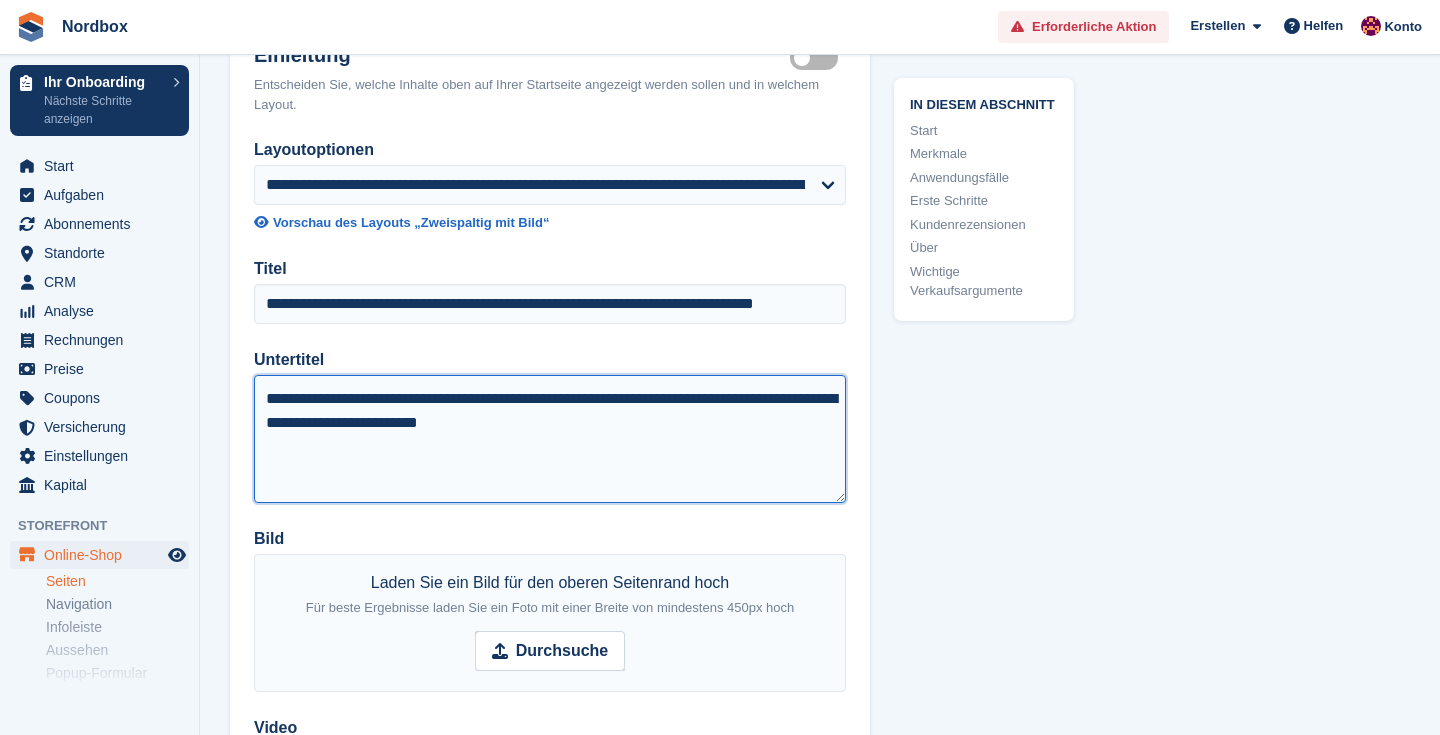 scroll, scrollTop: 126, scrollLeft: 0, axis: vertical 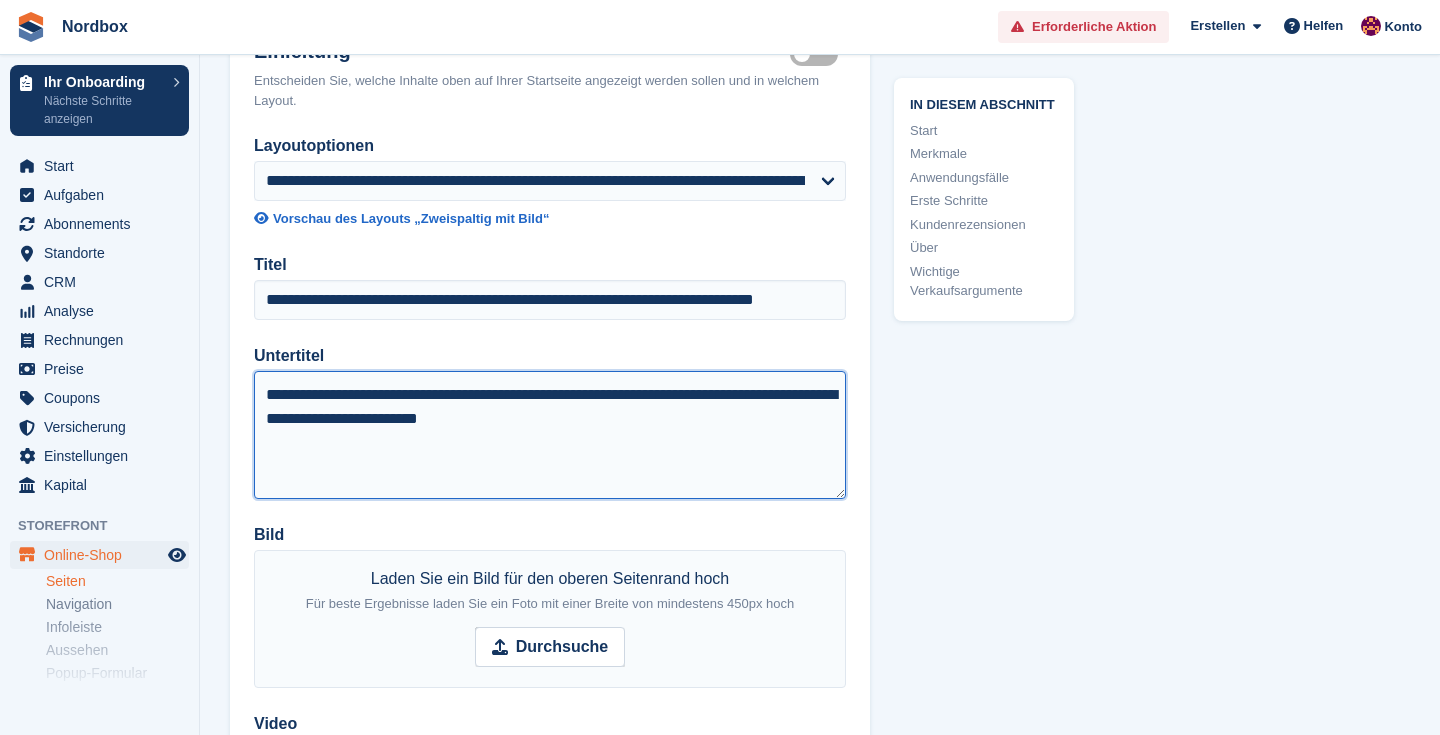 drag, startPoint x: 673, startPoint y: 452, endPoint x: 235, endPoint y: 377, distance: 444.37485 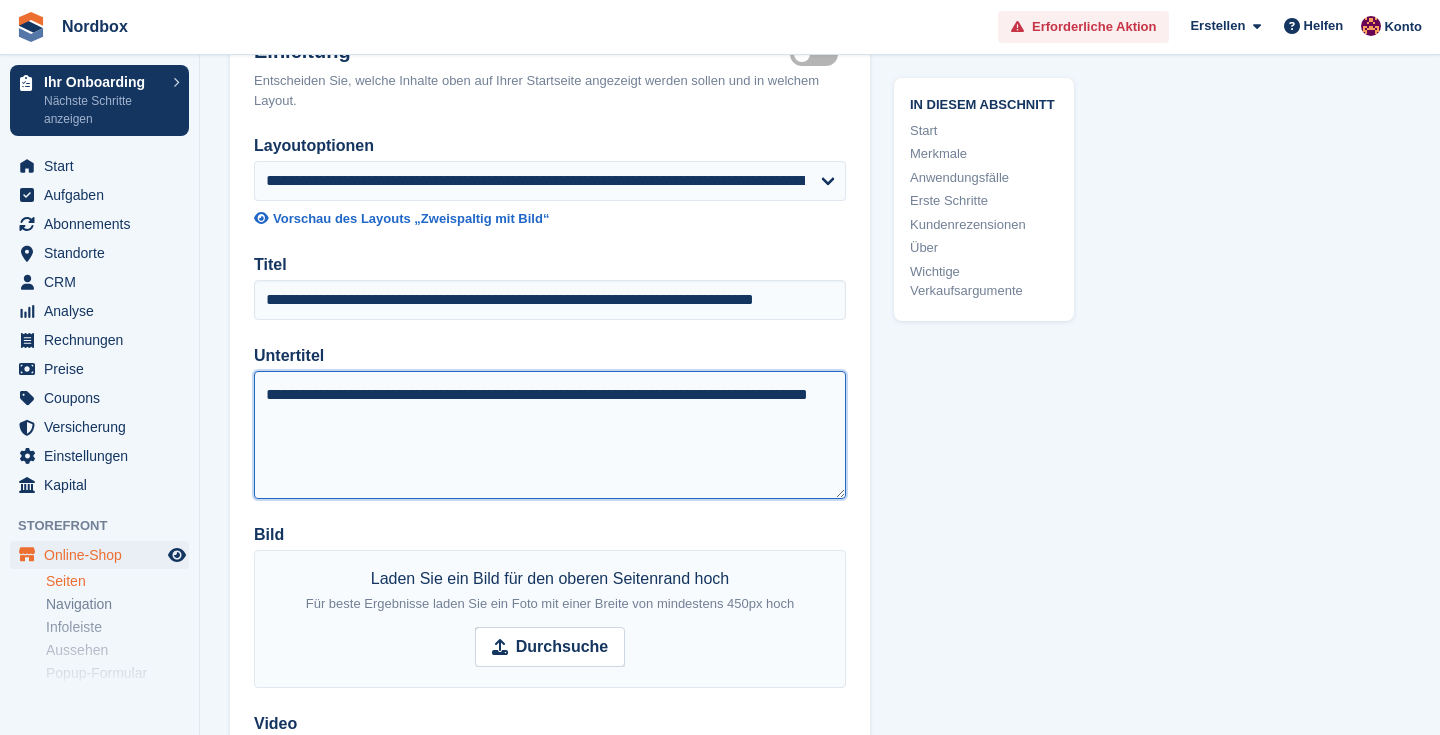 click on "**********" at bounding box center [550, 435] 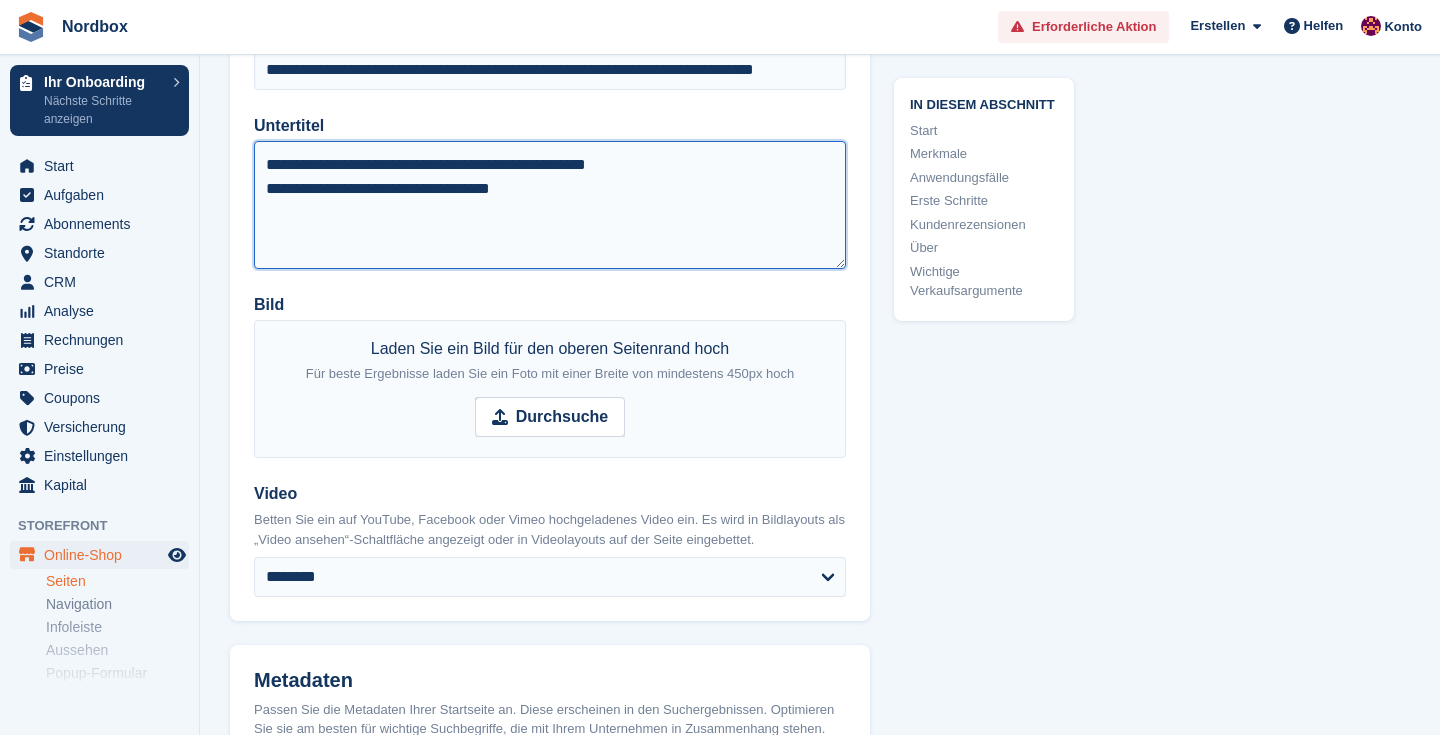 scroll, scrollTop: 364, scrollLeft: 0, axis: vertical 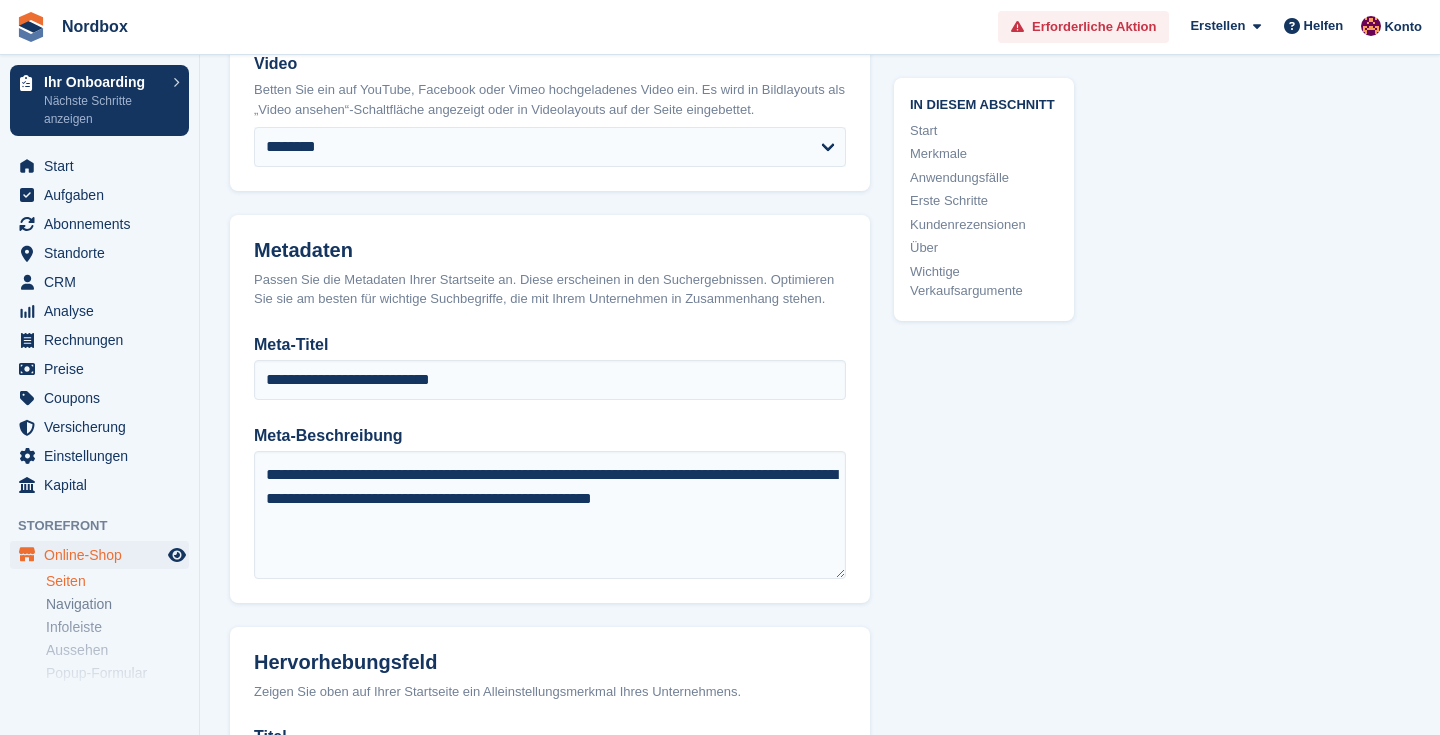 type on "**********" 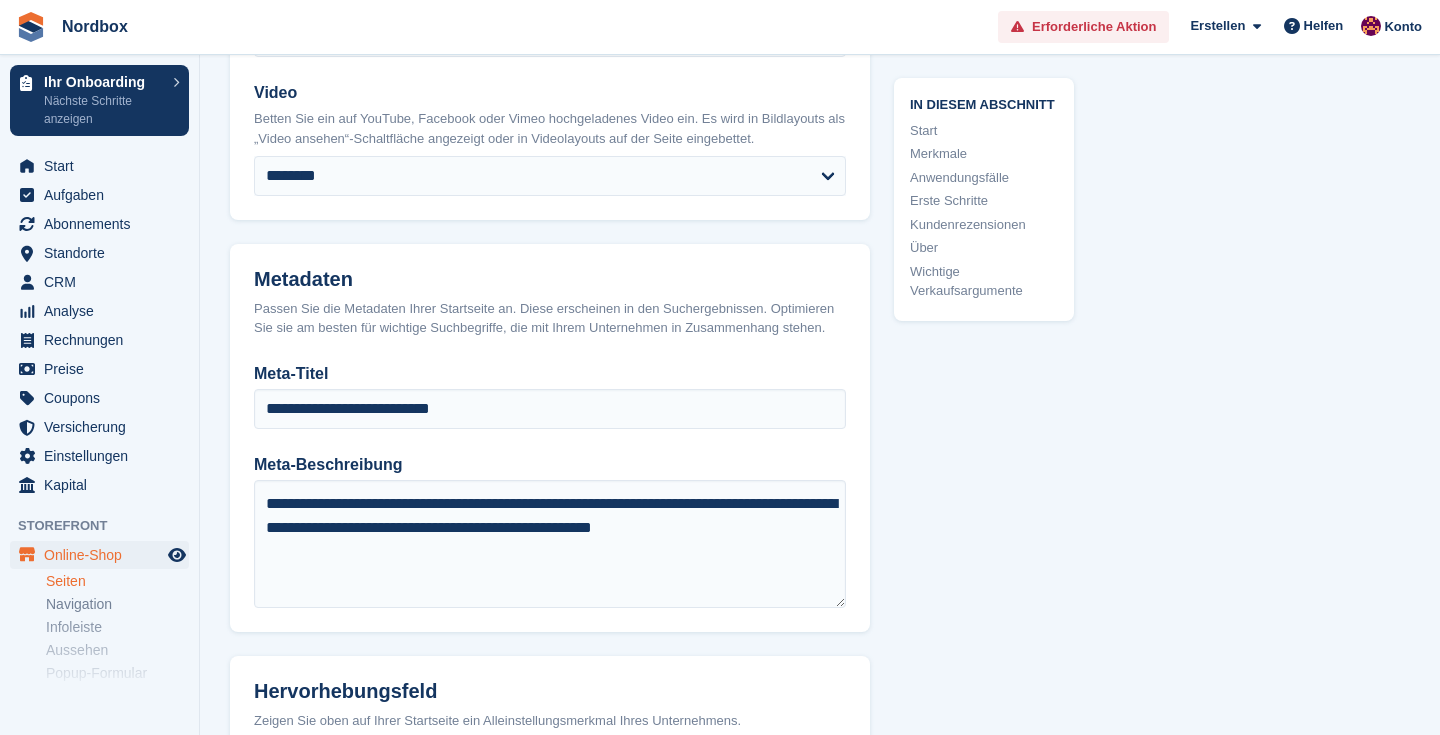 scroll, scrollTop: 758, scrollLeft: 0, axis: vertical 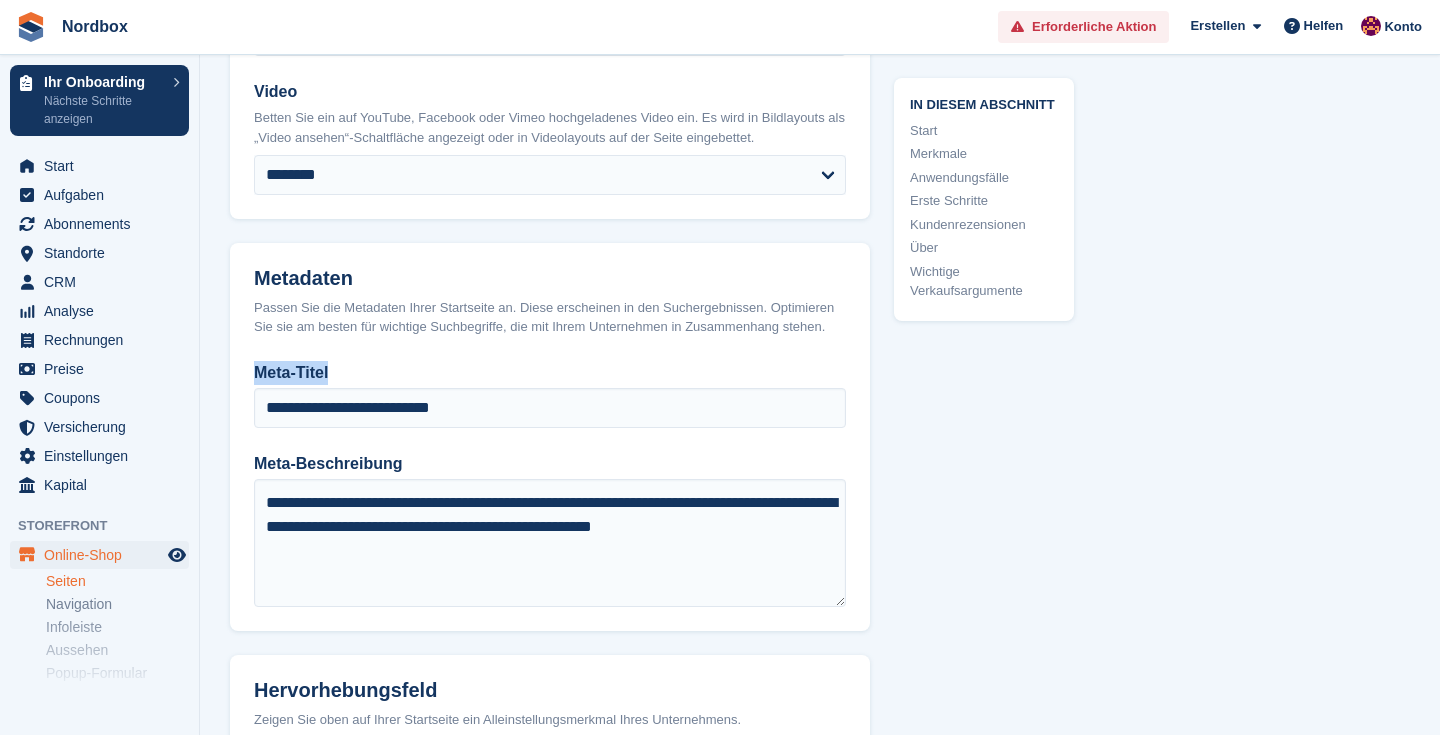 drag, startPoint x: 346, startPoint y: 388, endPoint x: 246, endPoint y: 388, distance: 100 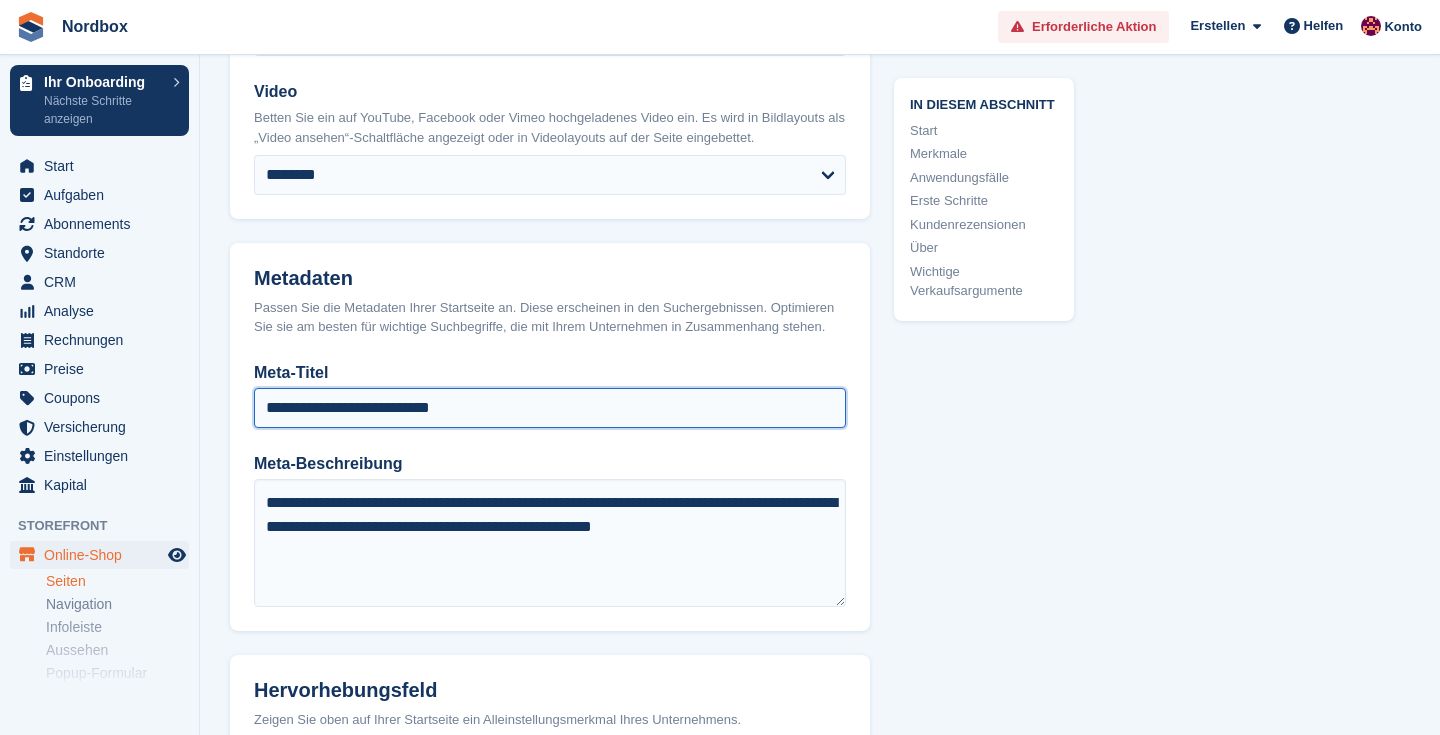 click on "**********" at bounding box center [550, 408] 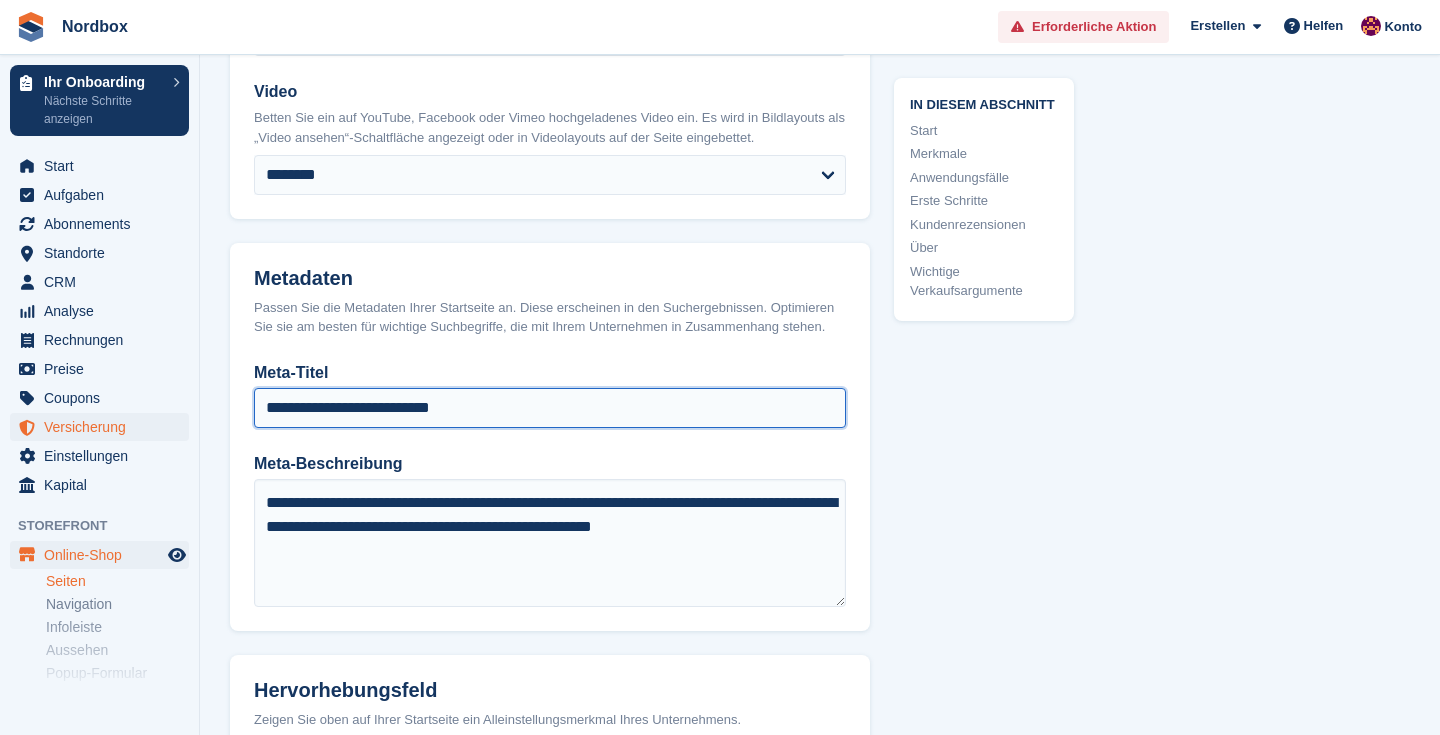drag, startPoint x: 520, startPoint y: 428, endPoint x: 67, endPoint y: 426, distance: 453.00443 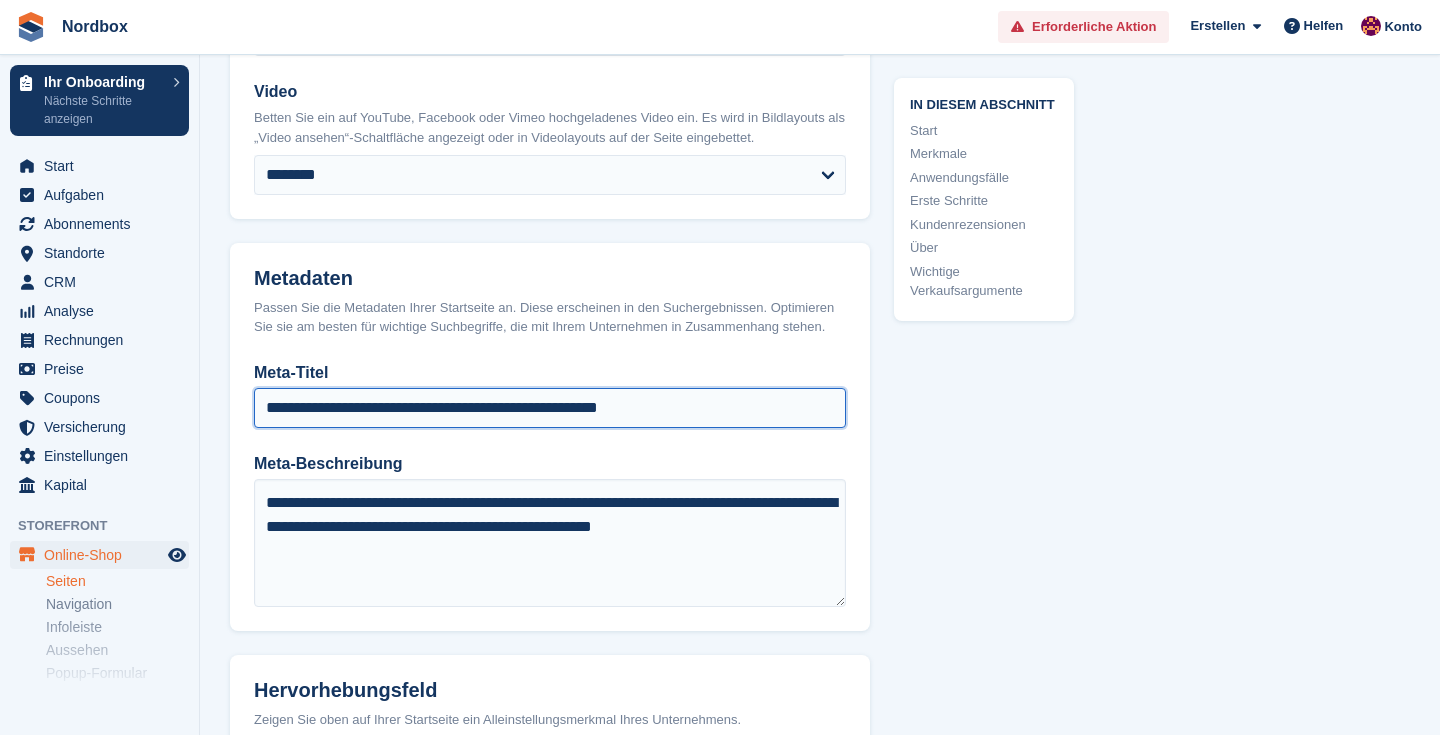 click on "**********" at bounding box center (550, 408) 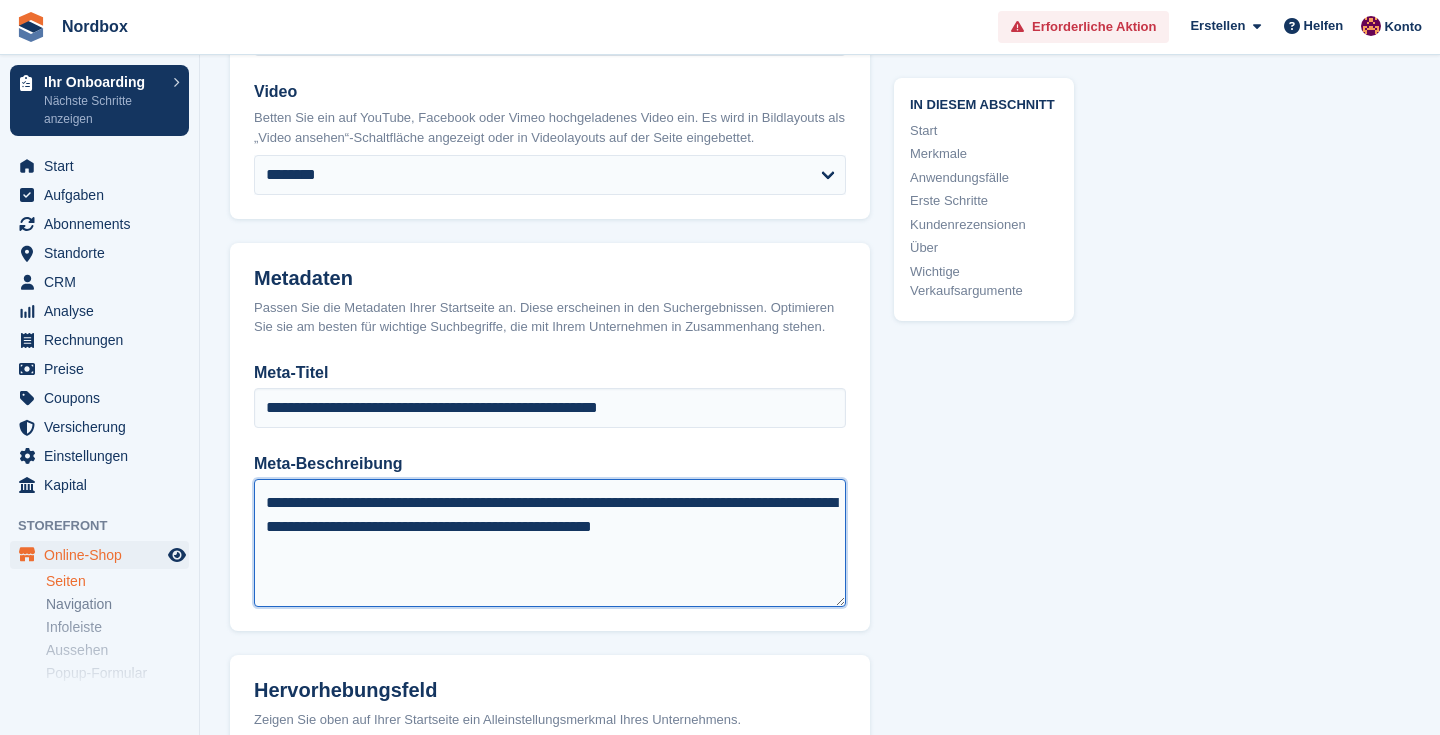 click on "**********" at bounding box center [550, 543] 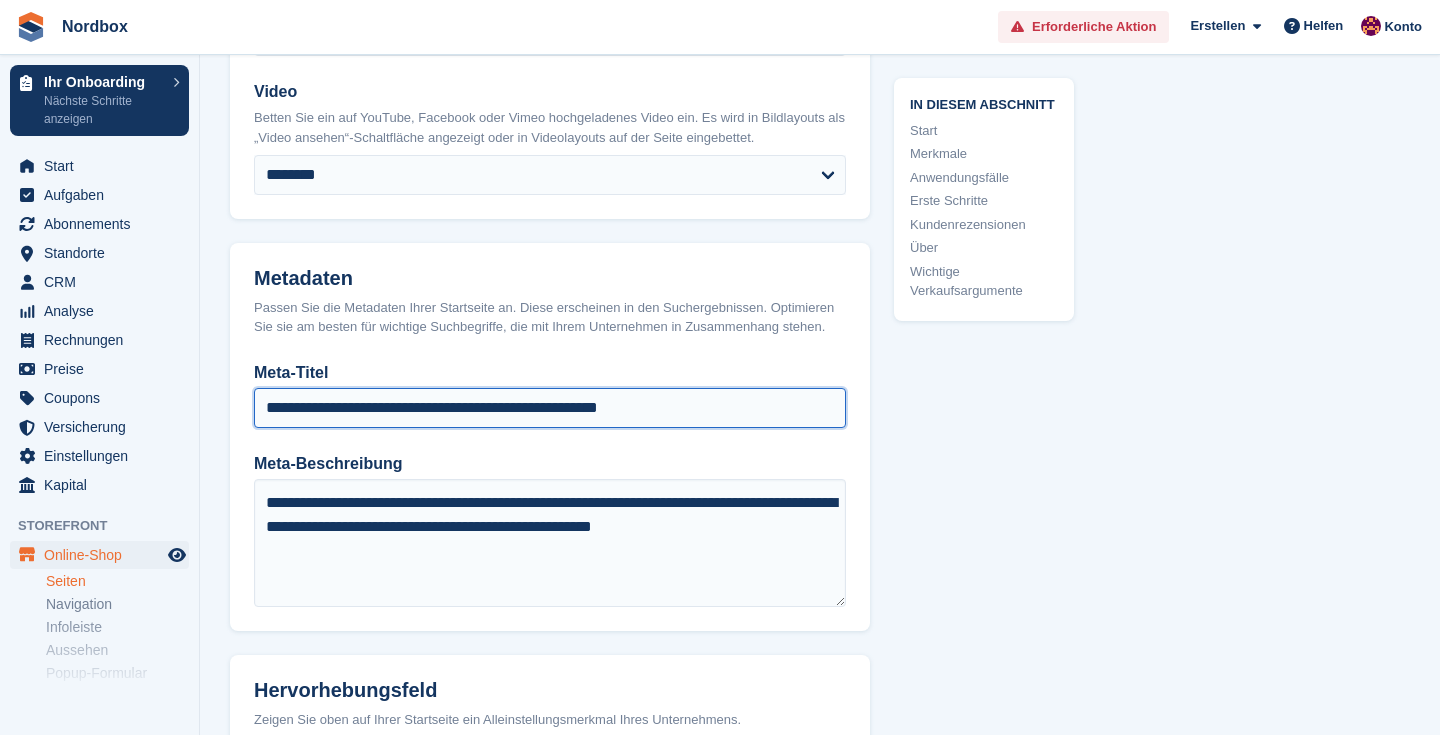 click on "**********" at bounding box center (550, 408) 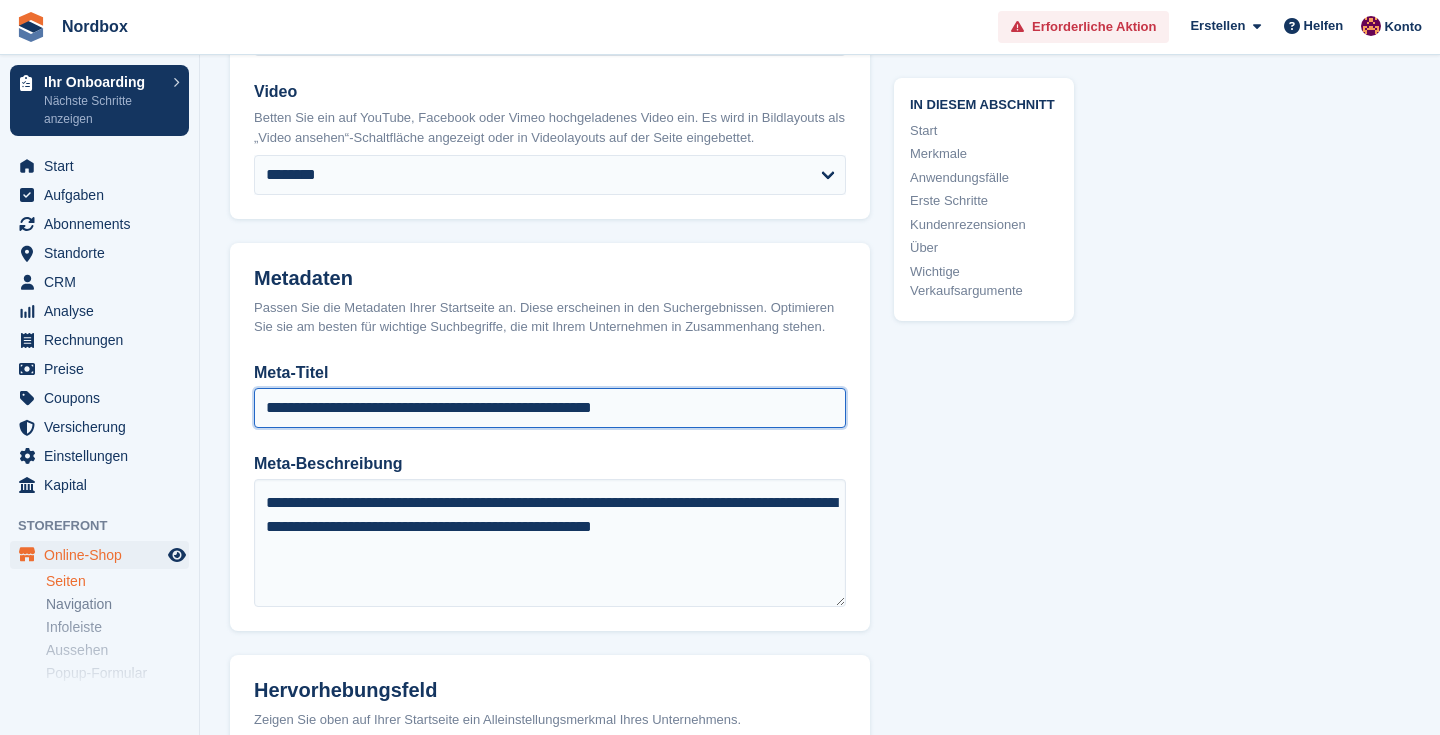click on "**********" at bounding box center (550, 408) 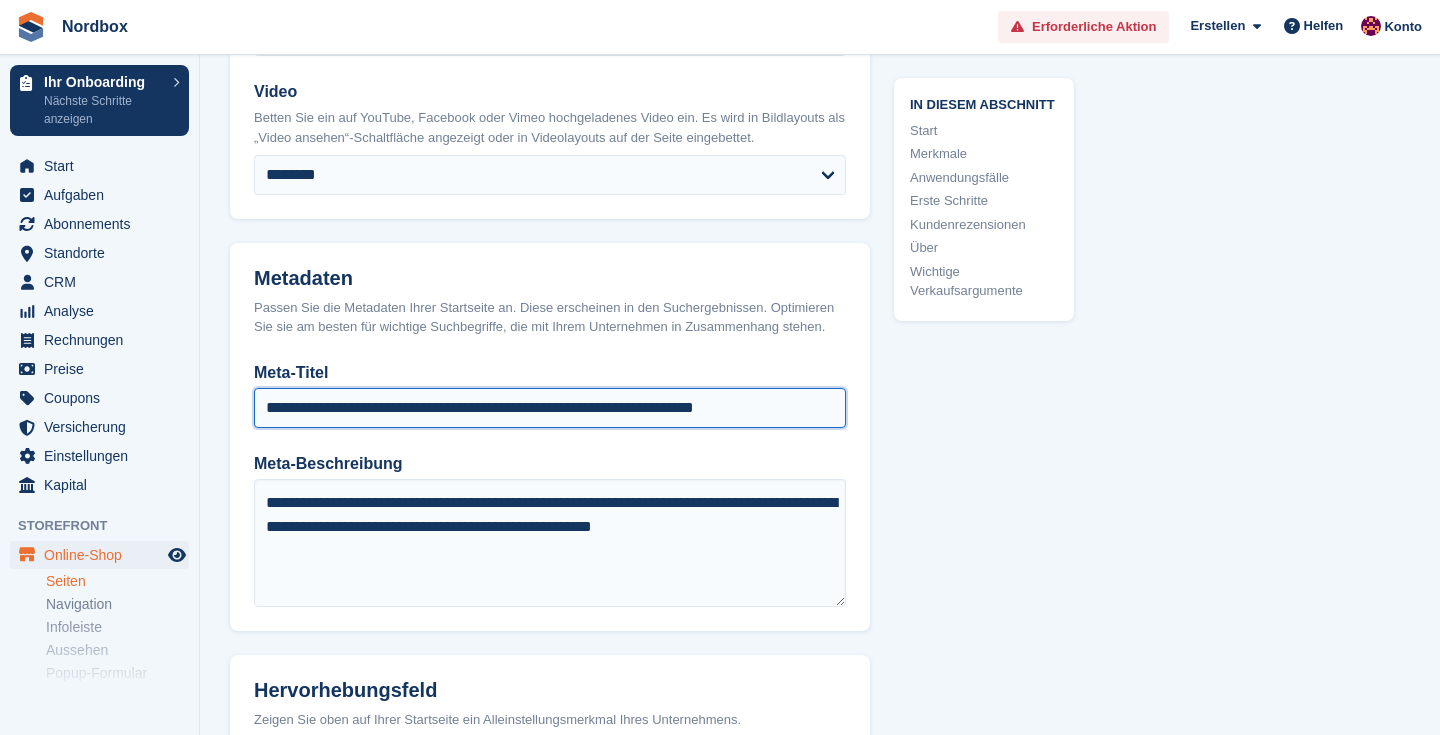 click on "**********" at bounding box center [550, 408] 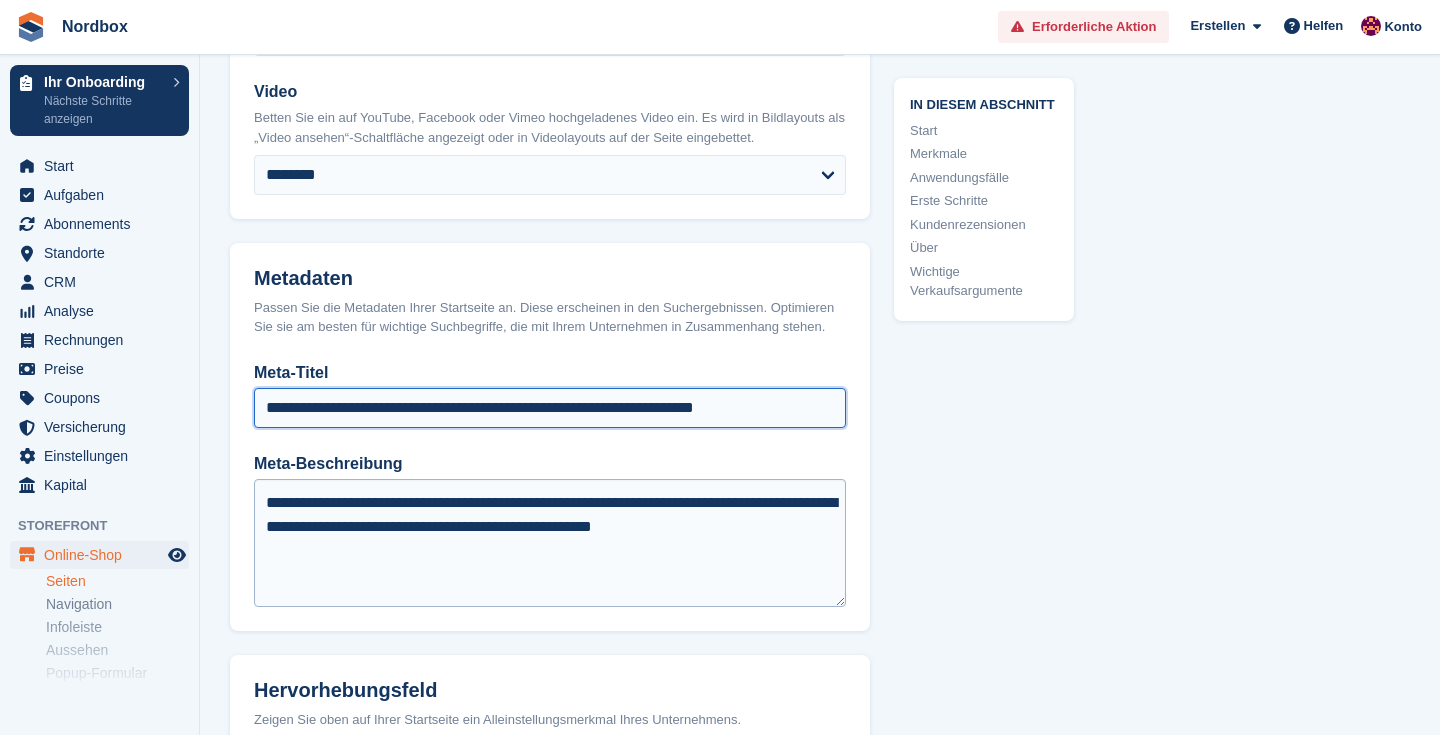 type on "**********" 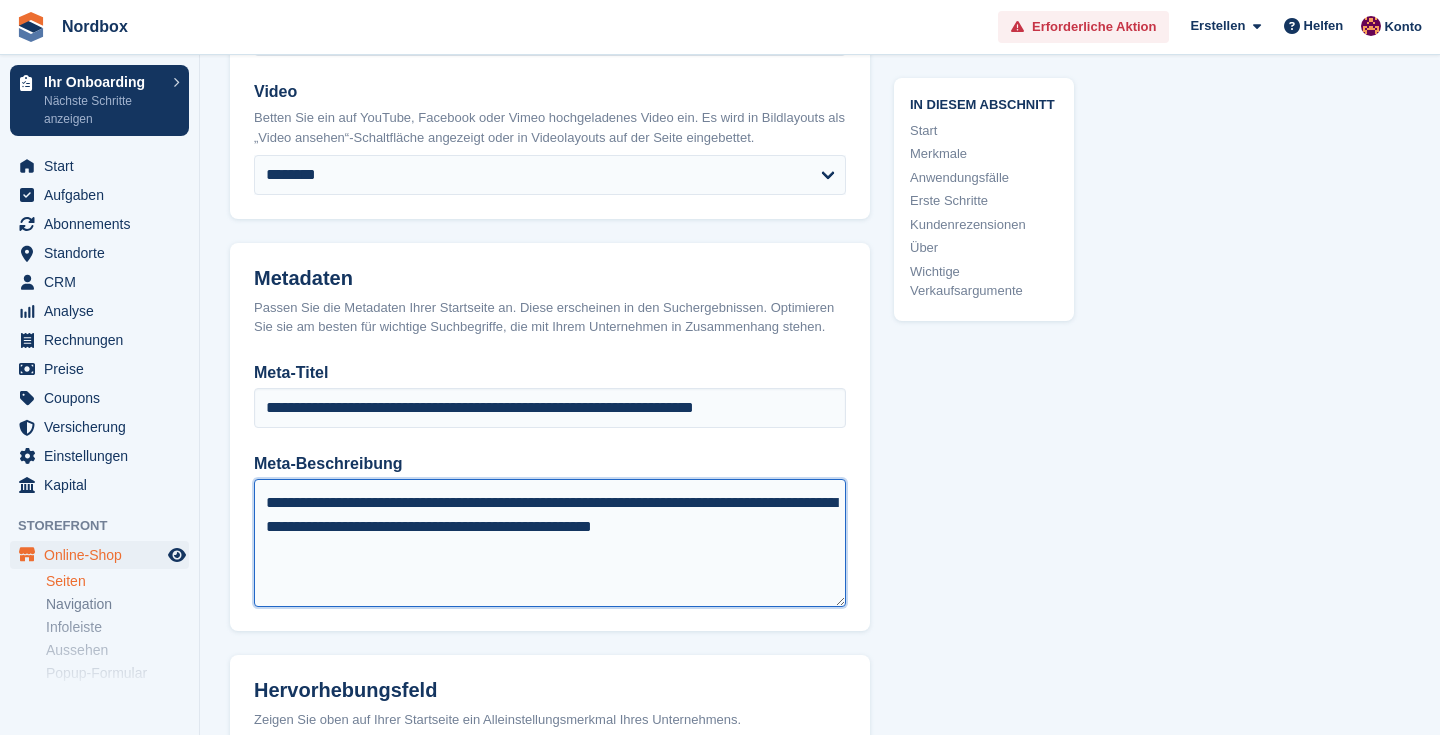 click on "**********" at bounding box center [550, 543] 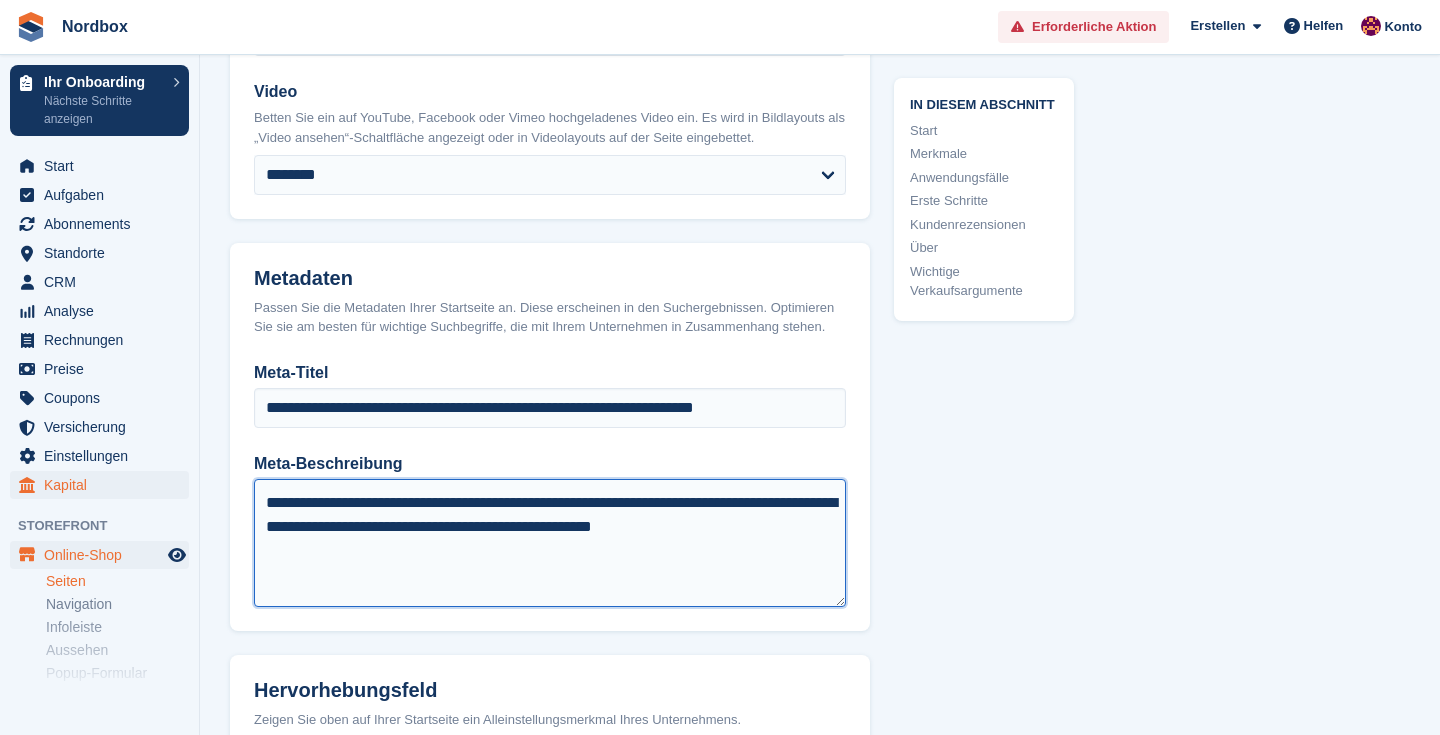 drag, startPoint x: 833, startPoint y: 545, endPoint x: 168, endPoint y: 477, distance: 668.46765 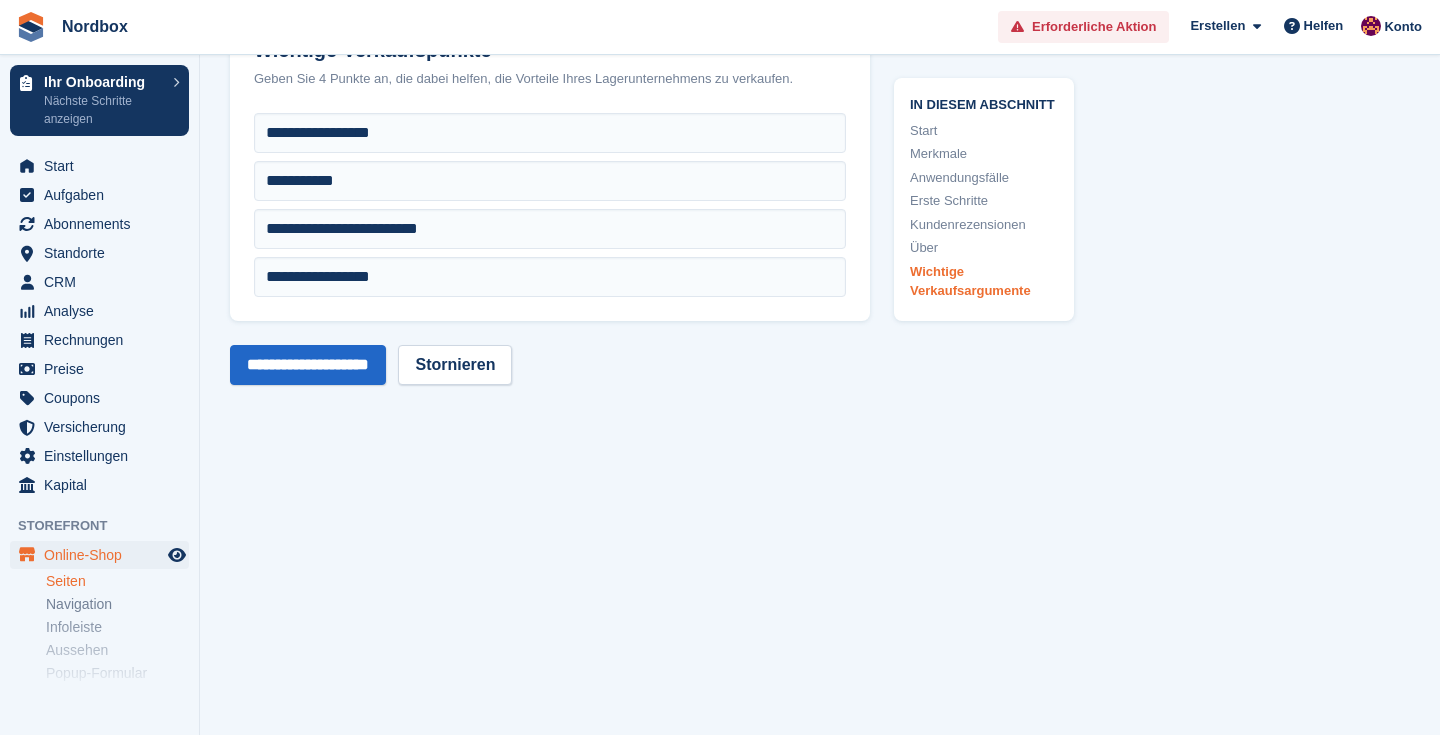 scroll, scrollTop: 4005, scrollLeft: 0, axis: vertical 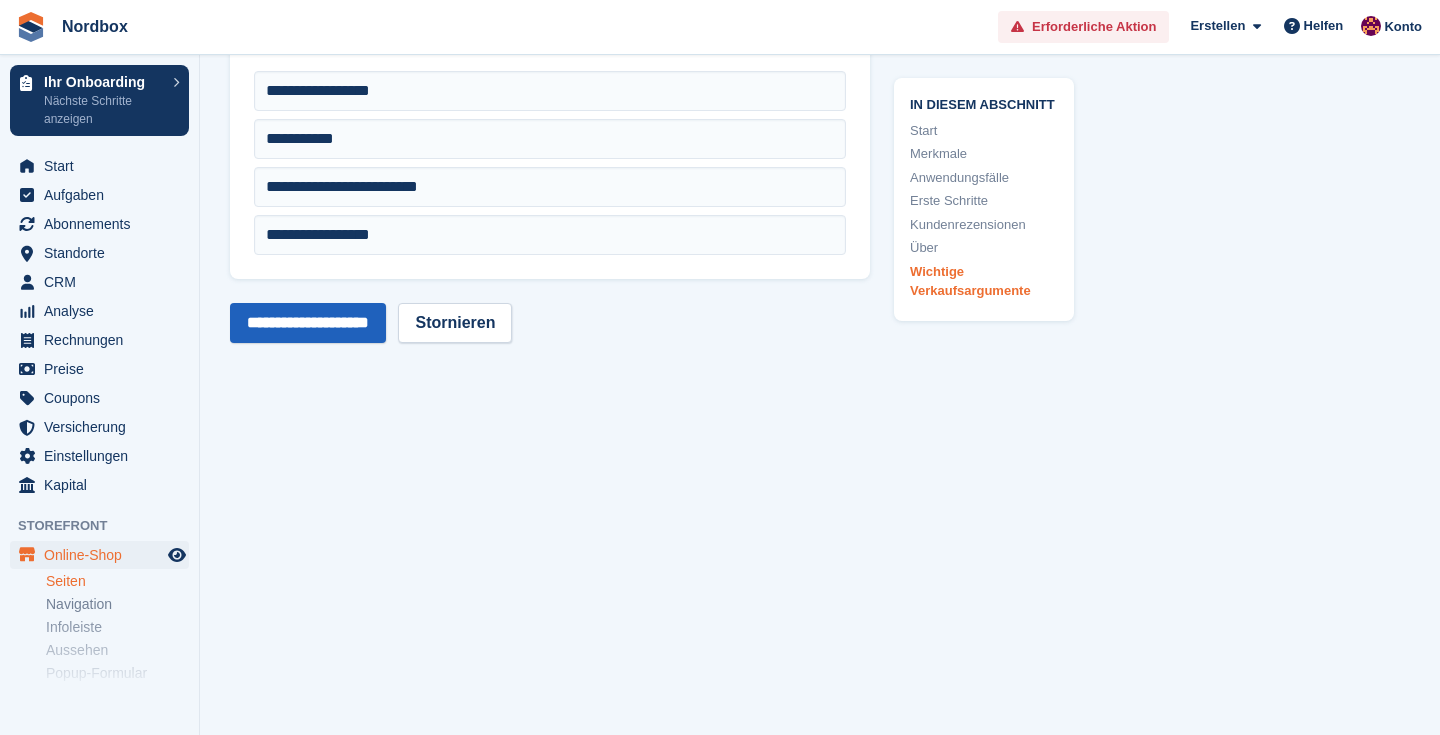type on "**********" 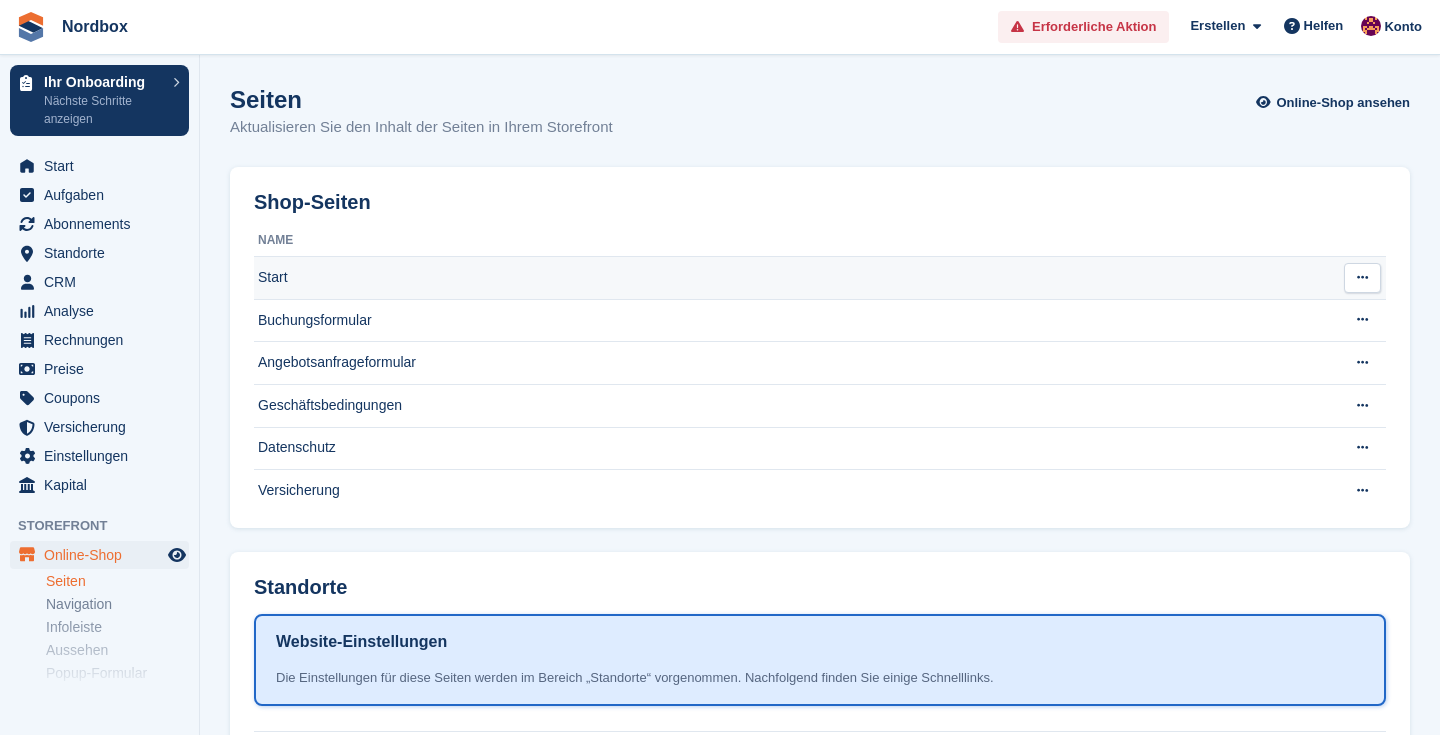 scroll, scrollTop: 0, scrollLeft: 0, axis: both 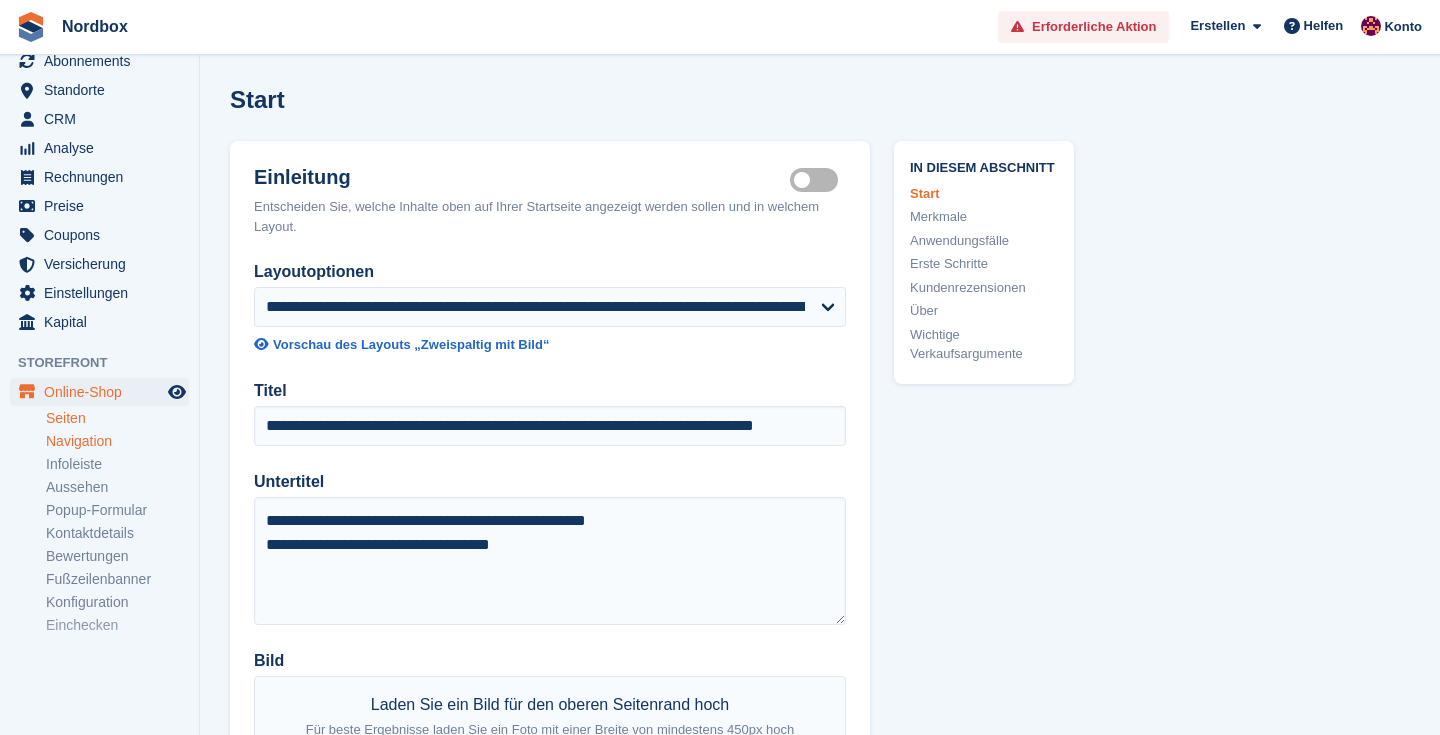 click on "Navigation" at bounding box center (117, 441) 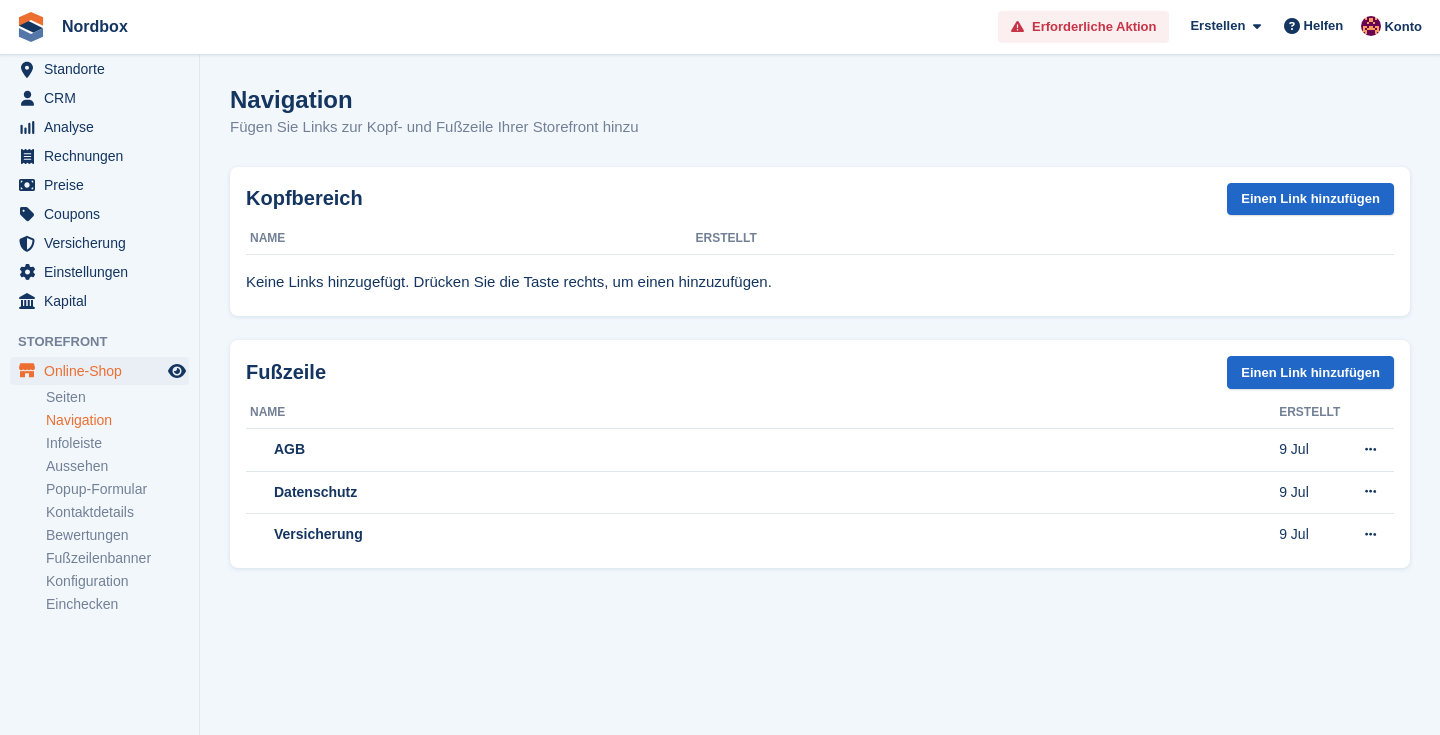 scroll, scrollTop: 183, scrollLeft: 0, axis: vertical 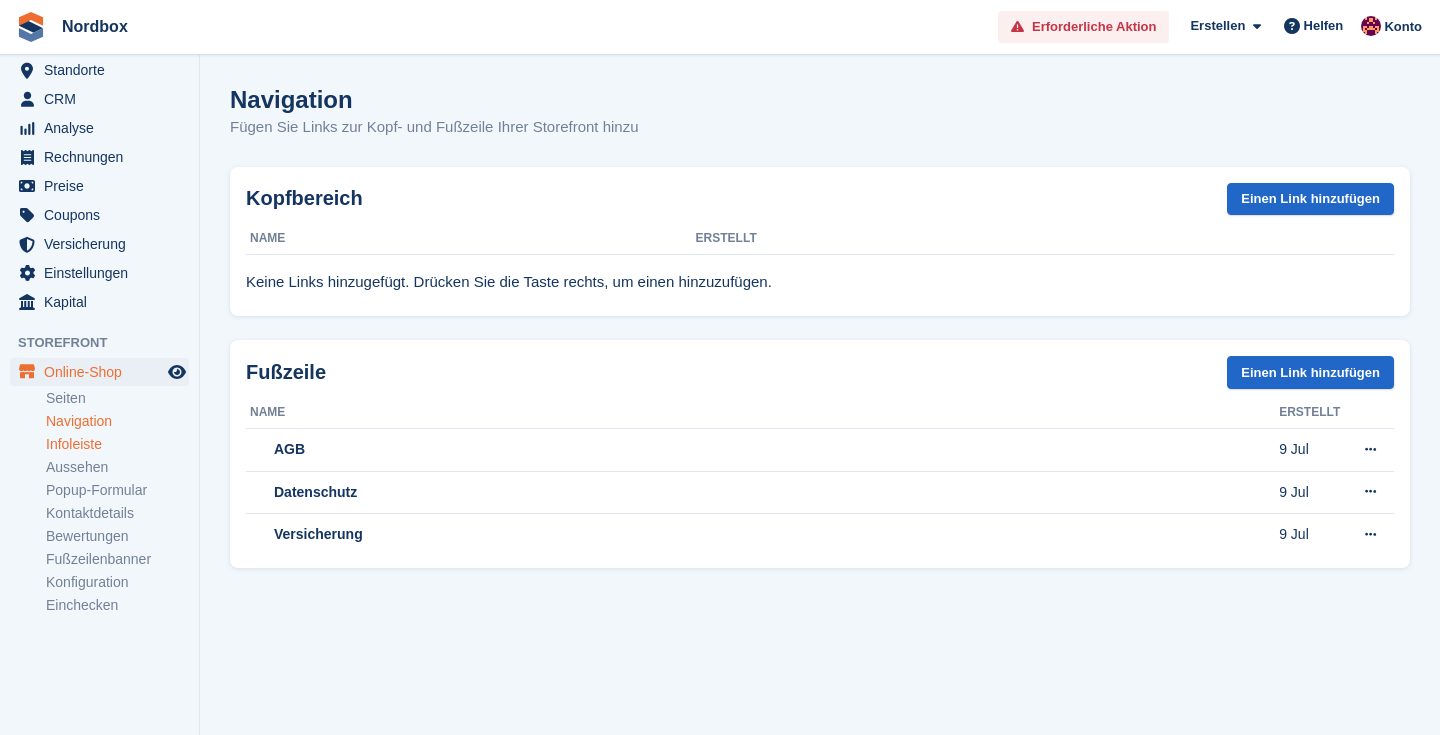 click on "Infoleiste" at bounding box center (117, 444) 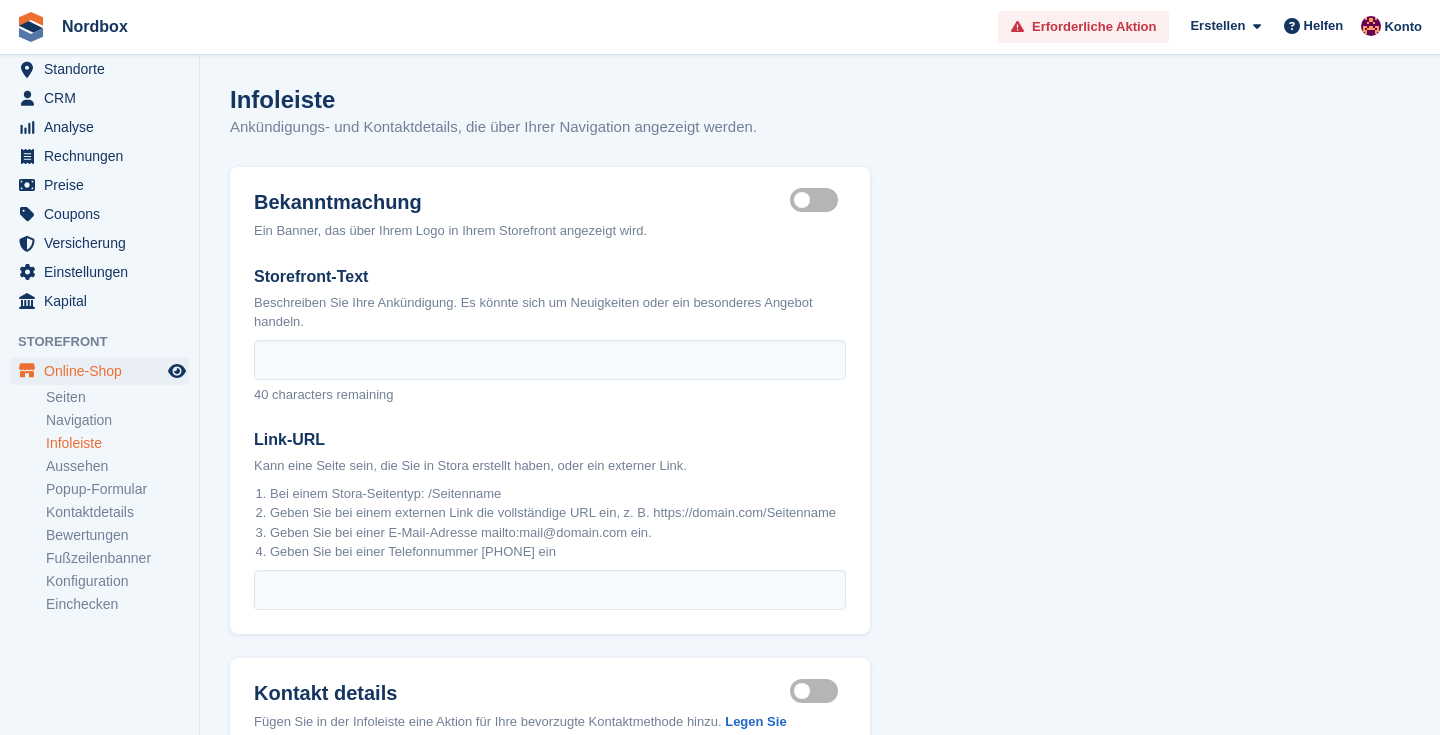 scroll, scrollTop: 185, scrollLeft: 0, axis: vertical 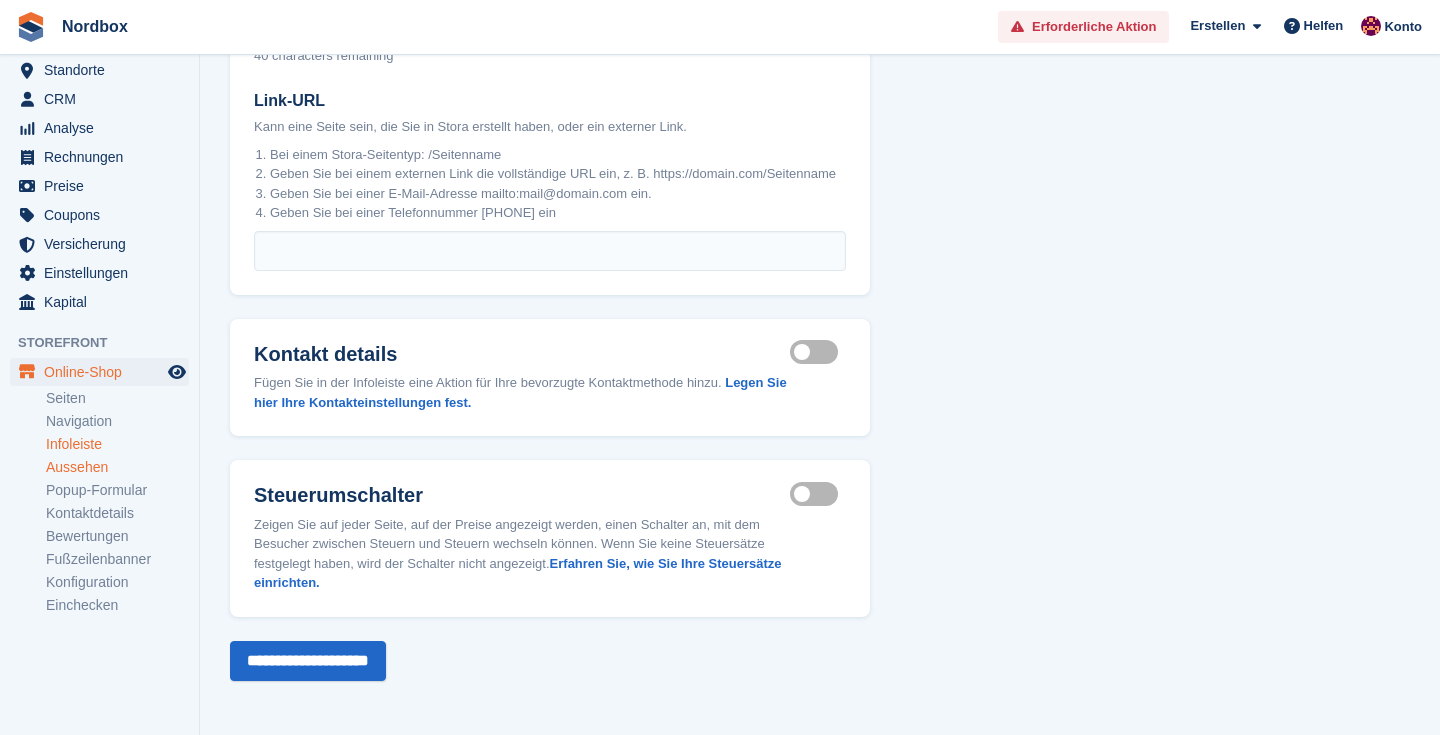 click on "Aussehen" at bounding box center [117, 467] 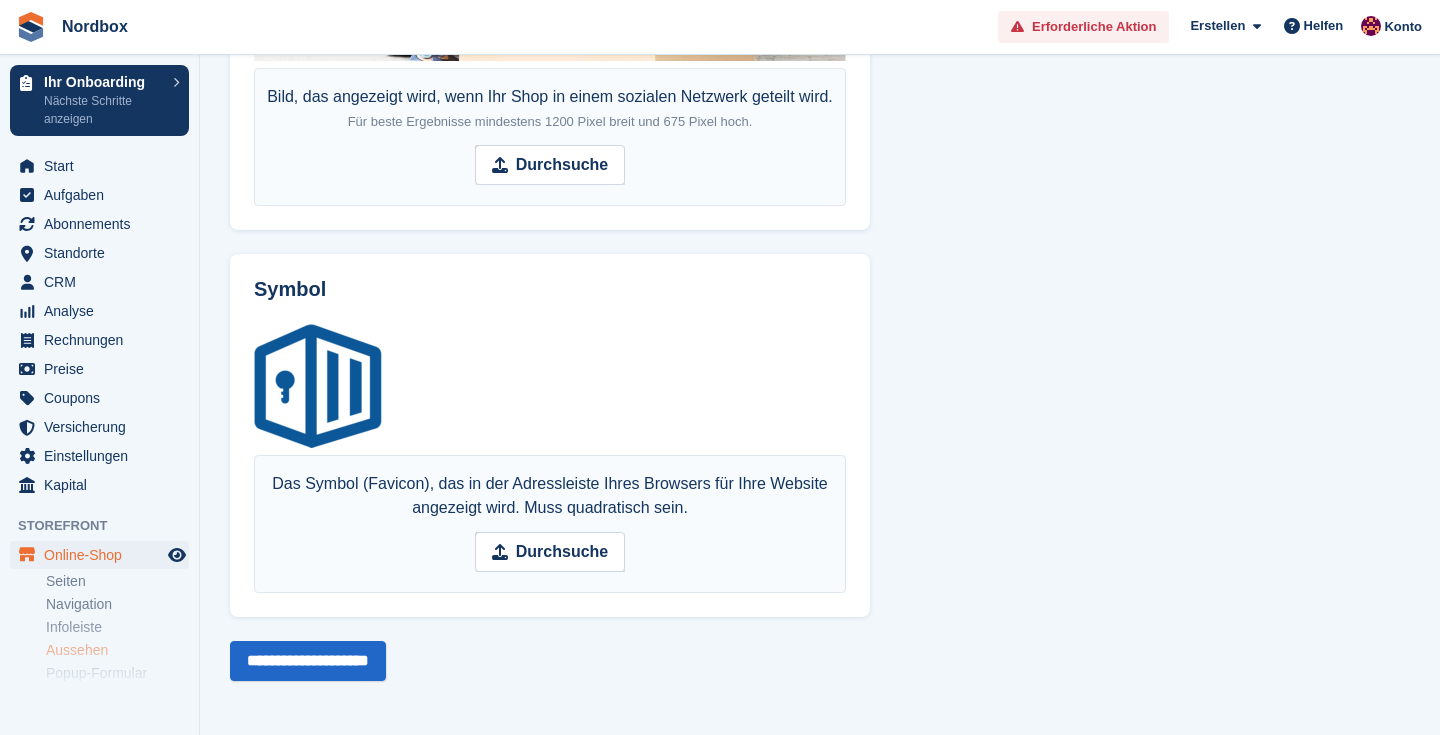 scroll, scrollTop: 1525, scrollLeft: 0, axis: vertical 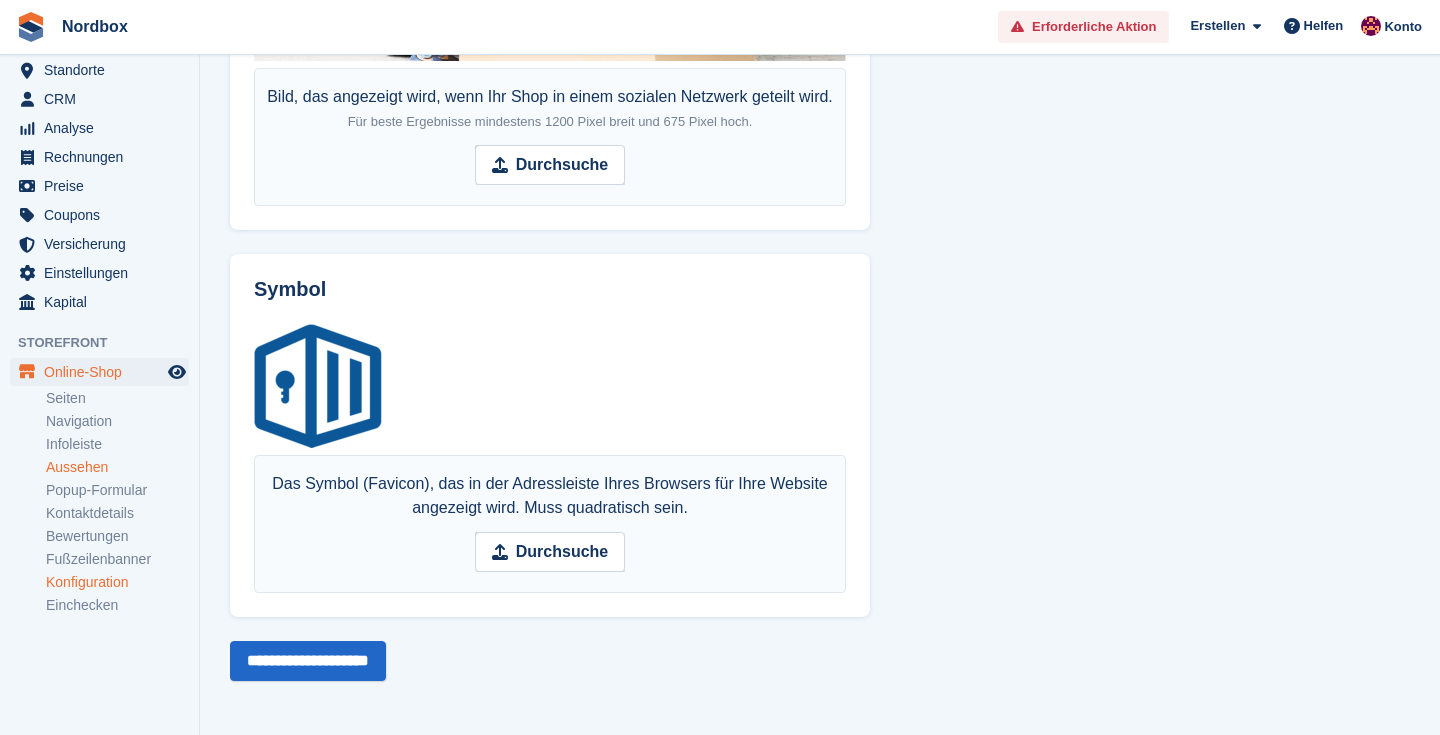 click on "Konfiguration" at bounding box center [117, 582] 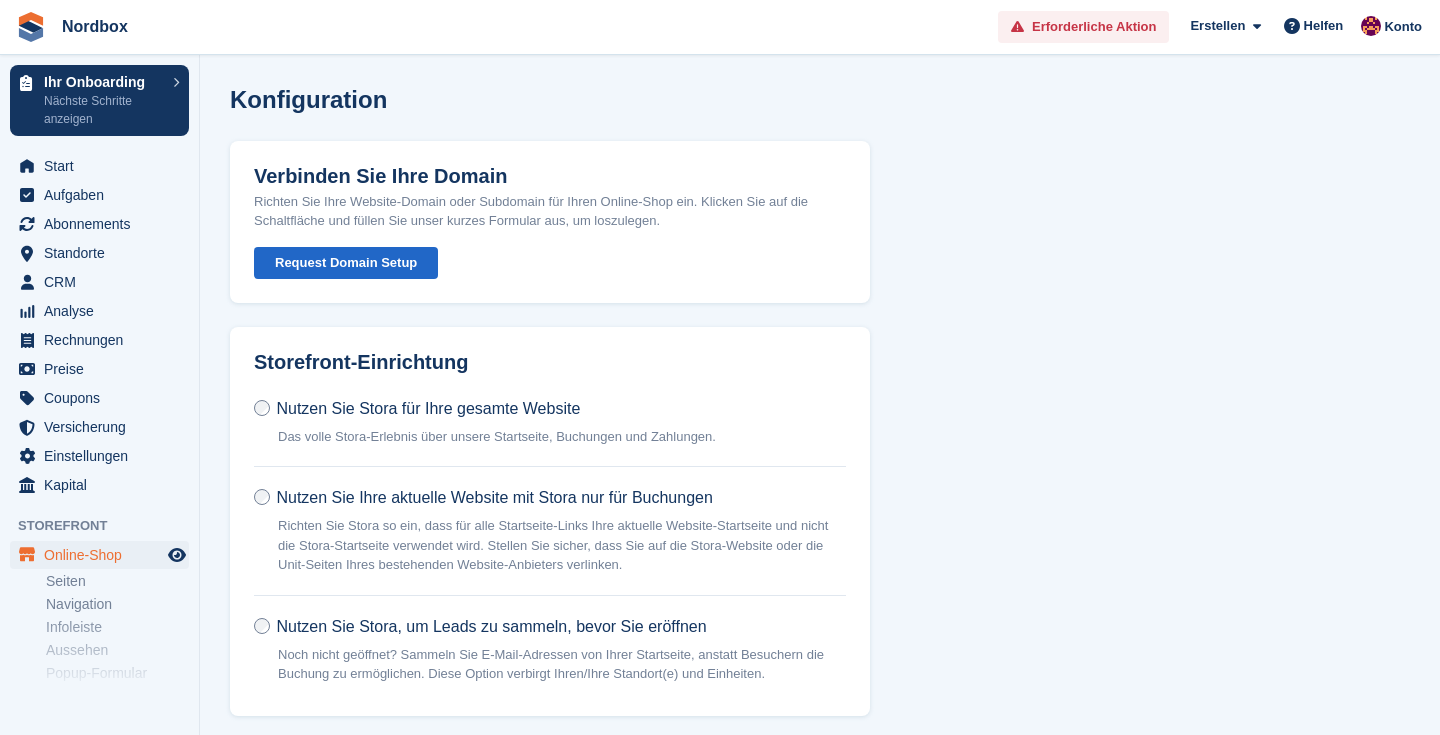 scroll, scrollTop: 0, scrollLeft: 0, axis: both 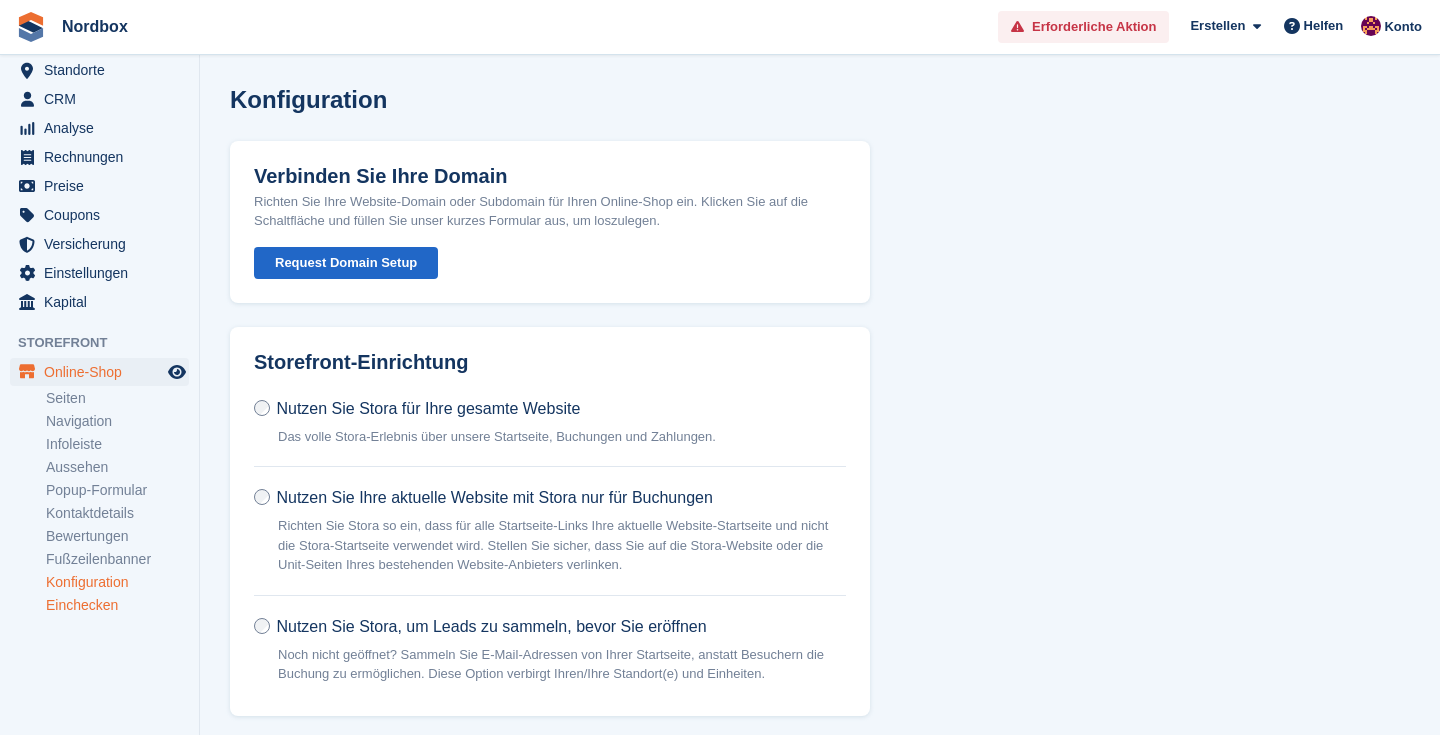 click on "Einchecken" at bounding box center (117, 605) 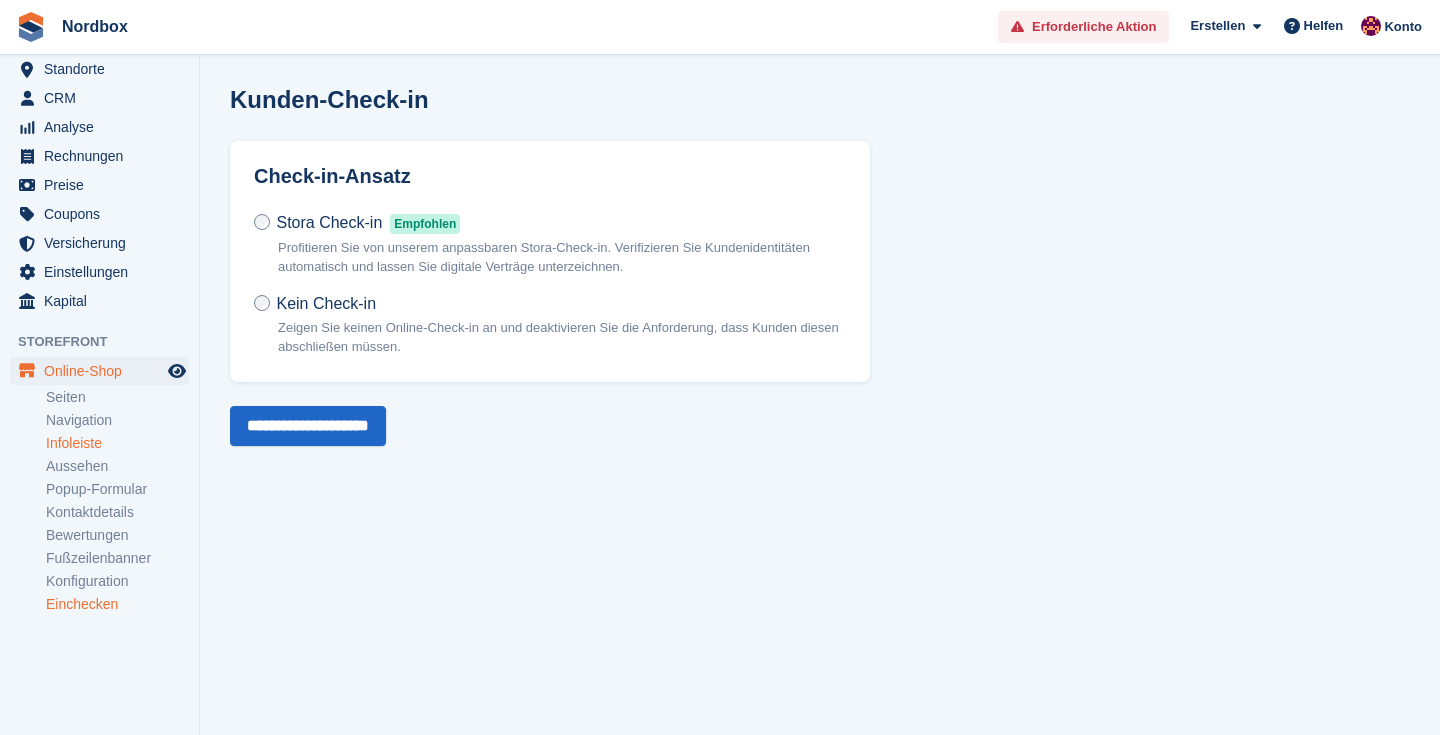 scroll, scrollTop: 183, scrollLeft: 0, axis: vertical 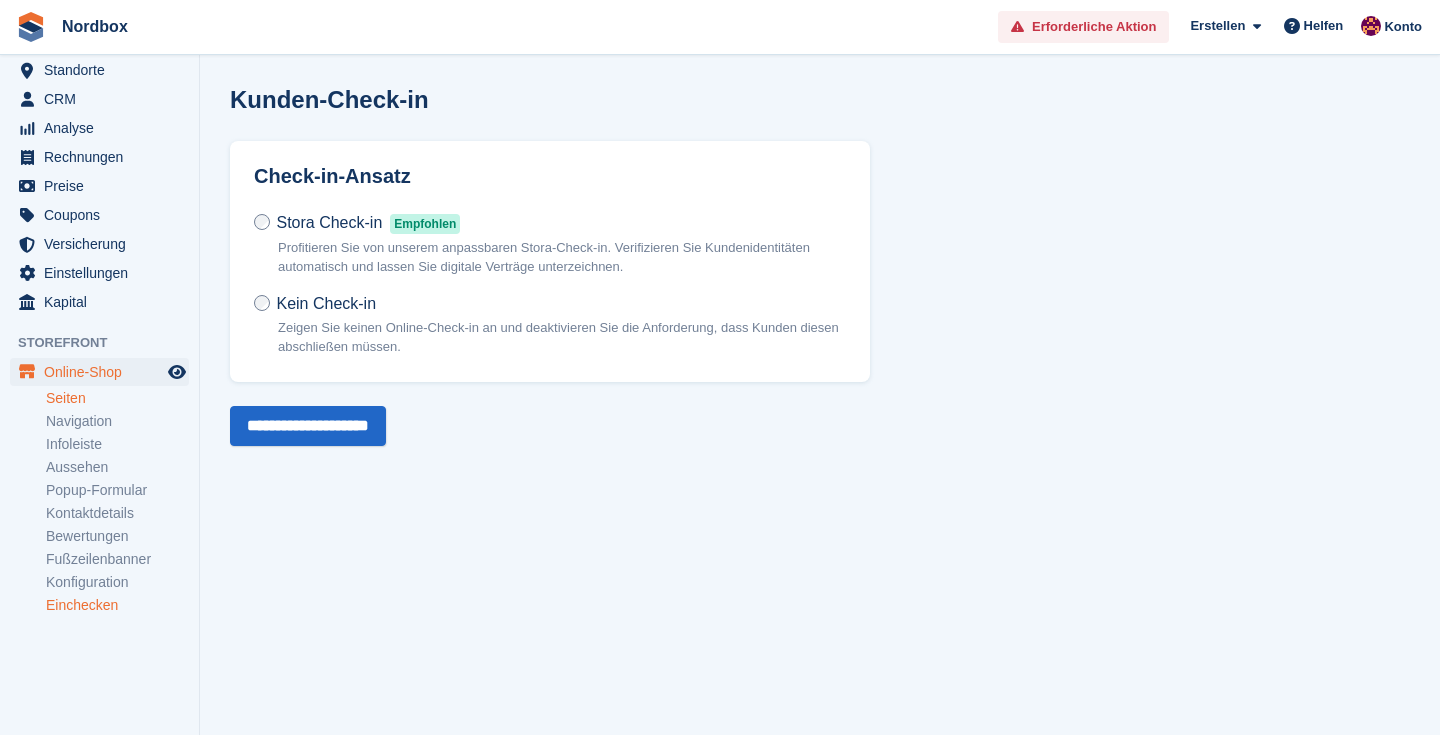 click on "Seiten" at bounding box center [117, 398] 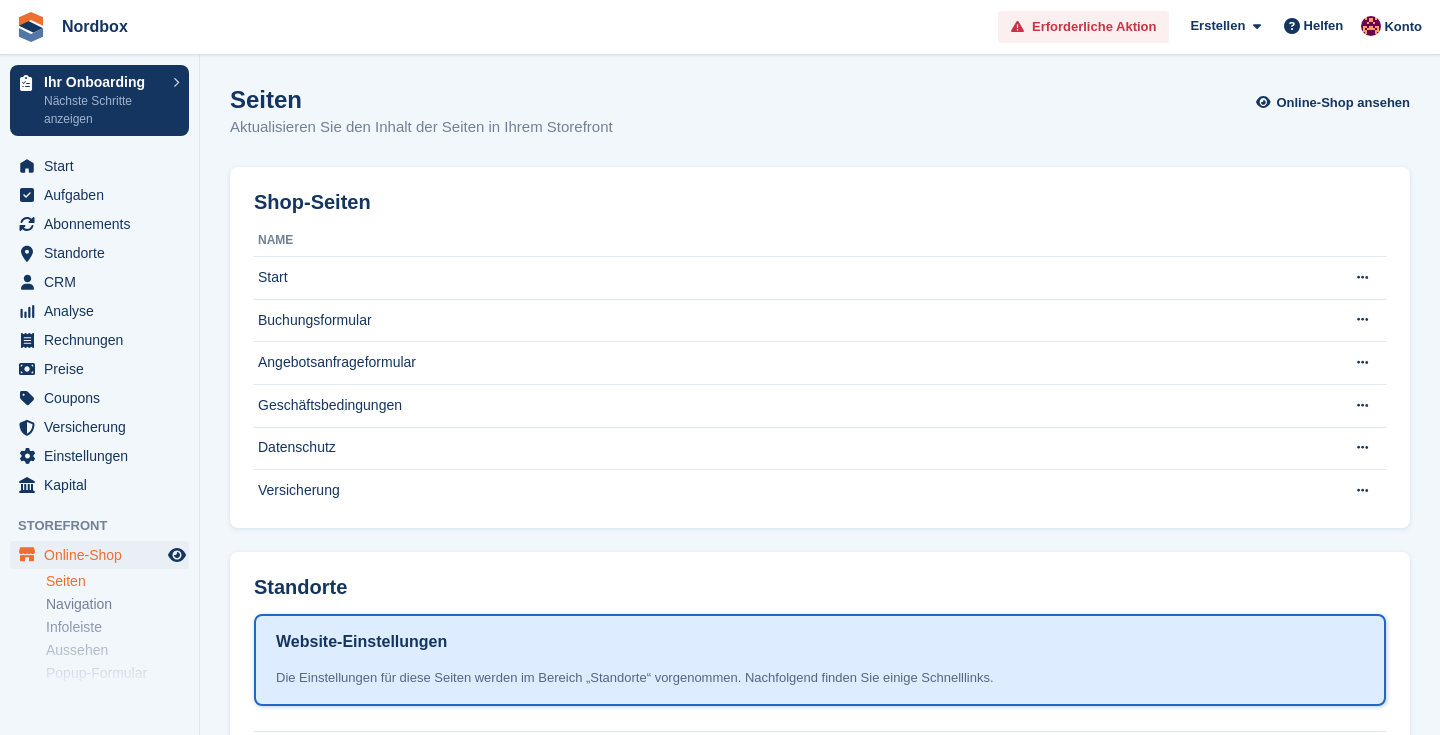 scroll, scrollTop: 0, scrollLeft: 0, axis: both 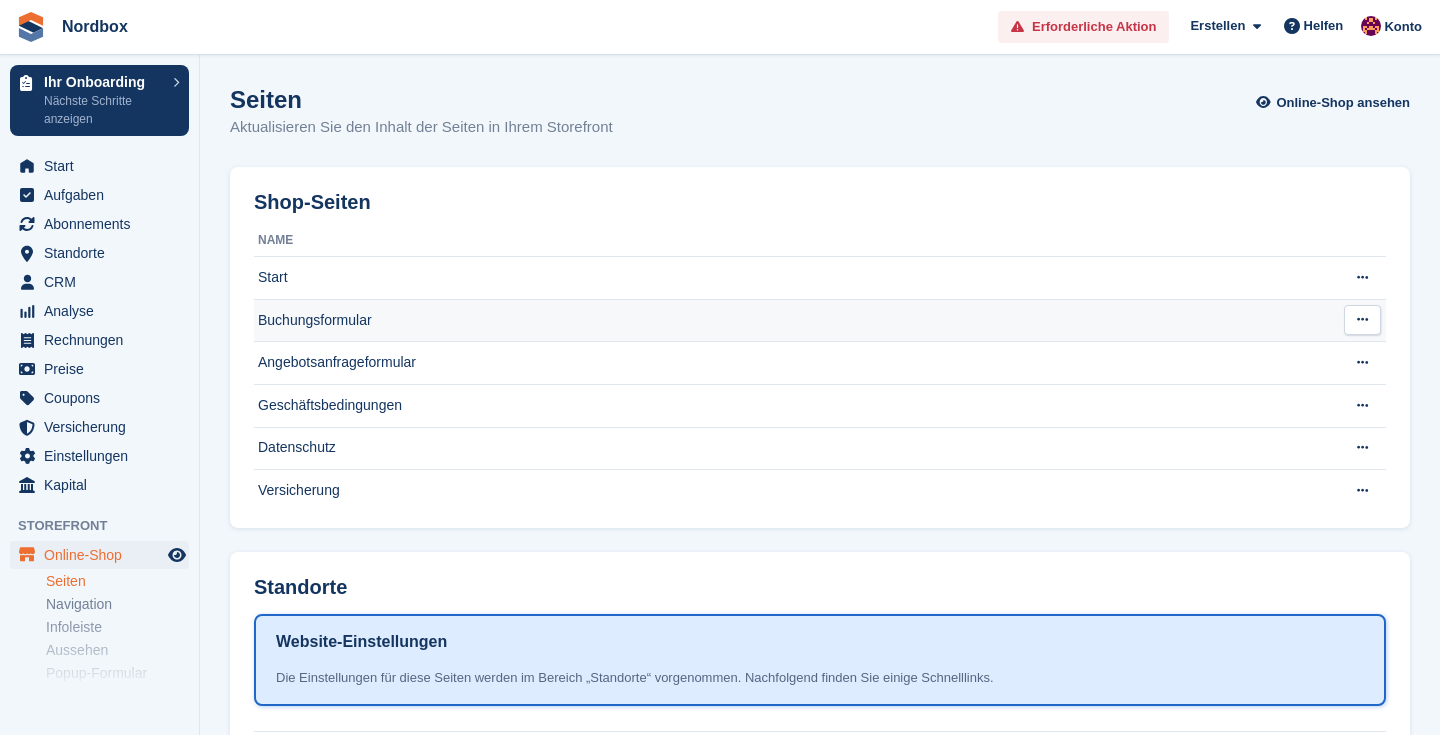click on "Buchungsformular" at bounding box center [791, 320] 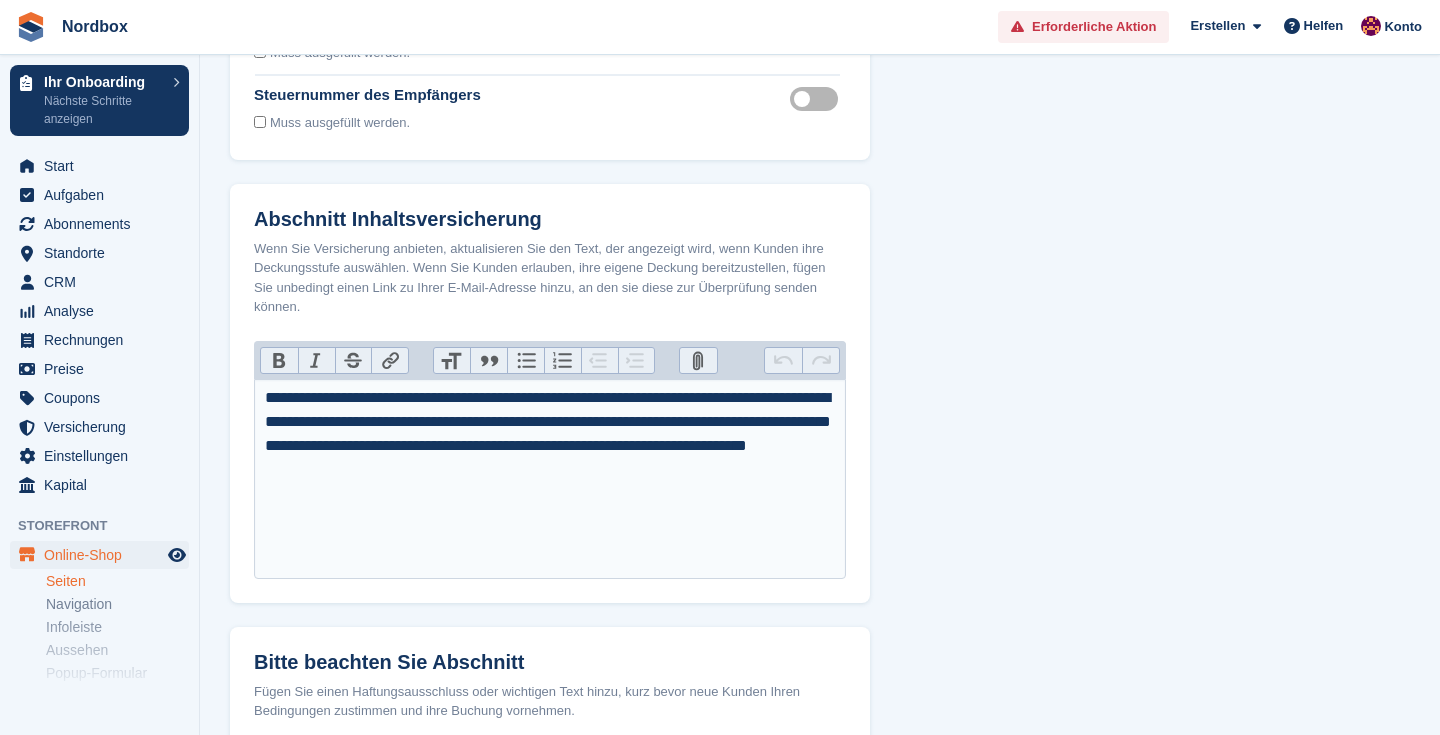 scroll, scrollTop: 477, scrollLeft: 0, axis: vertical 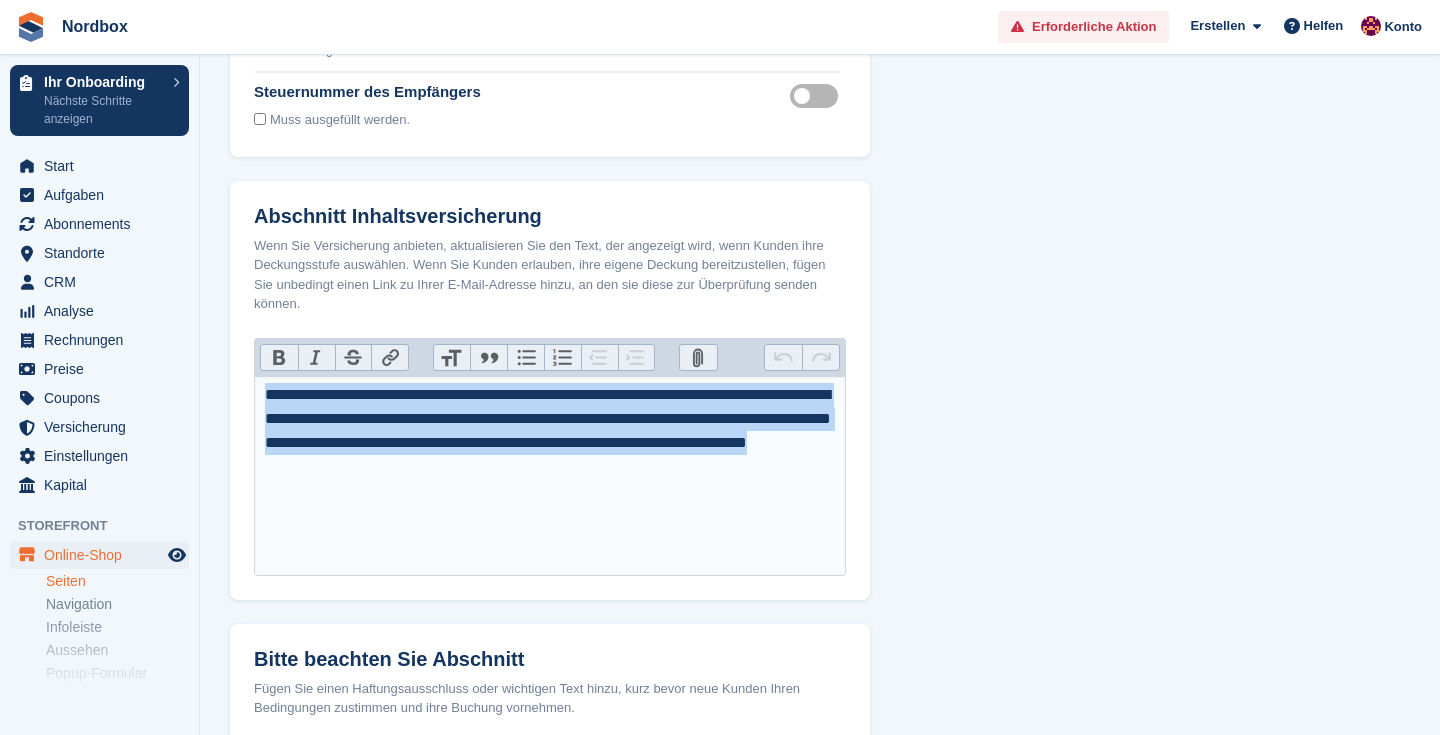 drag, startPoint x: 689, startPoint y: 484, endPoint x: 254, endPoint y: 374, distance: 448.69254 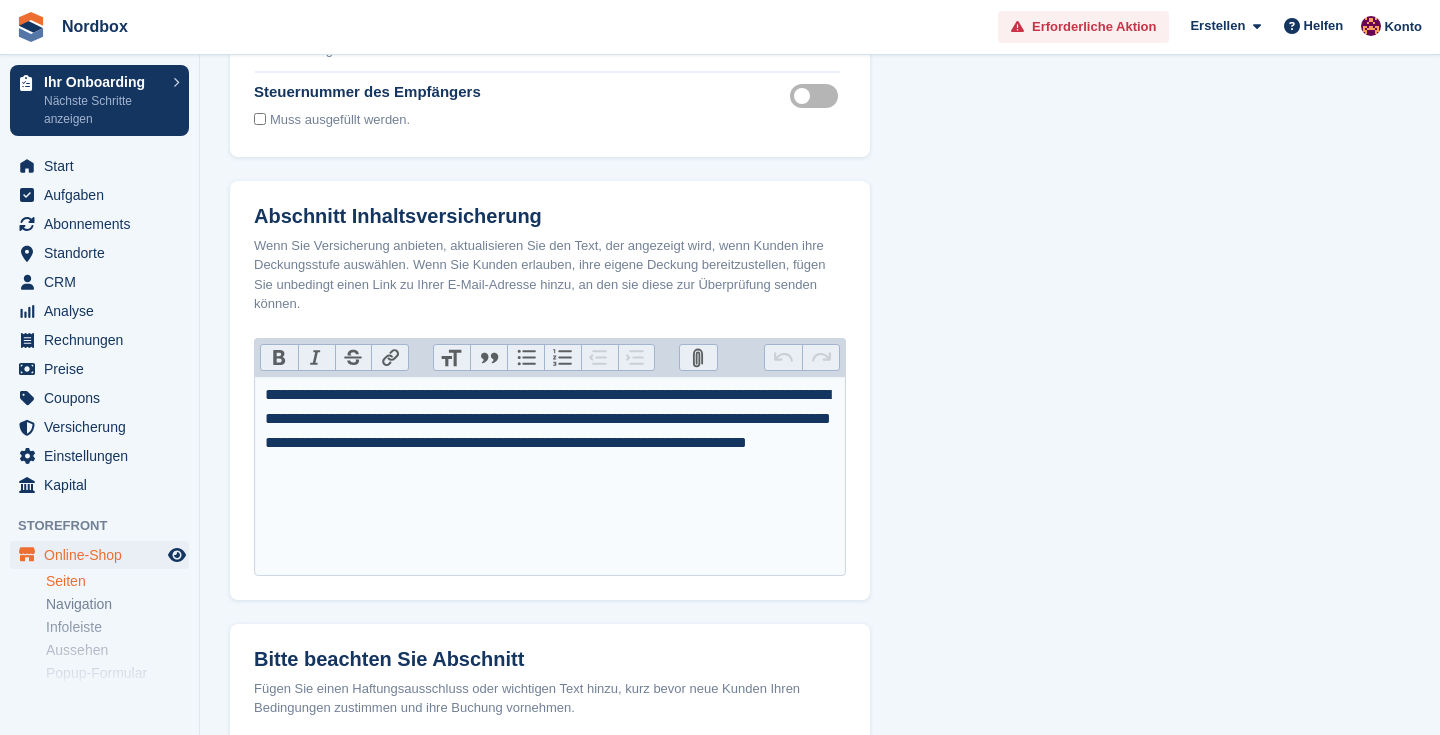 type 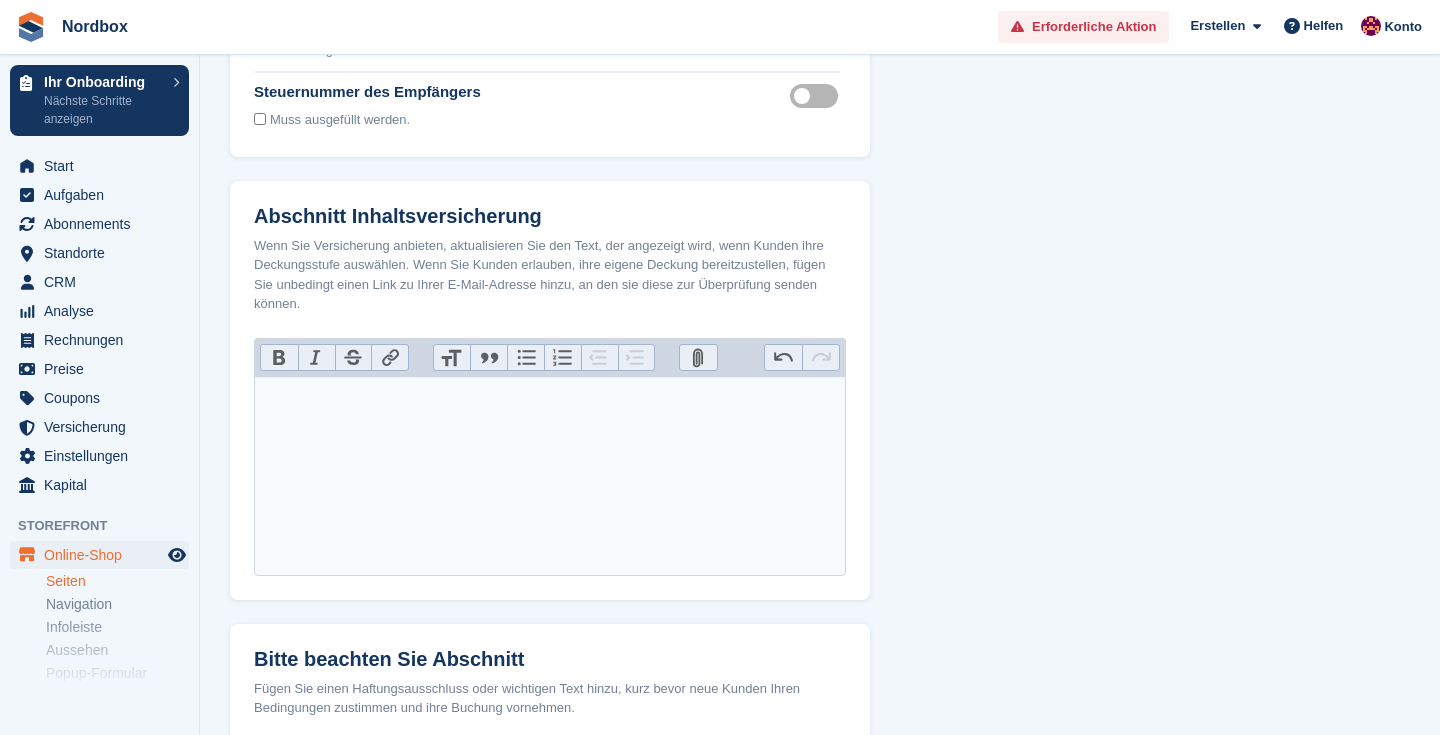 click on "Bold
Italic
Strikethrough
Link
Heading
Quote
Code
Bullets
Numbers
Decrease Level
Increase Level
Attach Files
Undo
Redo
****
******" at bounding box center [550, 469] 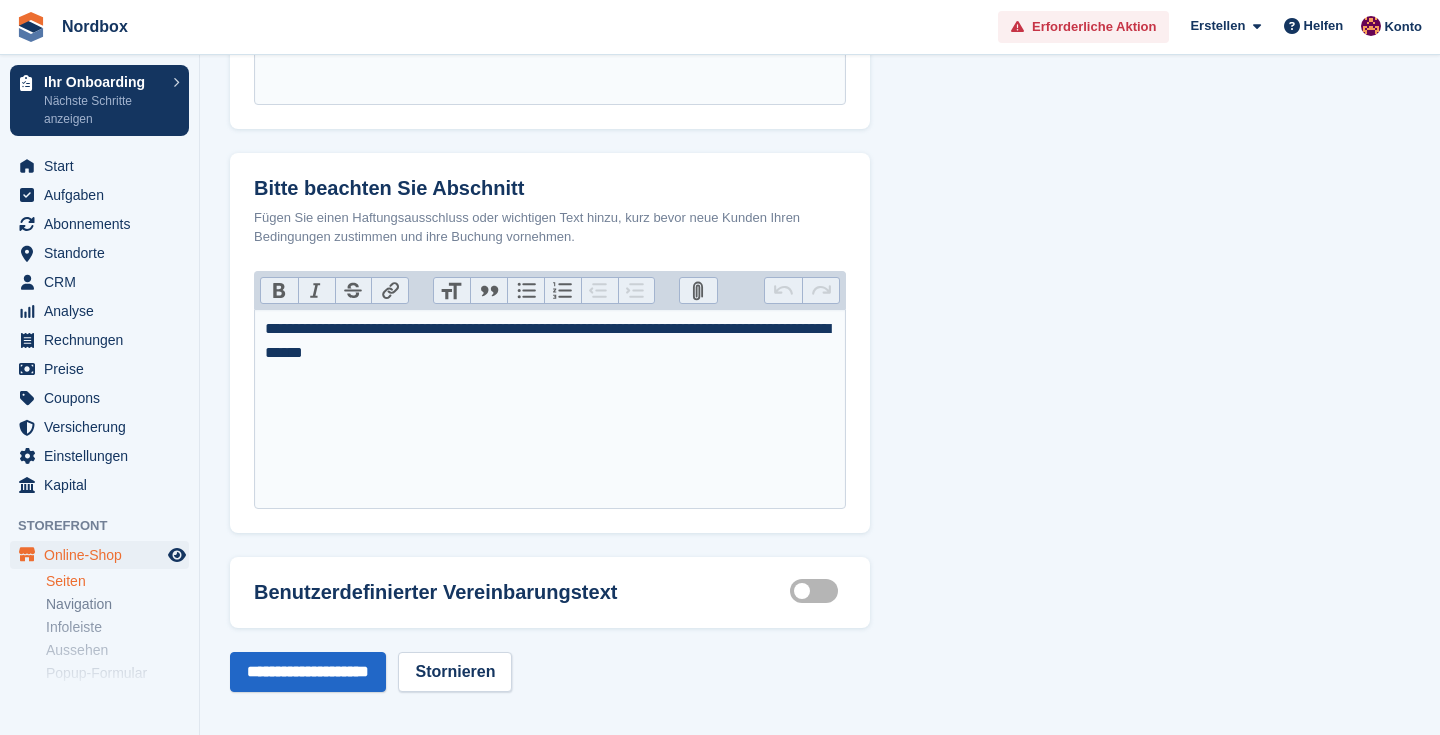 scroll, scrollTop: 947, scrollLeft: 0, axis: vertical 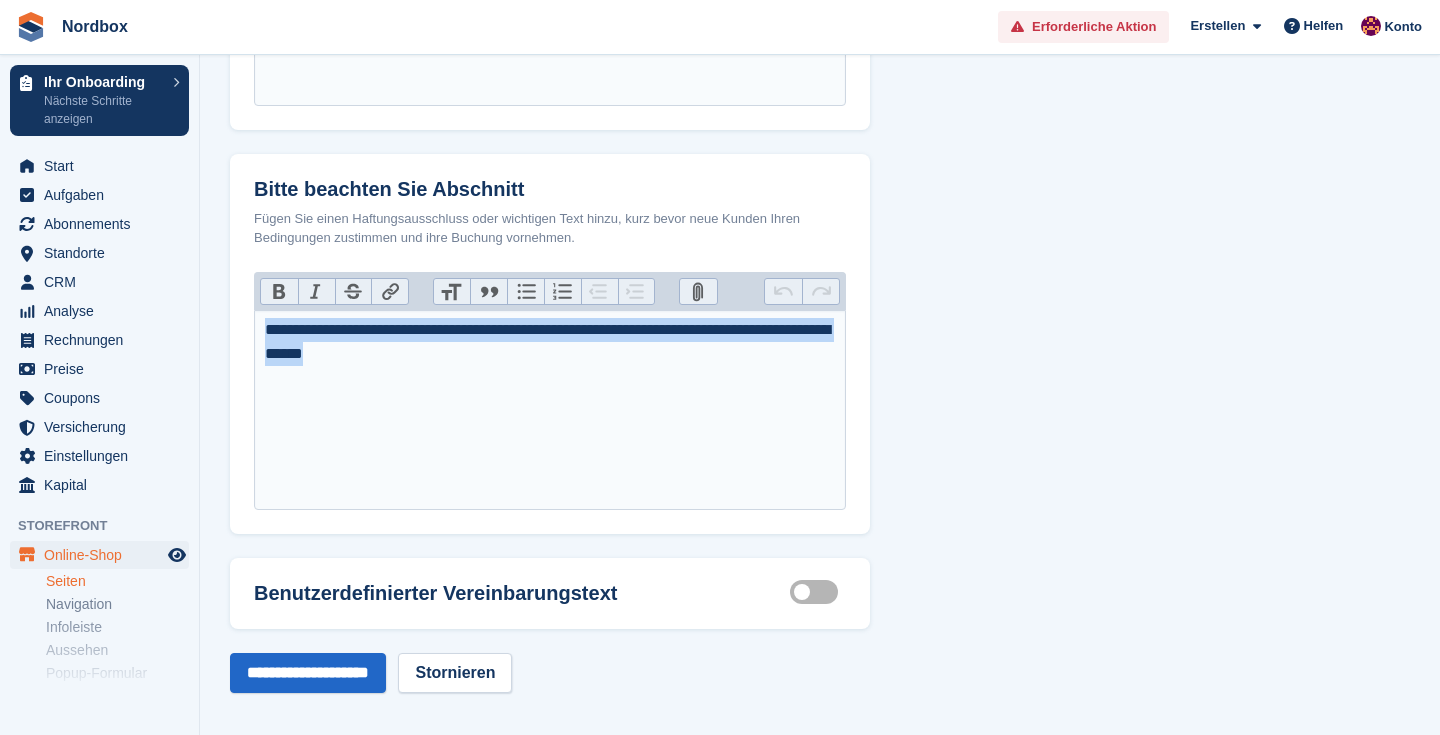 drag, startPoint x: 522, startPoint y: 368, endPoint x: 226, endPoint y: 301, distance: 303.48807 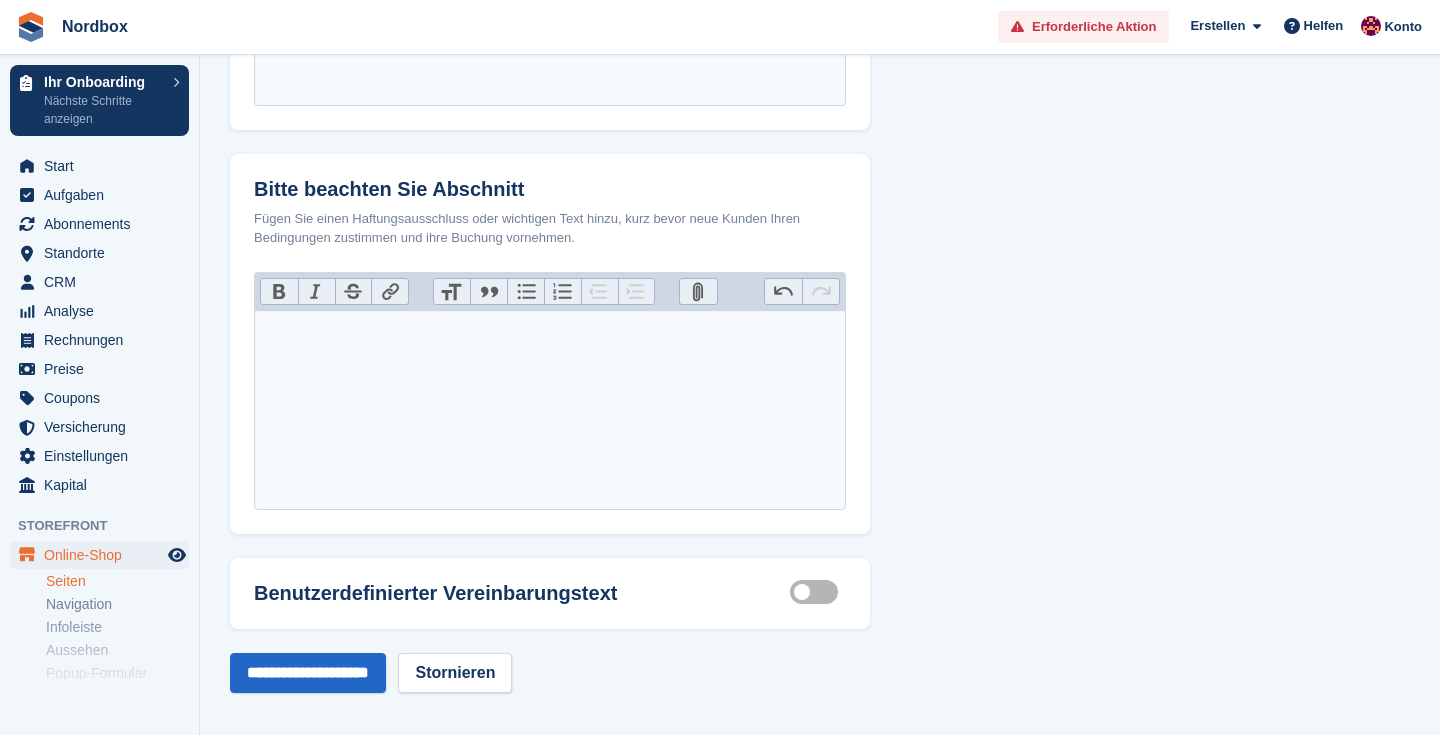 type 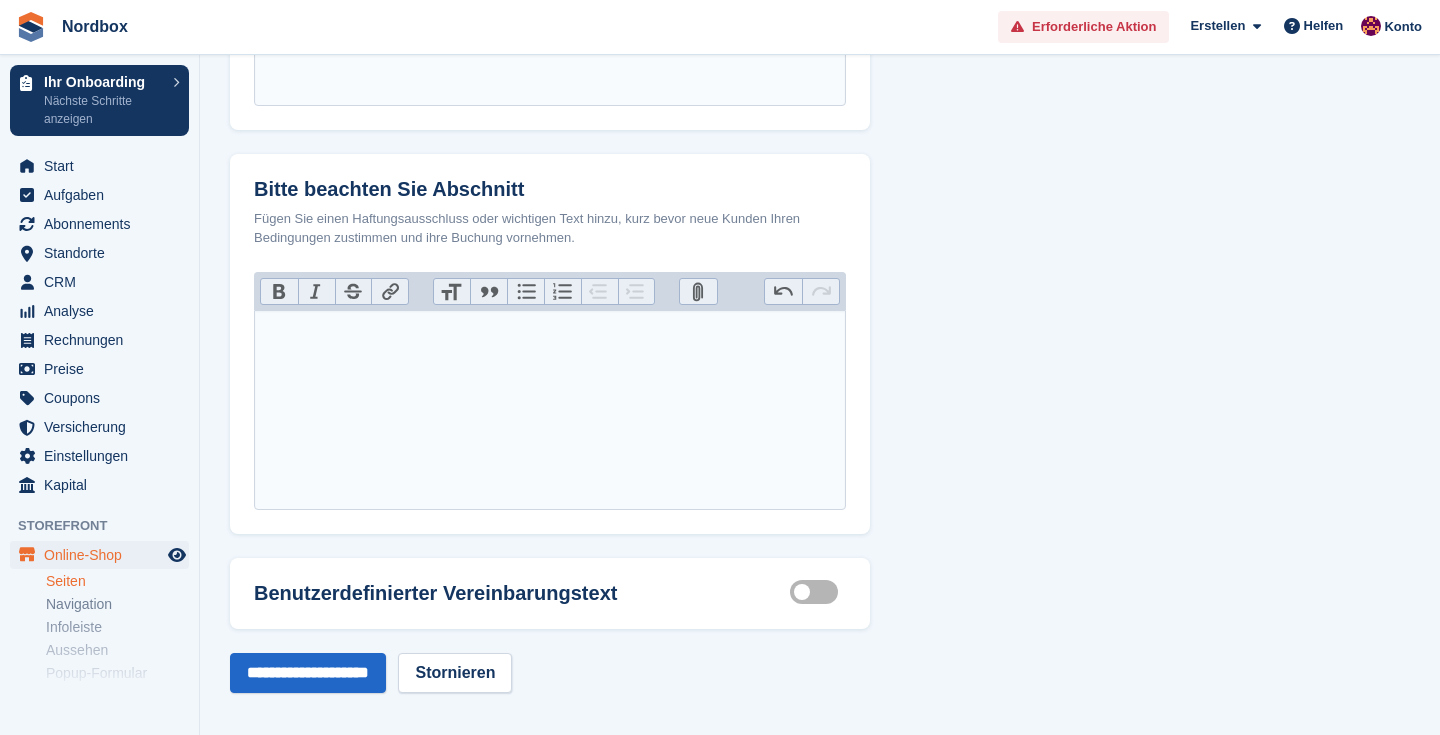 click on "Customisable terms active" at bounding box center [818, 592] 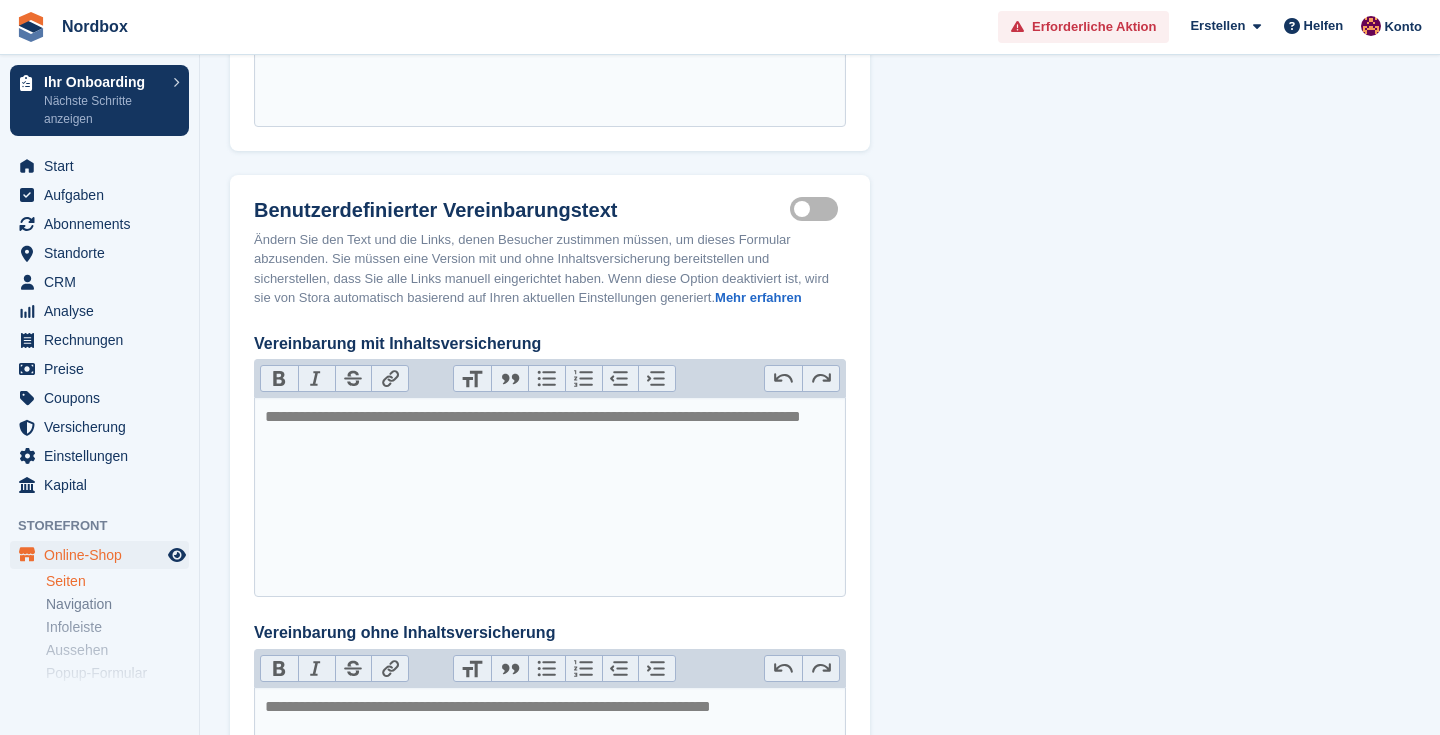 scroll, scrollTop: 1308, scrollLeft: 0, axis: vertical 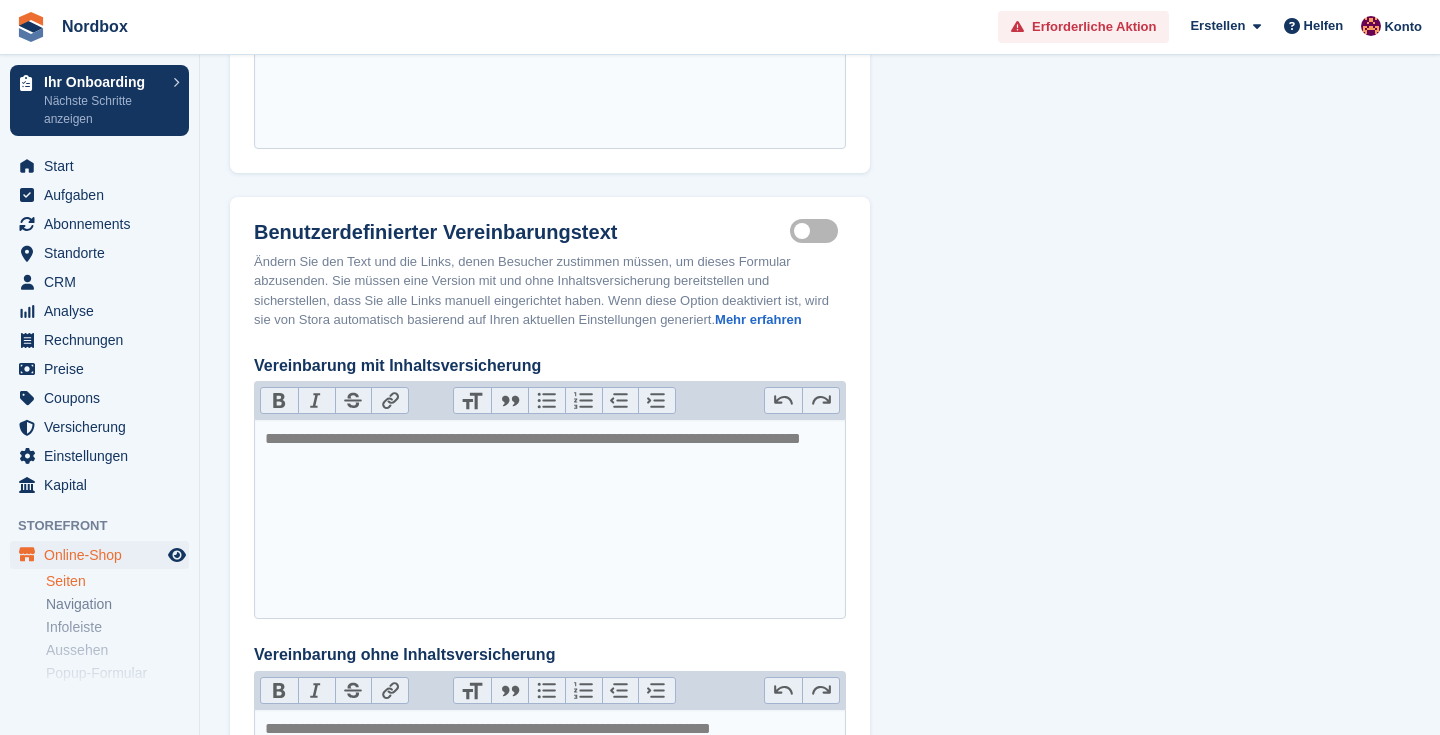 click on "Customisable terms active" at bounding box center (818, 231) 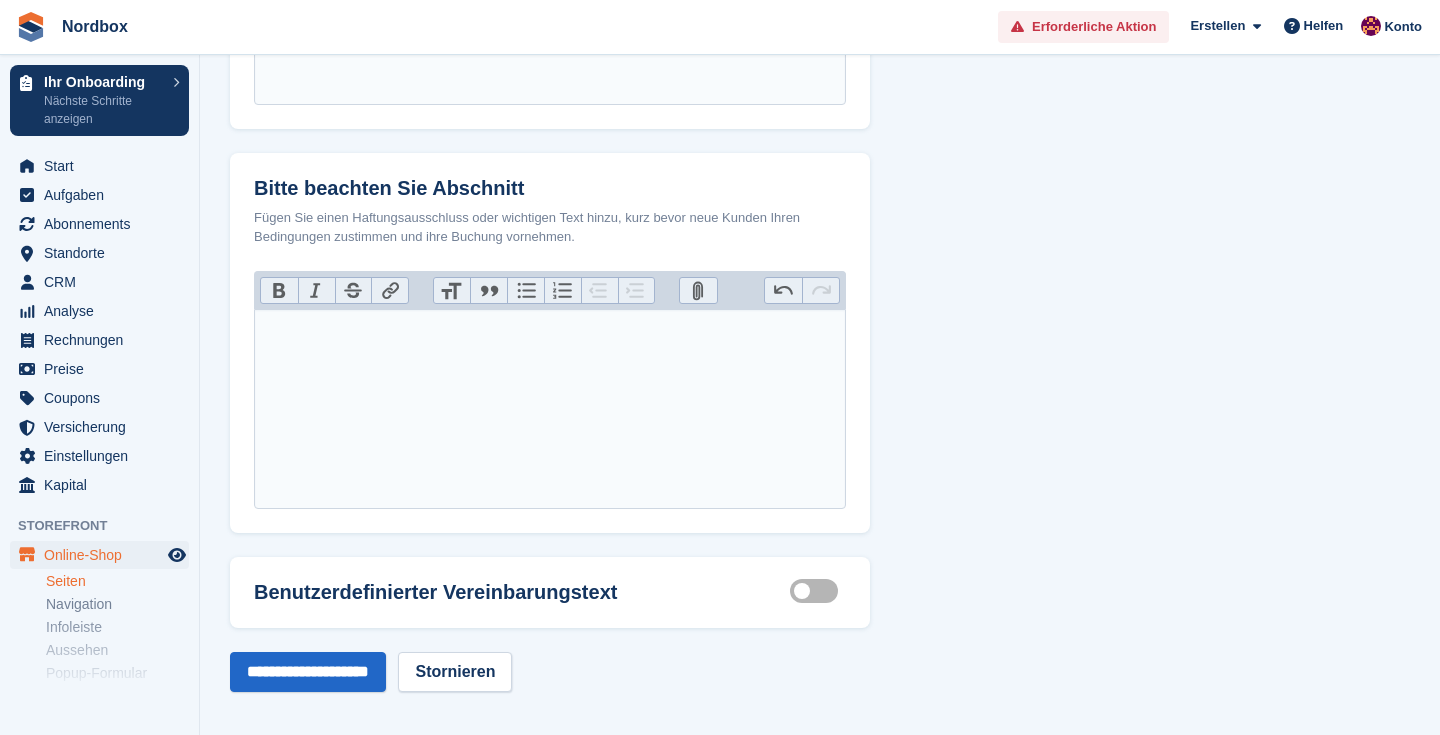 scroll, scrollTop: 947, scrollLeft: 0, axis: vertical 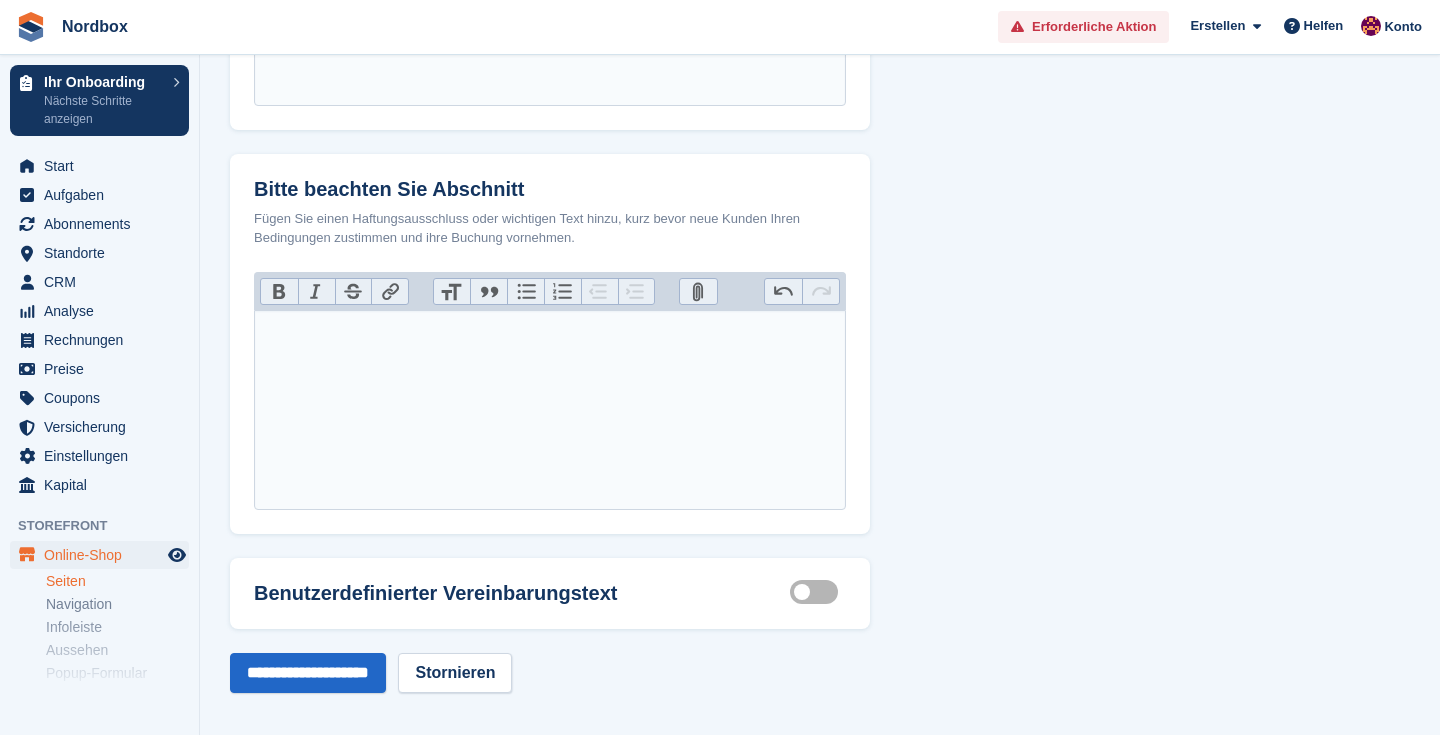 click on "Buchungsformular
Formularfelder
Wählen Sie aus, welche Felder Ihre Storefront-Besucher bei einer neuen Buchung ausfüllen sollen. Sie können die ausgefüllten Felder in ihrem Kontaktprofil einsehen.
Sehen Sie, wie die Felder im Buchungsformular angezeigt werden.
[ADDRESS]
Muss ausgefüllt werden.
Home address visible
Kundentyp
Muss ausgefüllt werden.
Customer type visible
Speicheranwendungsfall
Muss ausgefüllt werden.
Storage use case visible
Marketingquelle
Muss ausgefüllt werden.
Marketing source visible" at bounding box center (820, -100) 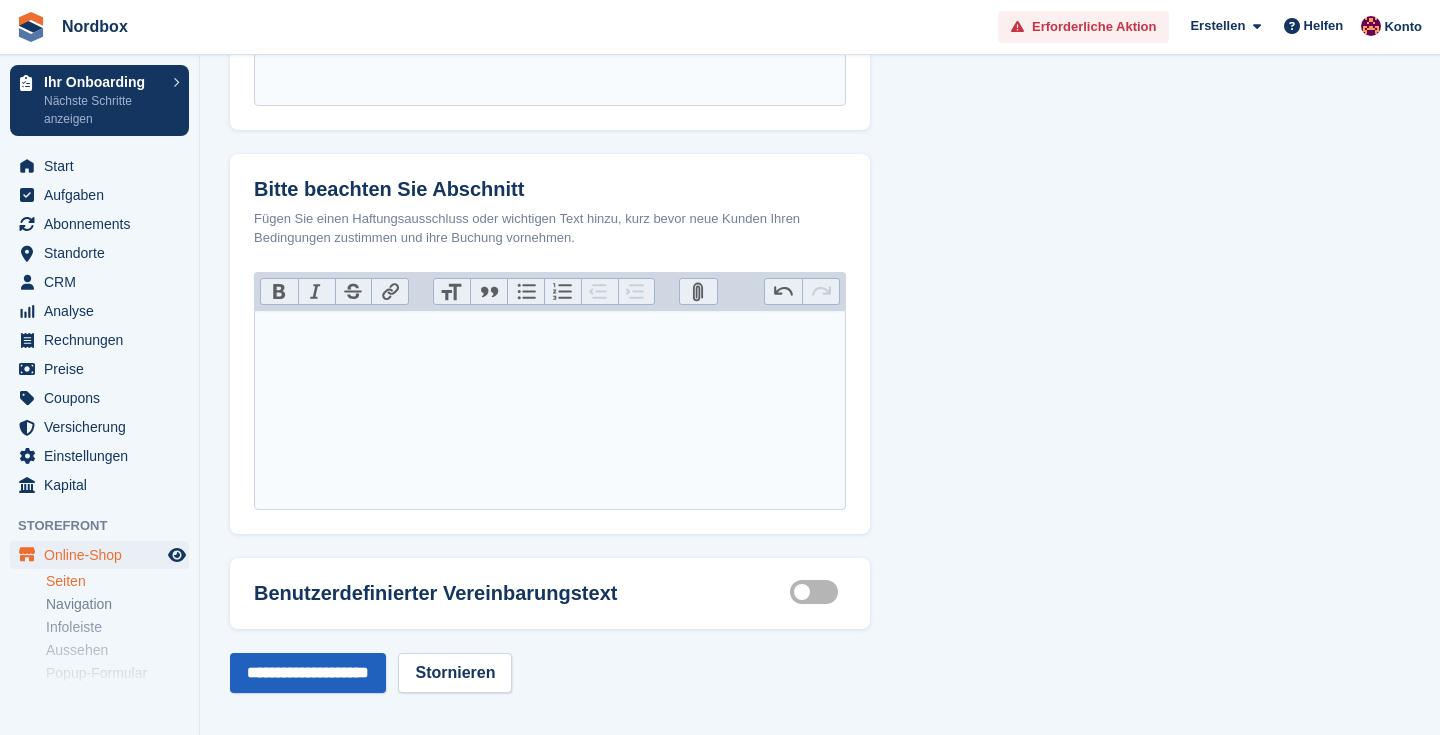 click on "**********" at bounding box center (308, 673) 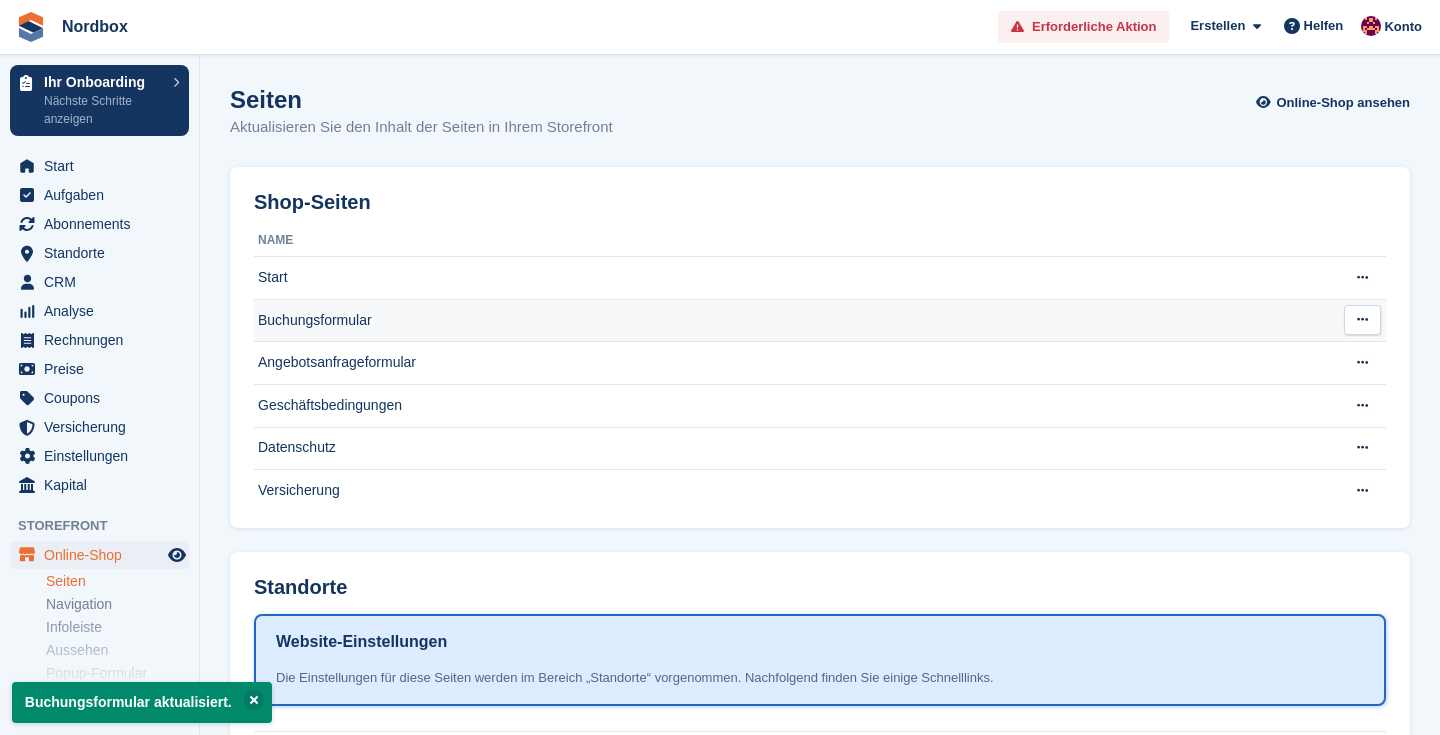 scroll, scrollTop: 0, scrollLeft: 0, axis: both 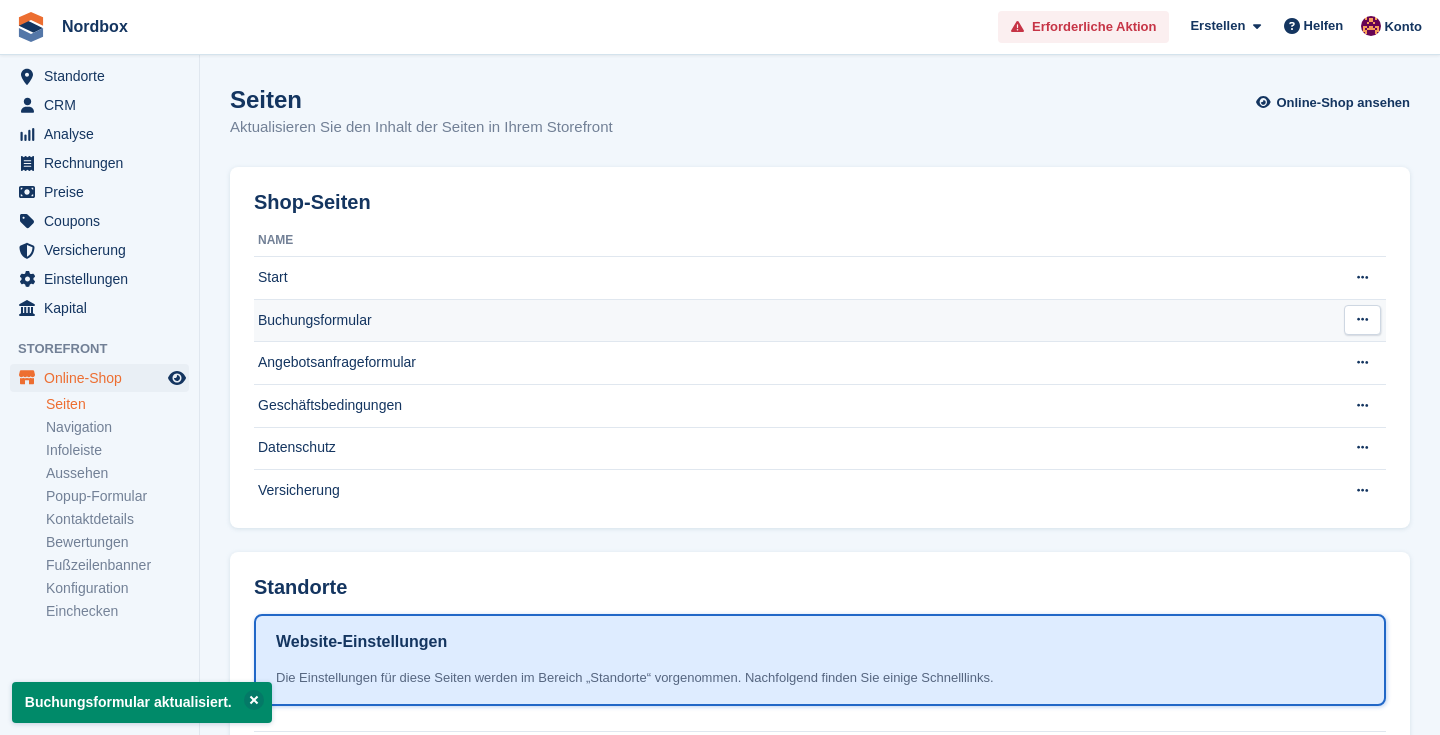 click on "Buchungsformular" at bounding box center (791, 320) 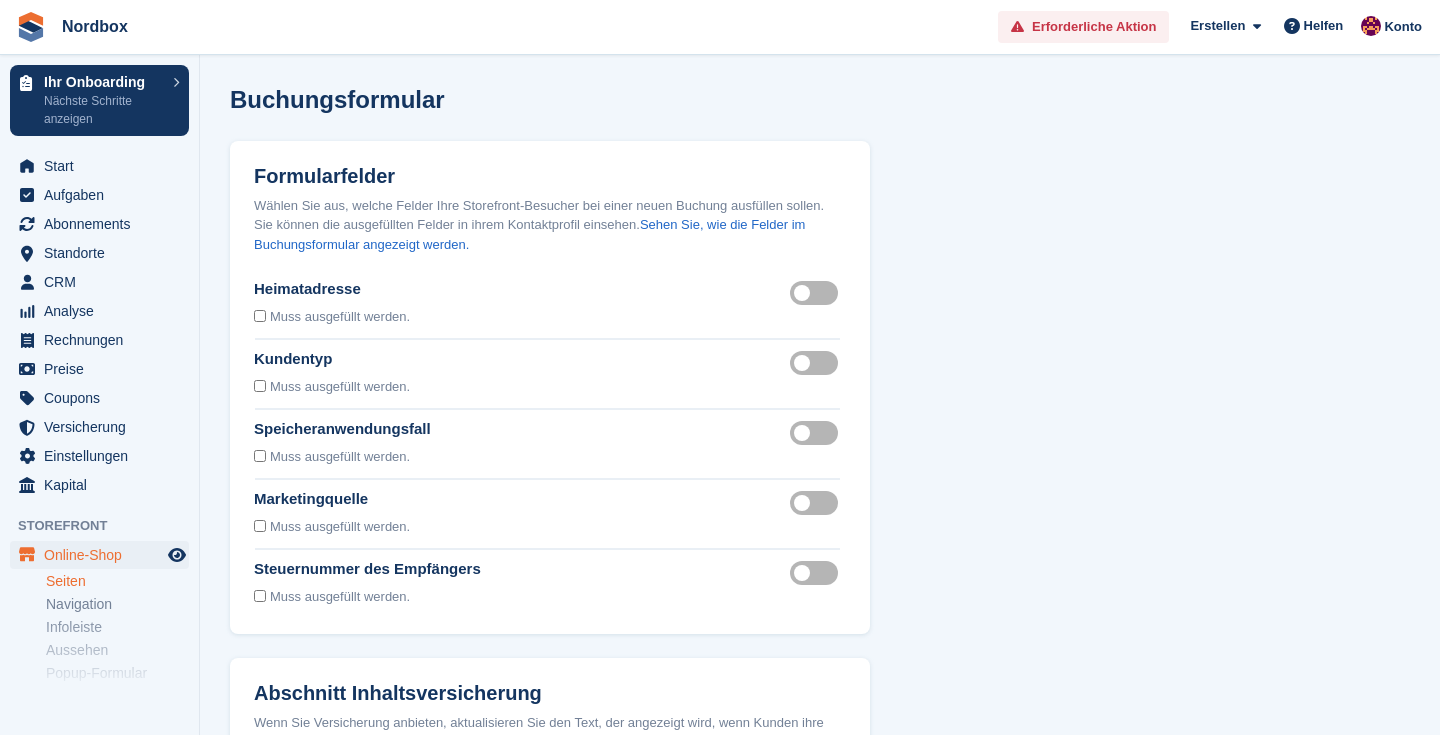 scroll, scrollTop: 0, scrollLeft: 0, axis: both 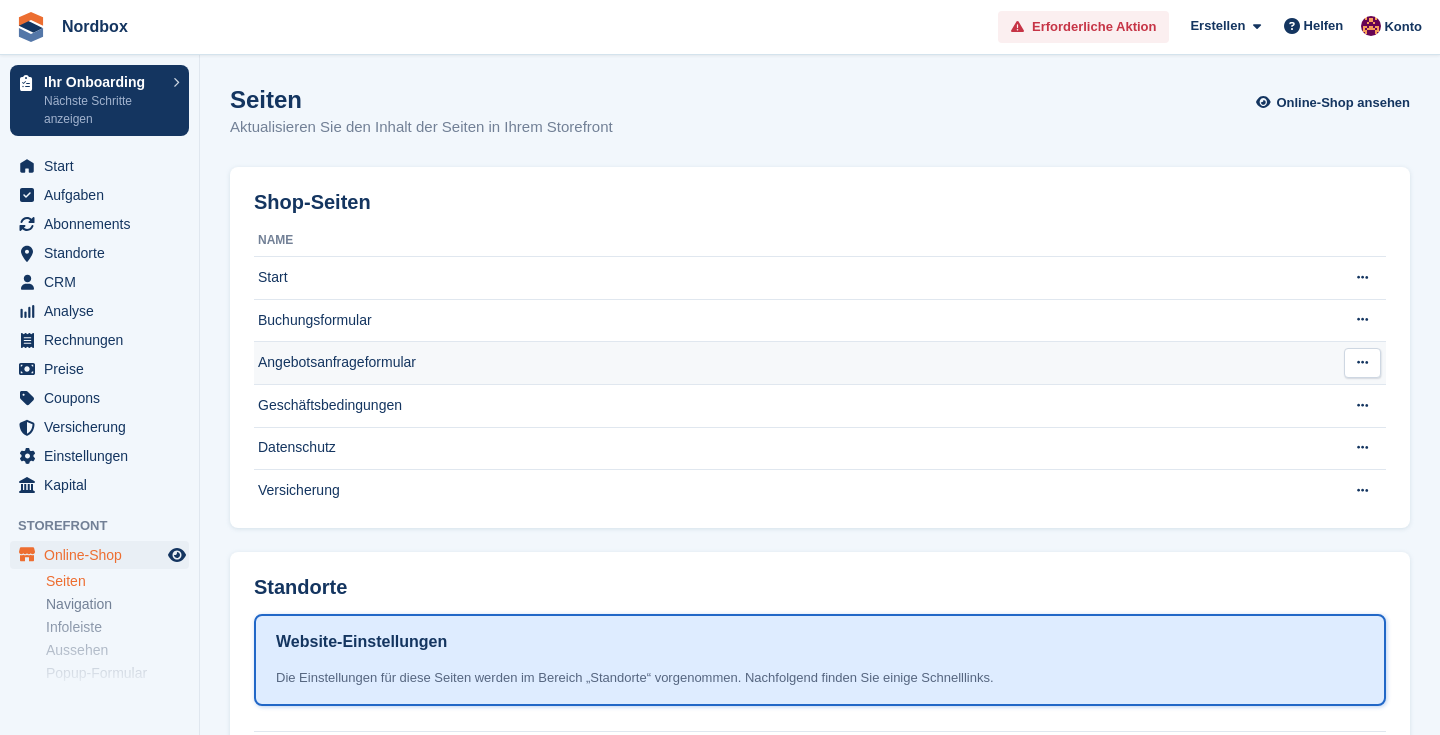click on "Angebotsanfrageformular" at bounding box center (791, 363) 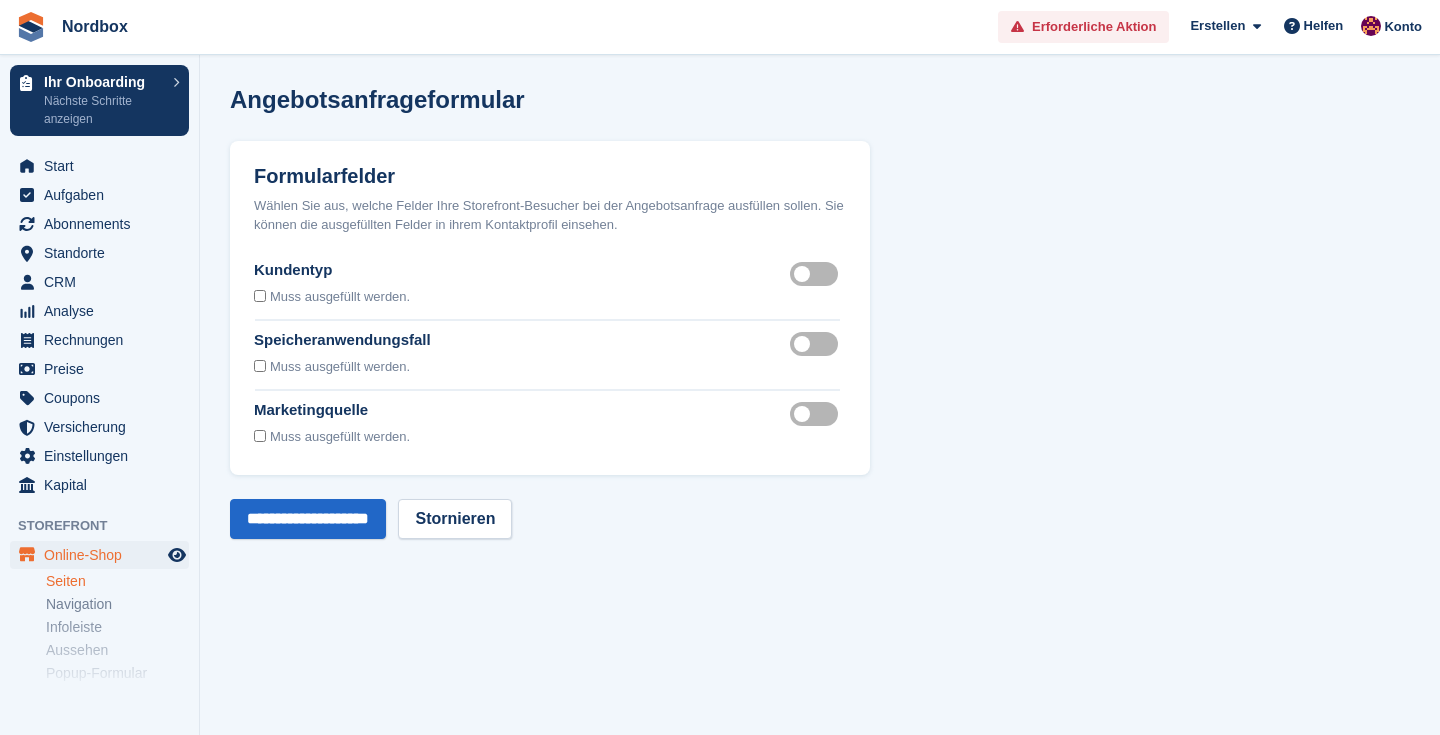 scroll, scrollTop: 0, scrollLeft: 0, axis: both 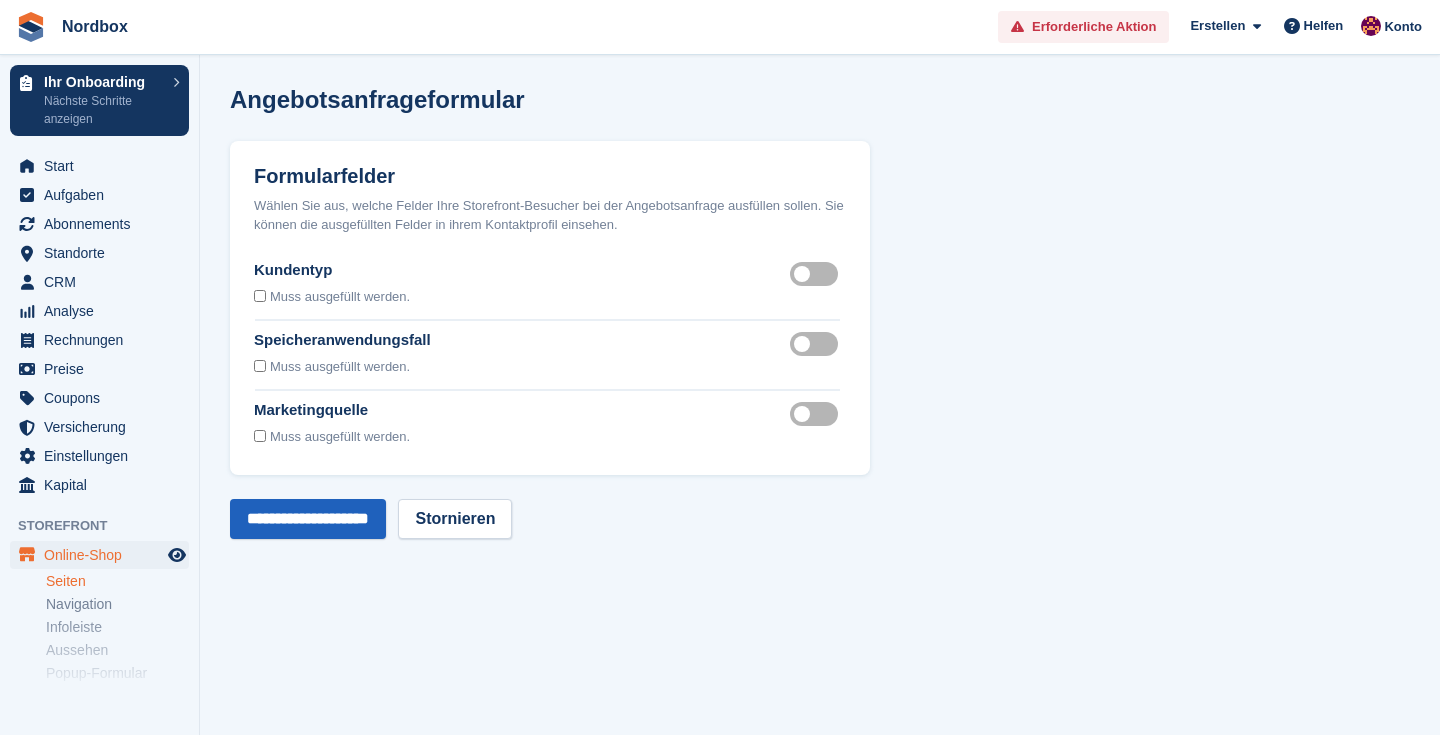 click on "**********" at bounding box center (308, 519) 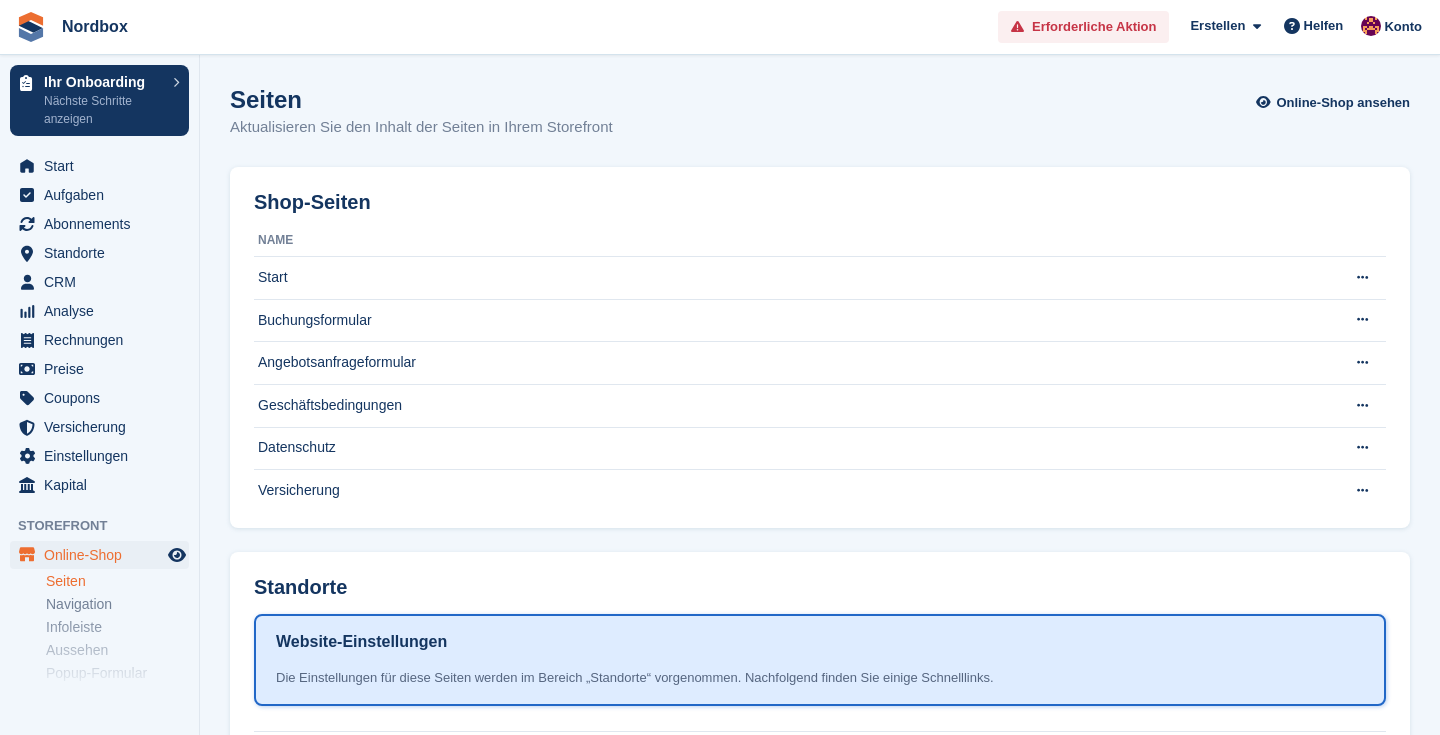 scroll, scrollTop: 0, scrollLeft: 0, axis: both 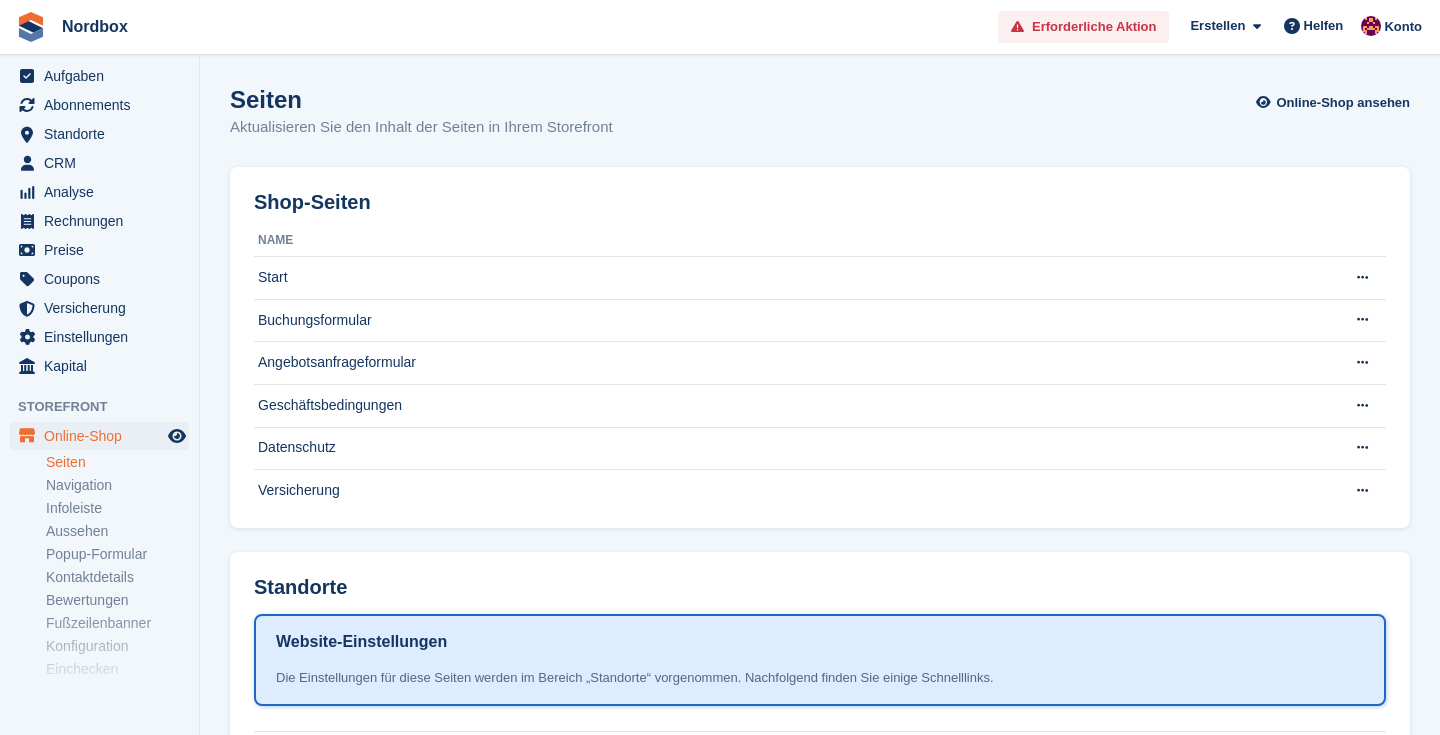 click on "Online-Shop
Online-Shop
Online-Shop
Seiten
Navigation
Infoleiste
Aussehen
Popup-Formular
Kontaktdetails
Bewertungen
Fußzeilenbanner
Konfiguration
Einchecken
Seiten
Navigation
Infoleiste
Aussehen
Popup-Formular" at bounding box center [99, 556] 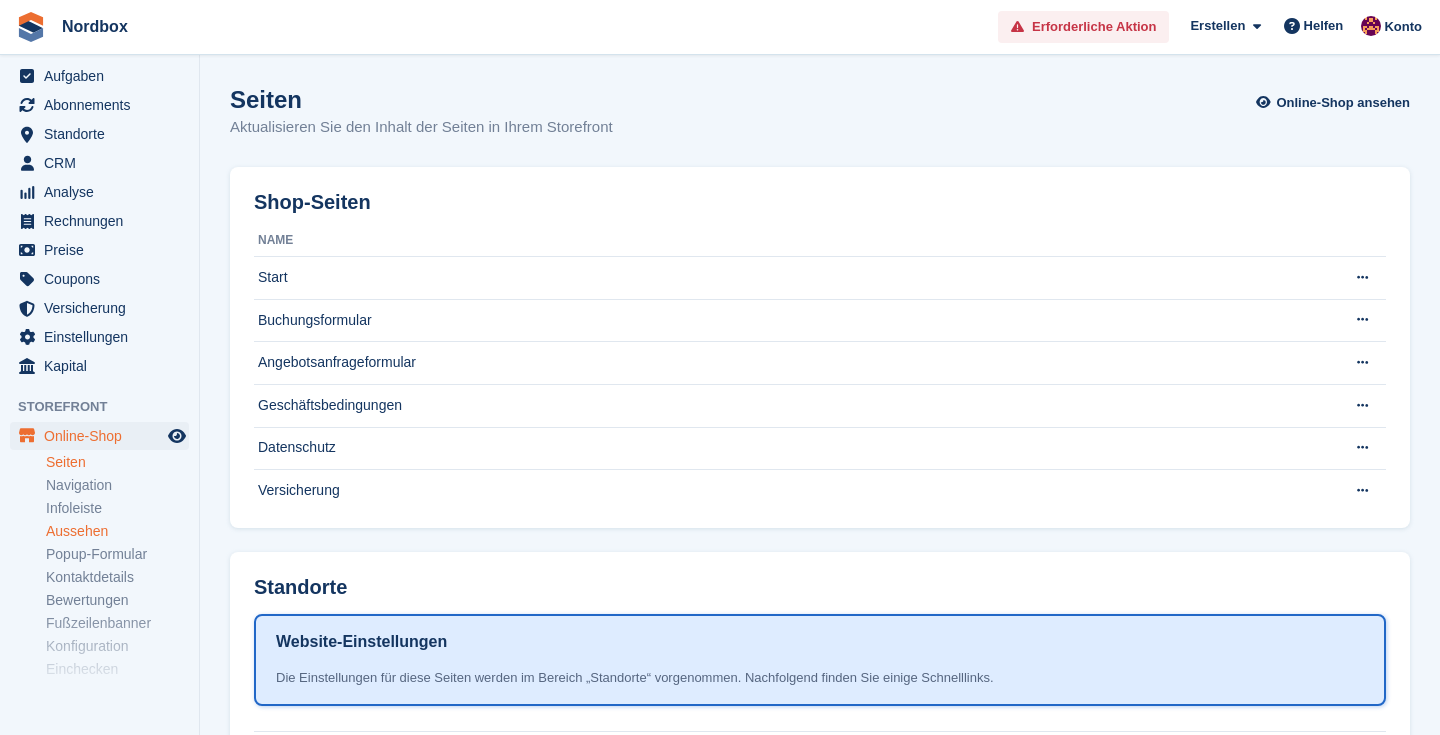 click on "Aussehen" at bounding box center [117, 531] 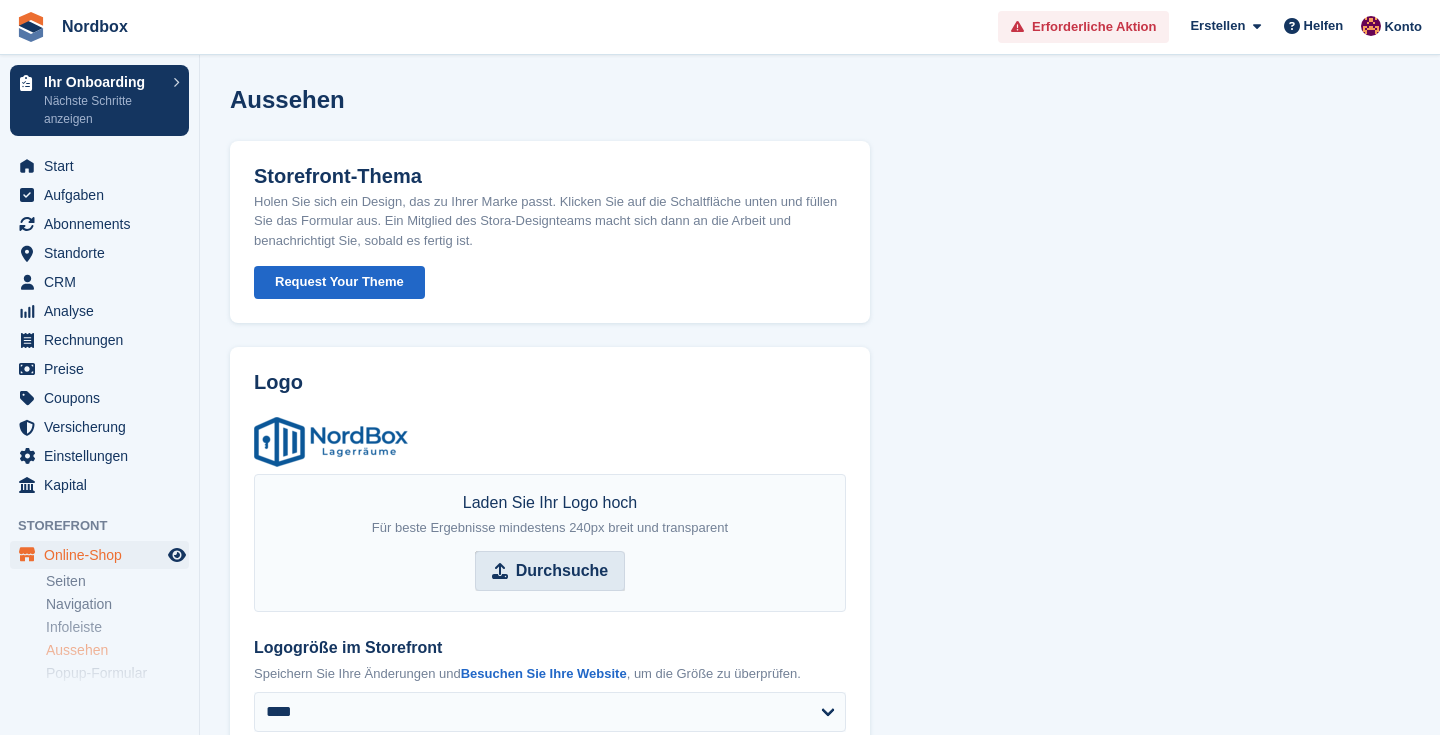 click on "Durchsuche" at bounding box center [562, 571] 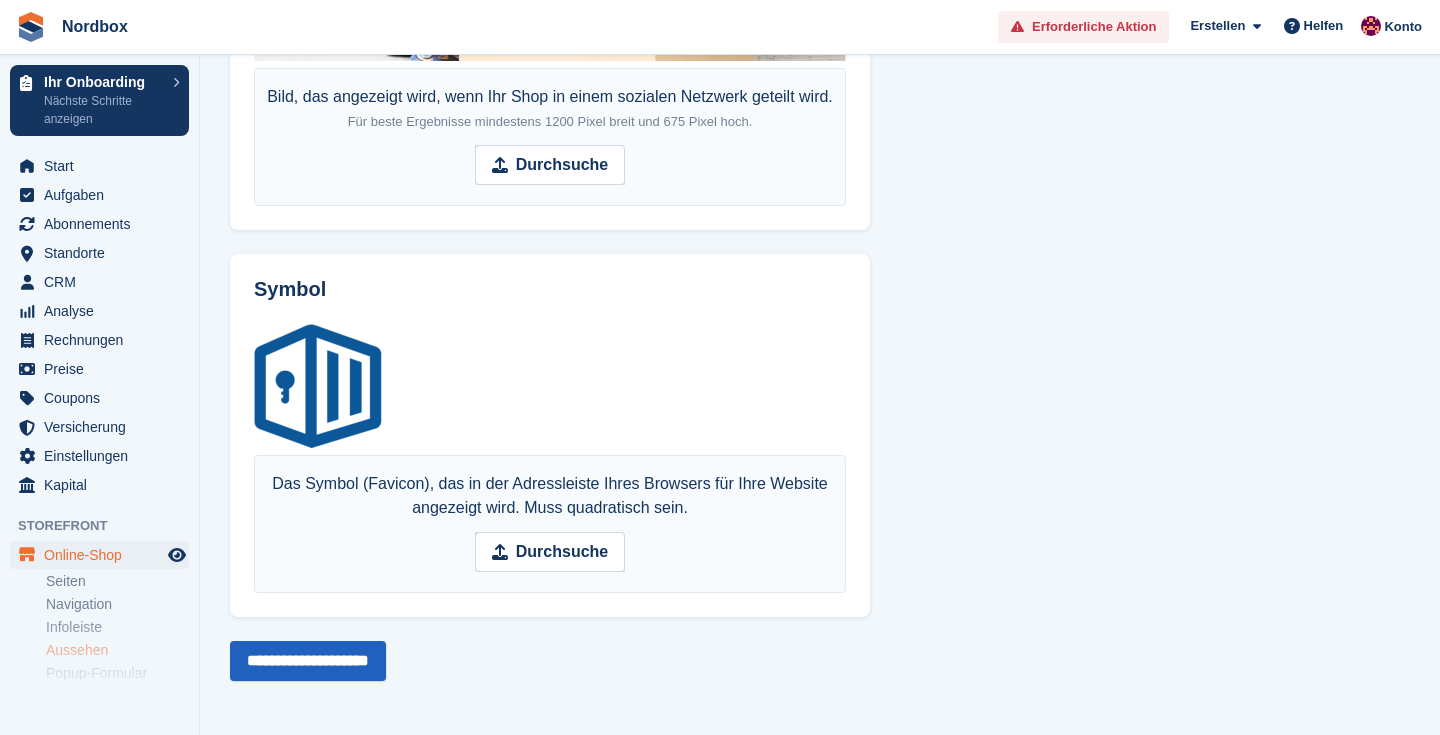 scroll, scrollTop: 1525, scrollLeft: 0, axis: vertical 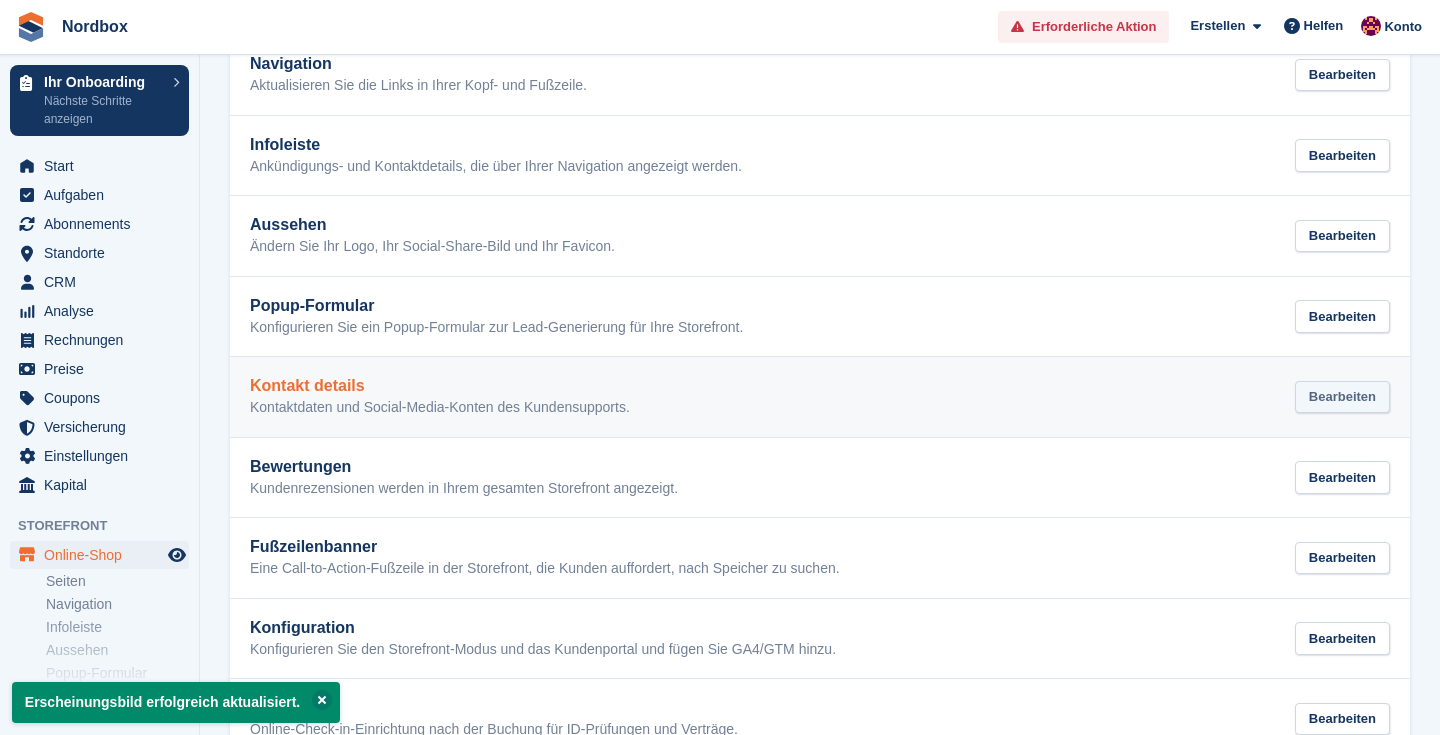 click on "Bearbeiten" at bounding box center (1342, 397) 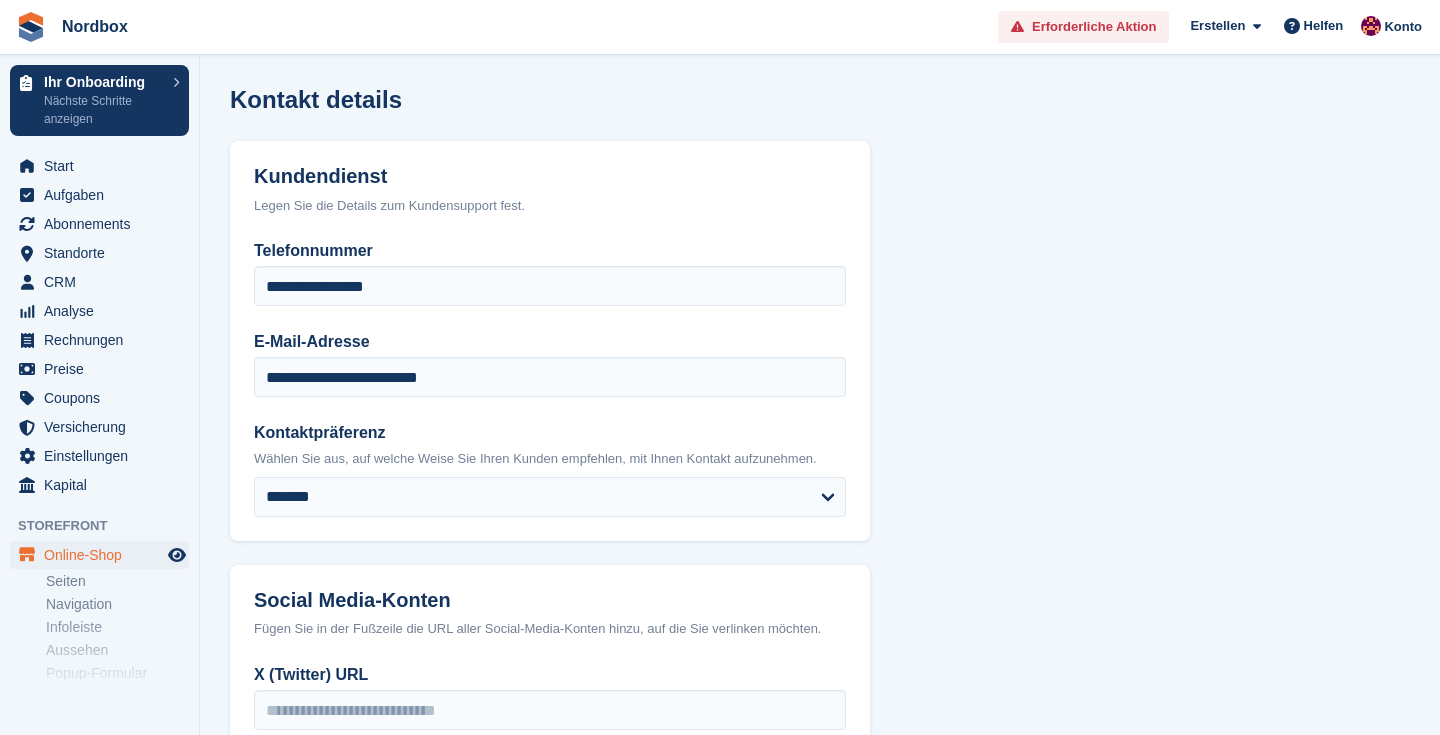 scroll, scrollTop: 0, scrollLeft: 0, axis: both 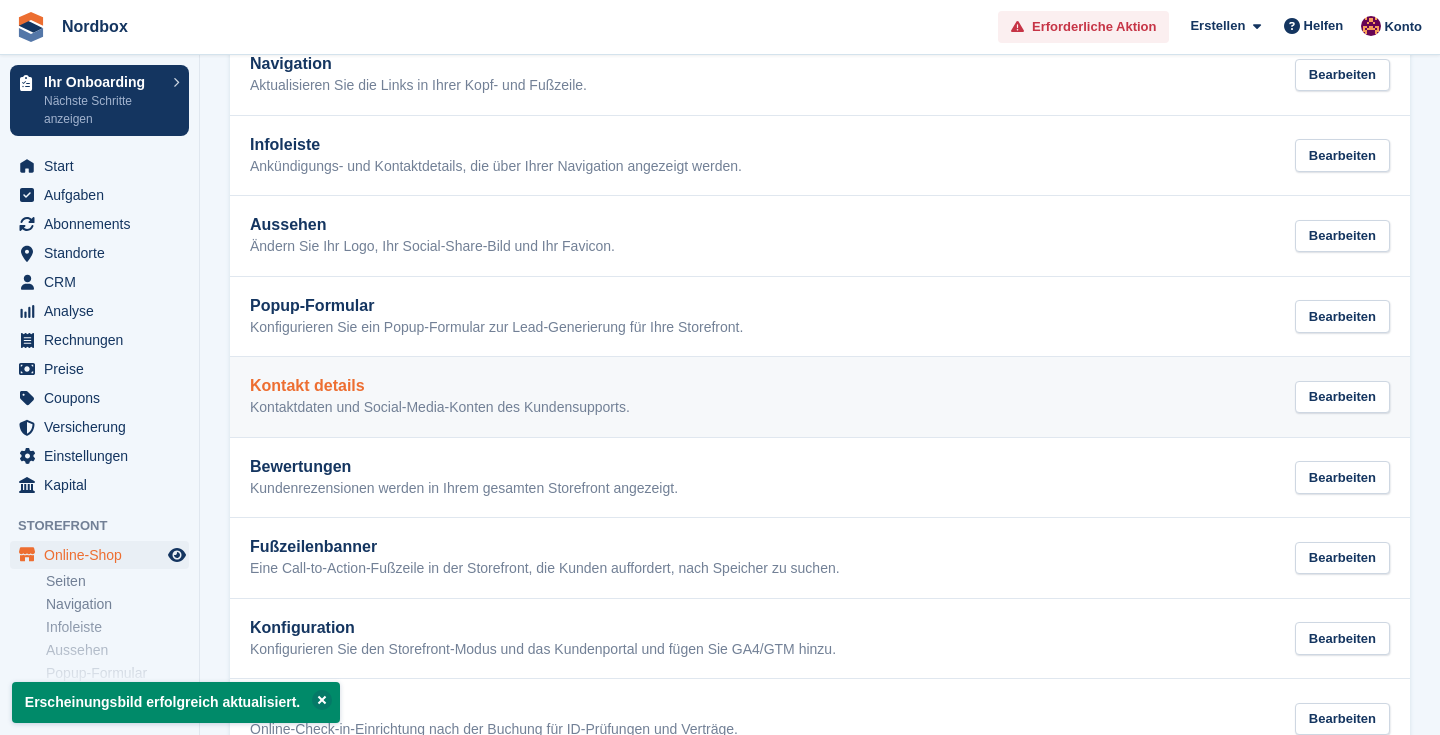 click on "Kontakt details
Kontaktdaten und Social-Media-Konten des Kundensupports.
Bearbeiten" at bounding box center [820, 397] 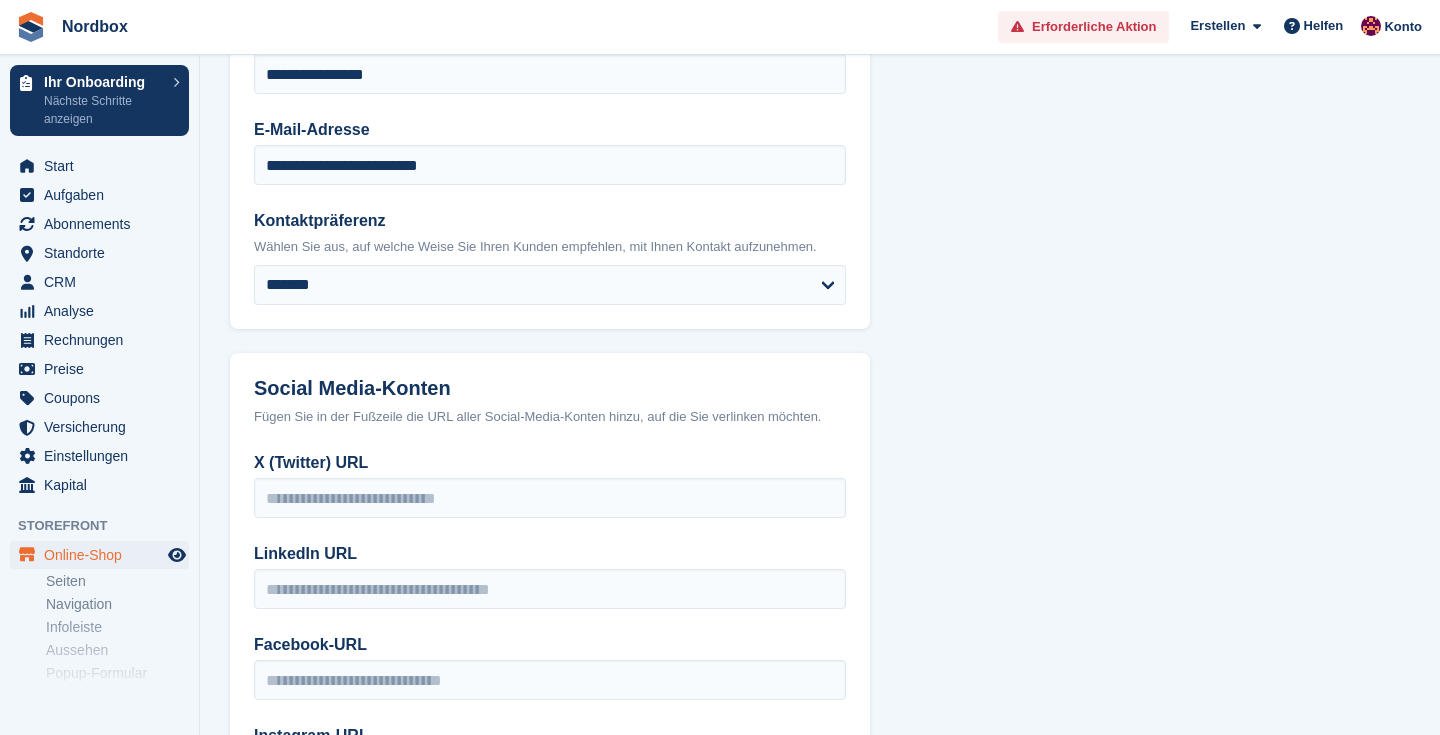scroll, scrollTop: 0, scrollLeft: 0, axis: both 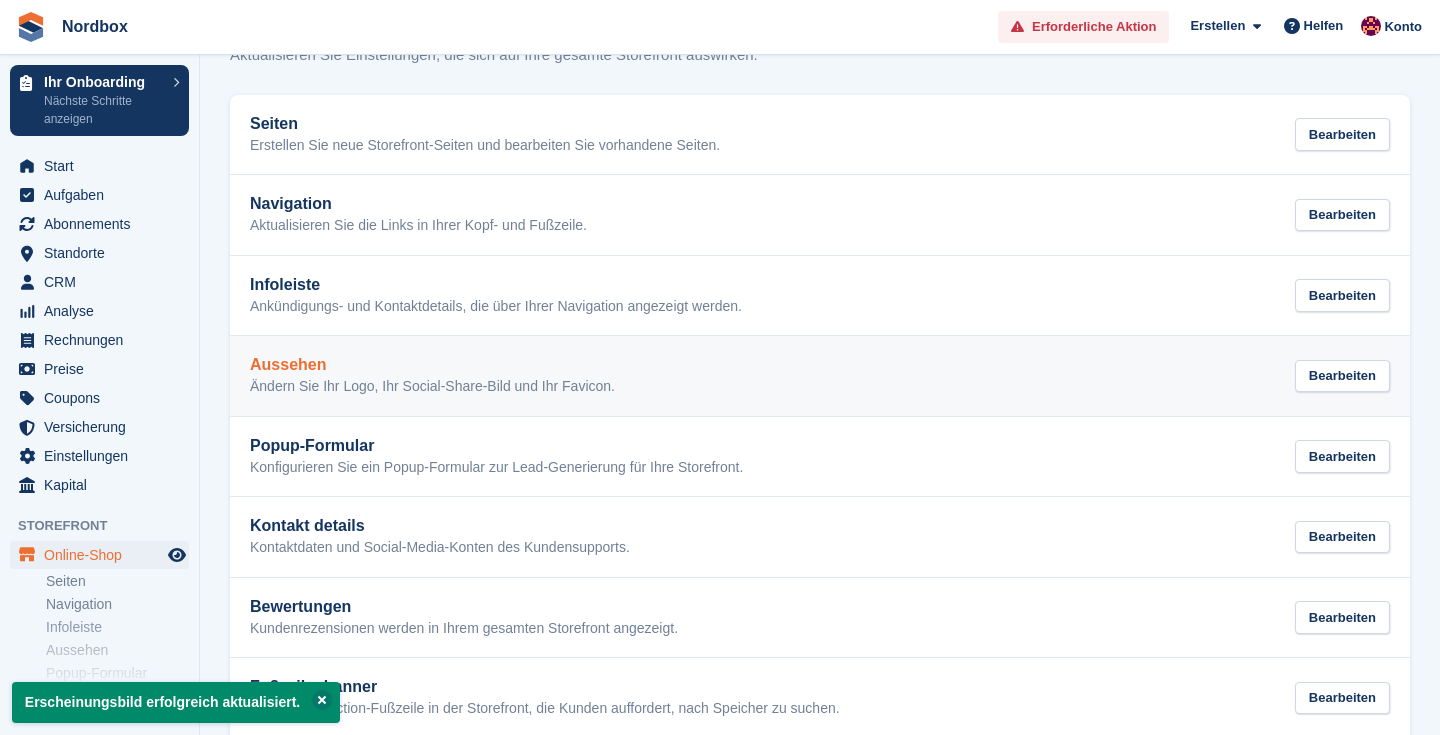 click on "Ändern Sie Ihr Logo, Ihr Social-Share-Bild und Ihr Favicon." at bounding box center [432, 387] 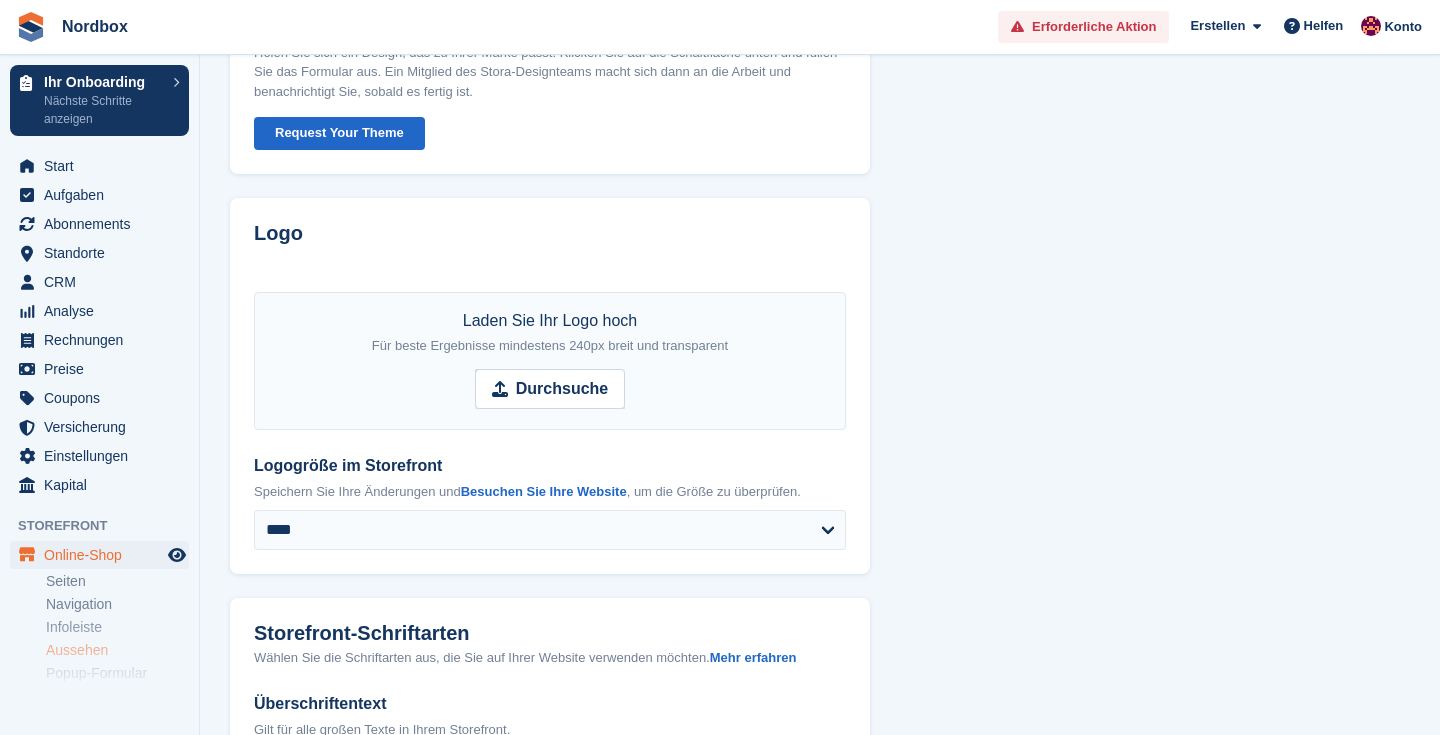 scroll, scrollTop: 150, scrollLeft: 0, axis: vertical 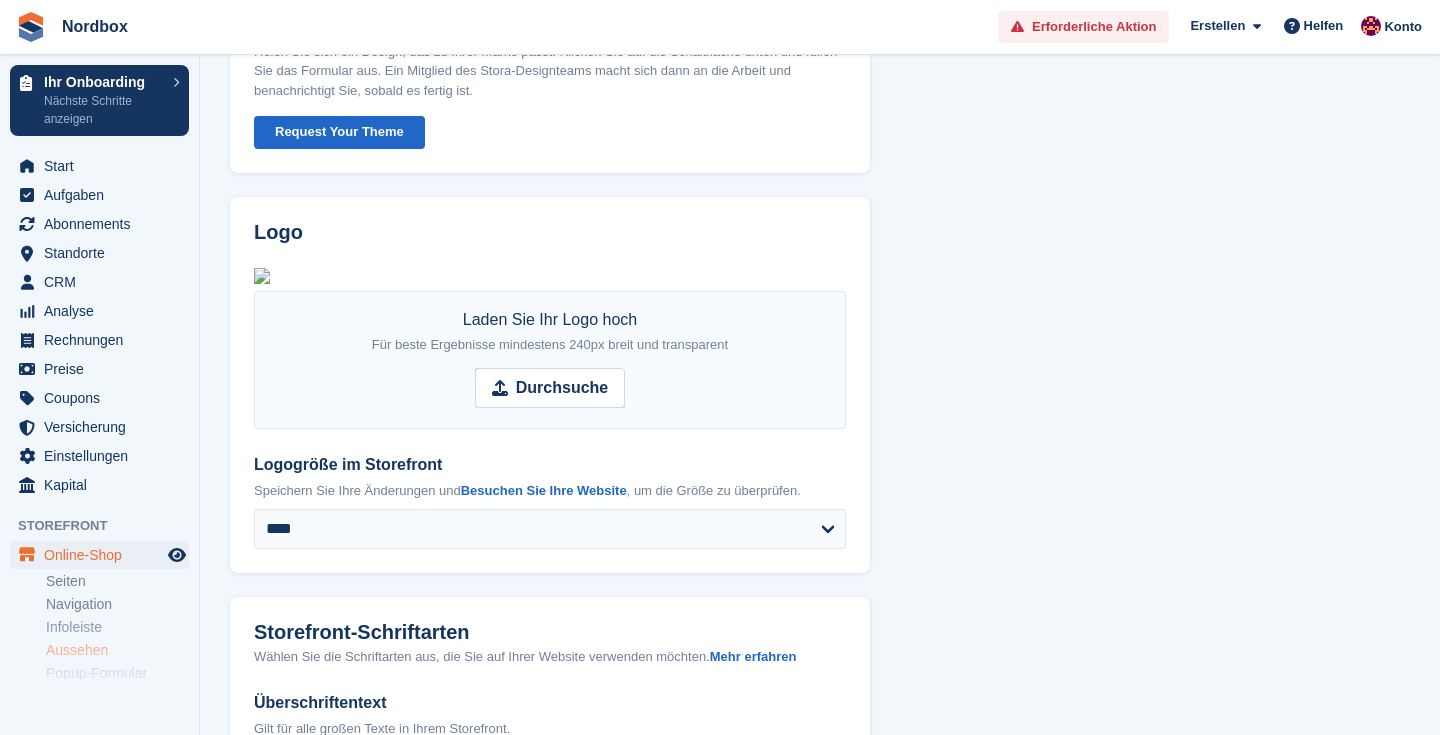 click at bounding box center (262, 276) 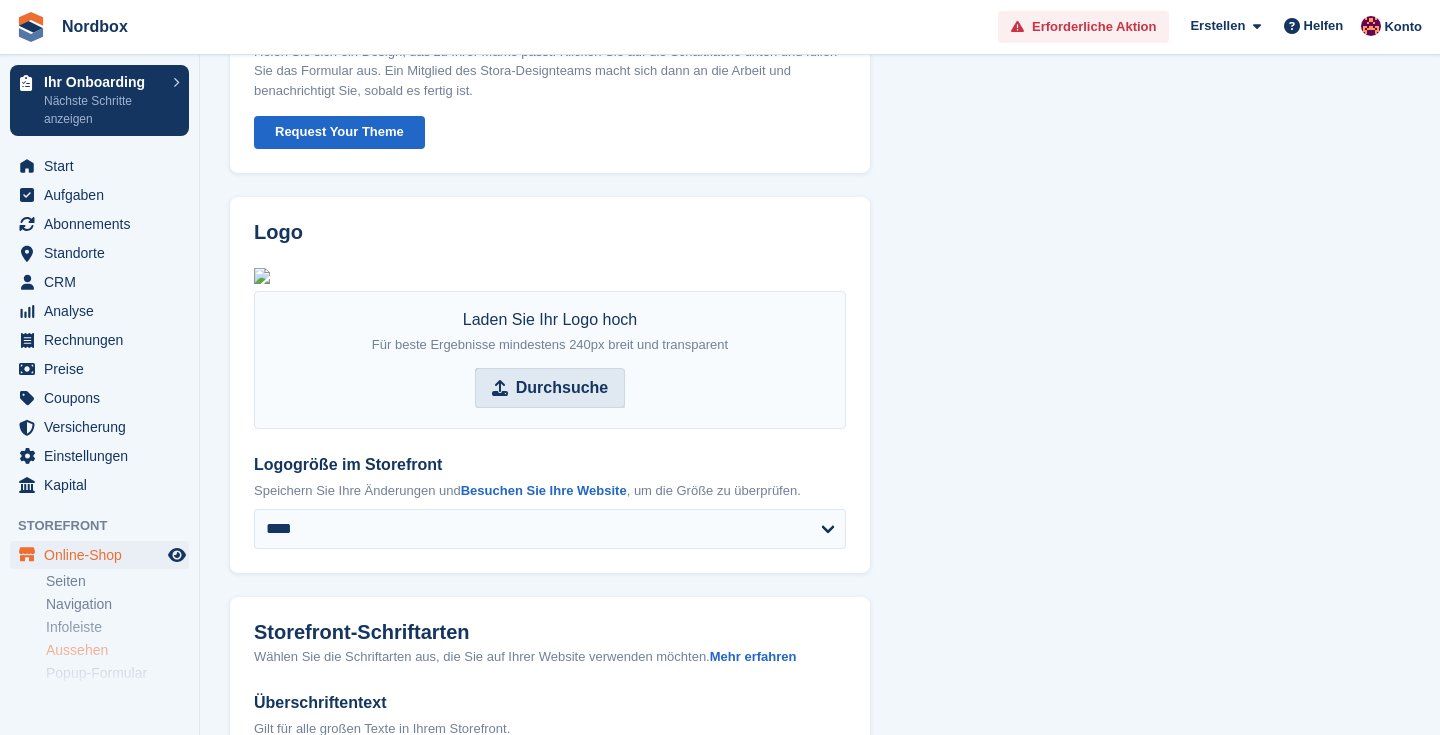 click on "Durchsuche" at bounding box center (562, 388) 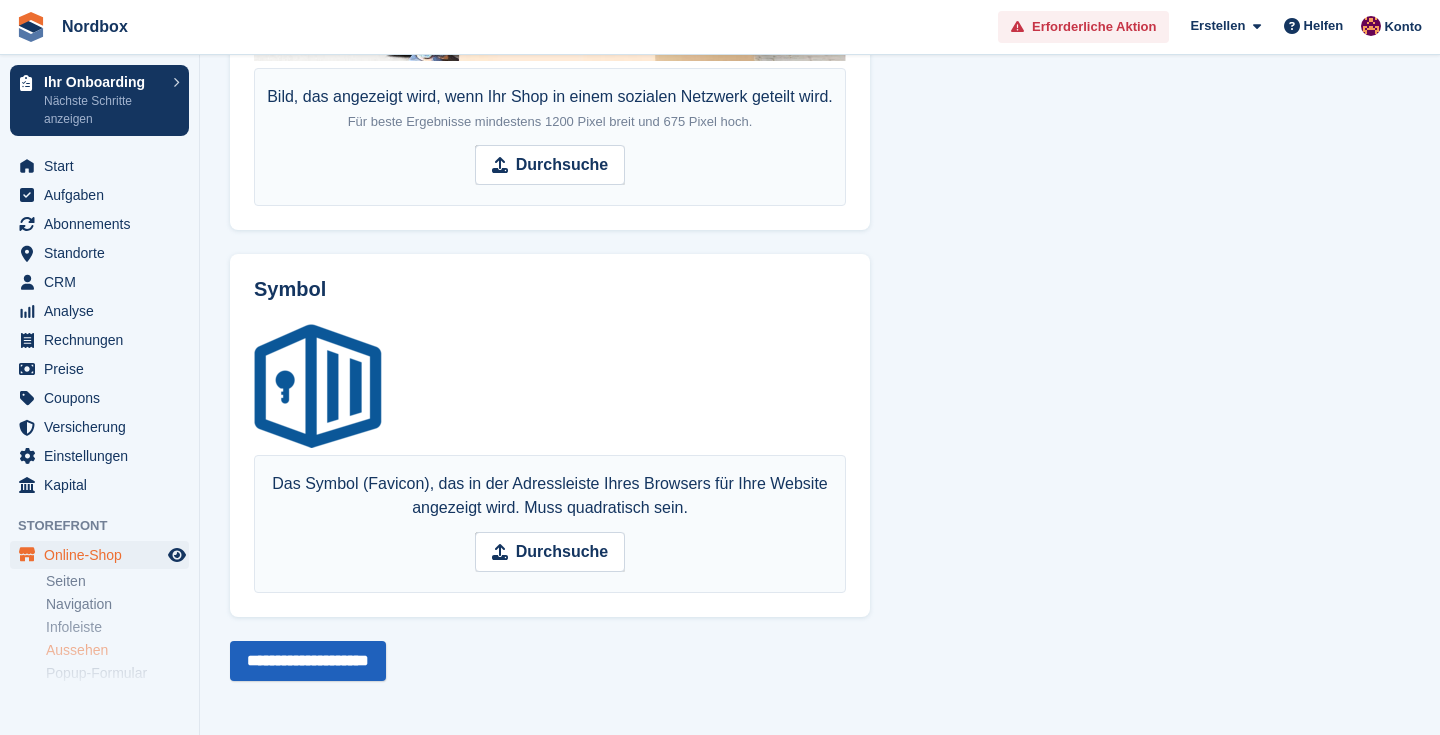 scroll, scrollTop: 1525, scrollLeft: 0, axis: vertical 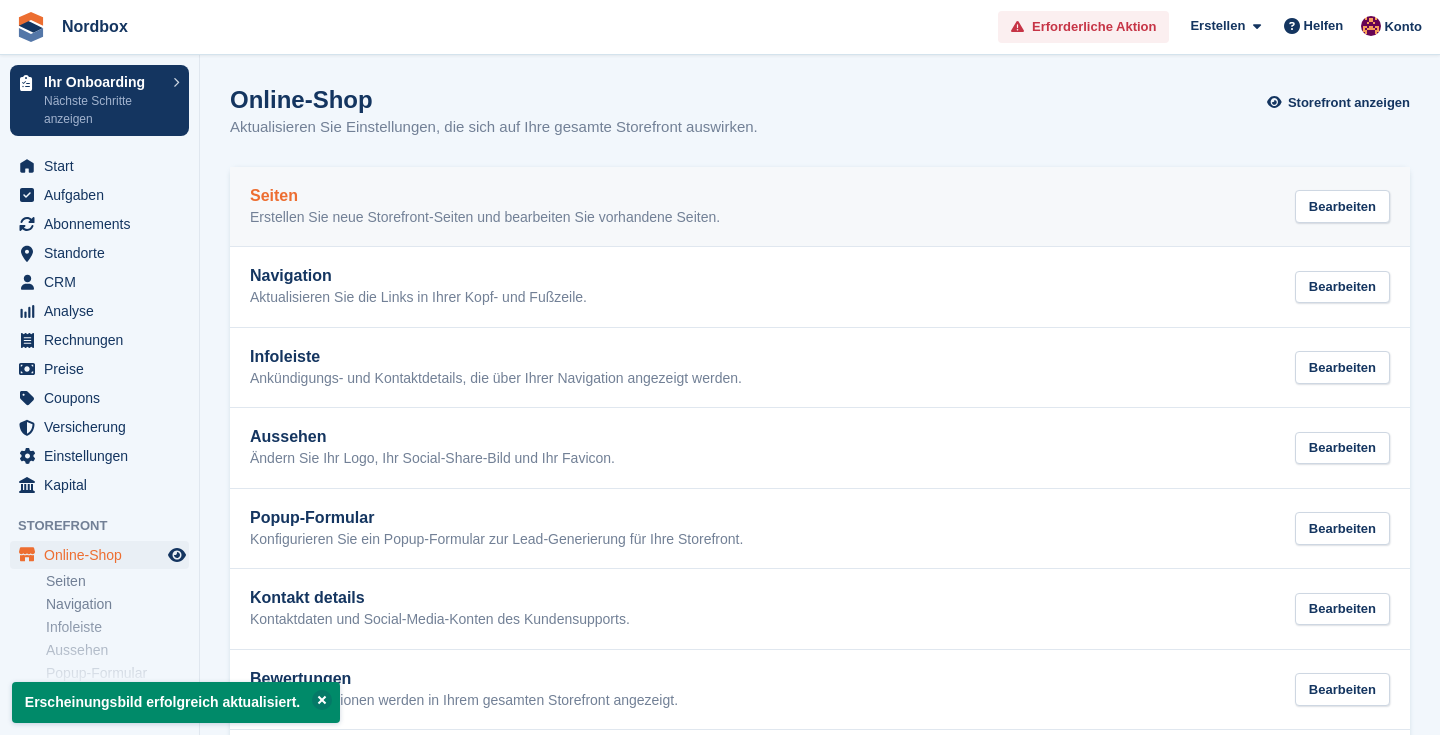 click on "Seiten
Erstellen Sie neue Storefront-Seiten und bearbeiten Sie vorhandene Seiten.
Bearbeiten" at bounding box center [820, 207] 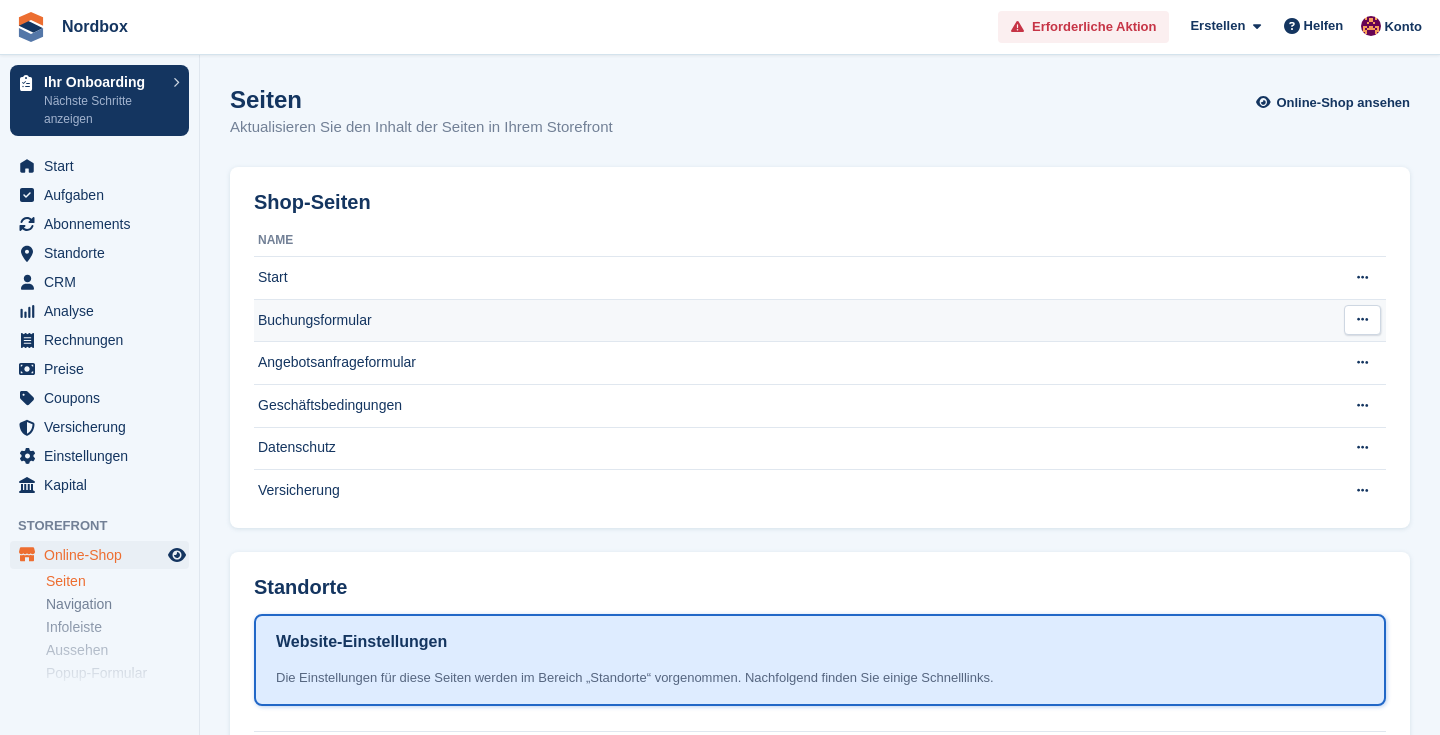 click on "Buchungsformular" at bounding box center [791, 320] 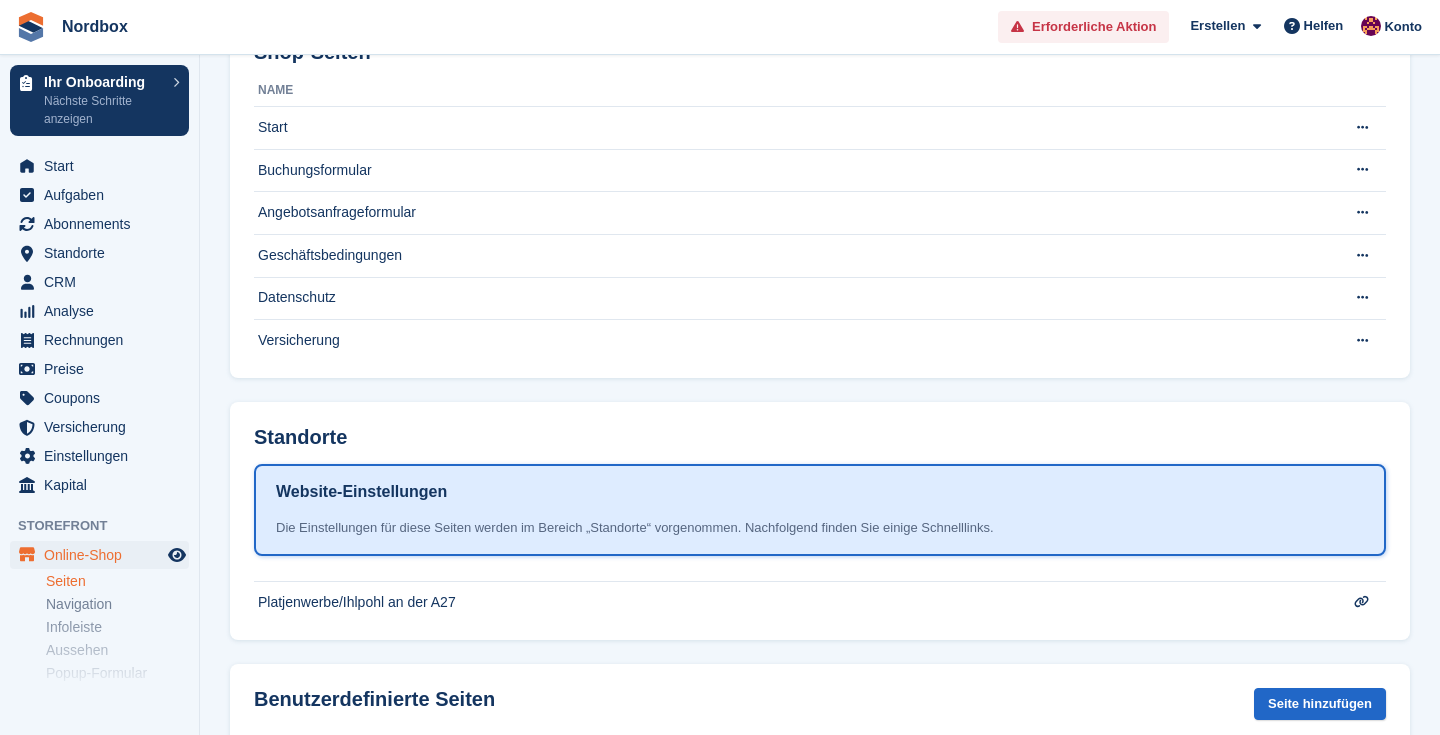 scroll, scrollTop: 171, scrollLeft: 0, axis: vertical 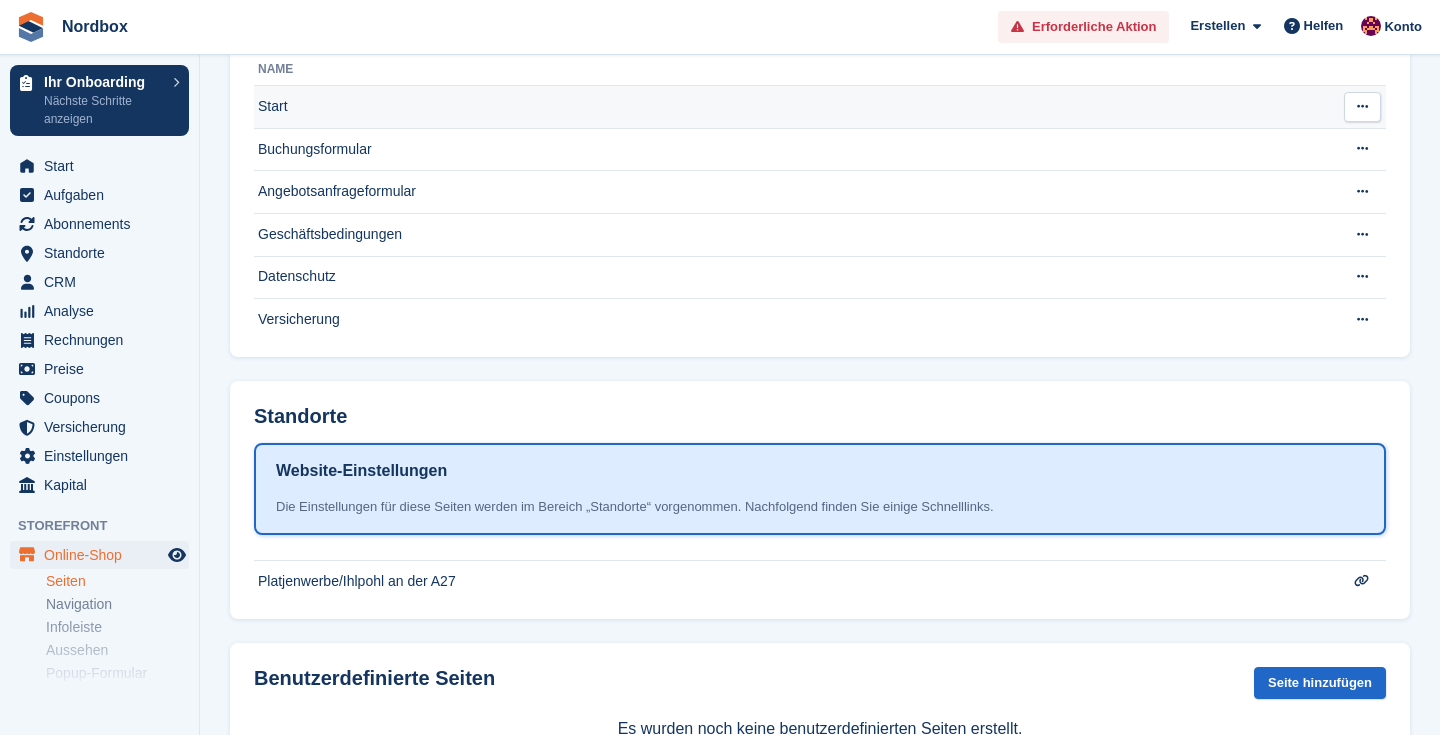 click on "Start" at bounding box center (791, 107) 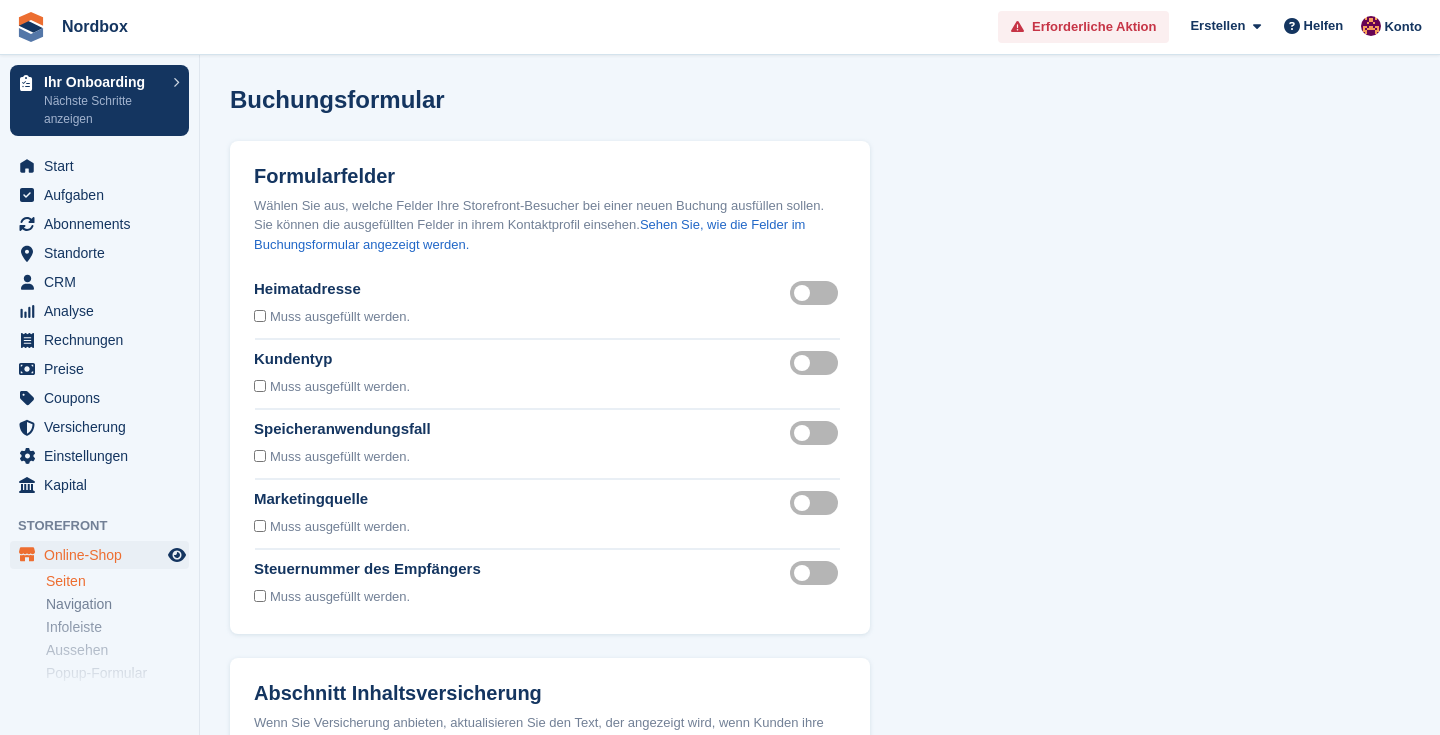 scroll, scrollTop: 0, scrollLeft: 0, axis: both 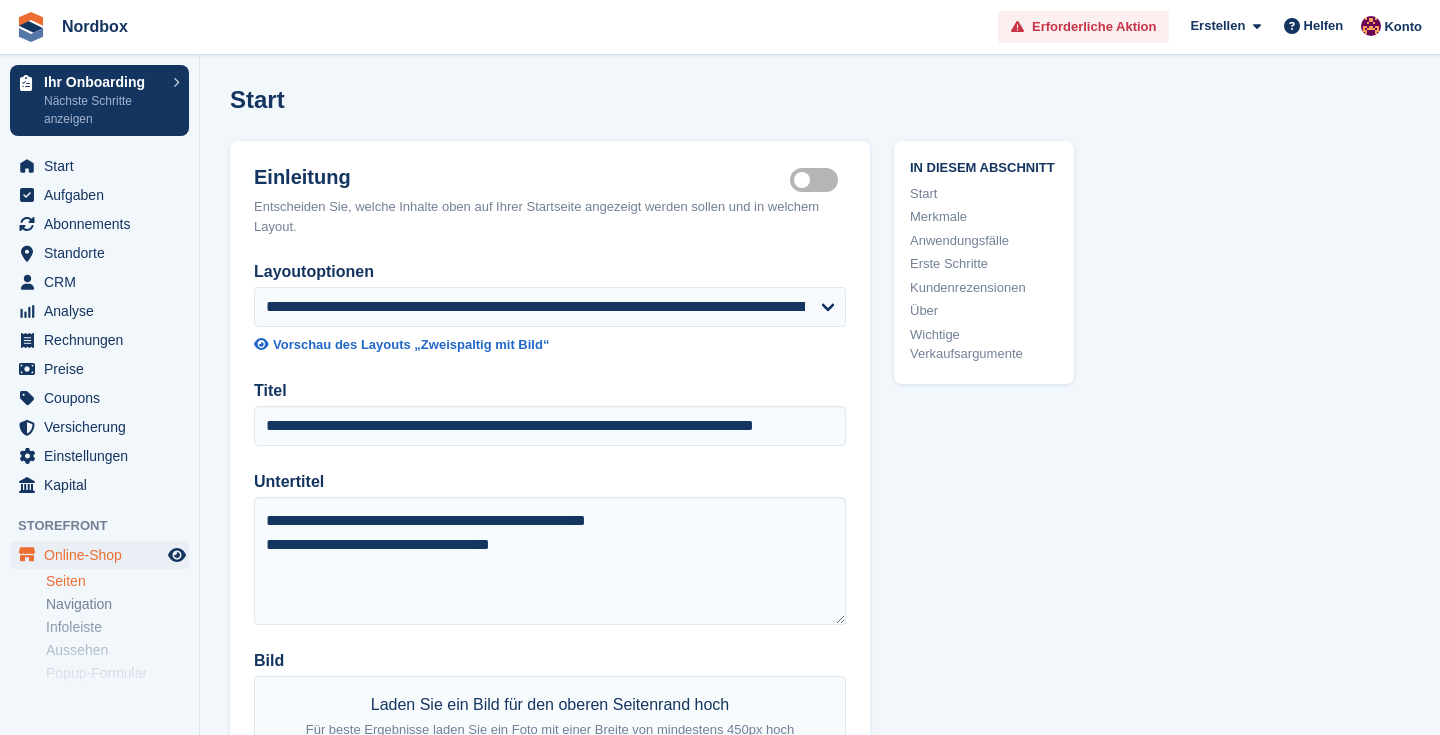 click on "Erforderliche Aktion
Erstellen
Abonnement
Rechnung
Kontakt
Deal
Rabatt
Seite
Helfen
Chat-Support
Senden Sie eine Supportanfrage
Hilfecenter
Erhalten Sie Antworten auf Fragen zu Stora
Was ist neu" at bounding box center (1209, 27) 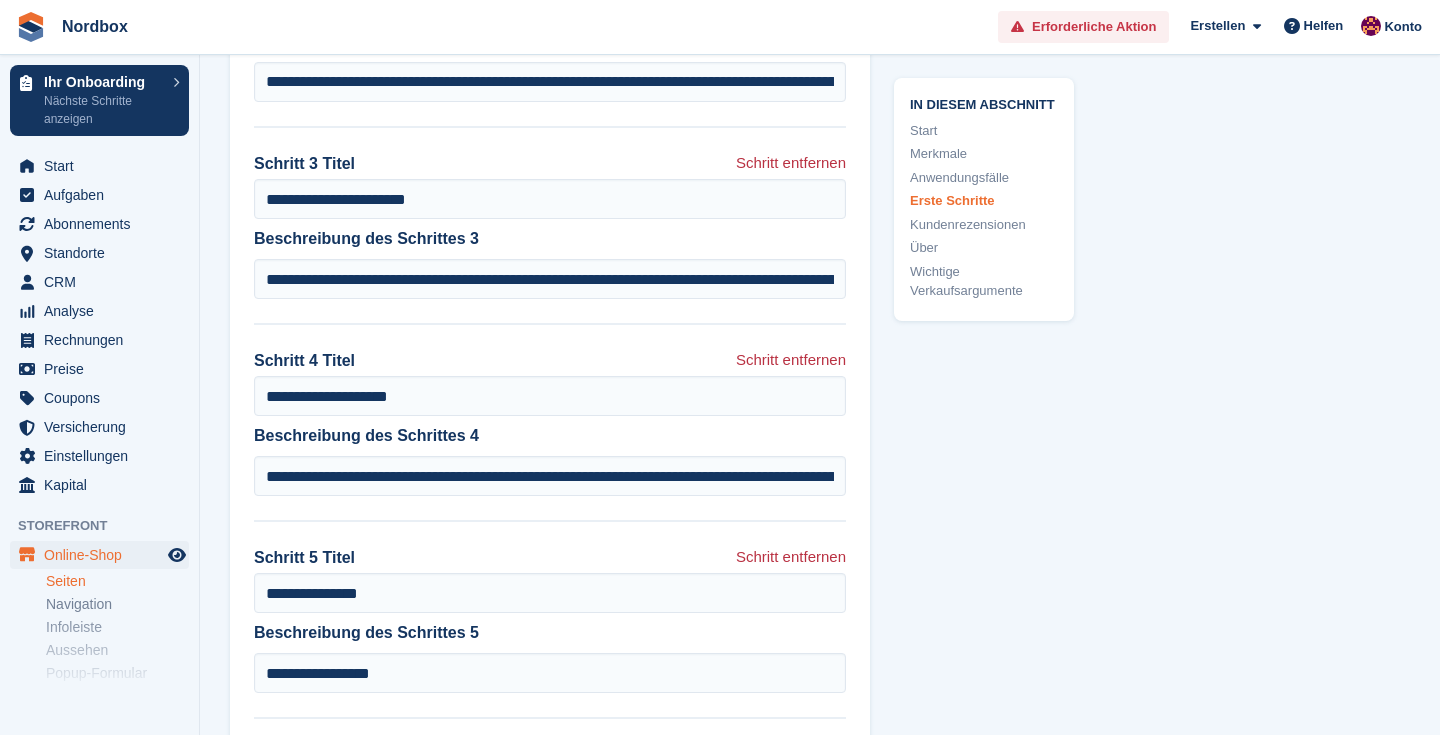scroll, scrollTop: 2642, scrollLeft: 0, axis: vertical 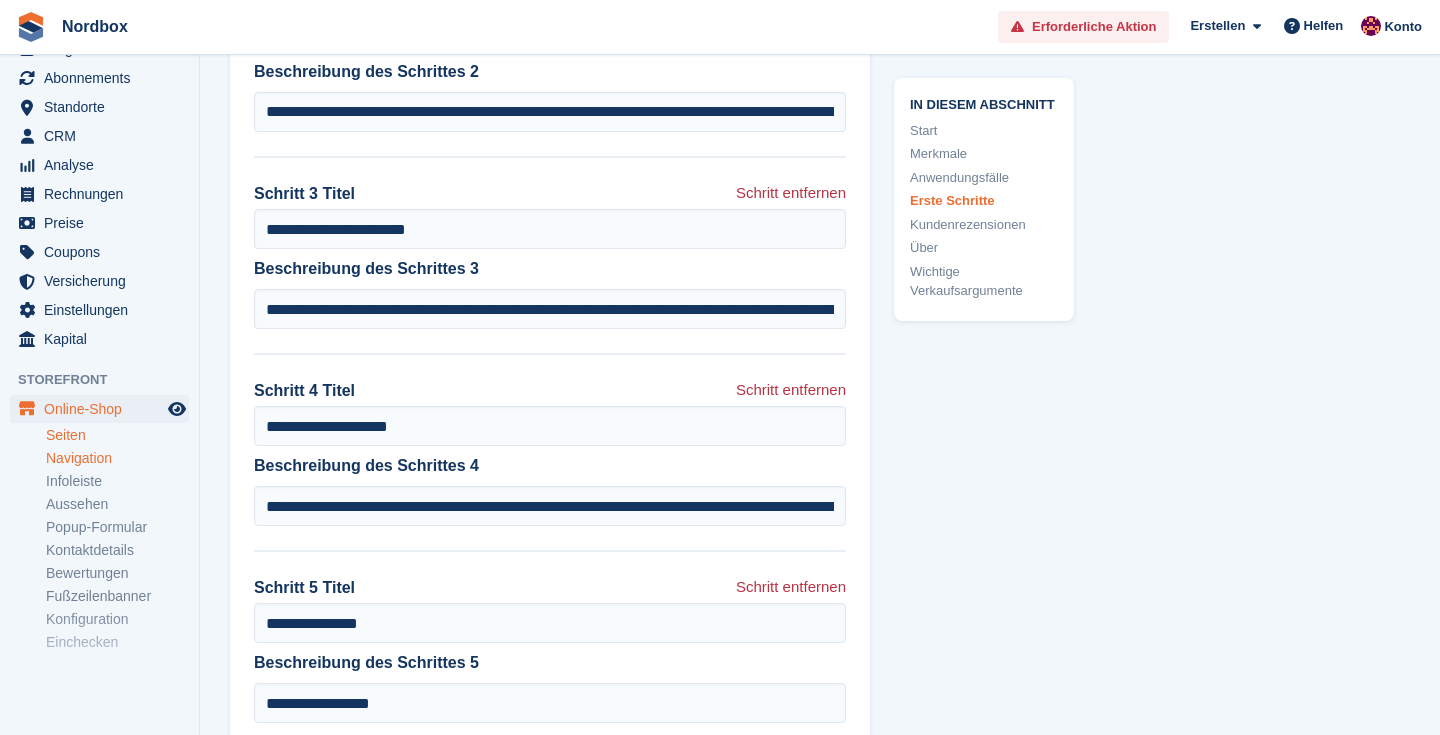 click on "Navigation" at bounding box center [117, 458] 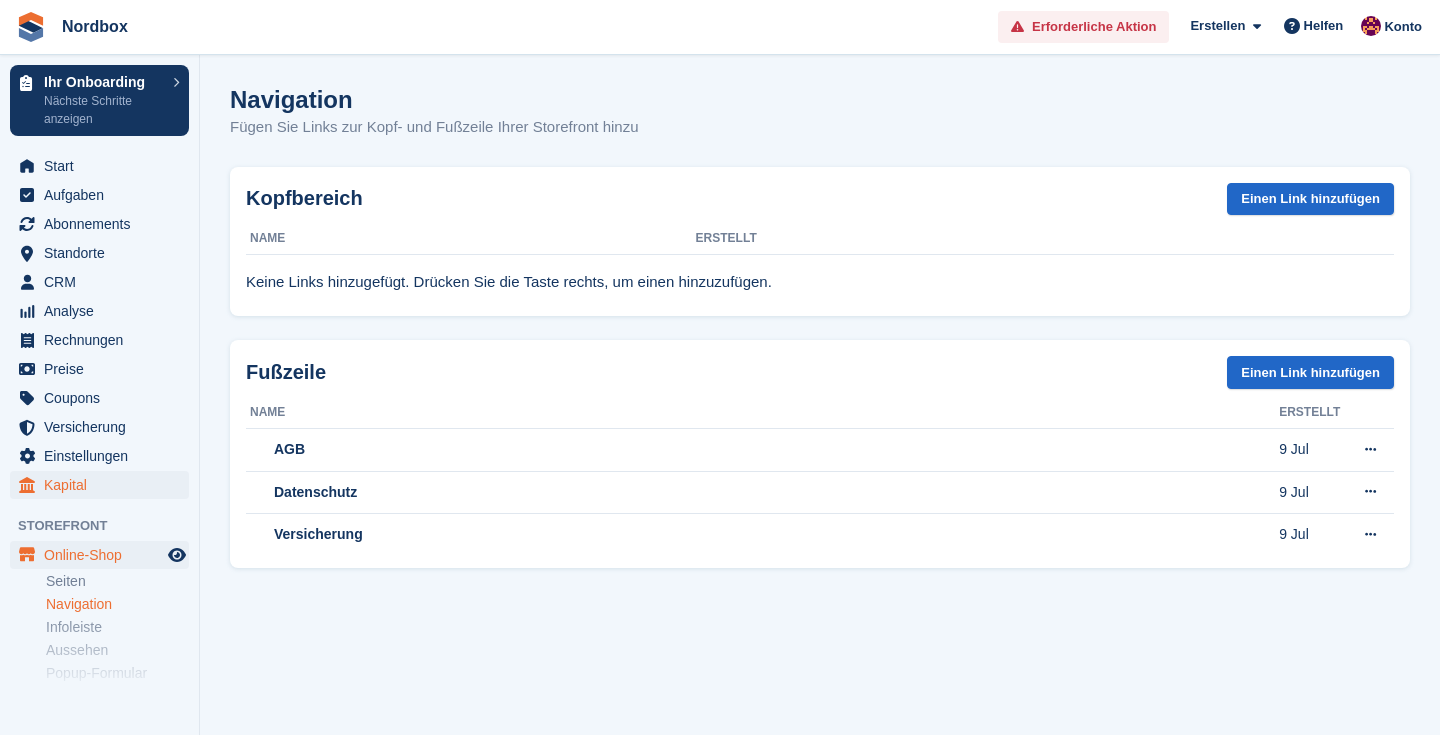 scroll, scrollTop: 0, scrollLeft: 0, axis: both 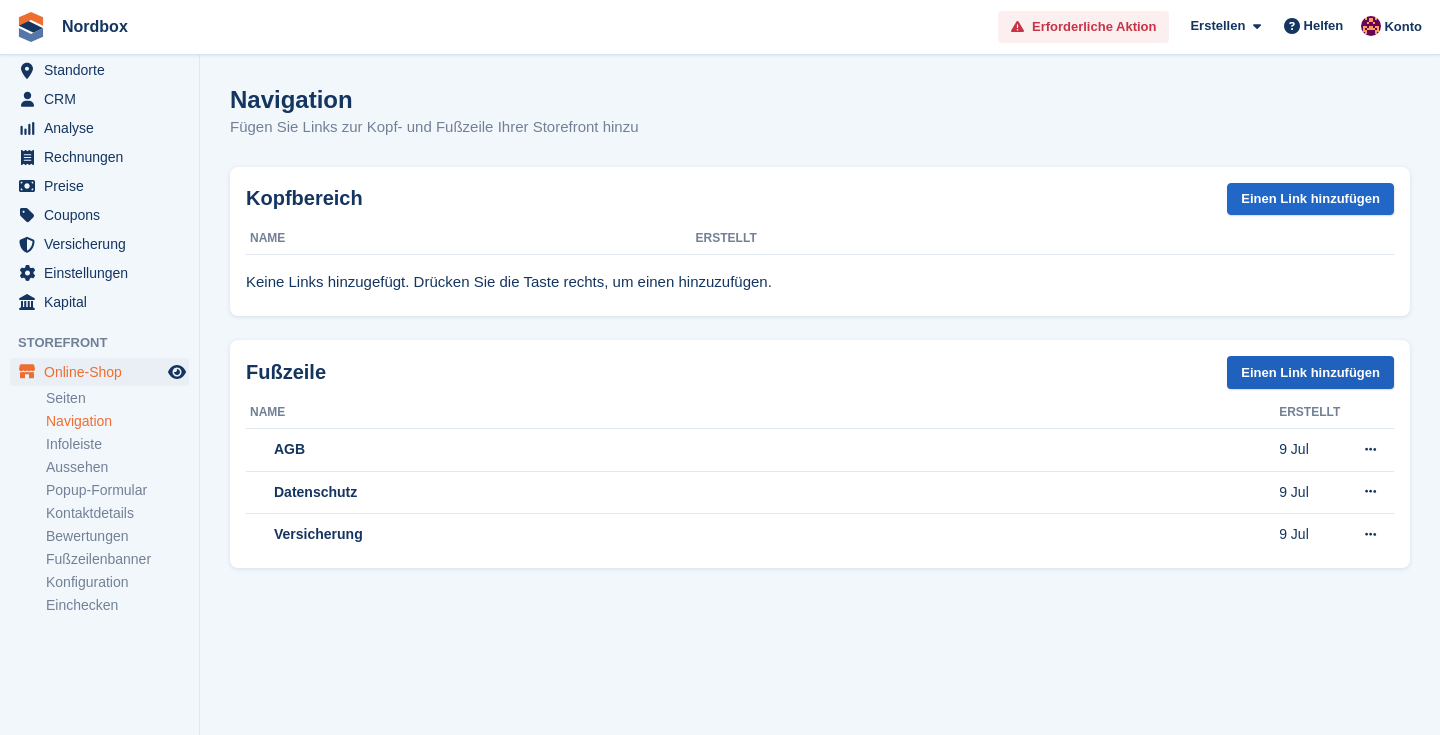 click on "Einen Link hinzufügen" at bounding box center [1310, 372] 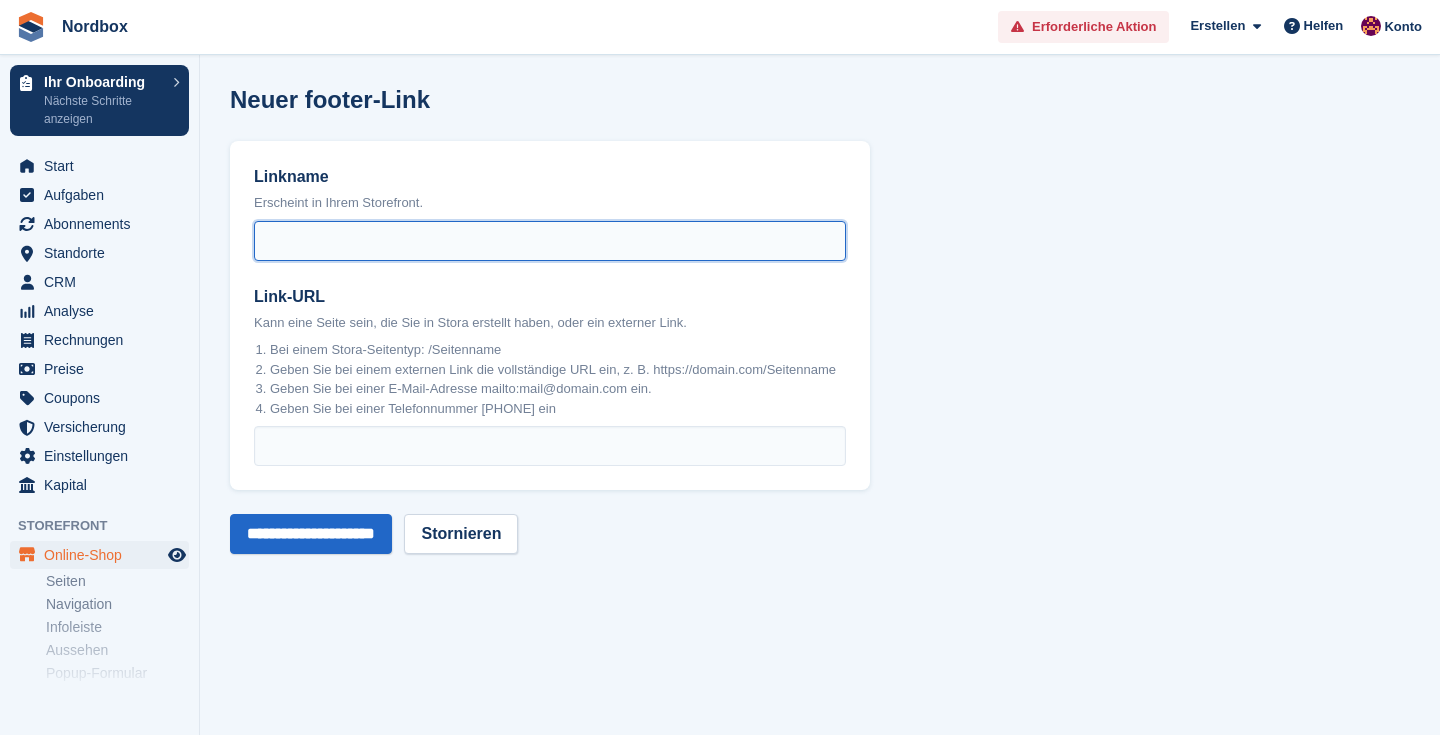 click on "Linkname" at bounding box center [550, 241] 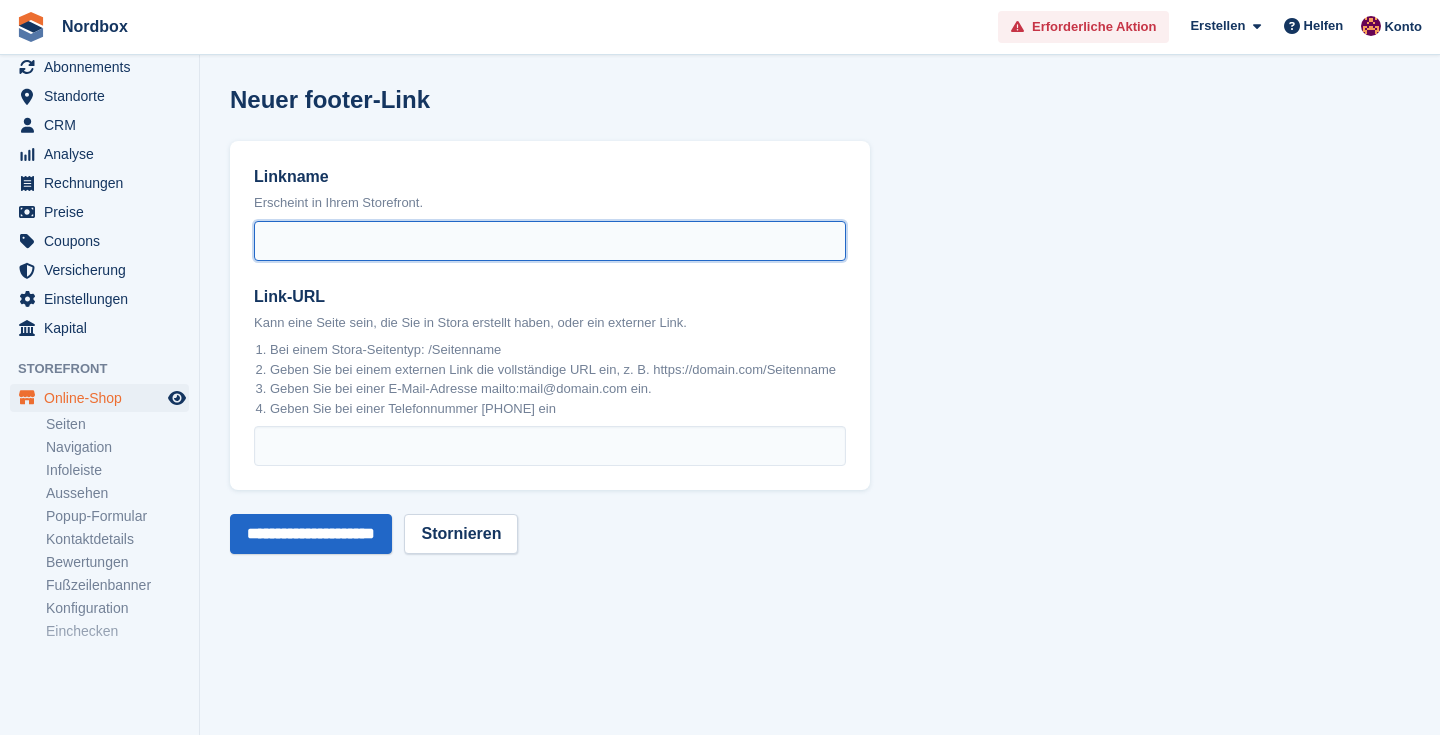 scroll, scrollTop: 160, scrollLeft: 0, axis: vertical 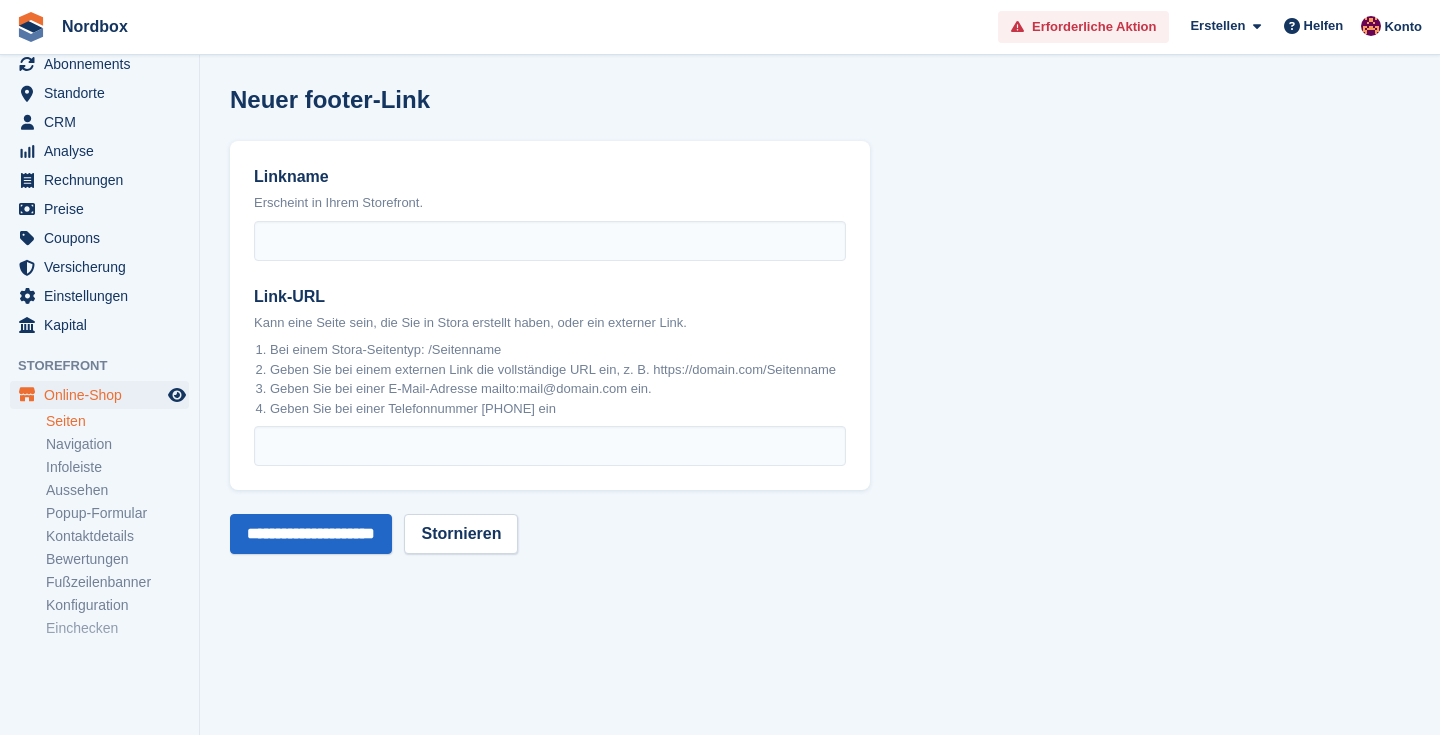 click on "Seiten" at bounding box center [117, 421] 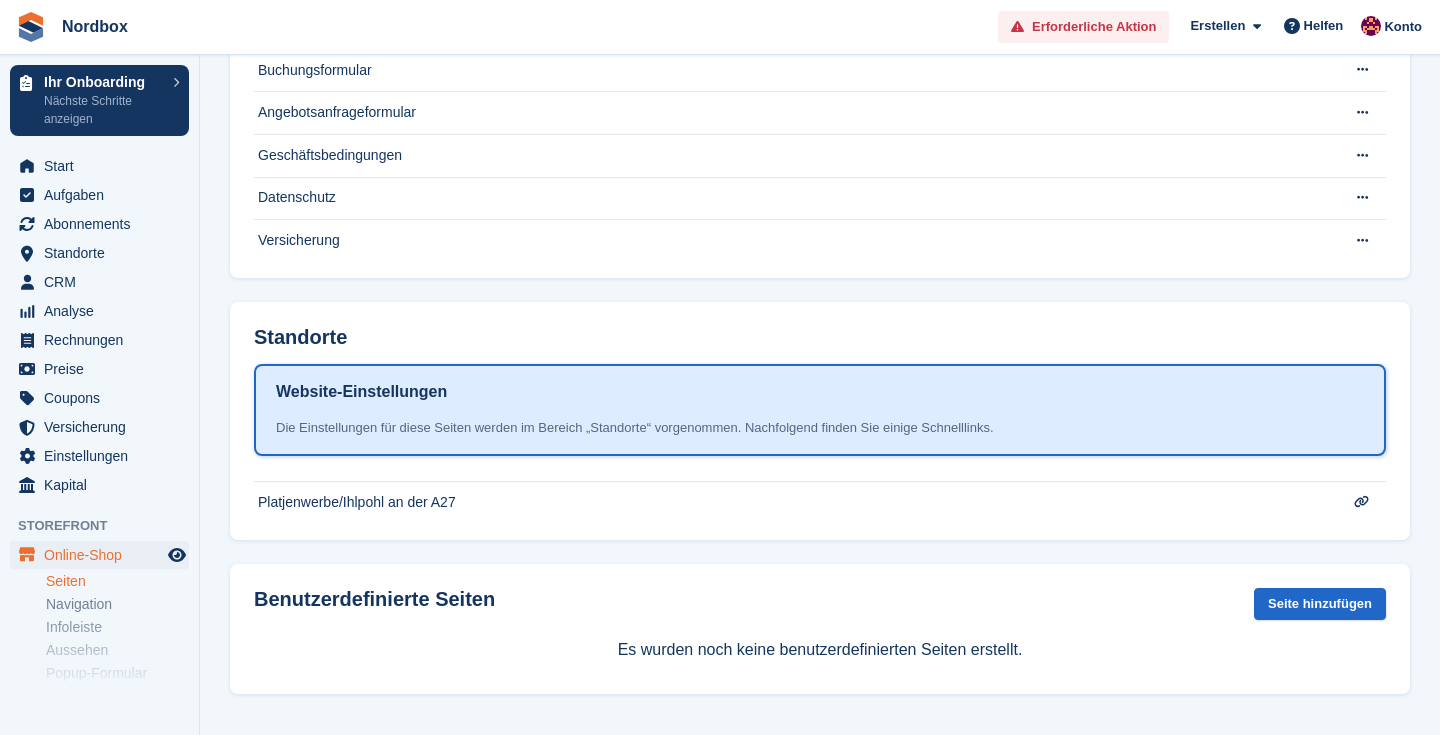 scroll, scrollTop: 249, scrollLeft: 0, axis: vertical 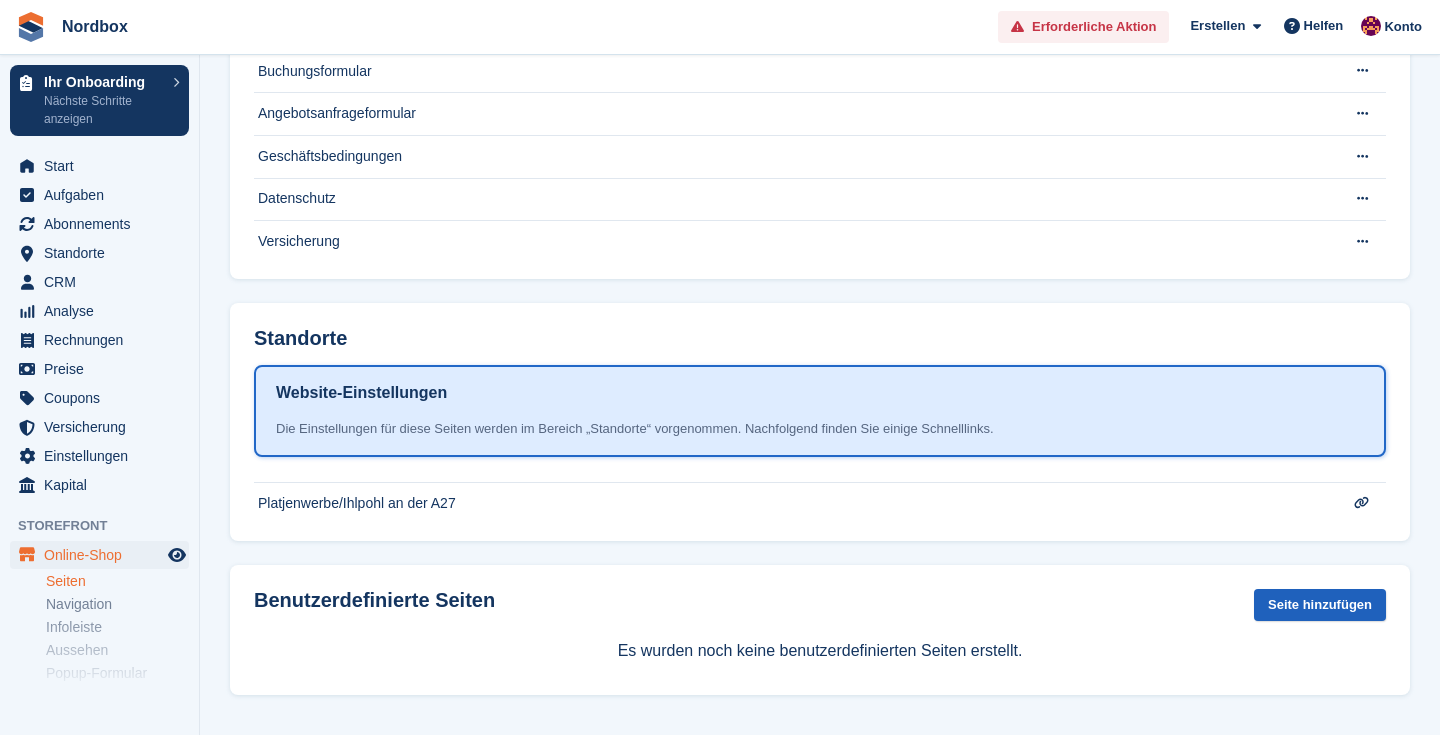 click on "Seite hinzufügen" at bounding box center [1320, 605] 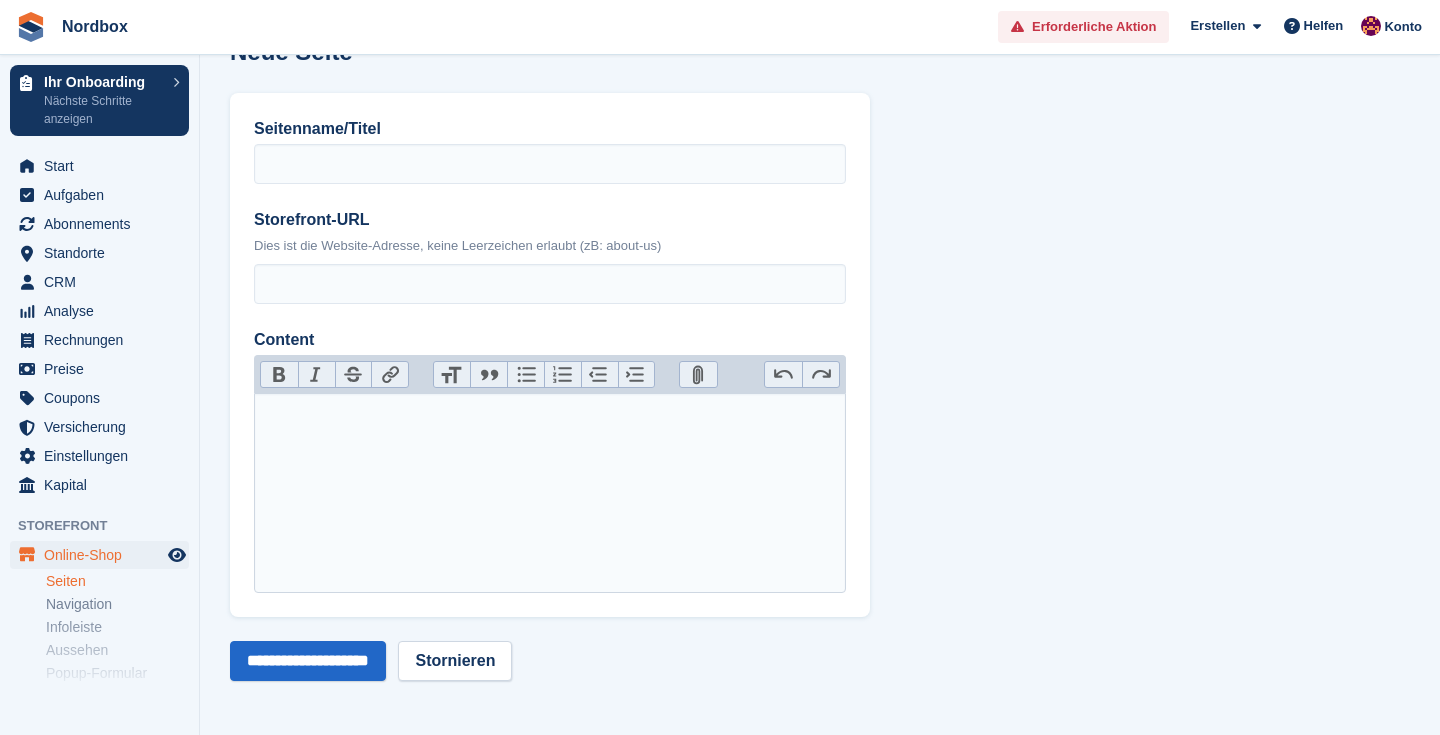 scroll, scrollTop: 48, scrollLeft: 0, axis: vertical 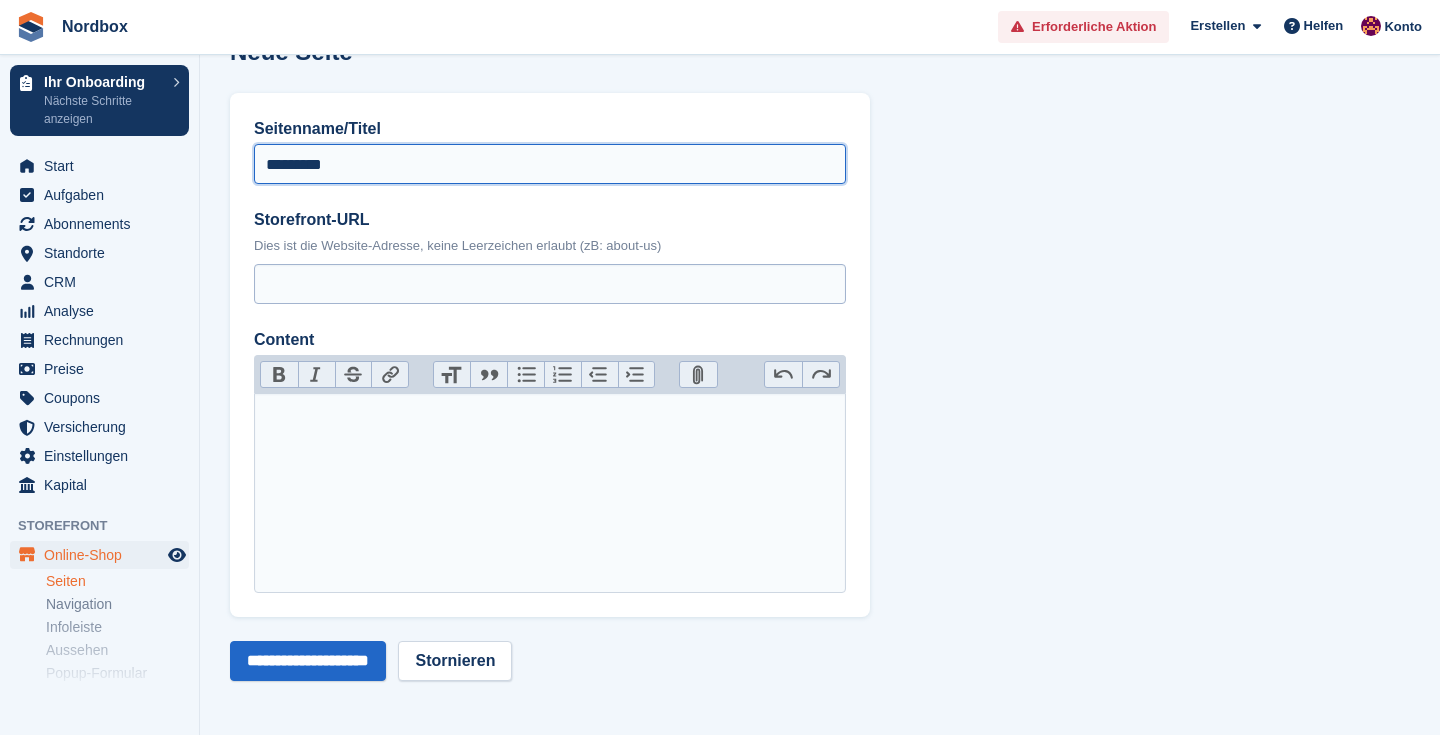 type on "*********" 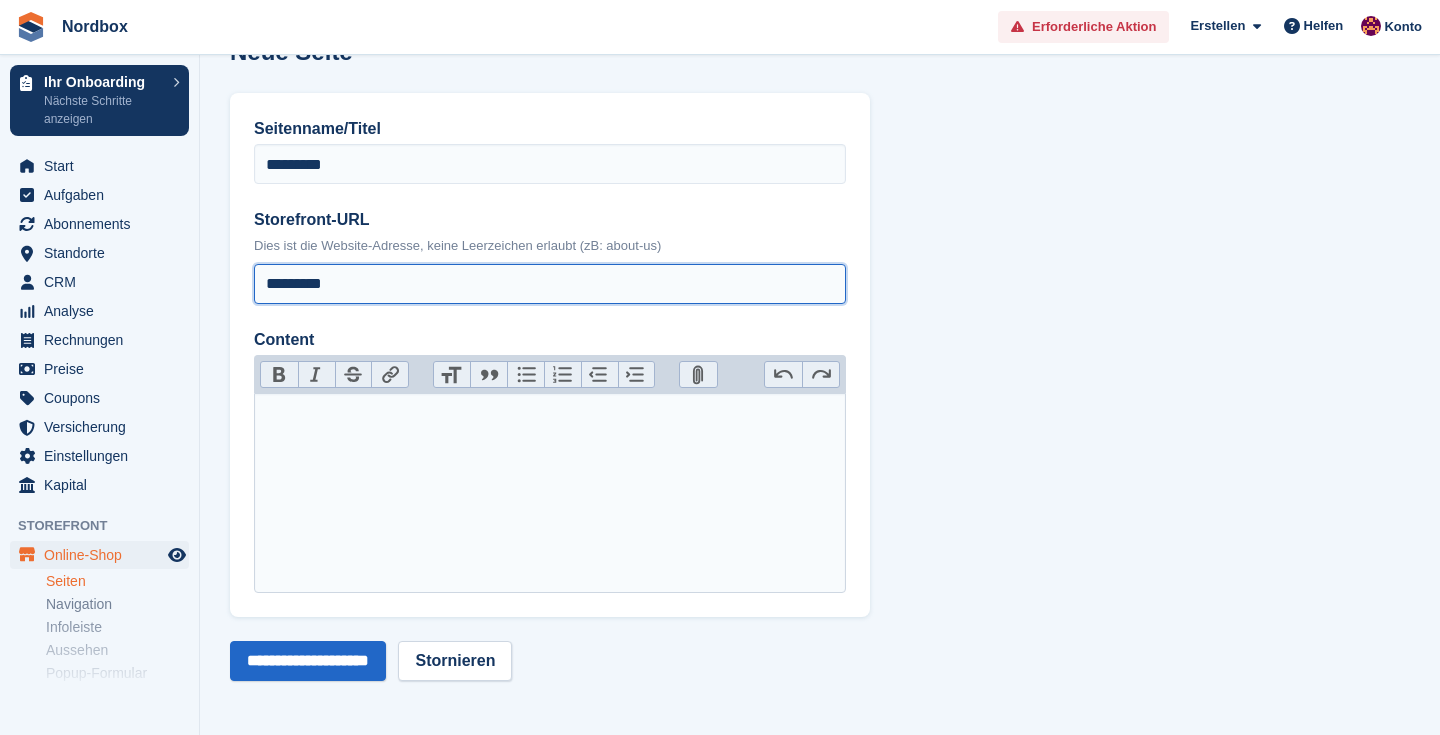 type on "*********" 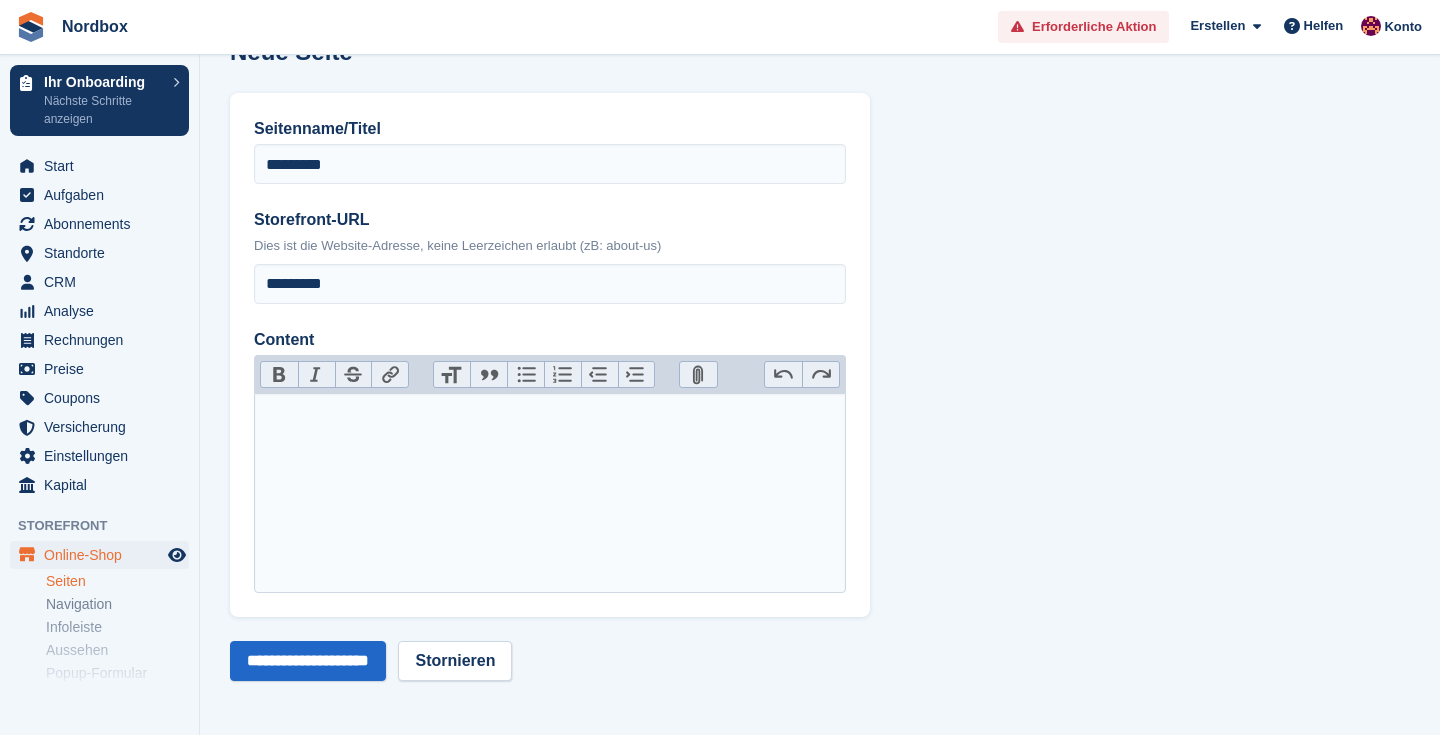 click at bounding box center (550, 493) 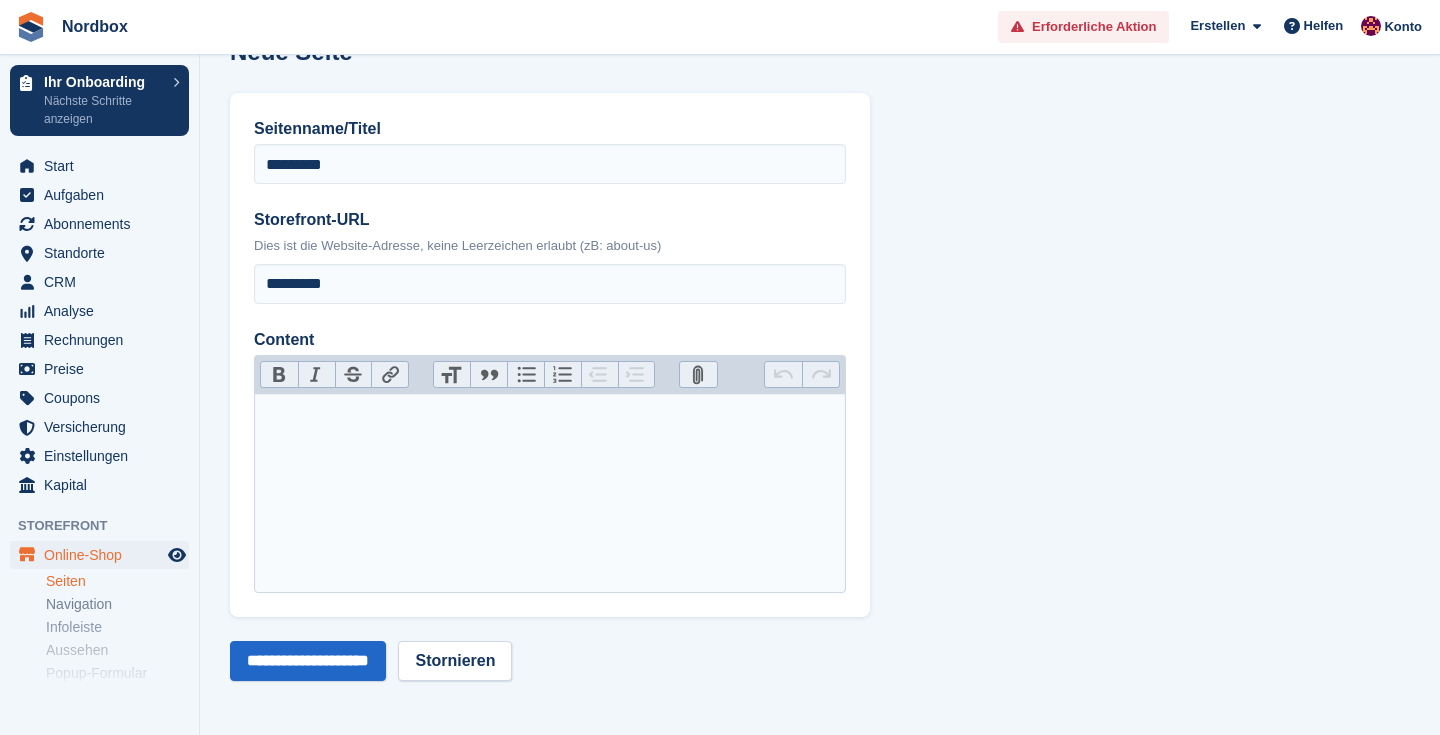 paste on "**********" 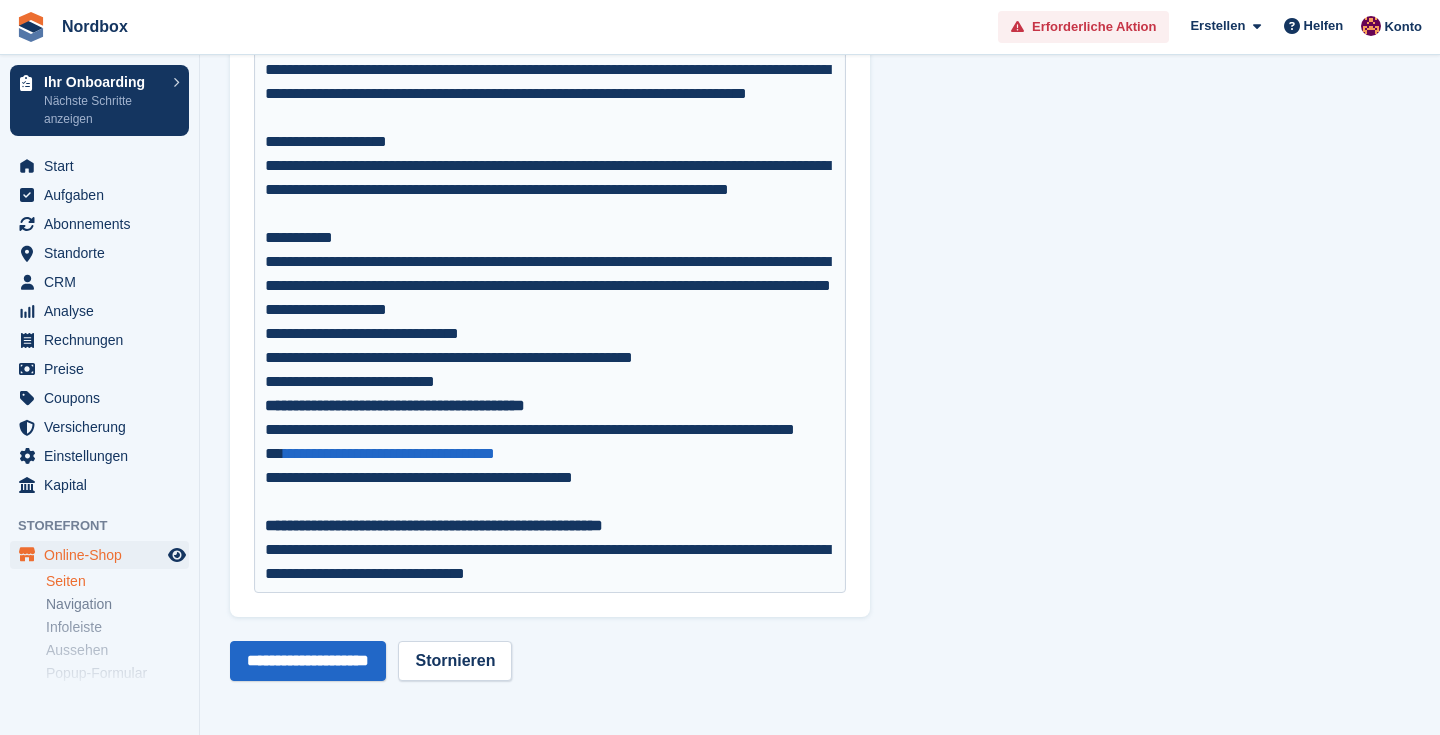 scroll, scrollTop: 991, scrollLeft: 0, axis: vertical 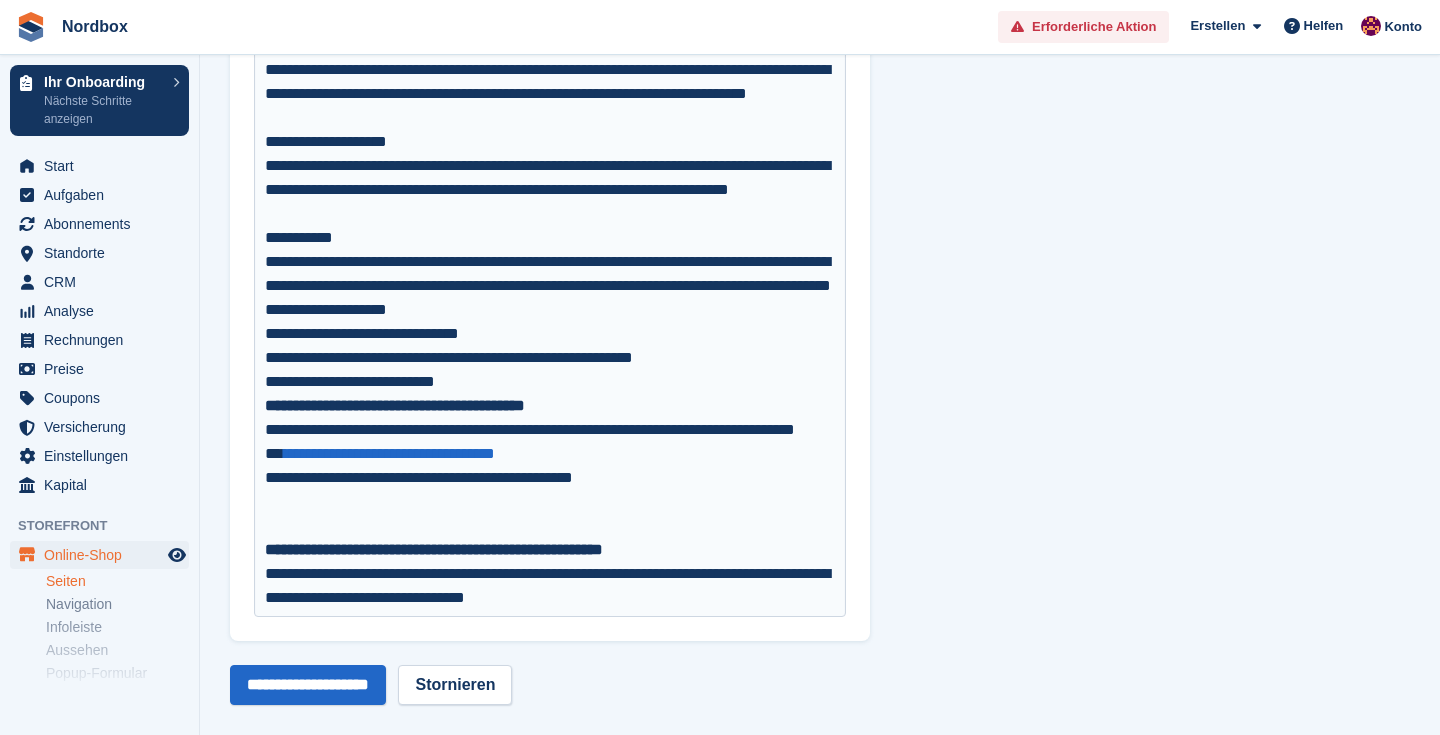 click on "**********" at bounding box center (550, 370) 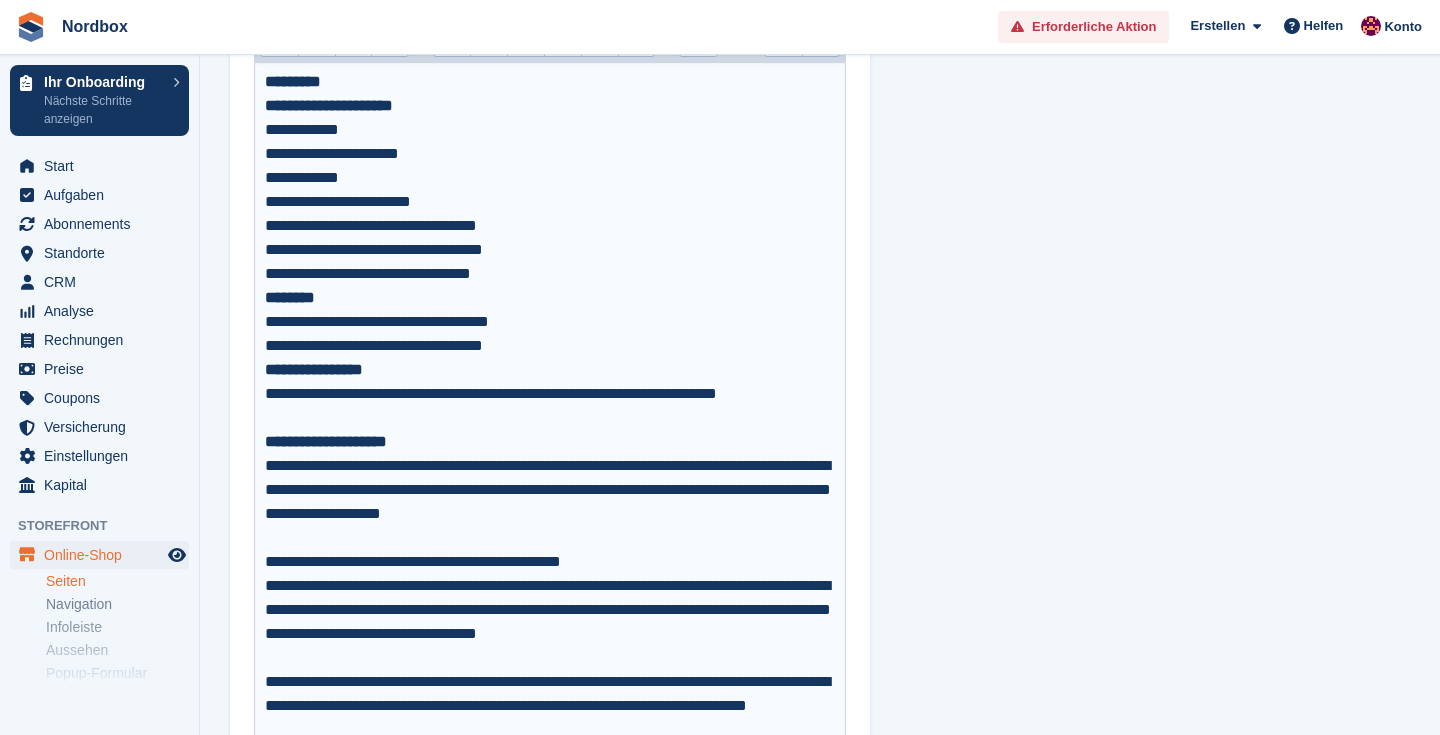 scroll, scrollTop: 378, scrollLeft: 0, axis: vertical 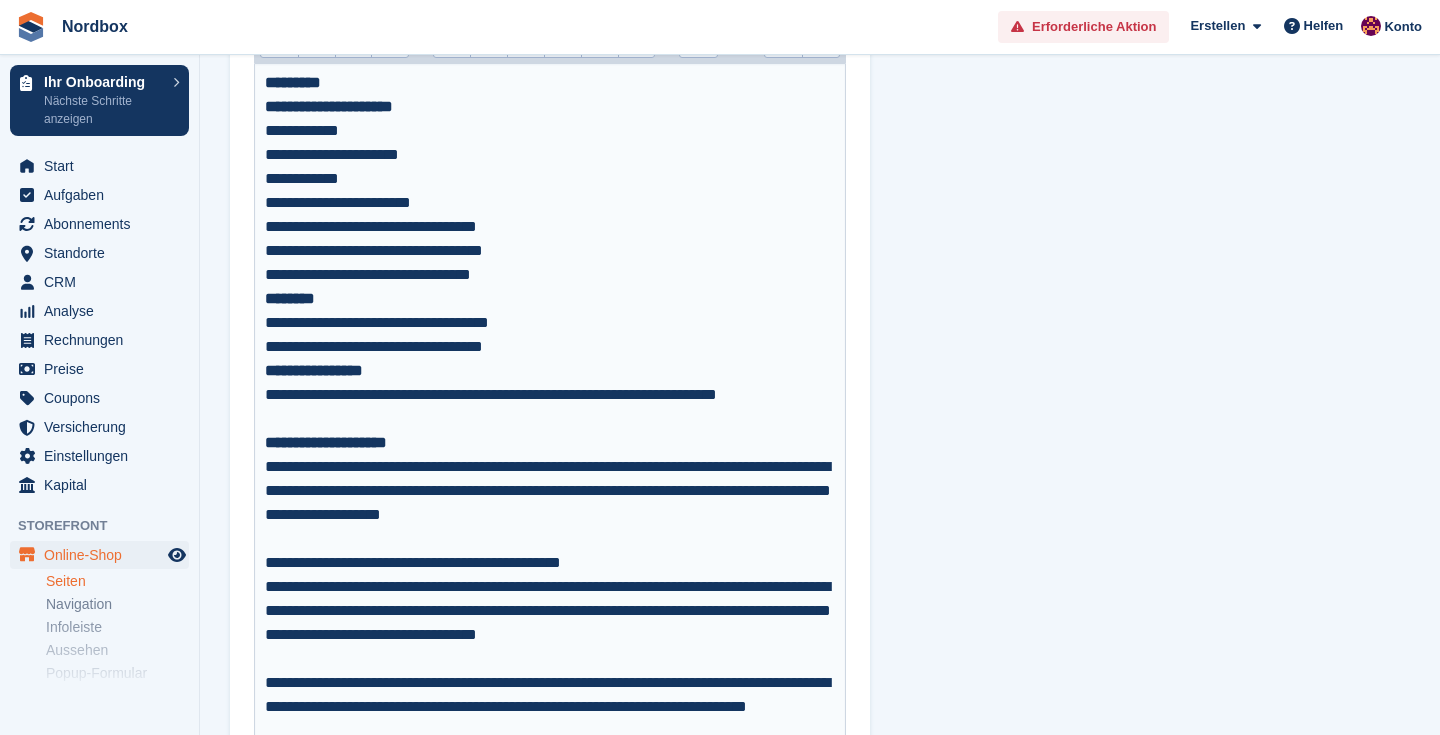 click on "**********" at bounding box center (550, 395) 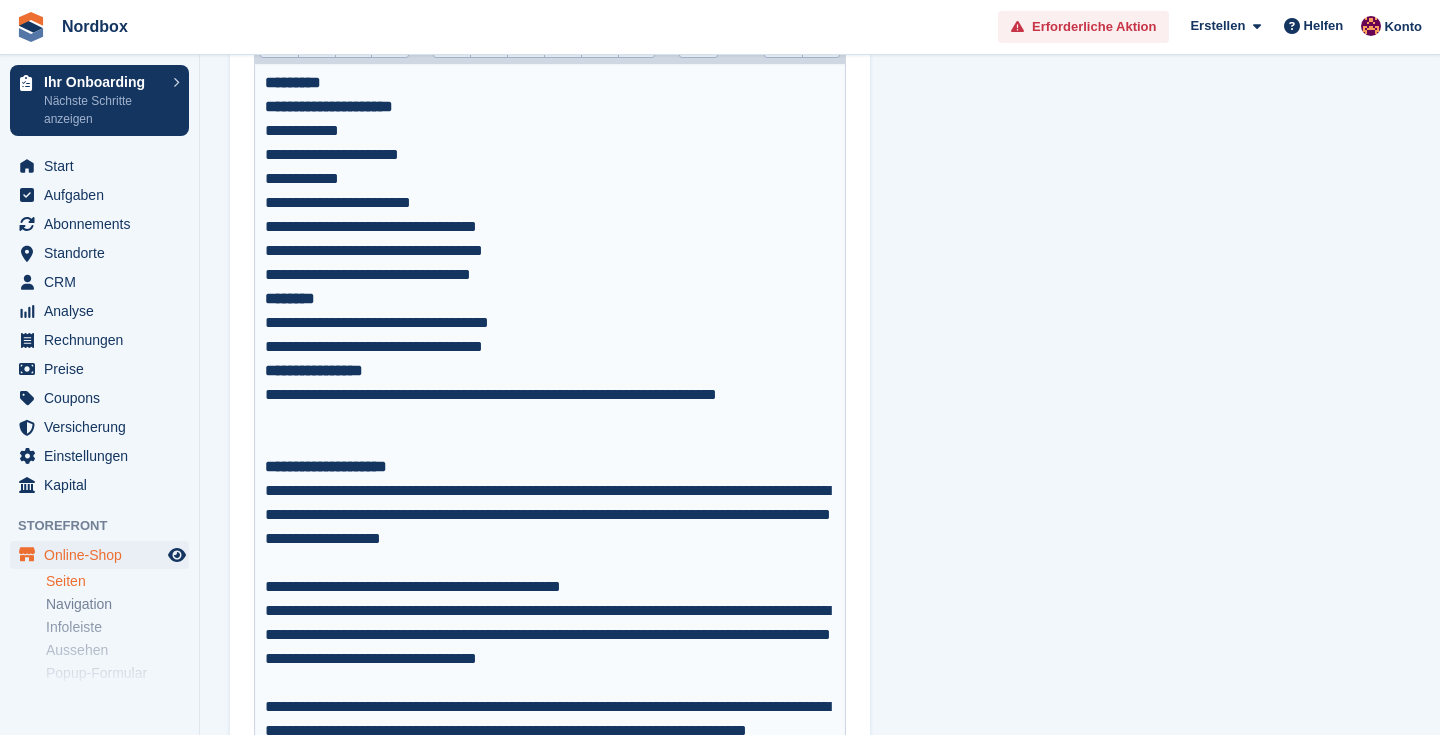 click on "**********" at bounding box center (550, 323) 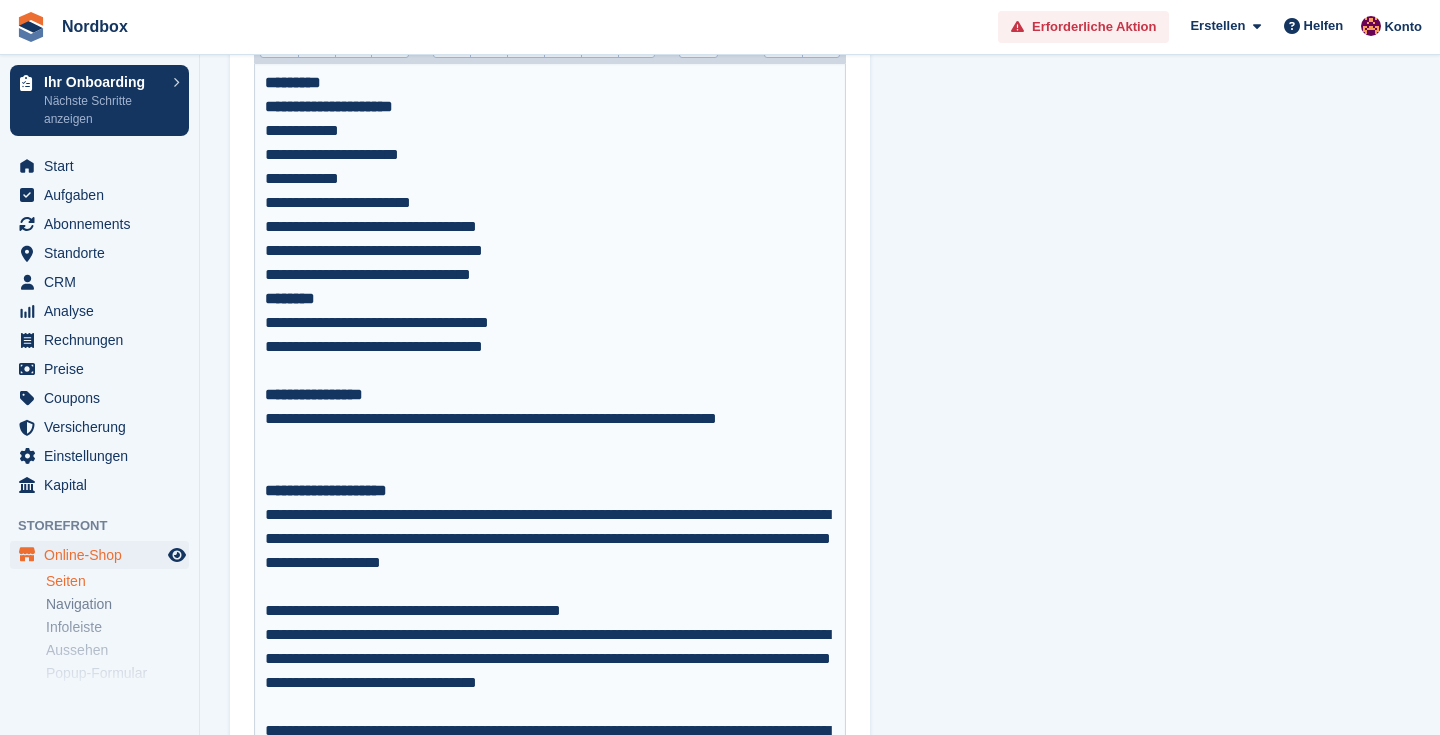 click on "**********" at bounding box center (550, 263) 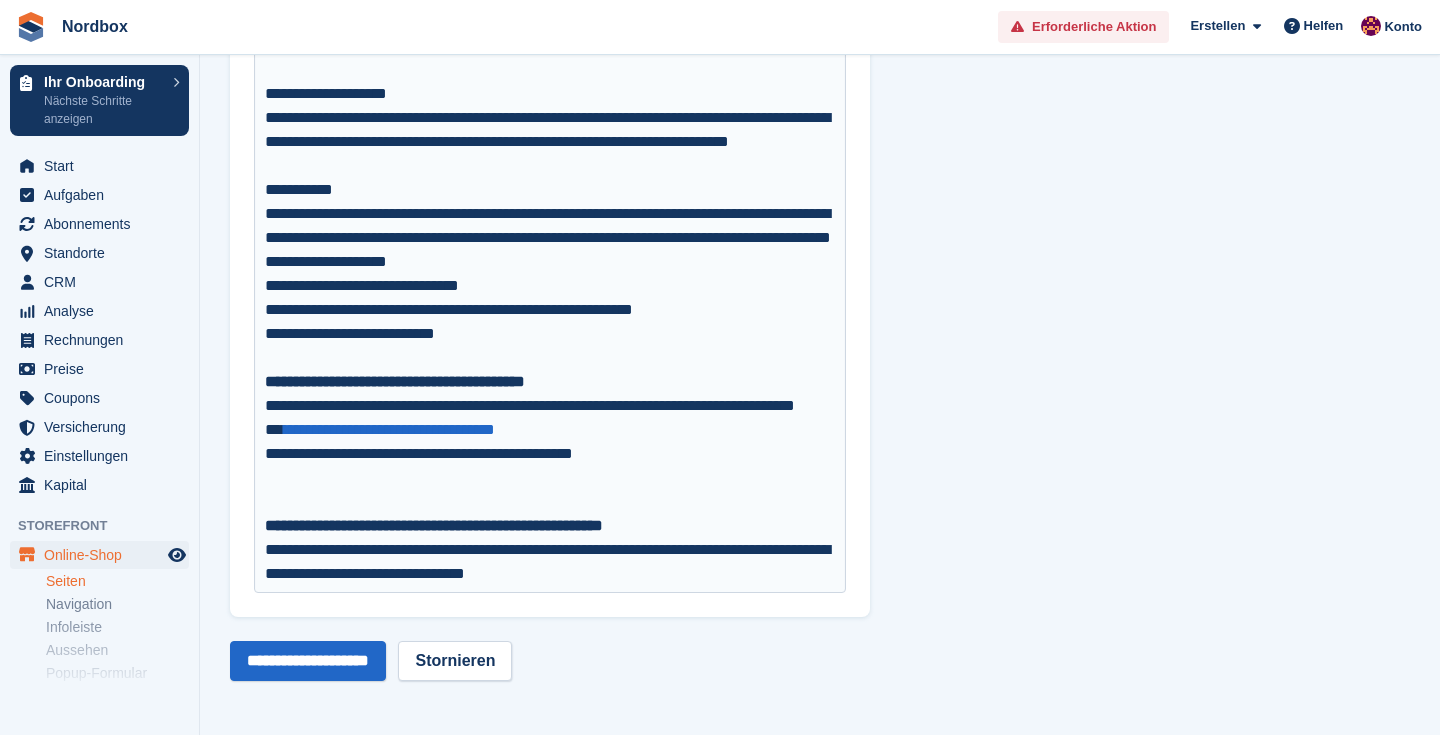 scroll, scrollTop: 1111, scrollLeft: 0, axis: vertical 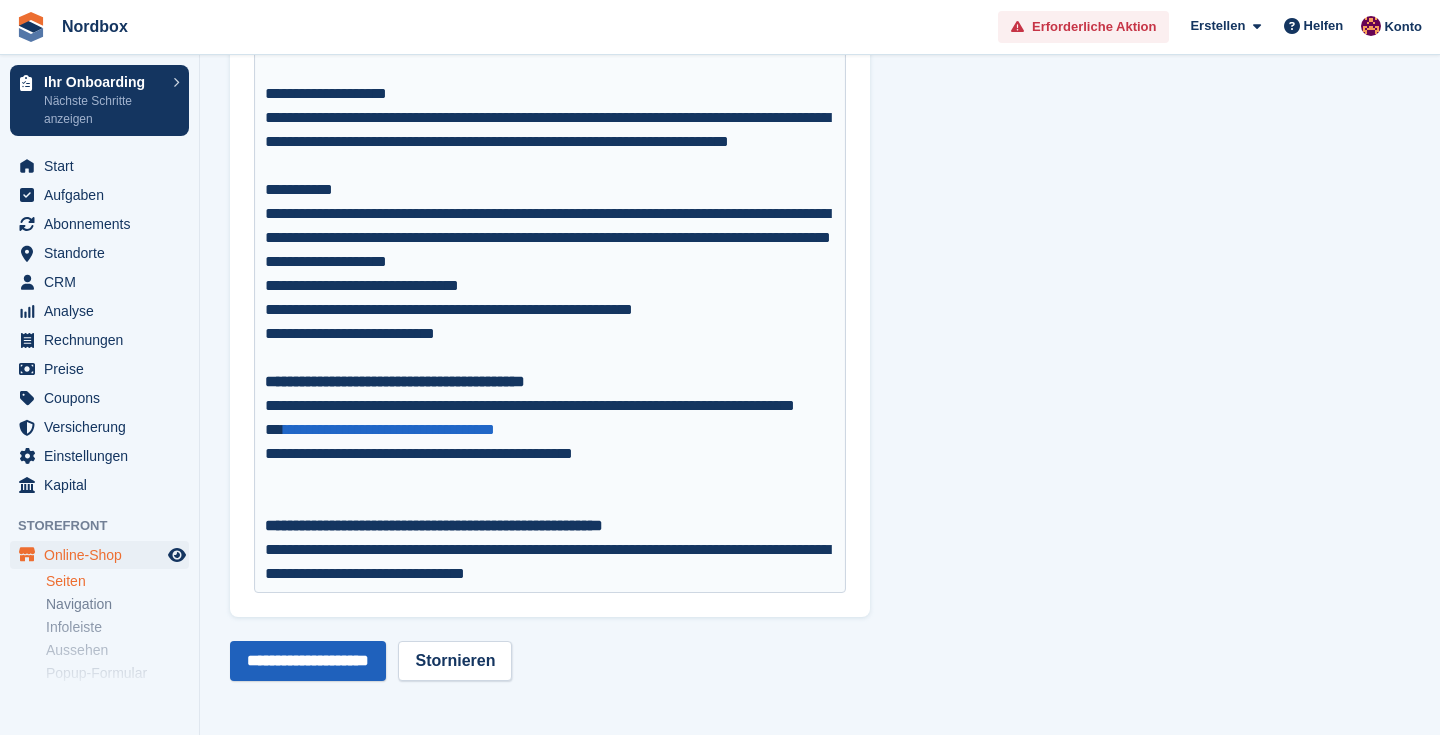click on "**********" at bounding box center (308, 661) 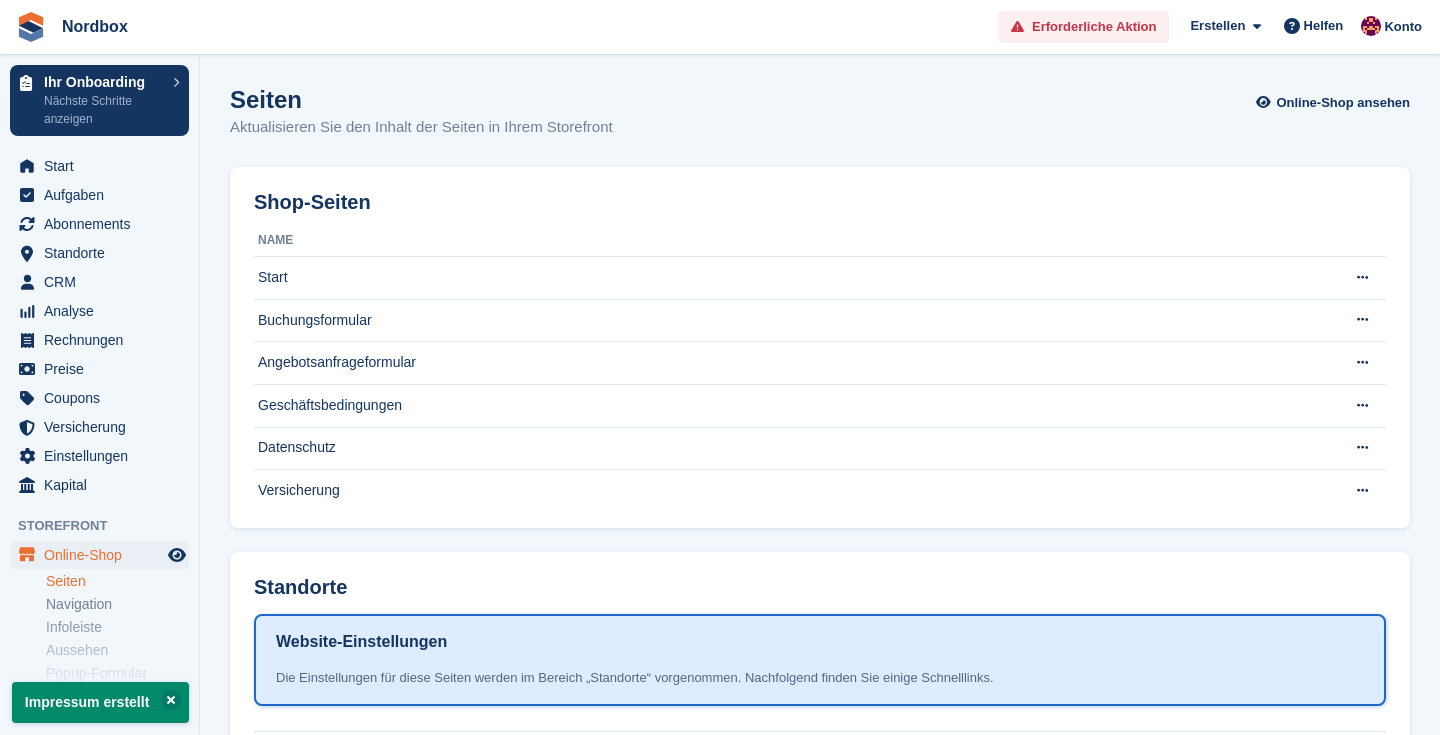 scroll, scrollTop: 0, scrollLeft: 0, axis: both 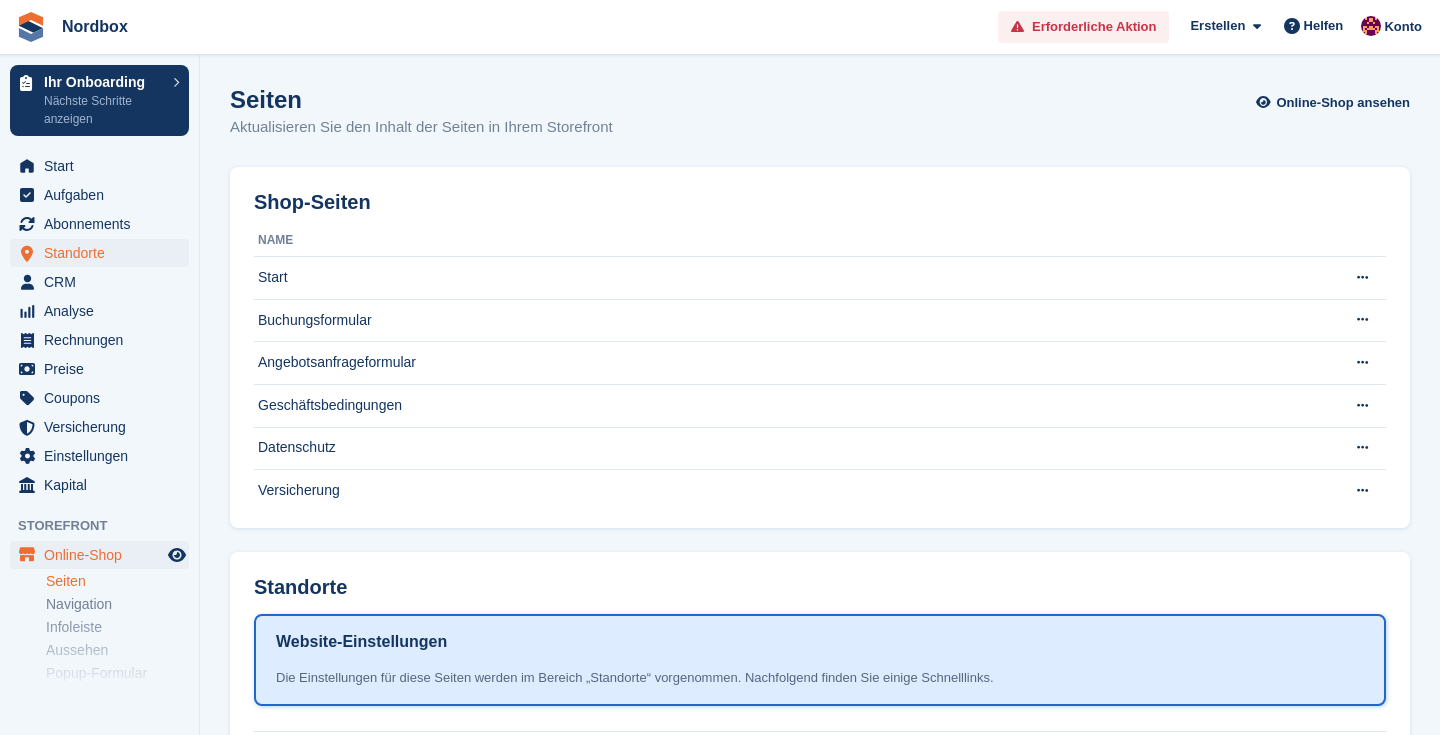 click on "Standorte" at bounding box center [104, 253] 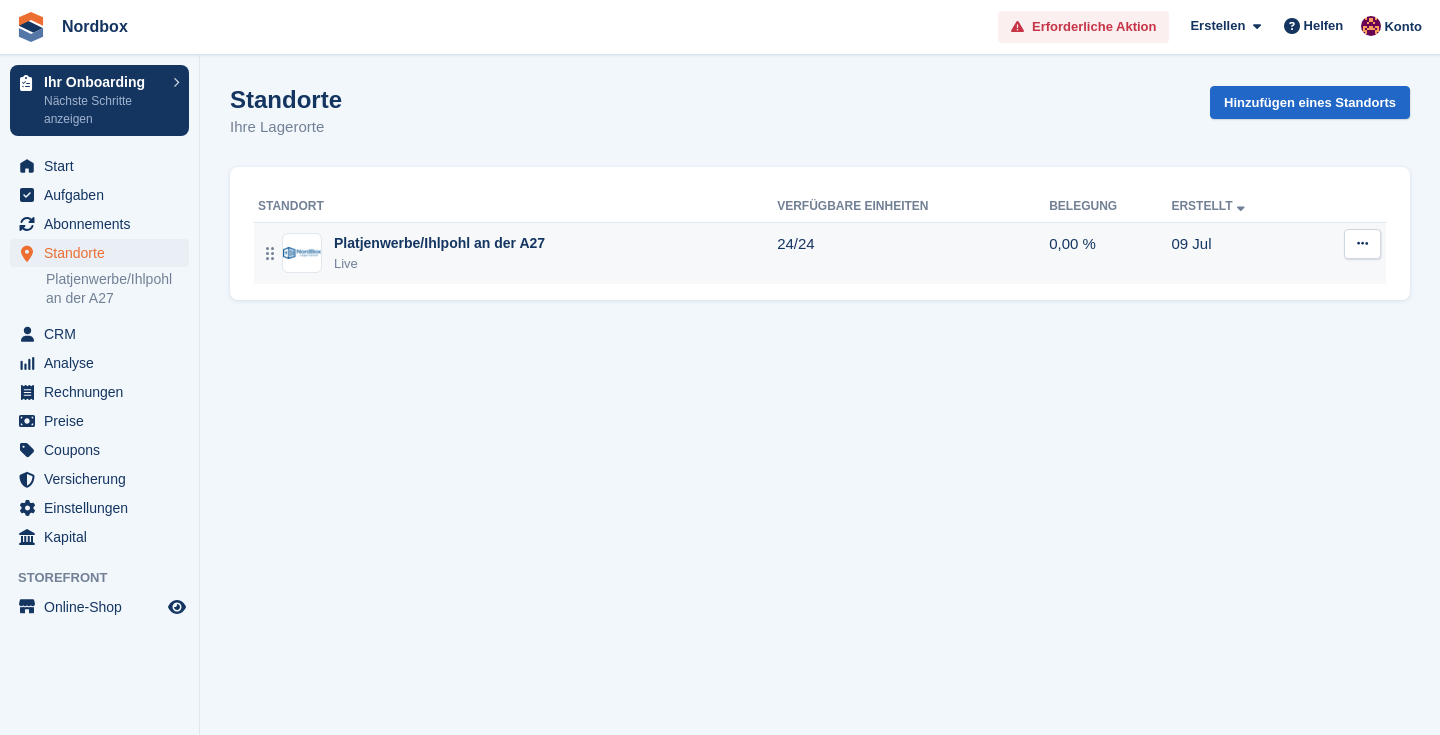 click at bounding box center [1362, 244] 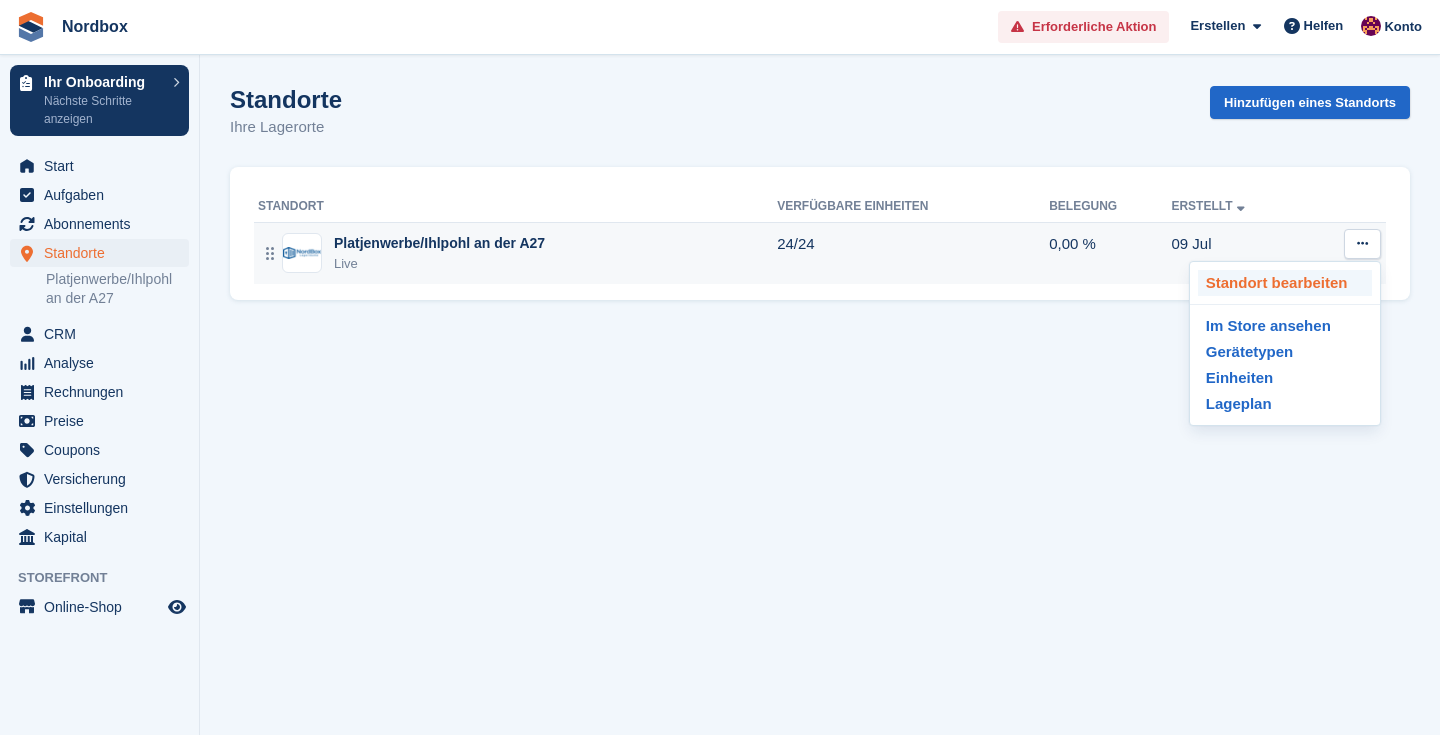 click on "Standort bearbeiten" at bounding box center (1285, 283) 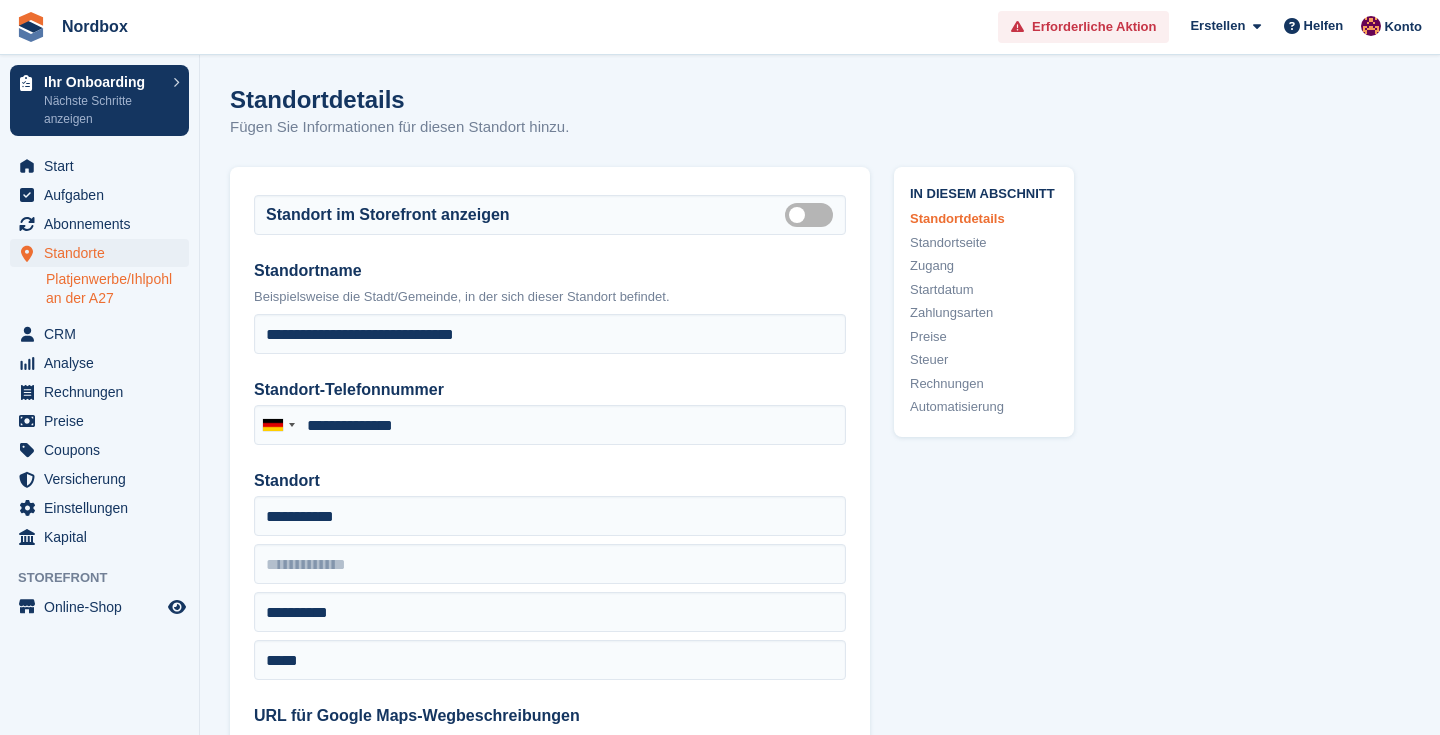 type on "**********" 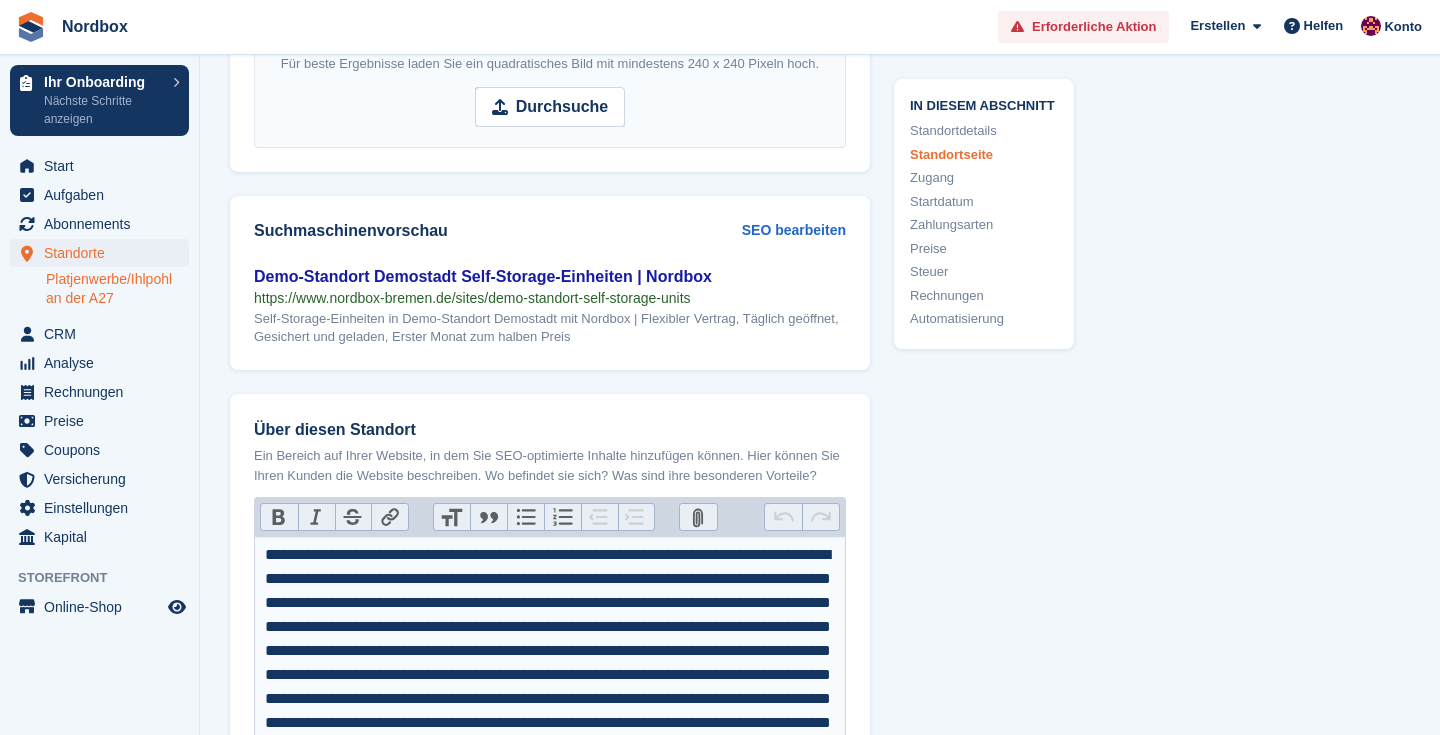 scroll, scrollTop: 2525, scrollLeft: 0, axis: vertical 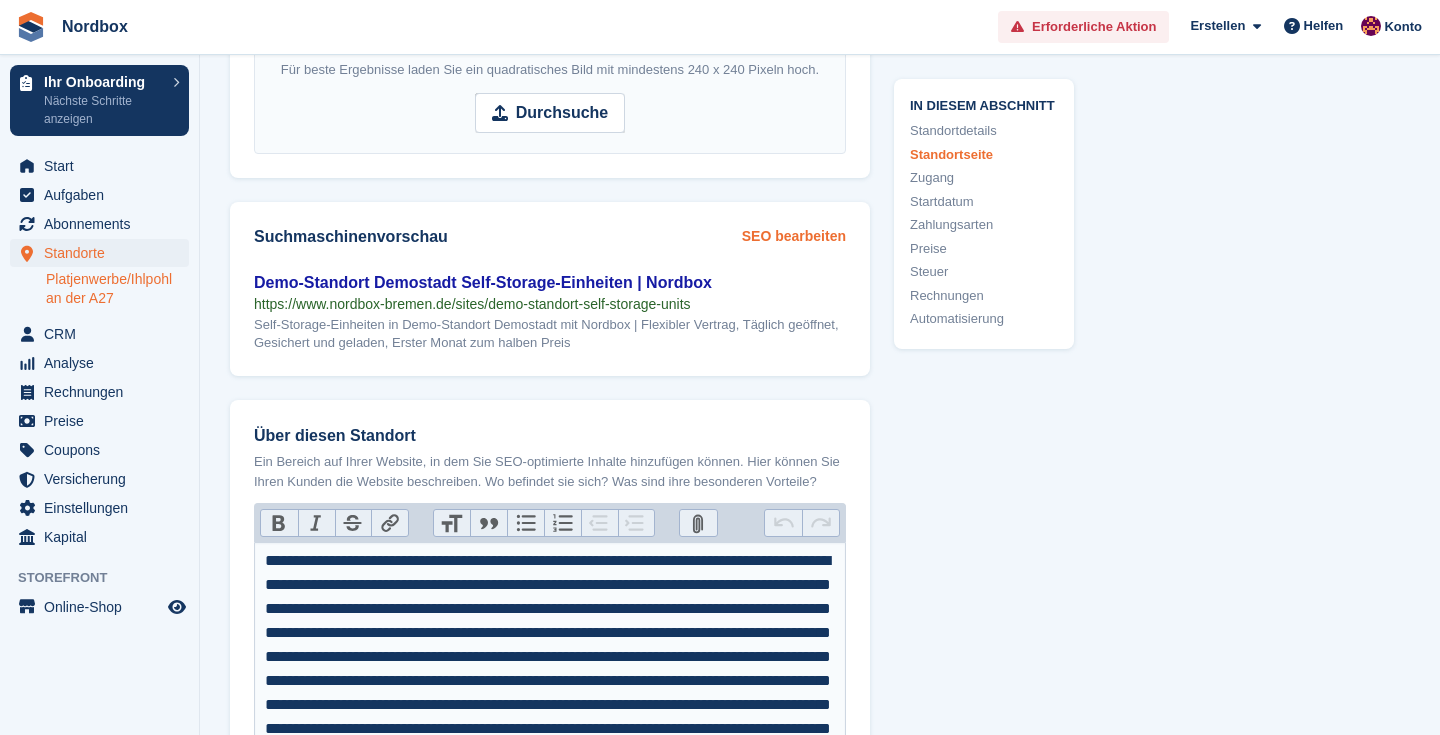click on "SEO bearbeiten" at bounding box center [794, 236] 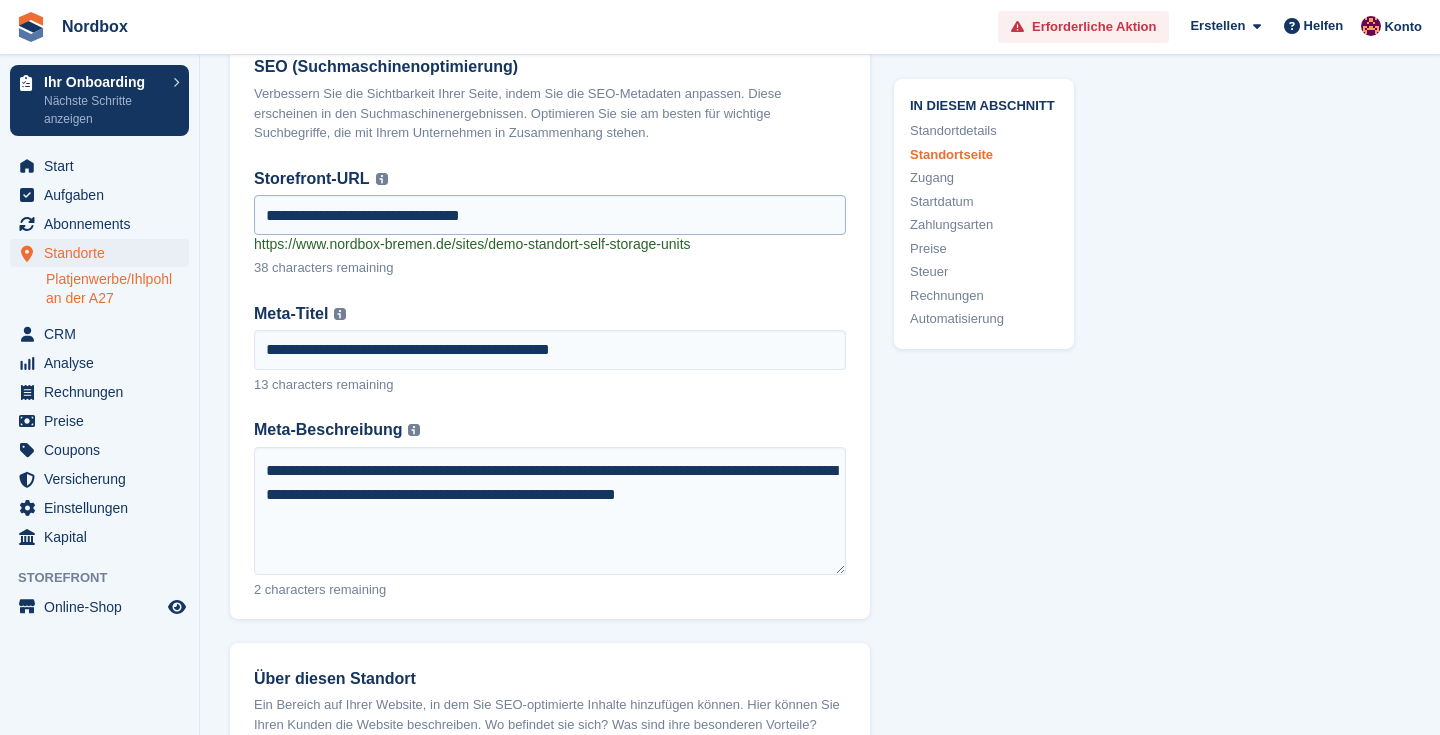 scroll, scrollTop: 2866, scrollLeft: 0, axis: vertical 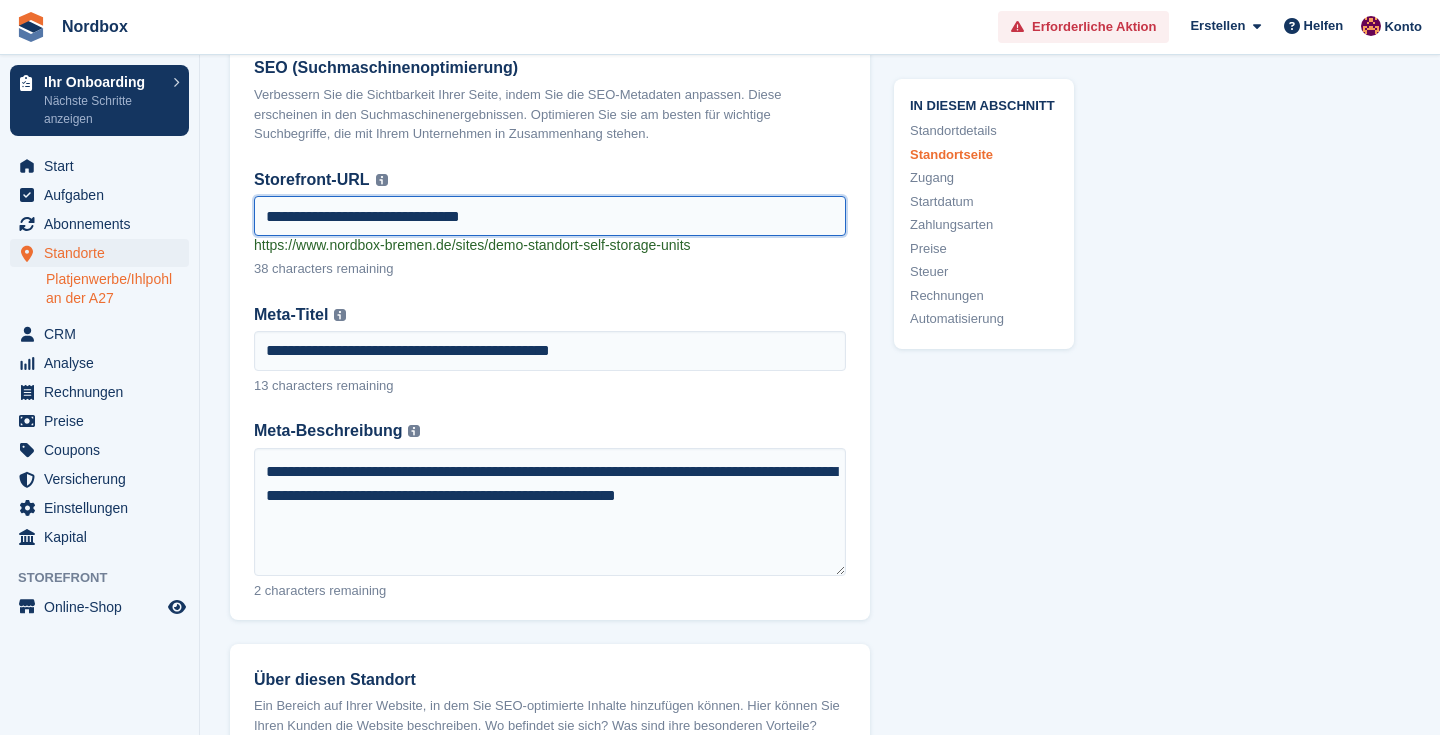 drag, startPoint x: 309, startPoint y: 256, endPoint x: 241, endPoint y: 256, distance: 68 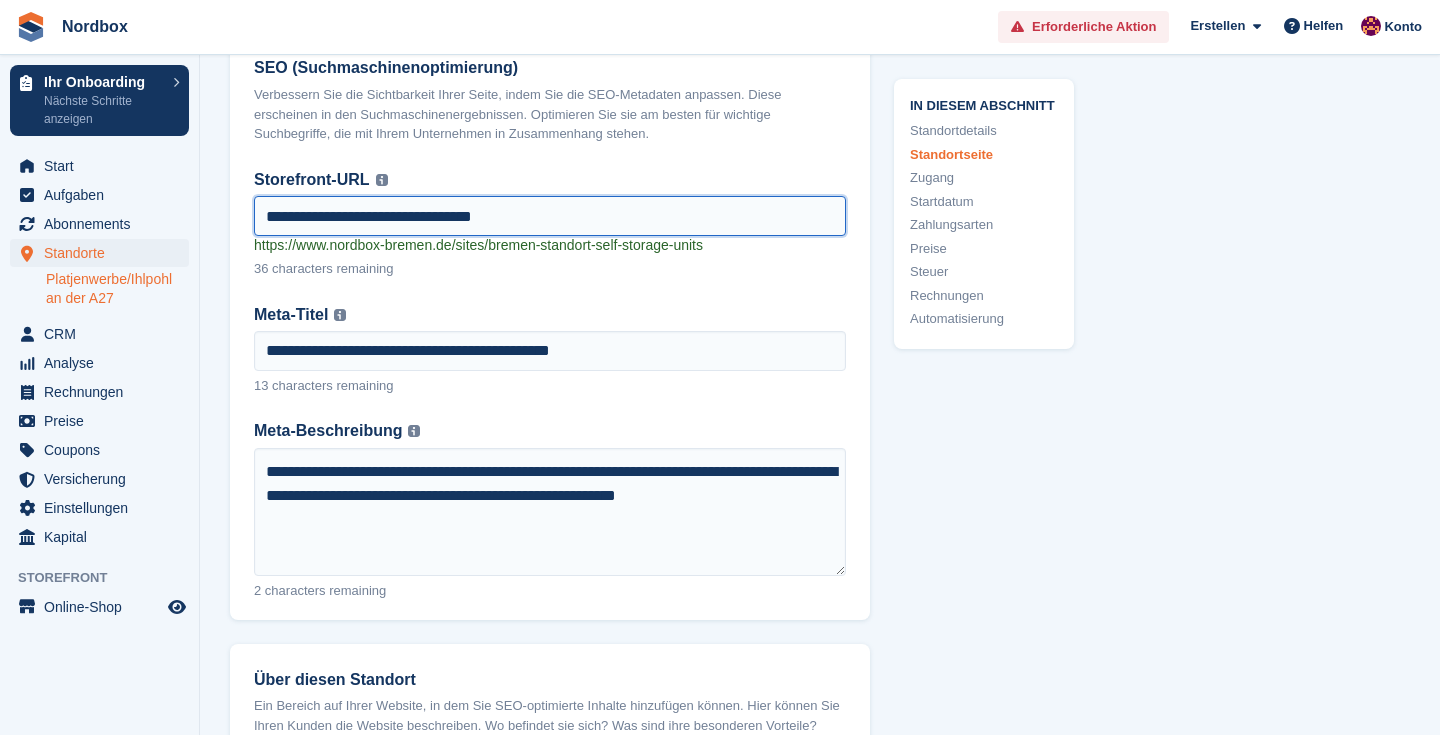 drag, startPoint x: 390, startPoint y: 252, endPoint x: 332, endPoint y: 249, distance: 58.077534 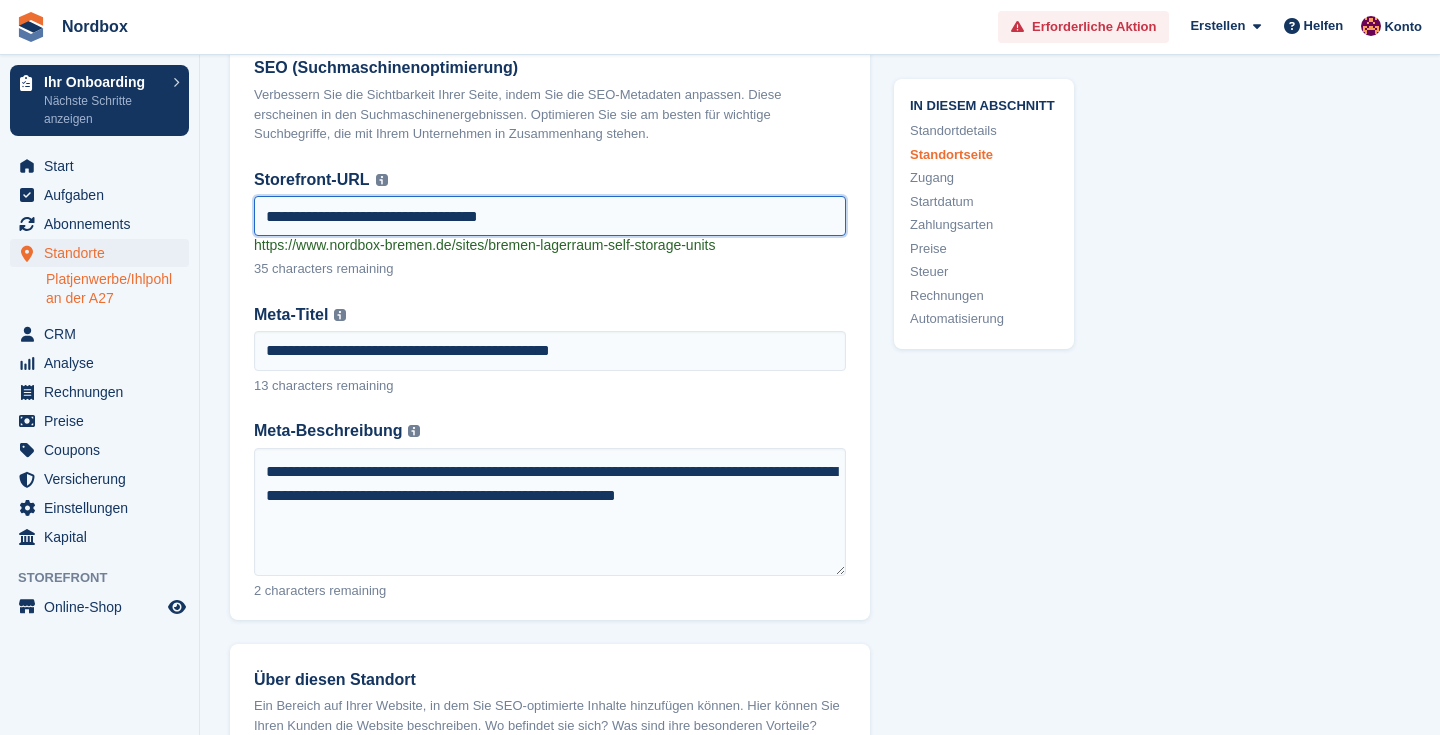 drag, startPoint x: 540, startPoint y: 248, endPoint x: 410, endPoint y: 255, distance: 130.18832 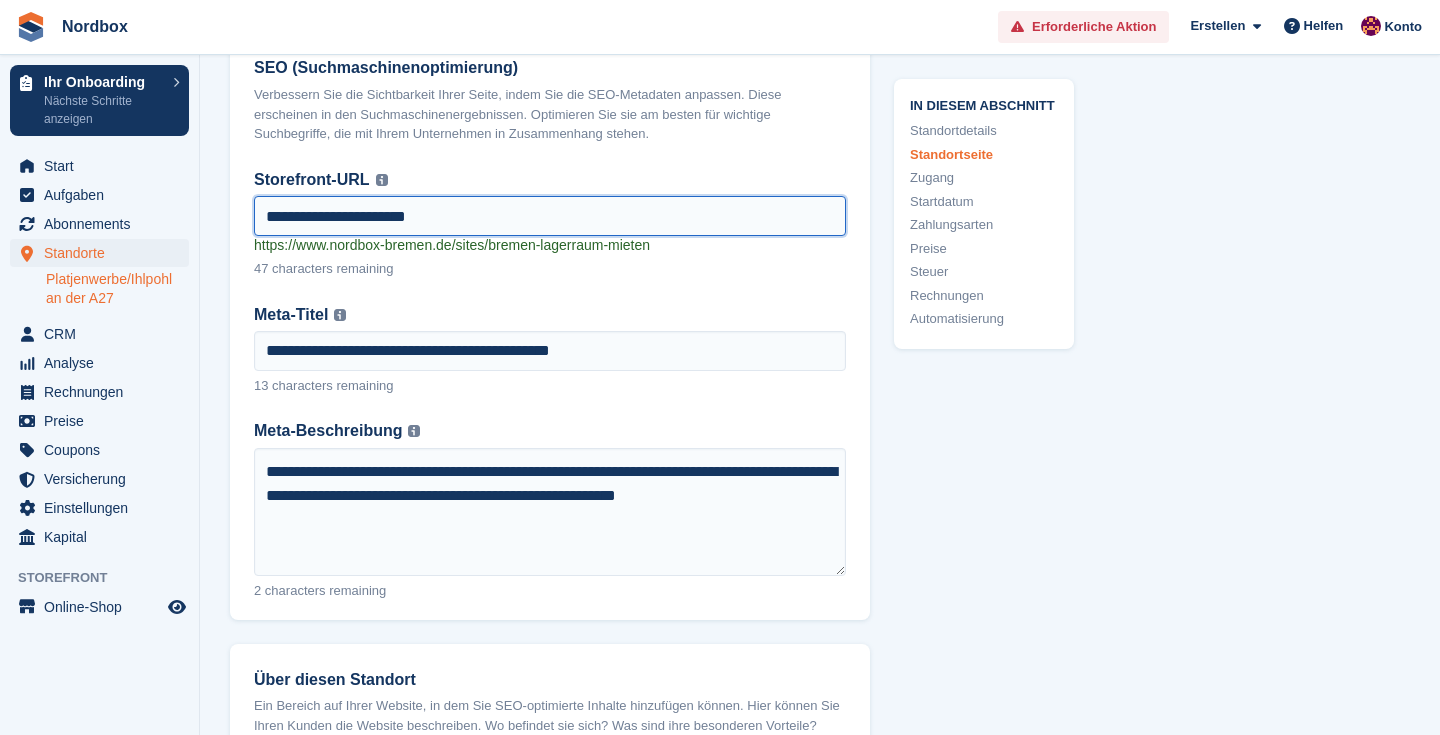 type on "**********" 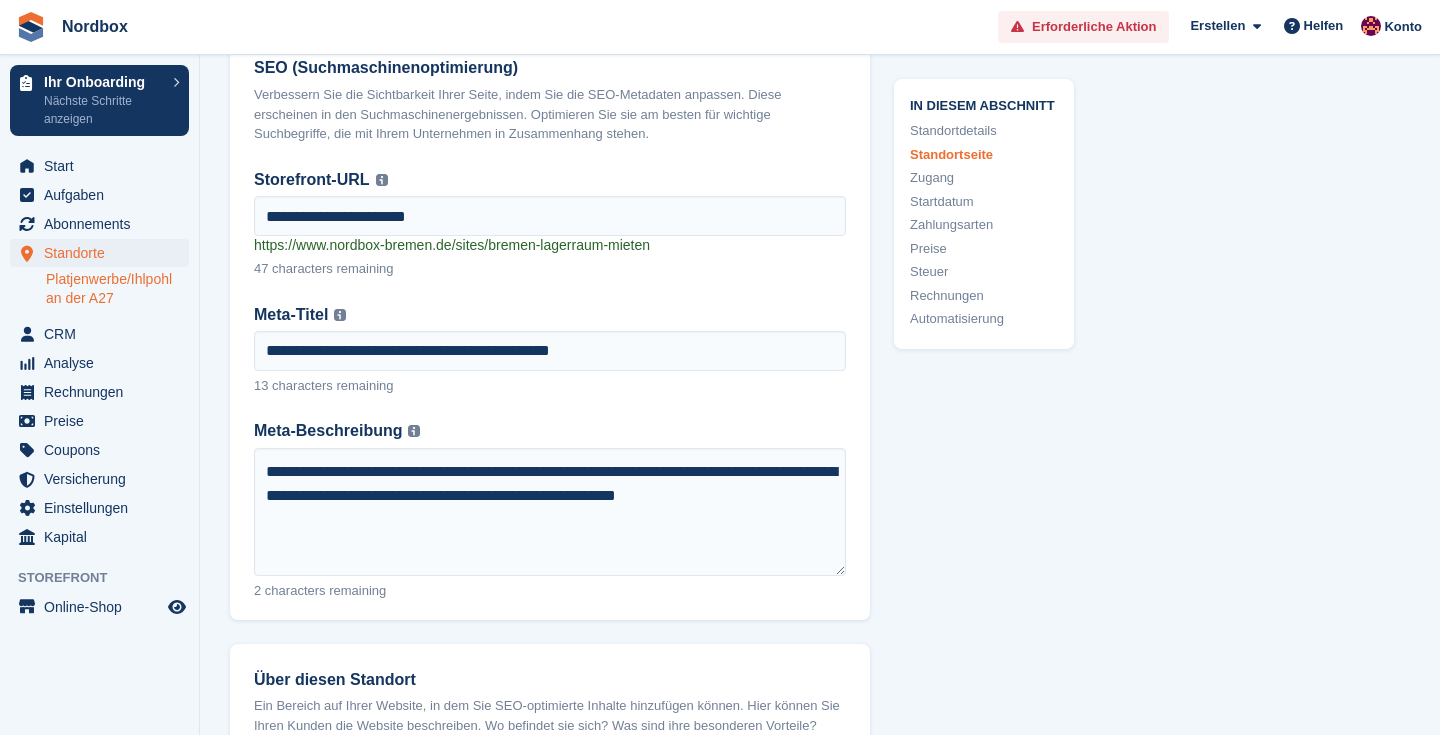 click on "47
characters remaining" at bounding box center [550, 266] 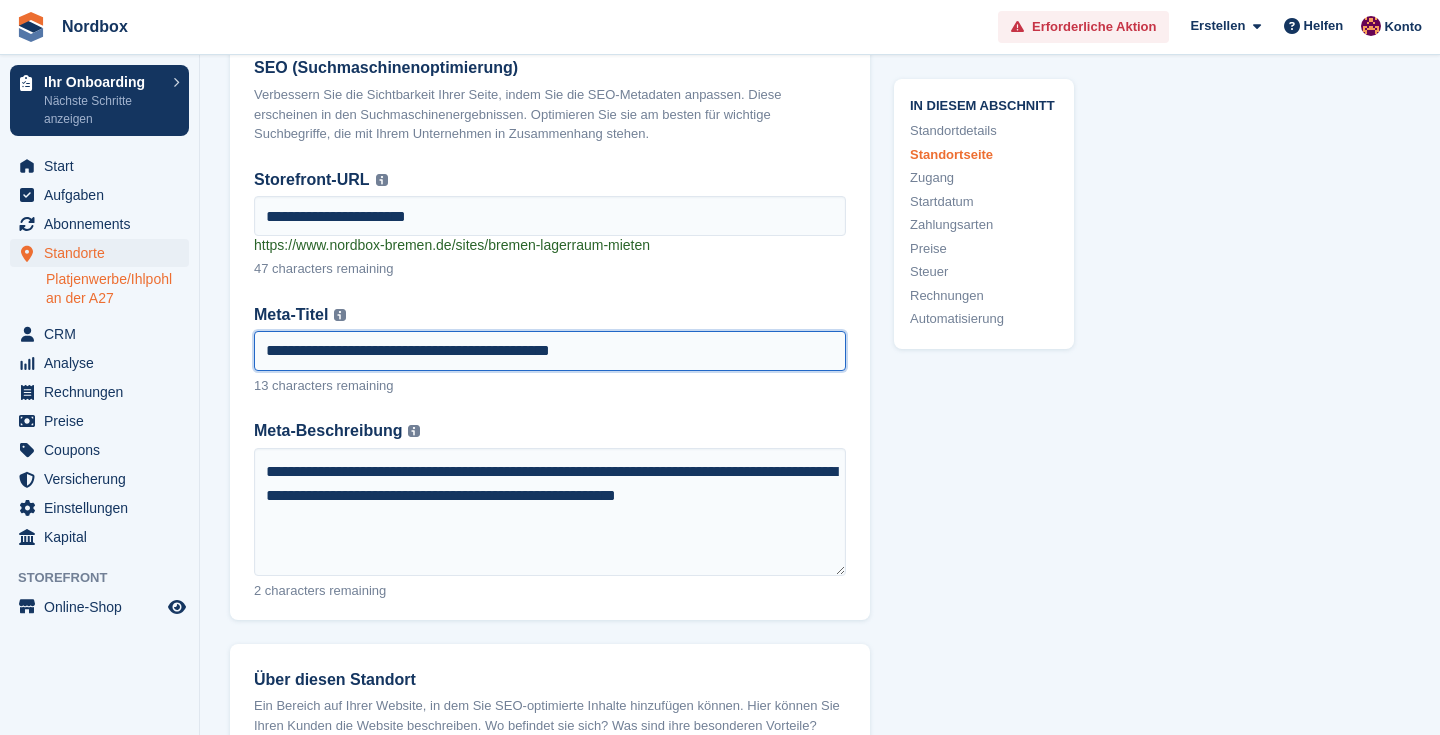 click on "**********" at bounding box center [550, 351] 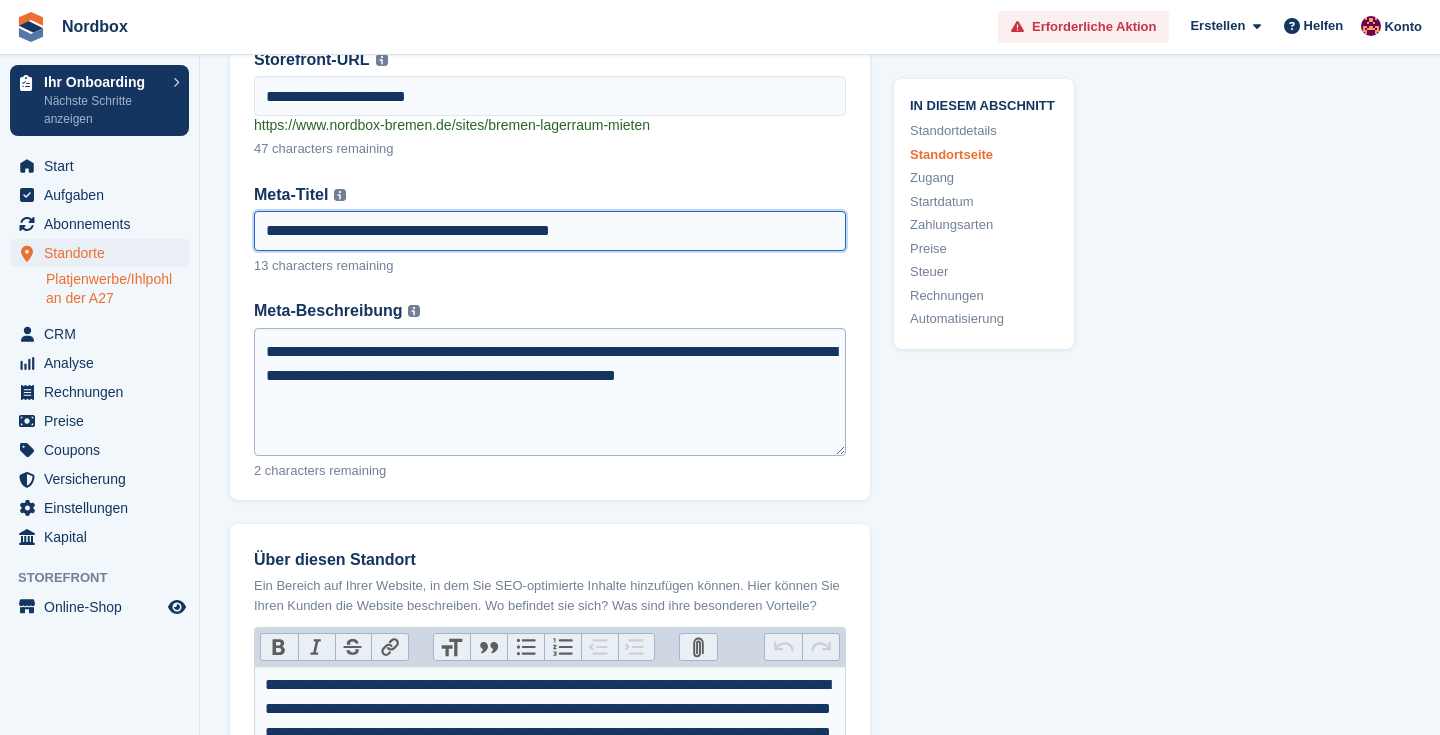 scroll, scrollTop: 2958, scrollLeft: 0, axis: vertical 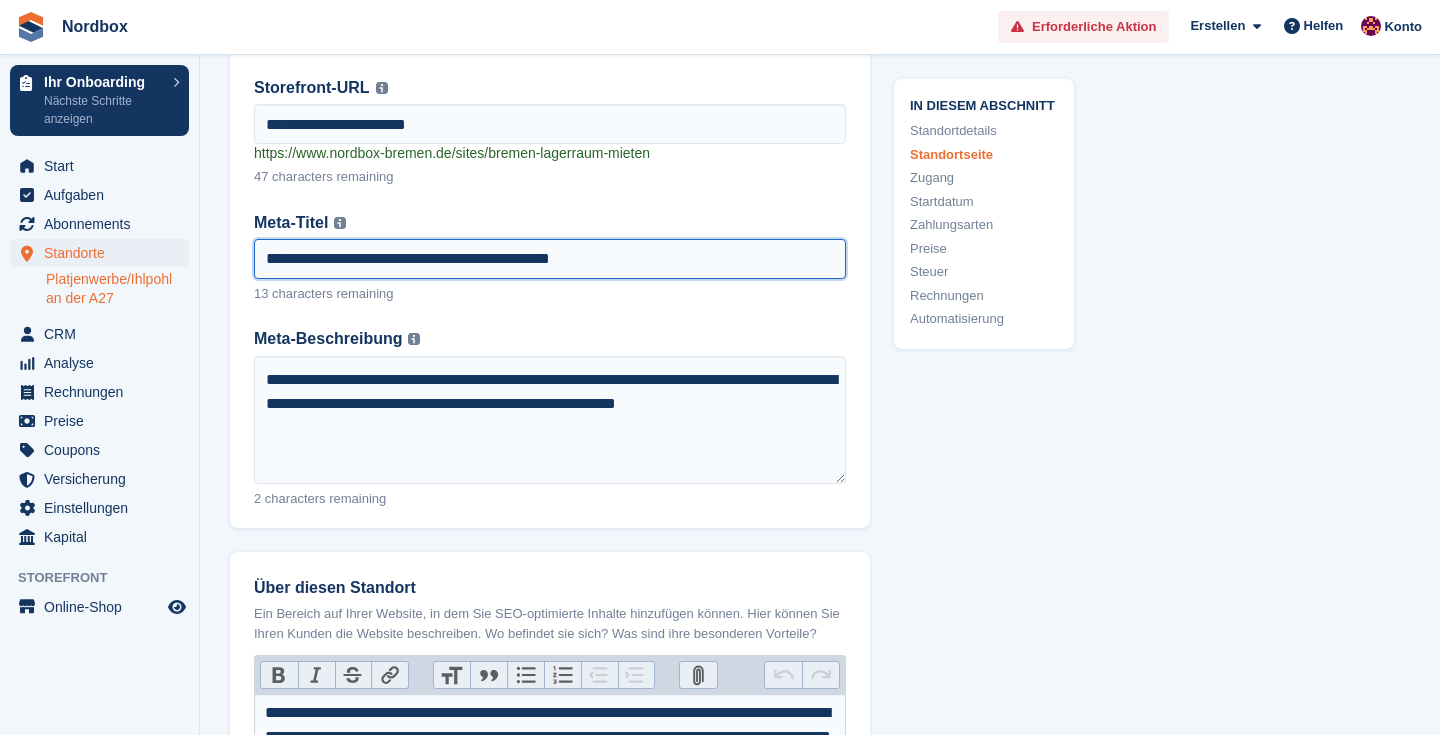 paste on "*********" 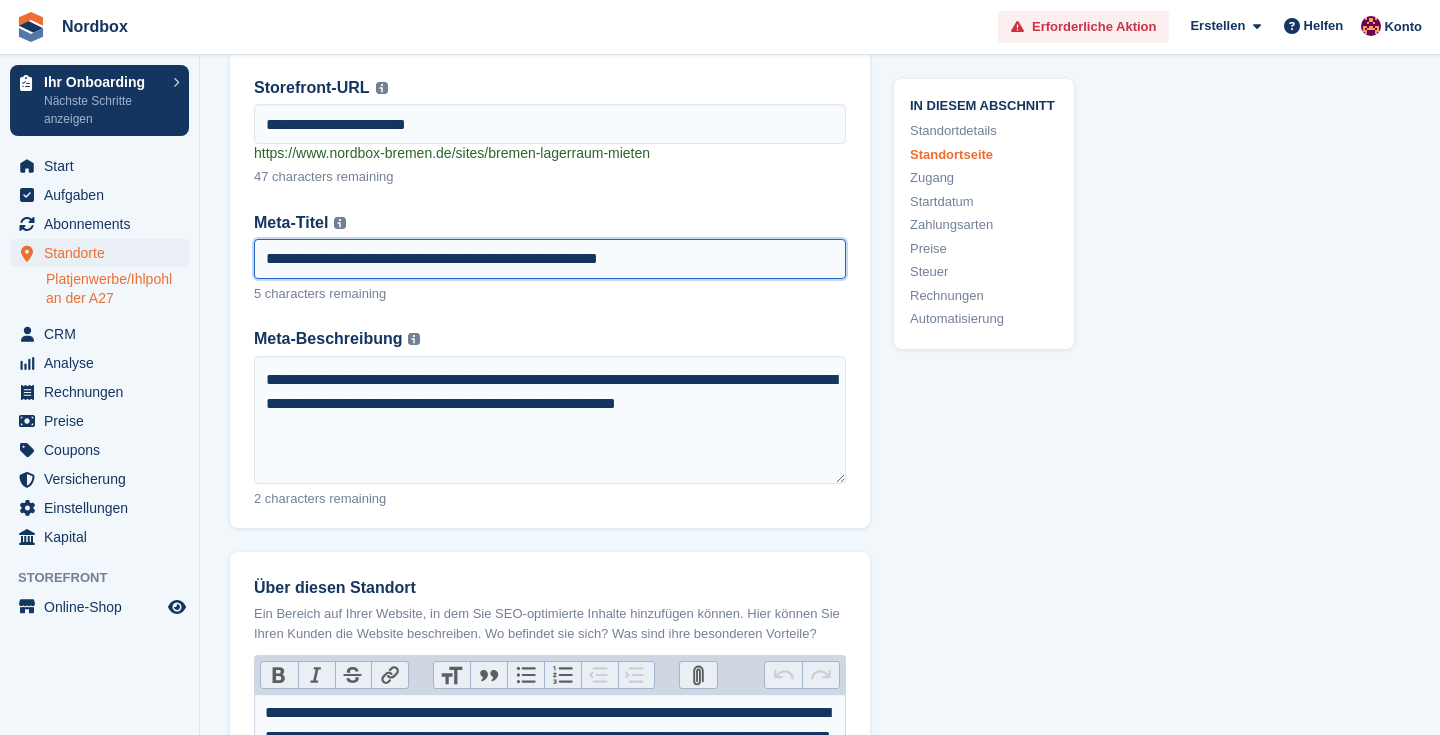 click on "**********" at bounding box center [550, 259] 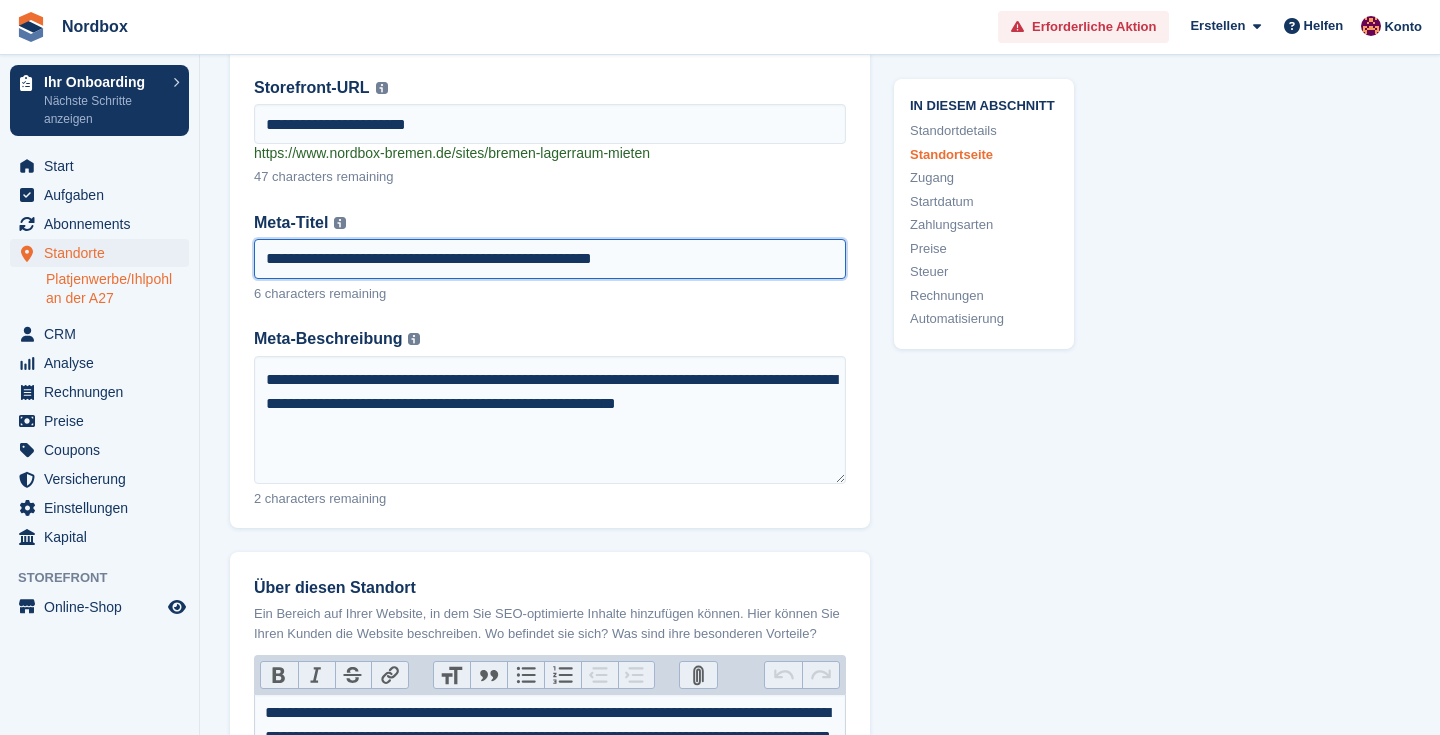 click on "**********" at bounding box center [550, 259] 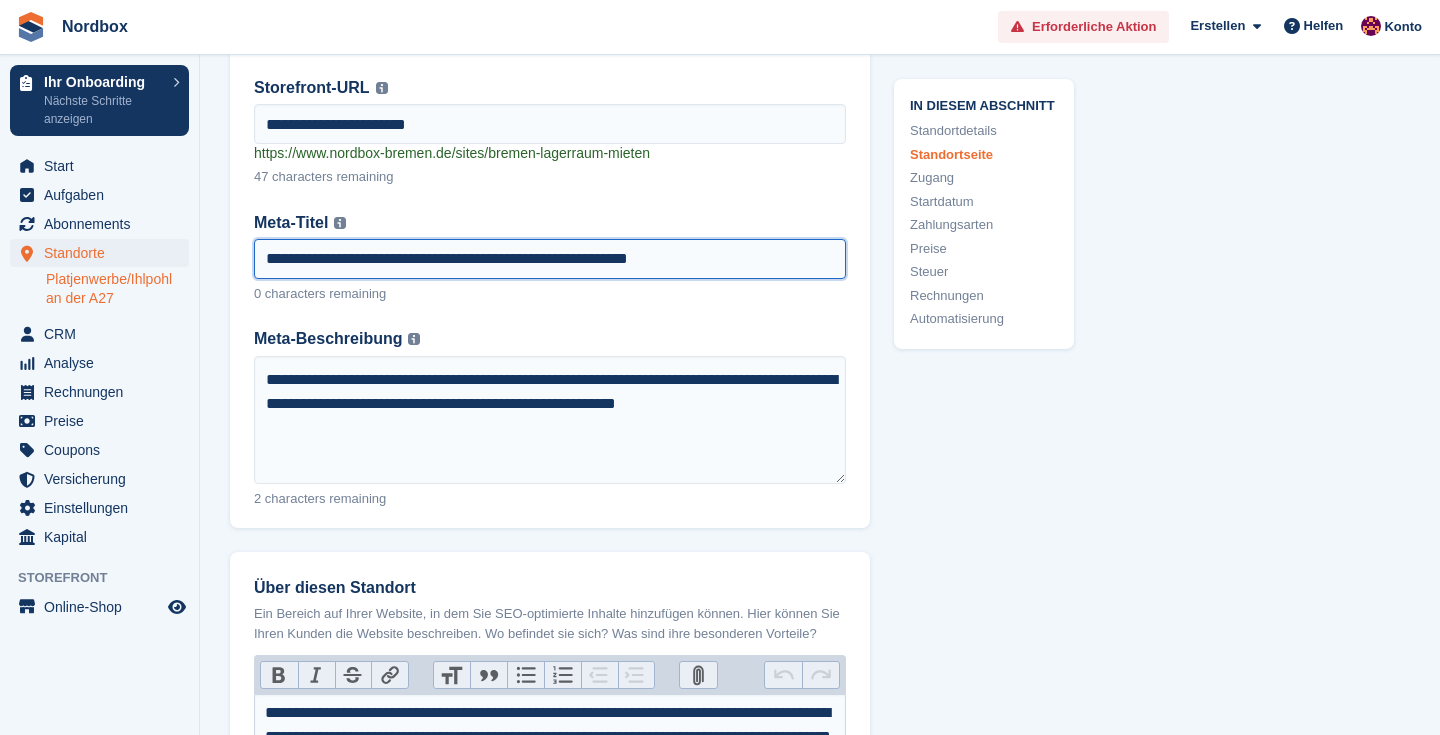 drag, startPoint x: 748, startPoint y: 293, endPoint x: 553, endPoint y: 294, distance: 195.00256 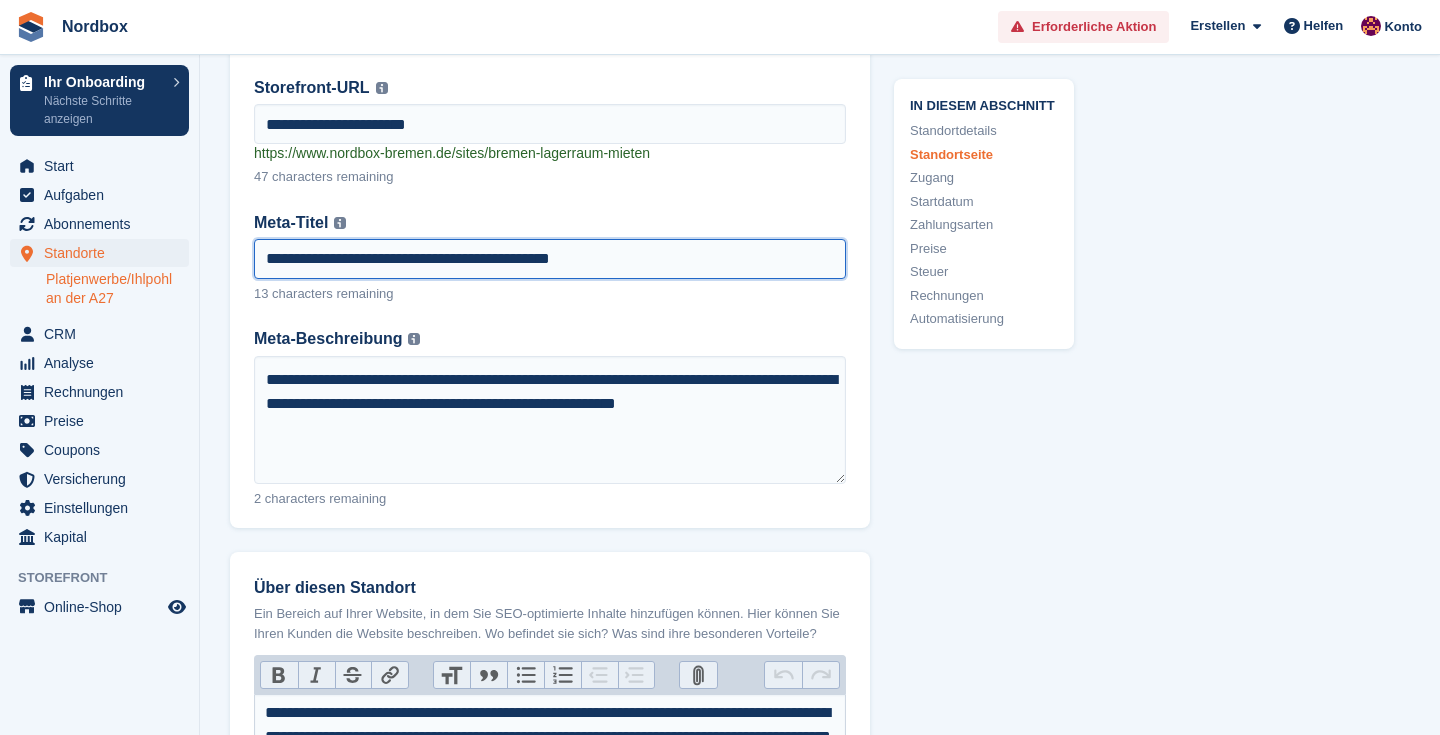 click on "**********" at bounding box center [550, 259] 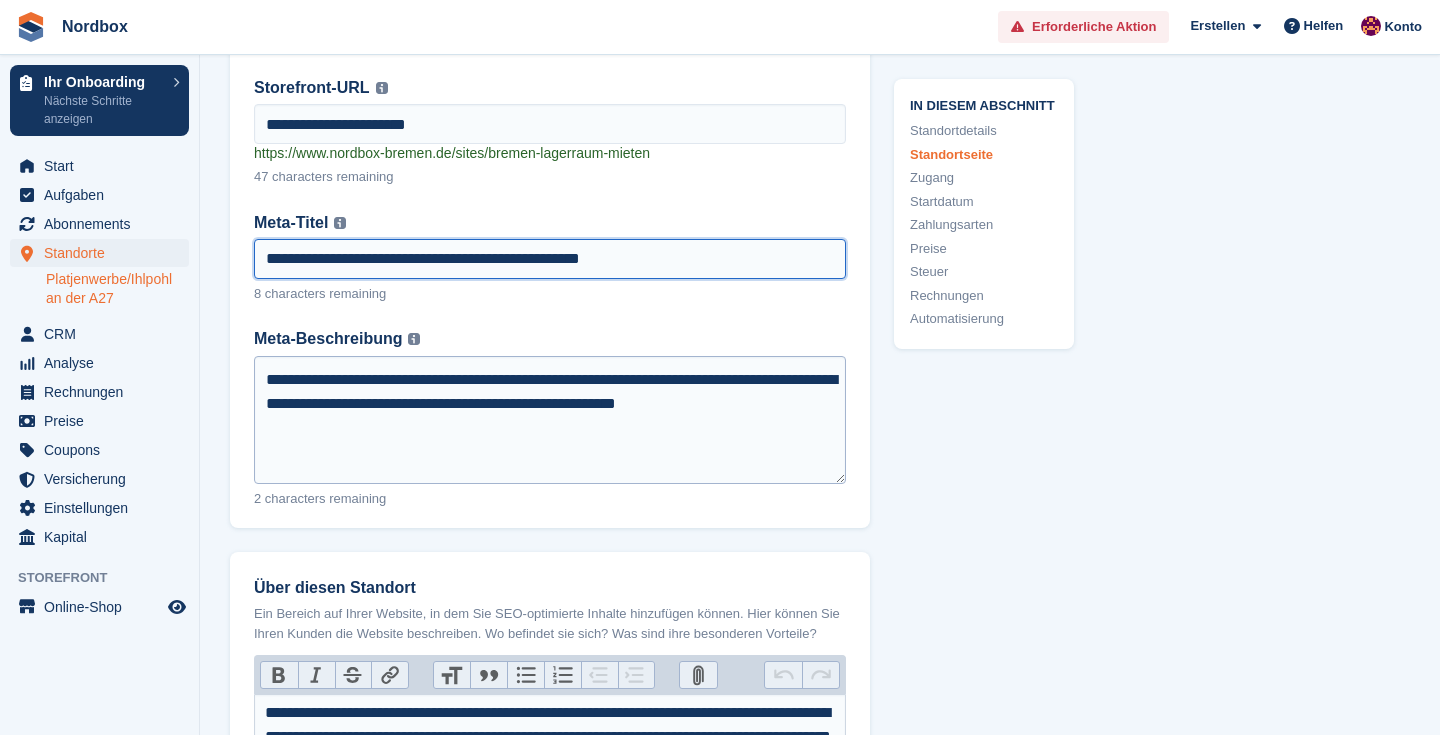 type on "**********" 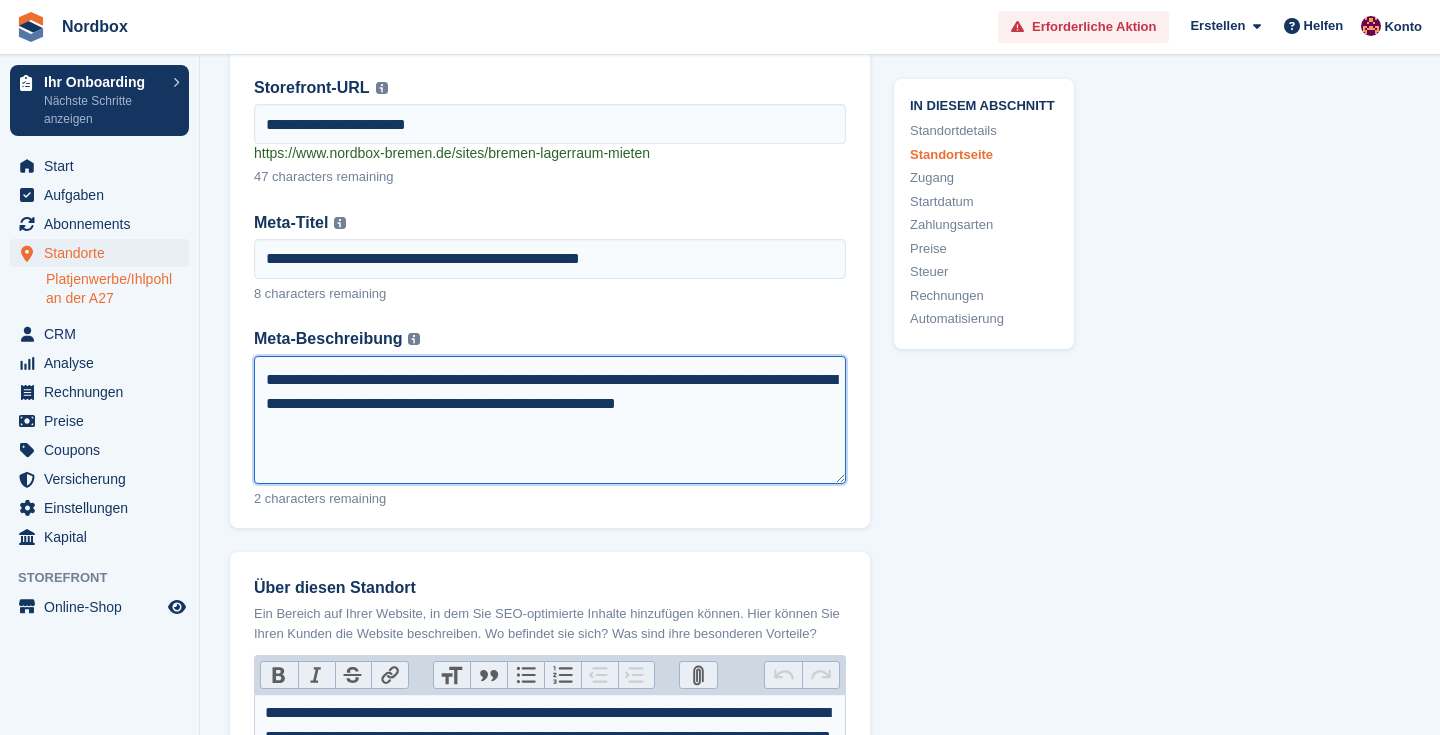 click on "**********" at bounding box center (550, 420) 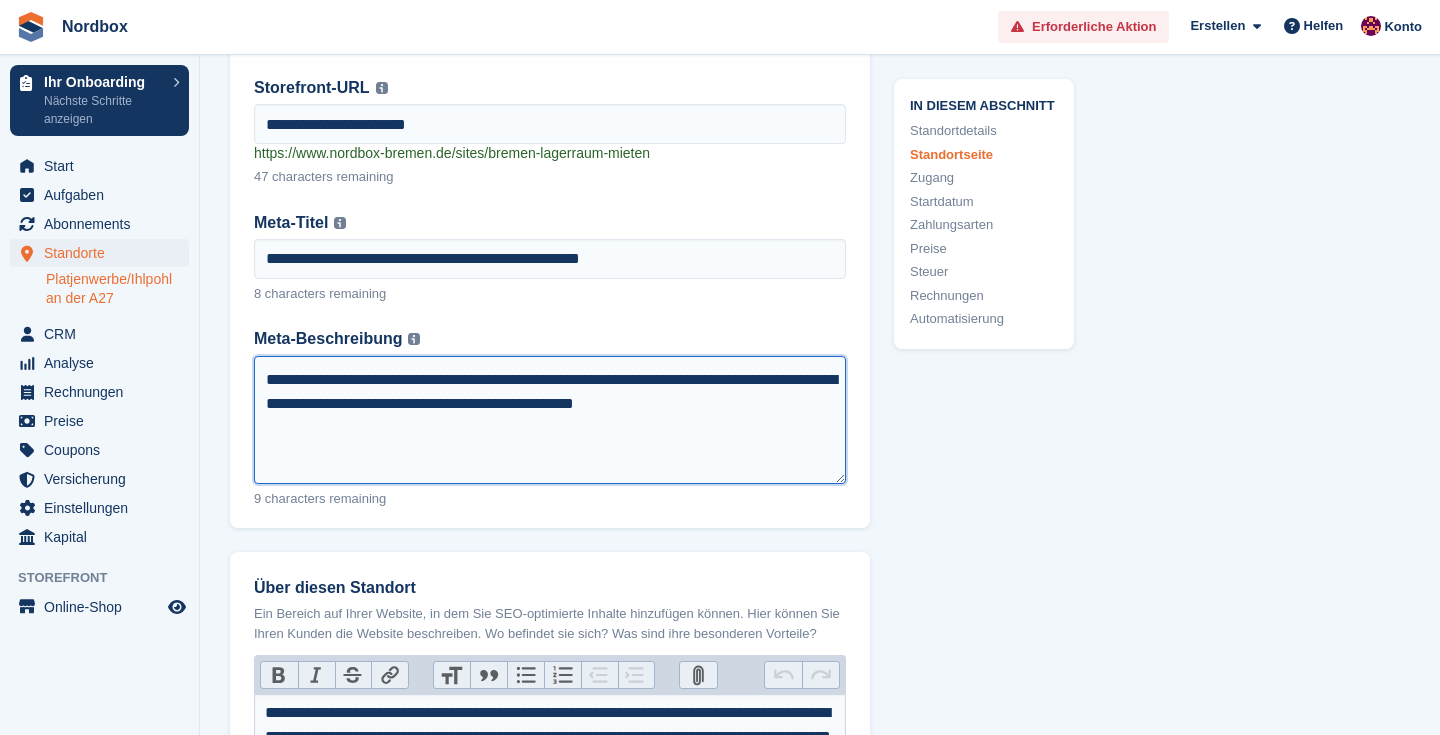 click on "**********" at bounding box center (550, 420) 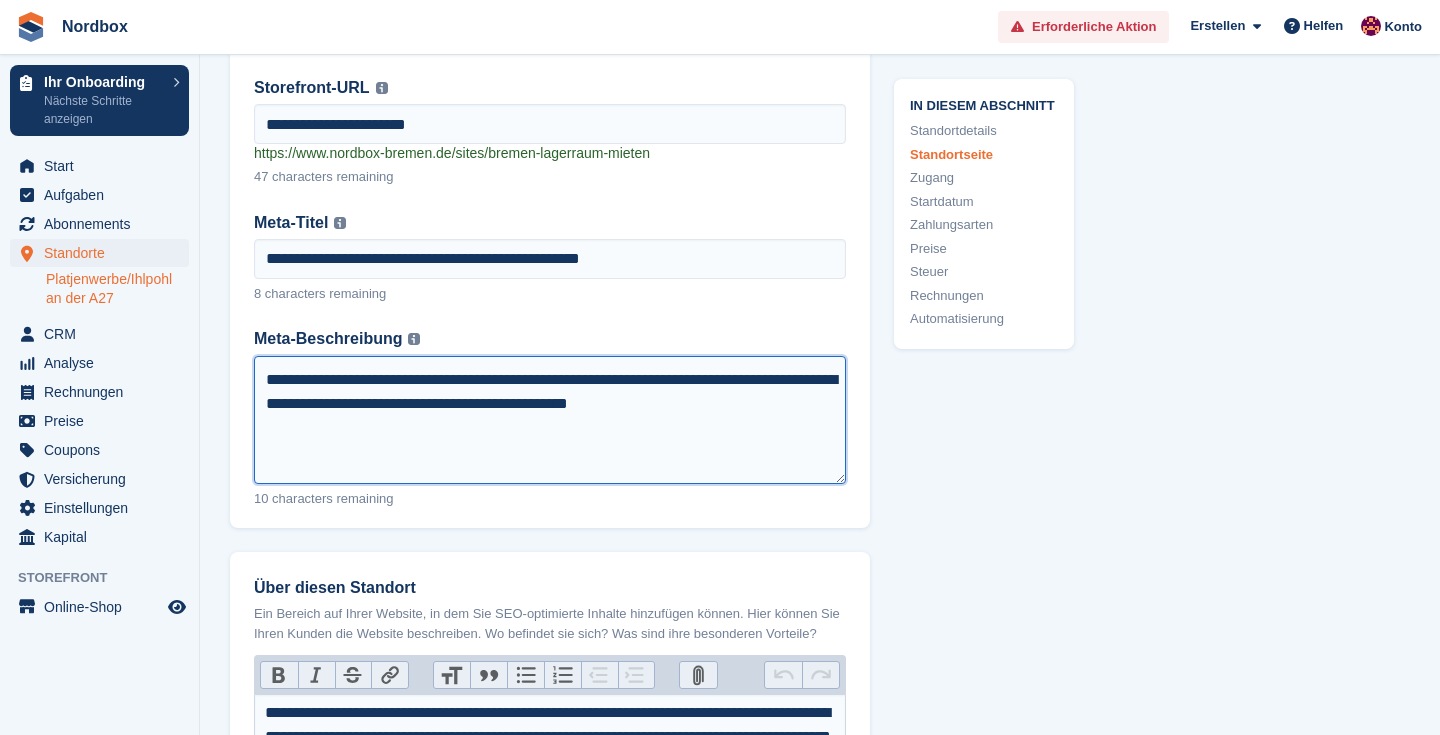 click on "**********" at bounding box center [550, 420] 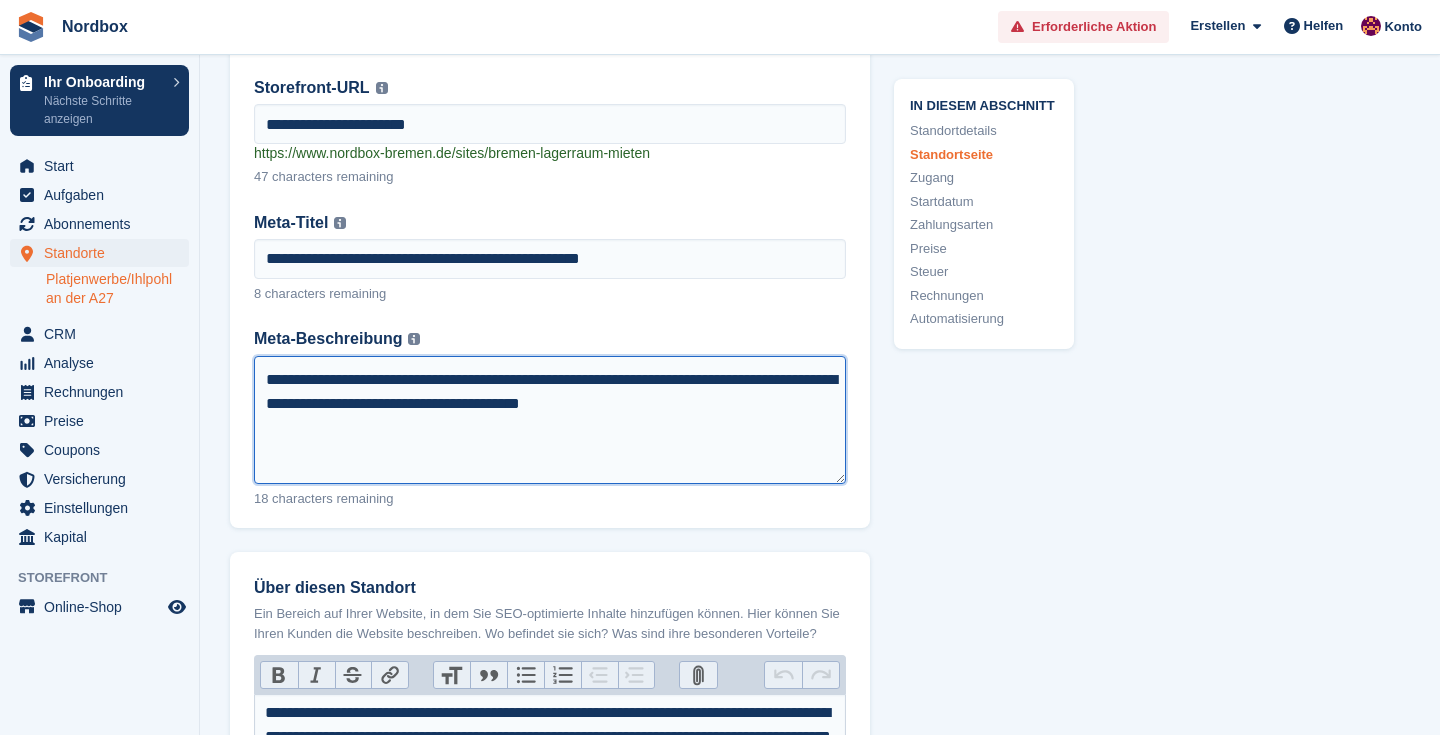 click on "**********" at bounding box center [550, 420] 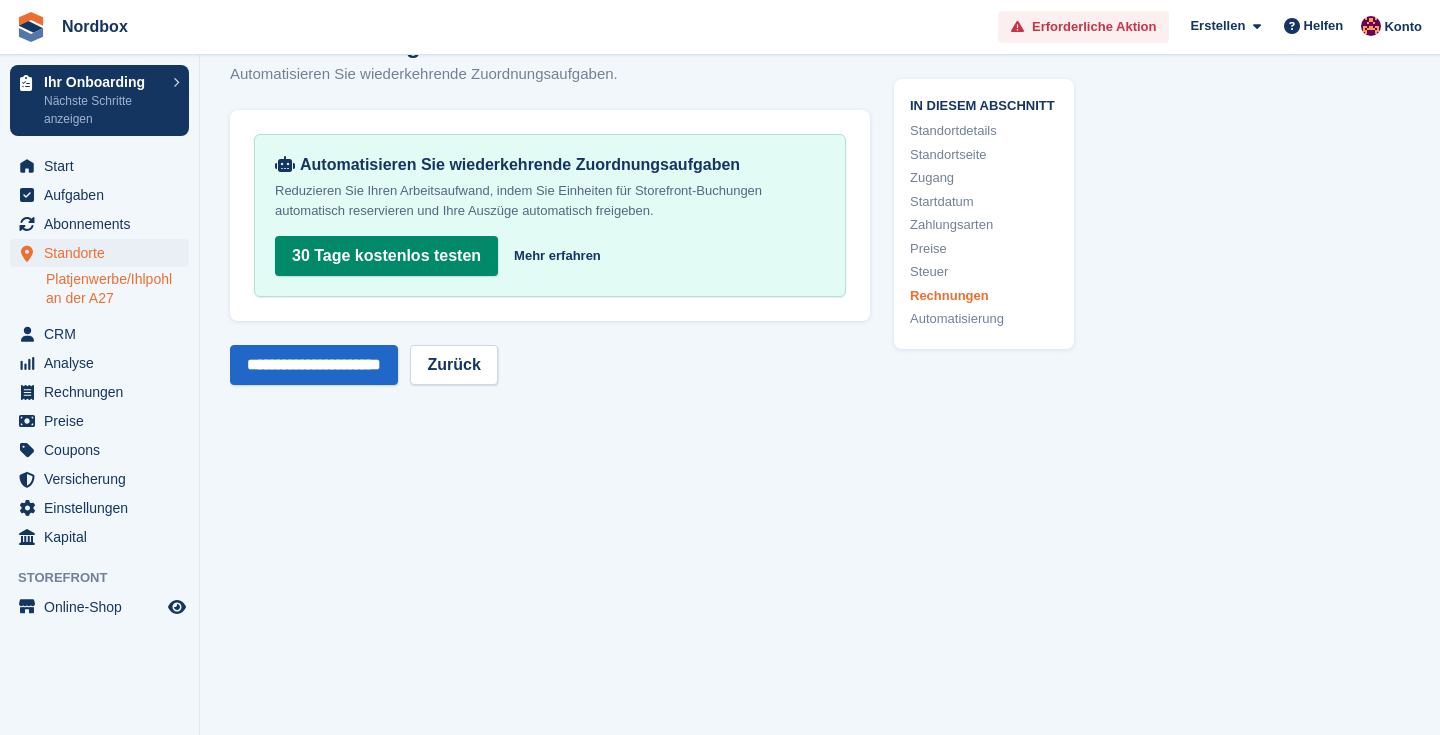 scroll, scrollTop: 8940, scrollLeft: 0, axis: vertical 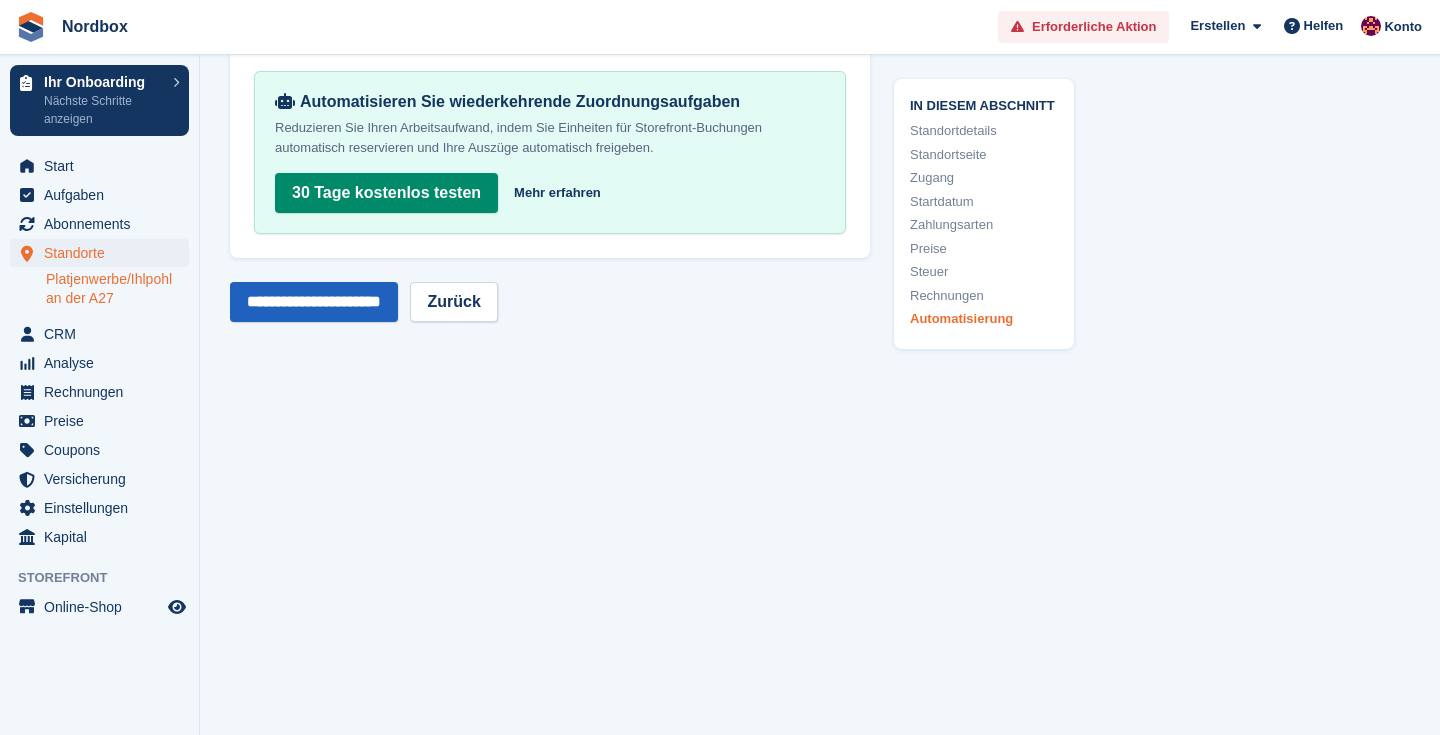 type on "**********" 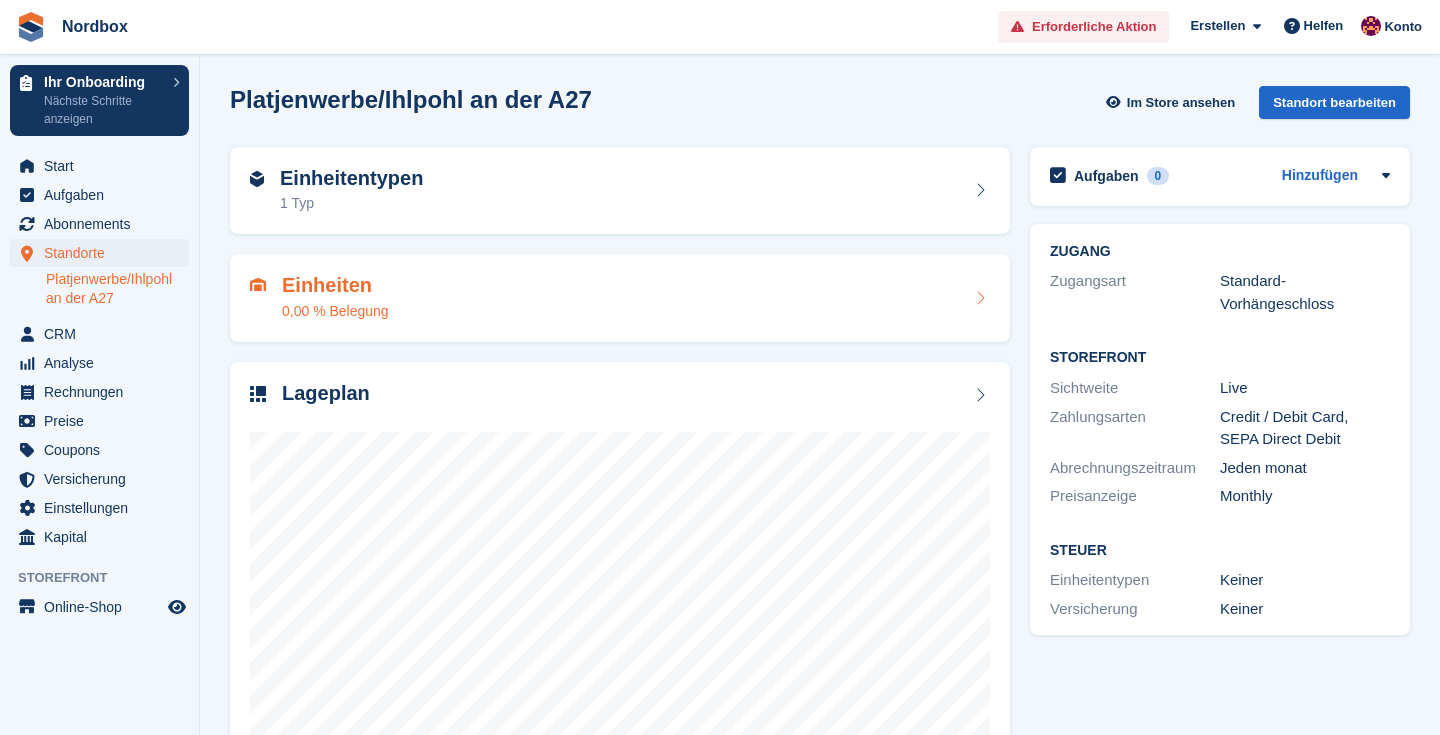 scroll, scrollTop: 0, scrollLeft: 0, axis: both 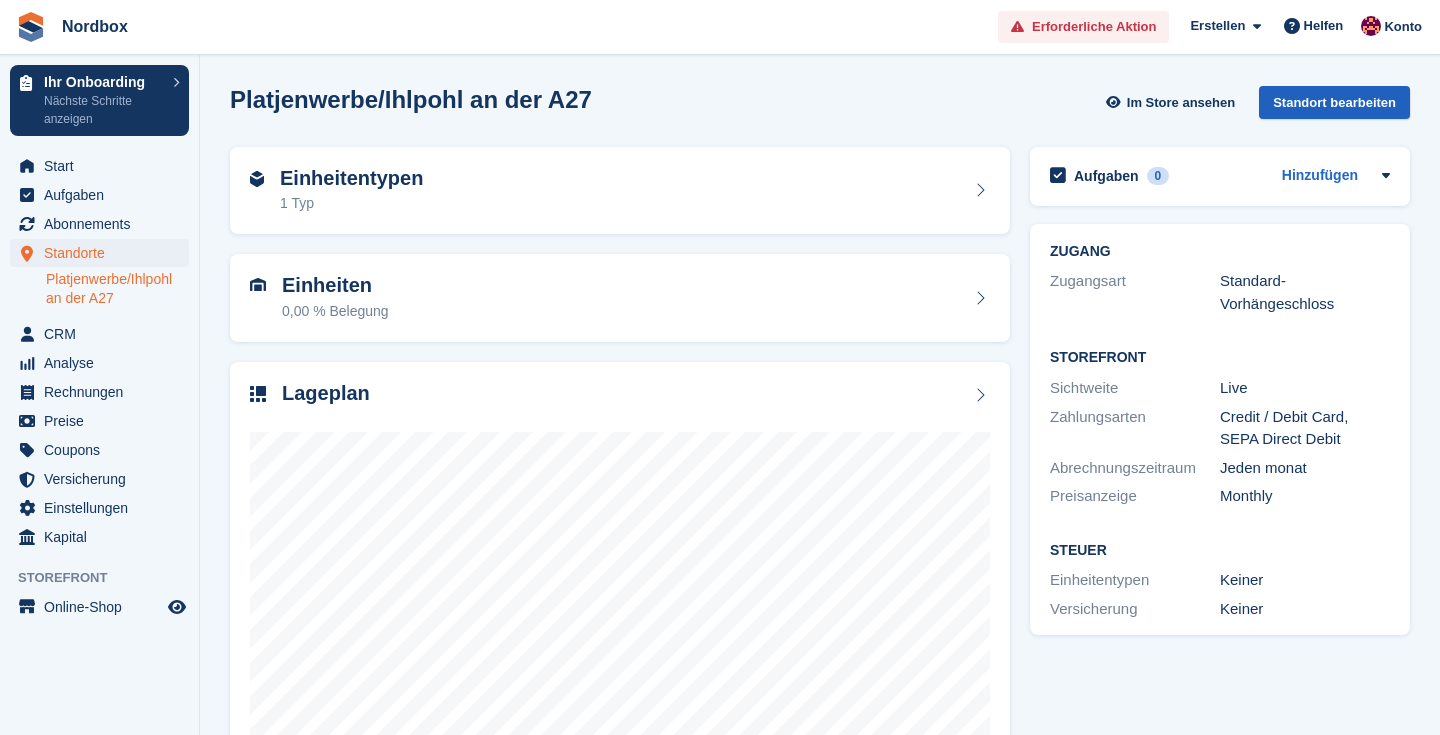 click on "Standort bearbeiten" at bounding box center [1334, 102] 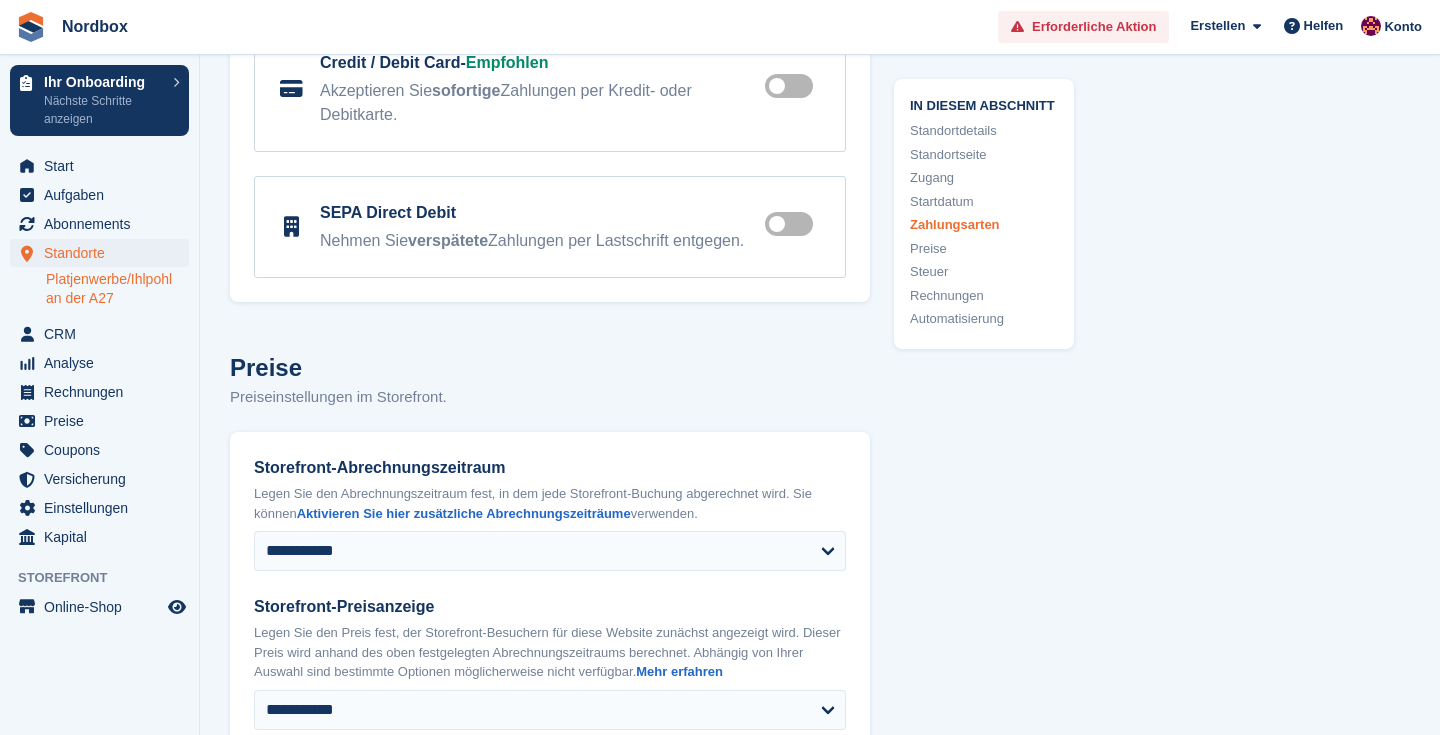 scroll, scrollTop: 6339, scrollLeft: 0, axis: vertical 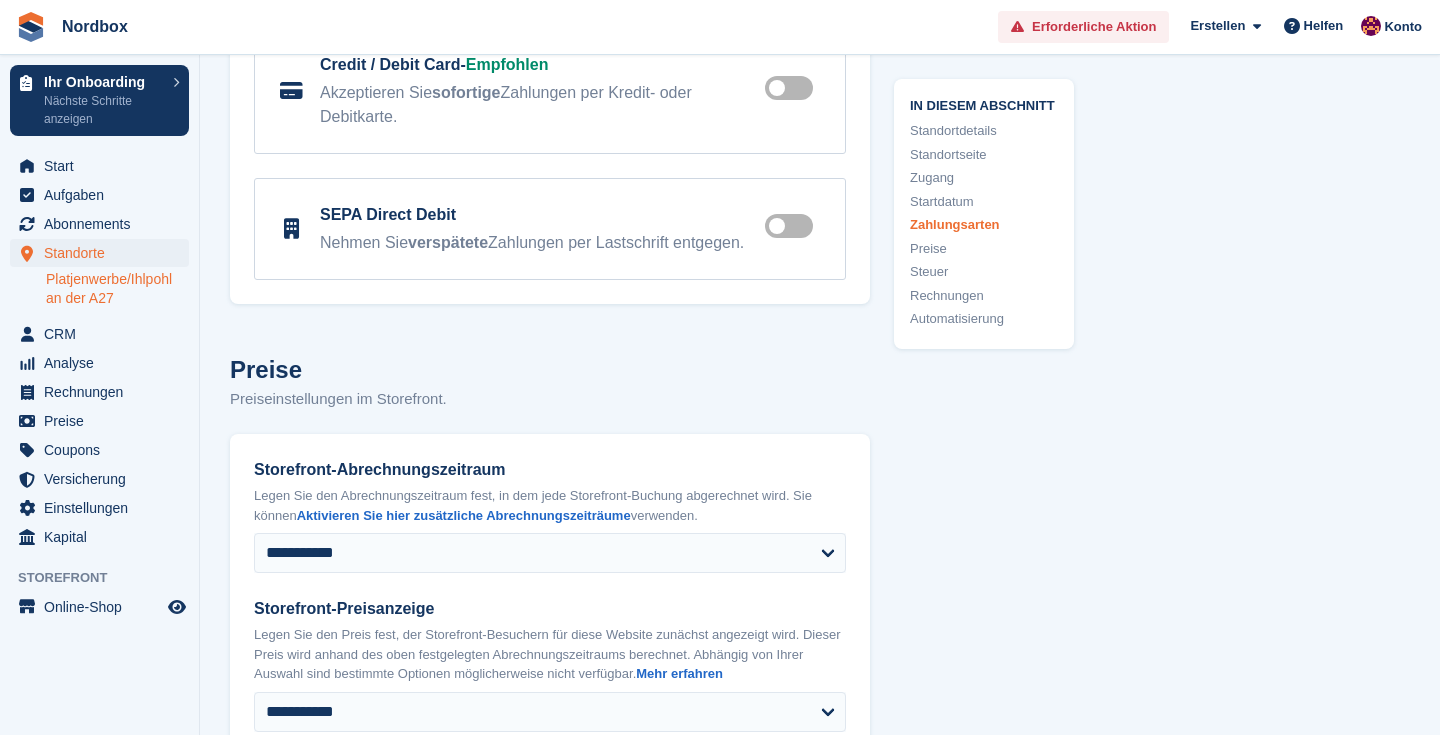 click at bounding box center (793, 88) 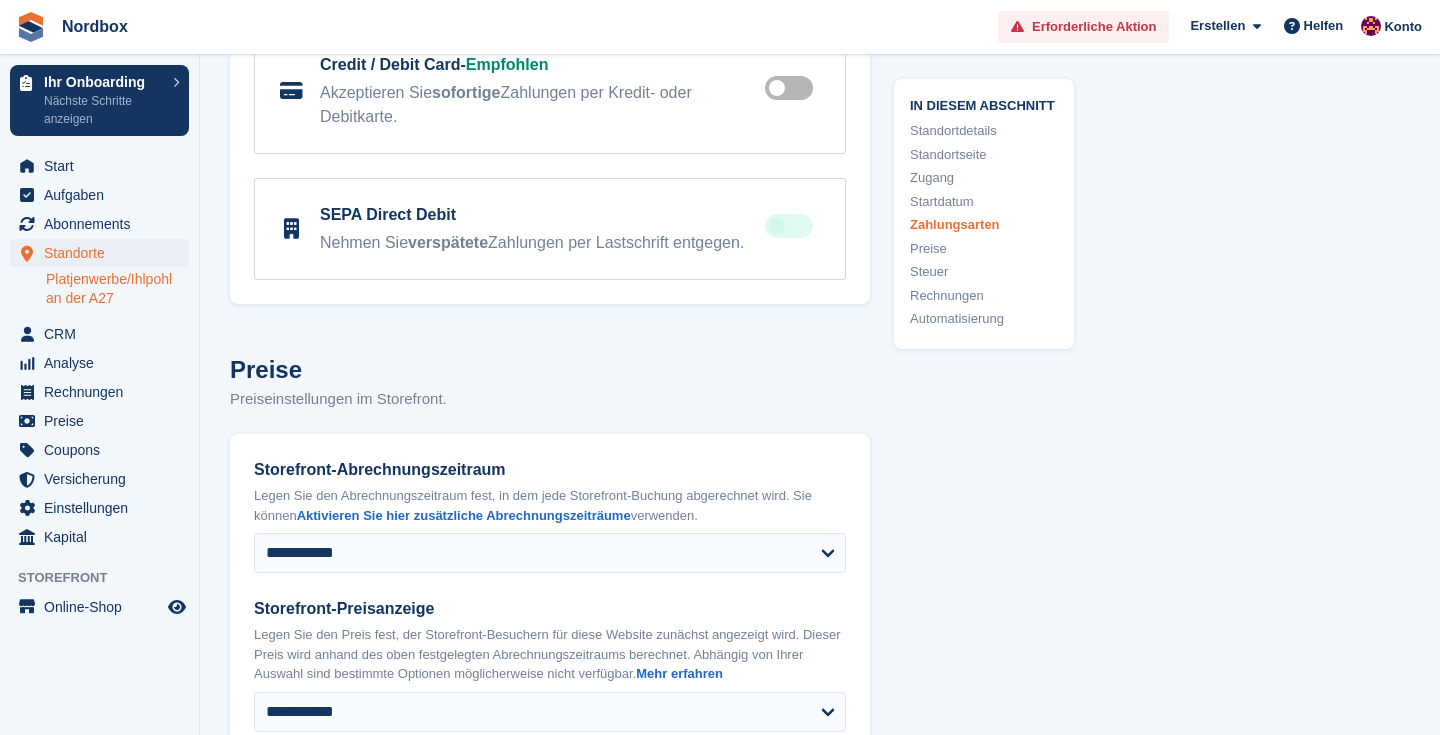 click at bounding box center [793, 229] 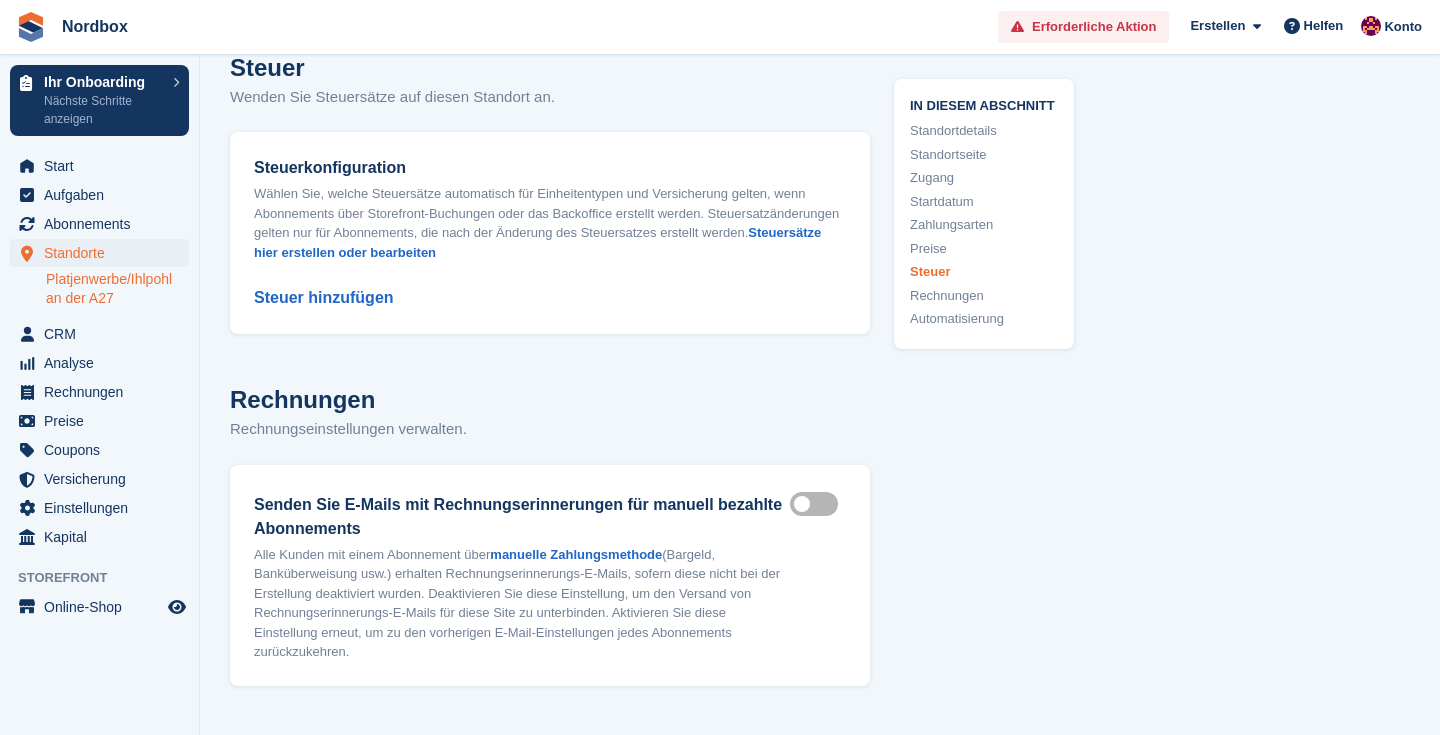 scroll, scrollTop: 7512, scrollLeft: 0, axis: vertical 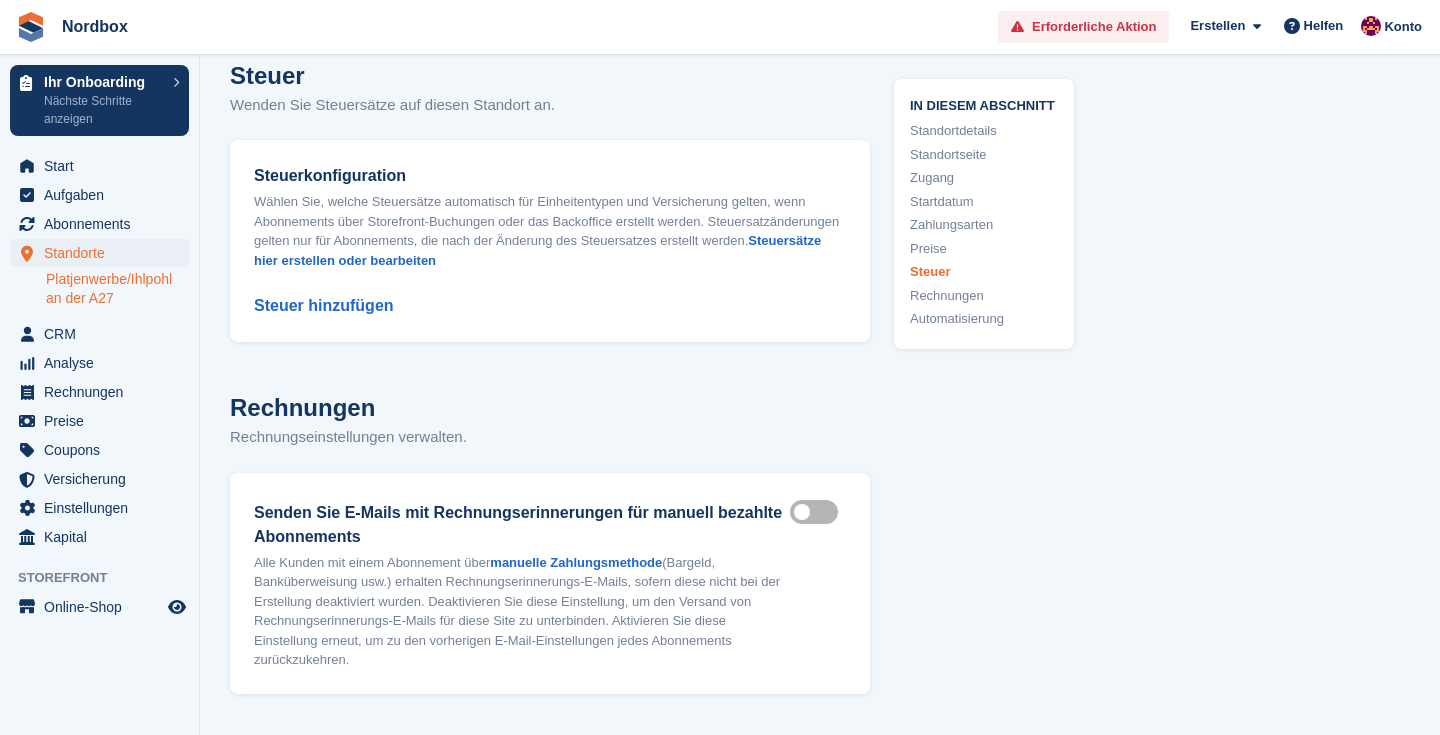 click on "Steuer hinzufügen" at bounding box center (550, 294) 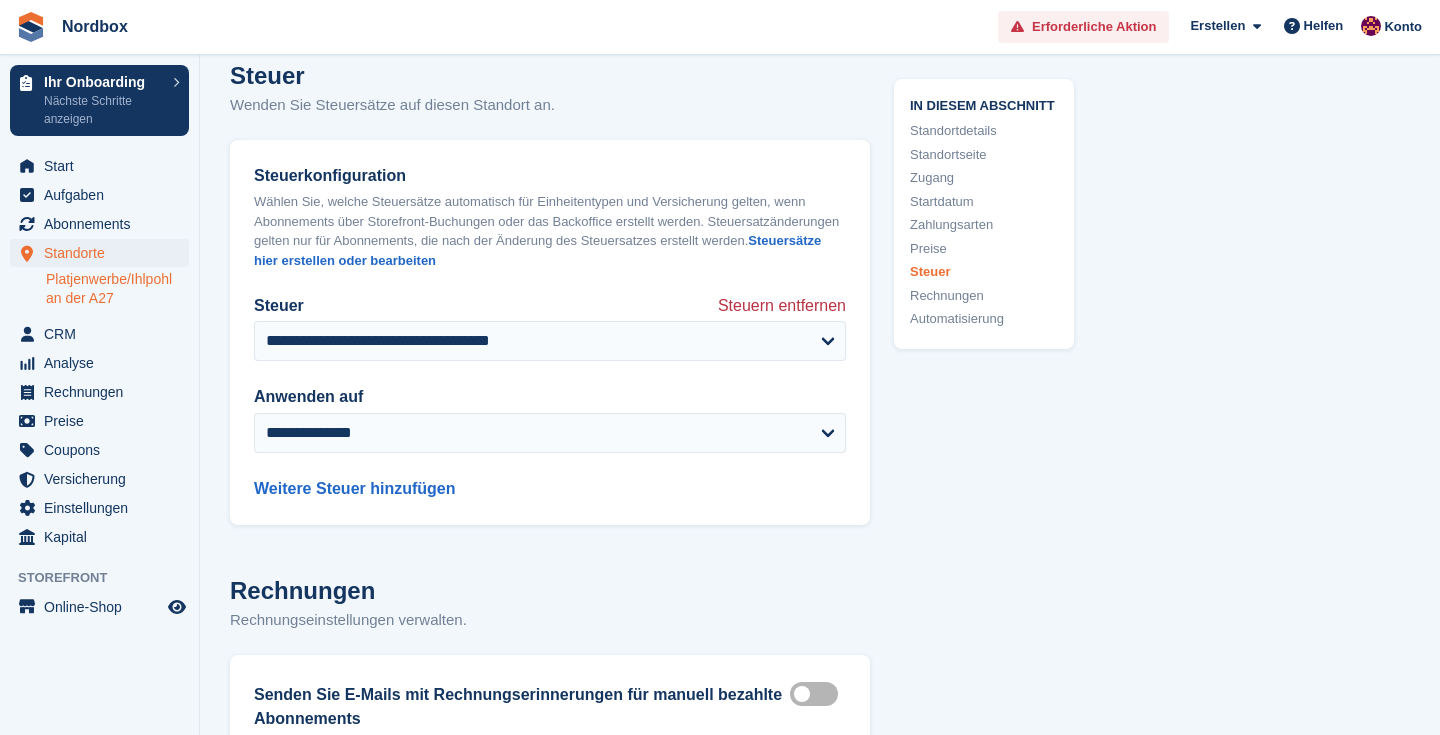 click on "**********" at bounding box center (550, 332) 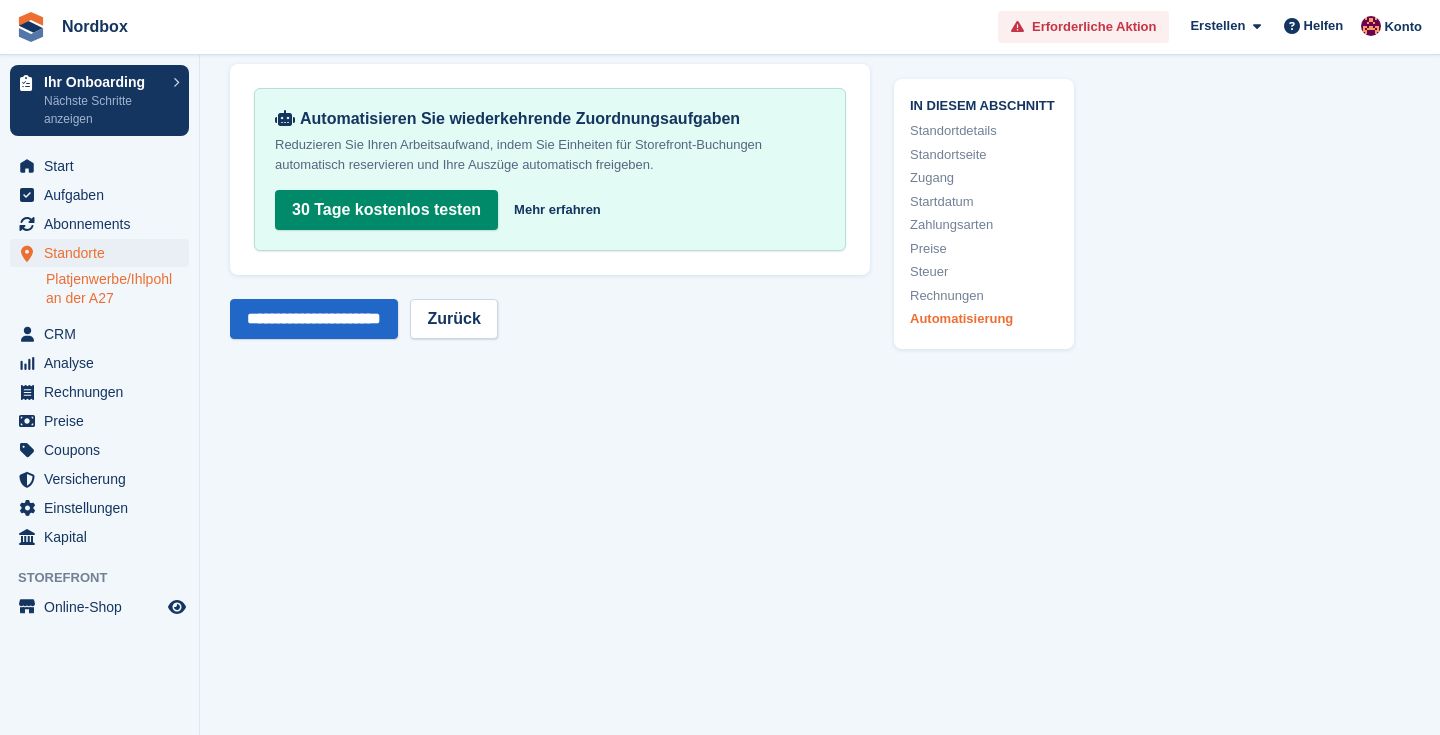scroll, scrollTop: 8462, scrollLeft: 0, axis: vertical 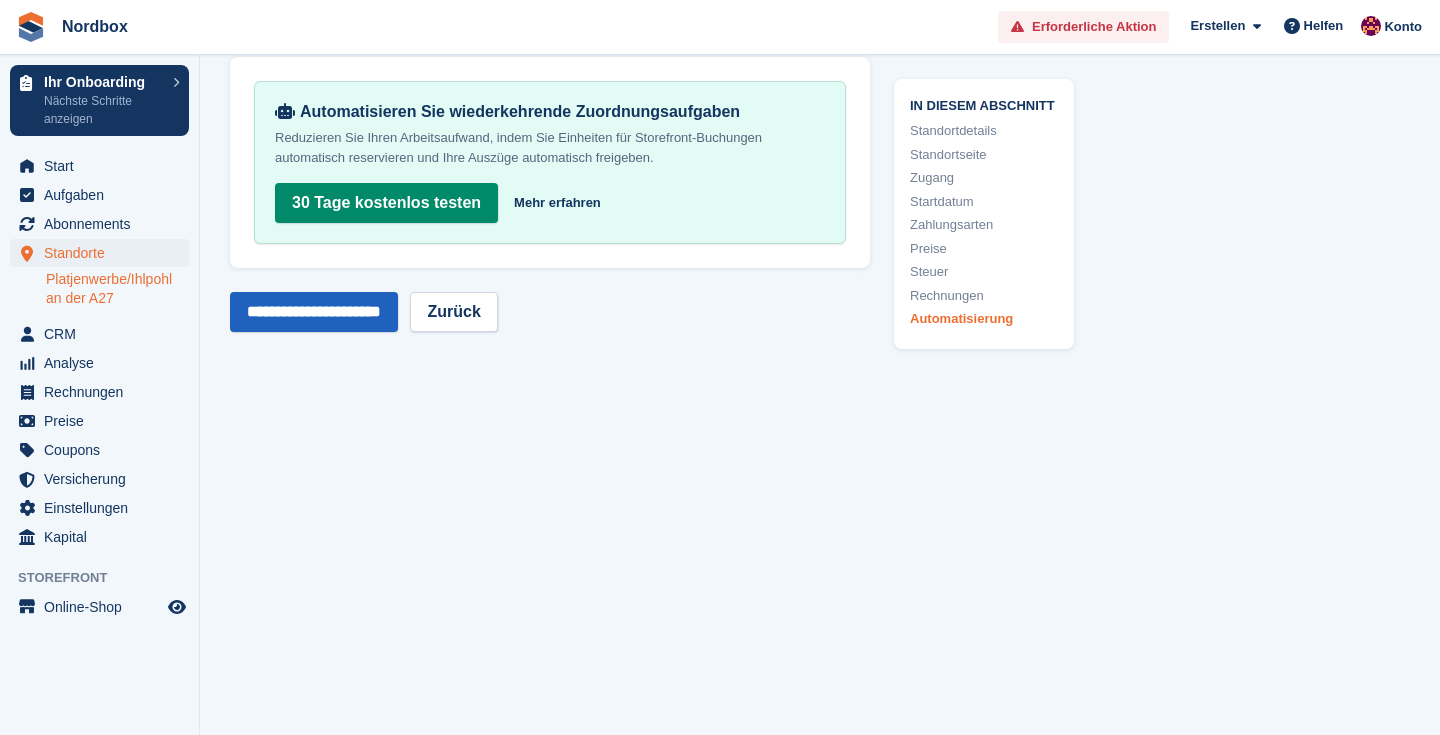 click on "**********" at bounding box center (314, 312) 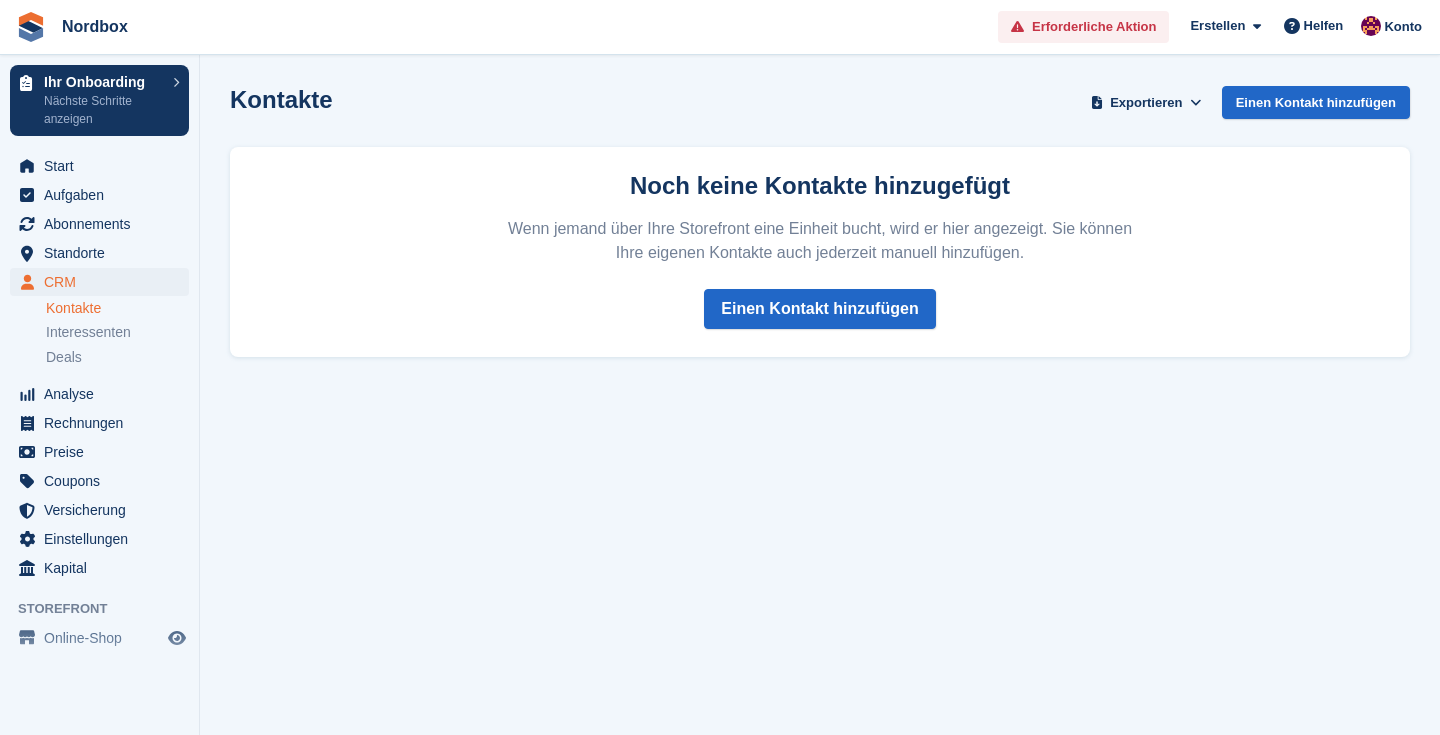 scroll, scrollTop: 0, scrollLeft: 0, axis: both 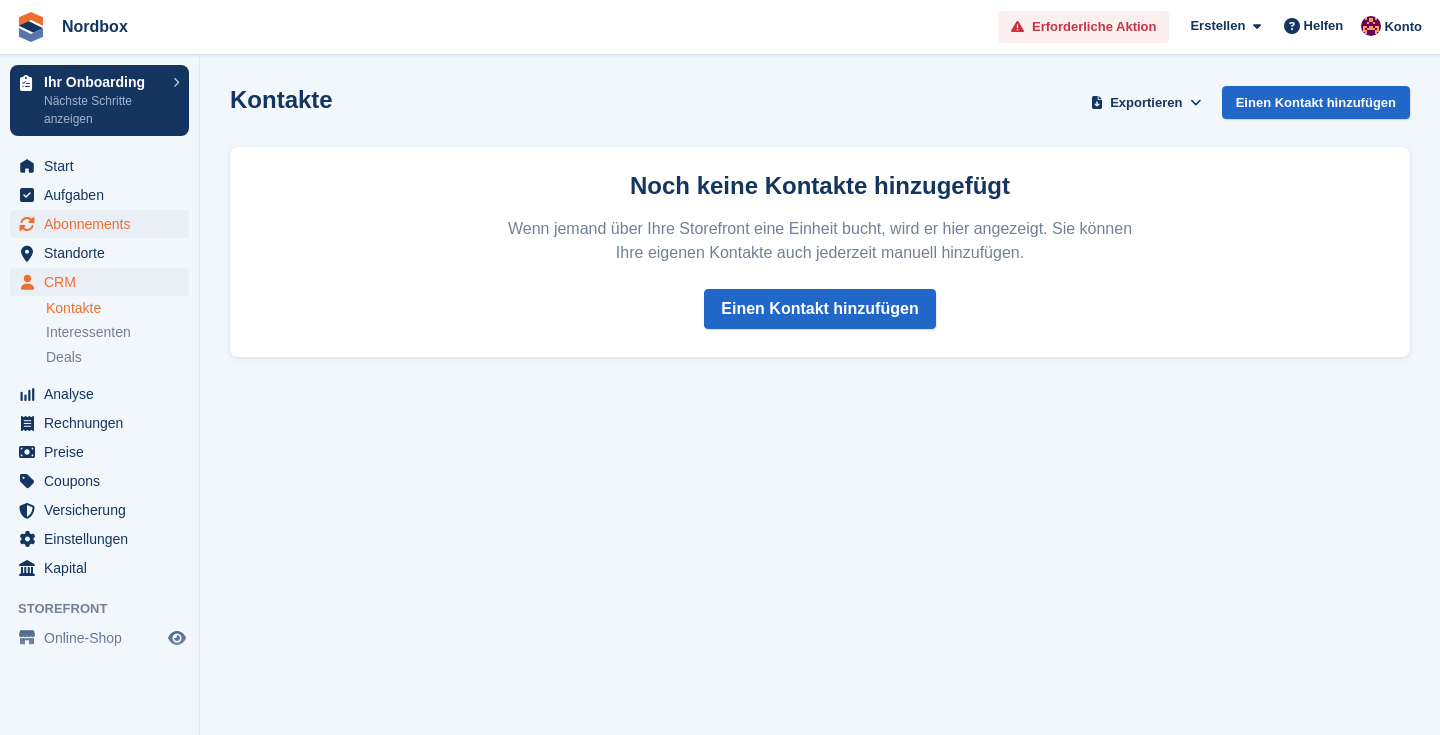click on "Abonnements" at bounding box center (104, 224) 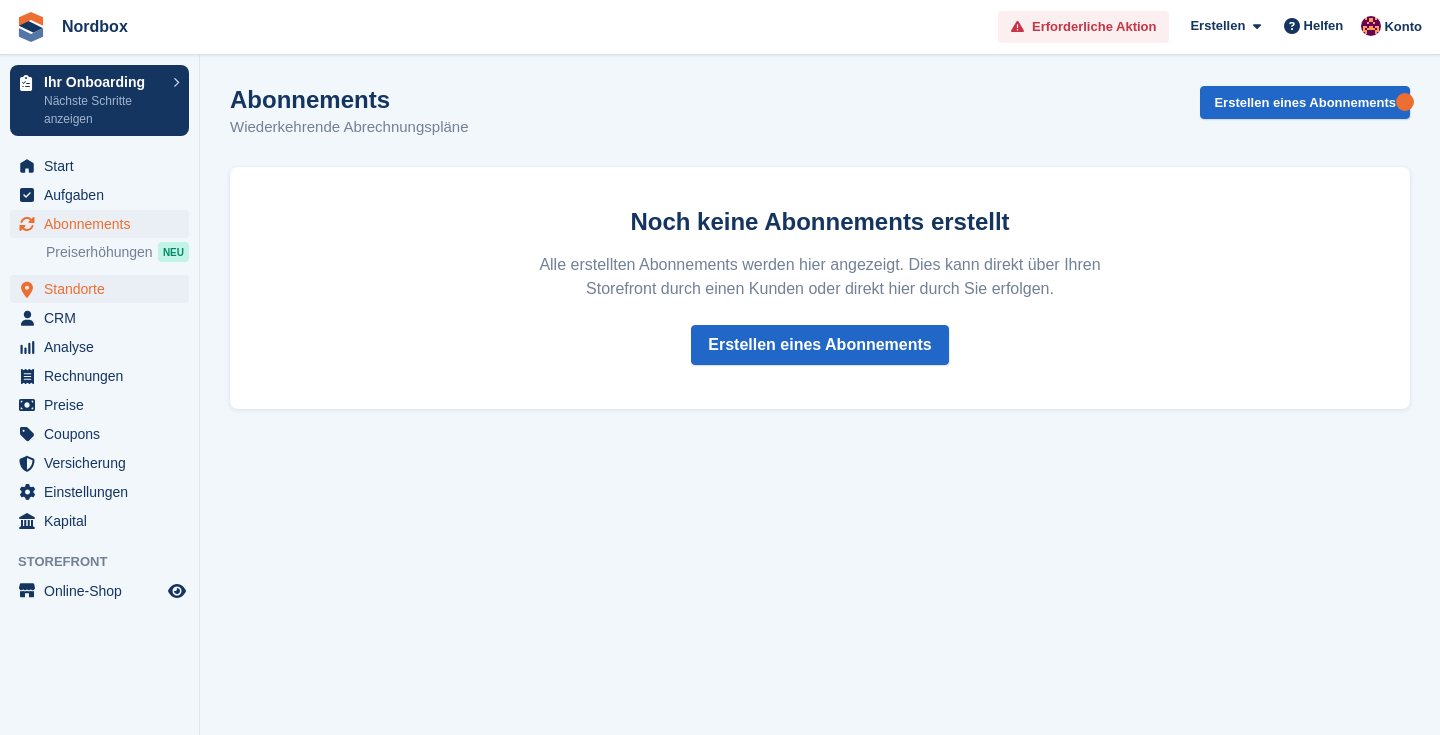 click on "Standorte" at bounding box center (104, 289) 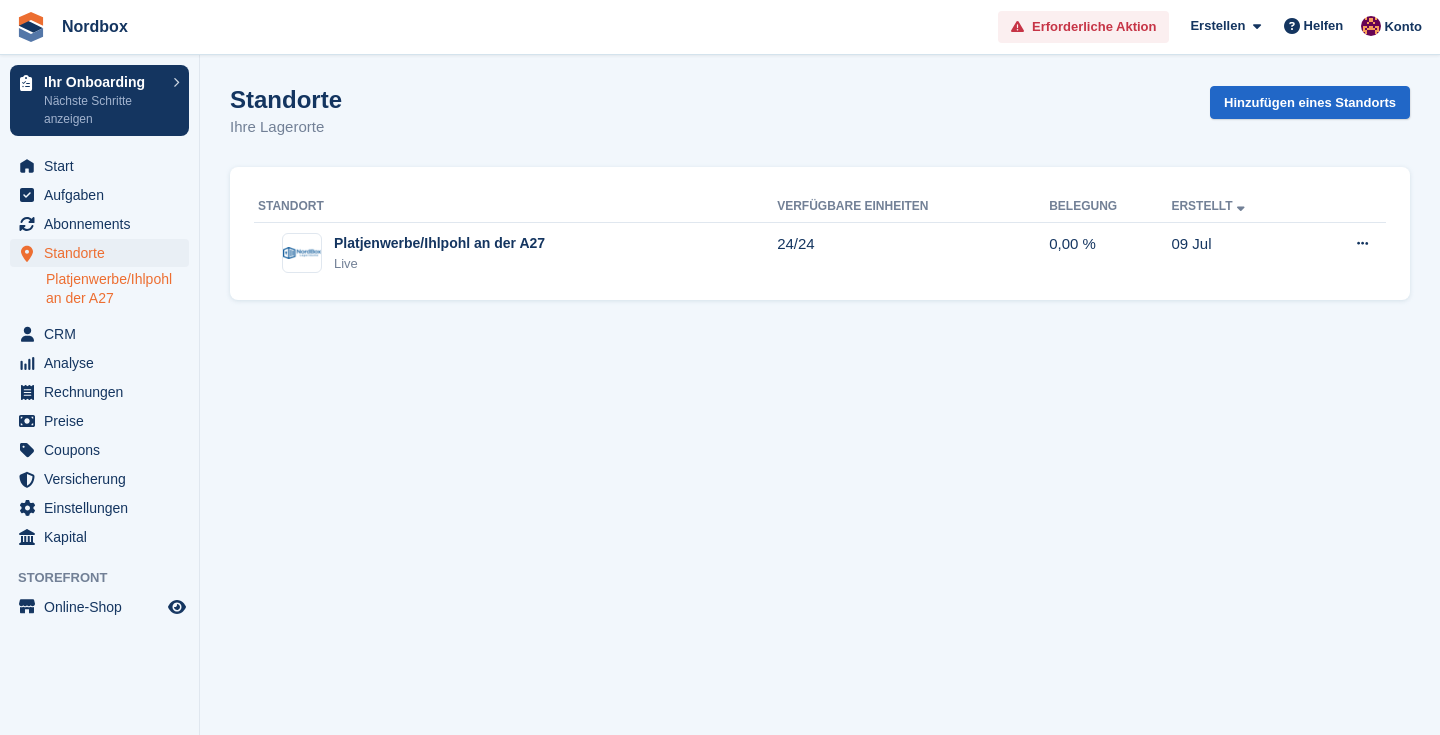 click on "Platjenwerbe/Ihlpohl an der A27" at bounding box center (117, 289) 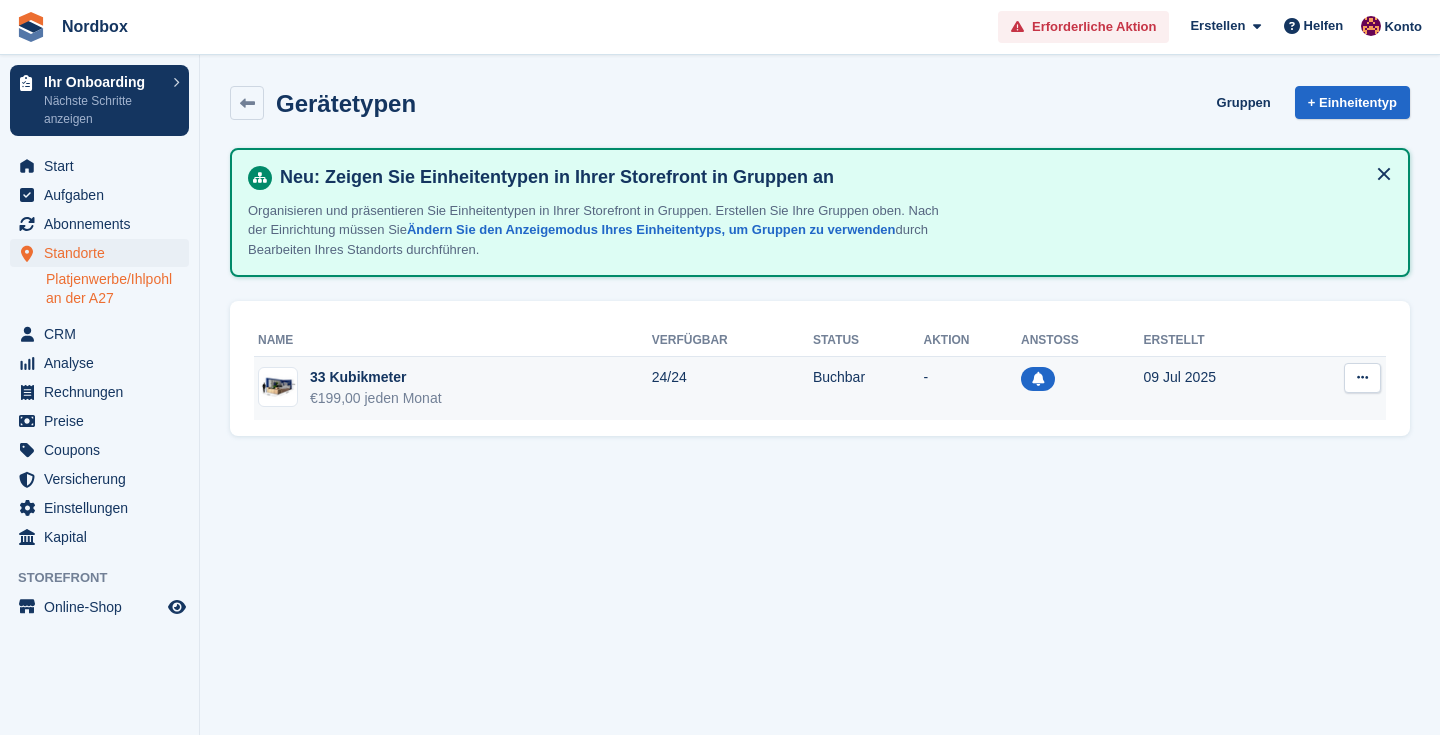 scroll, scrollTop: 0, scrollLeft: 0, axis: both 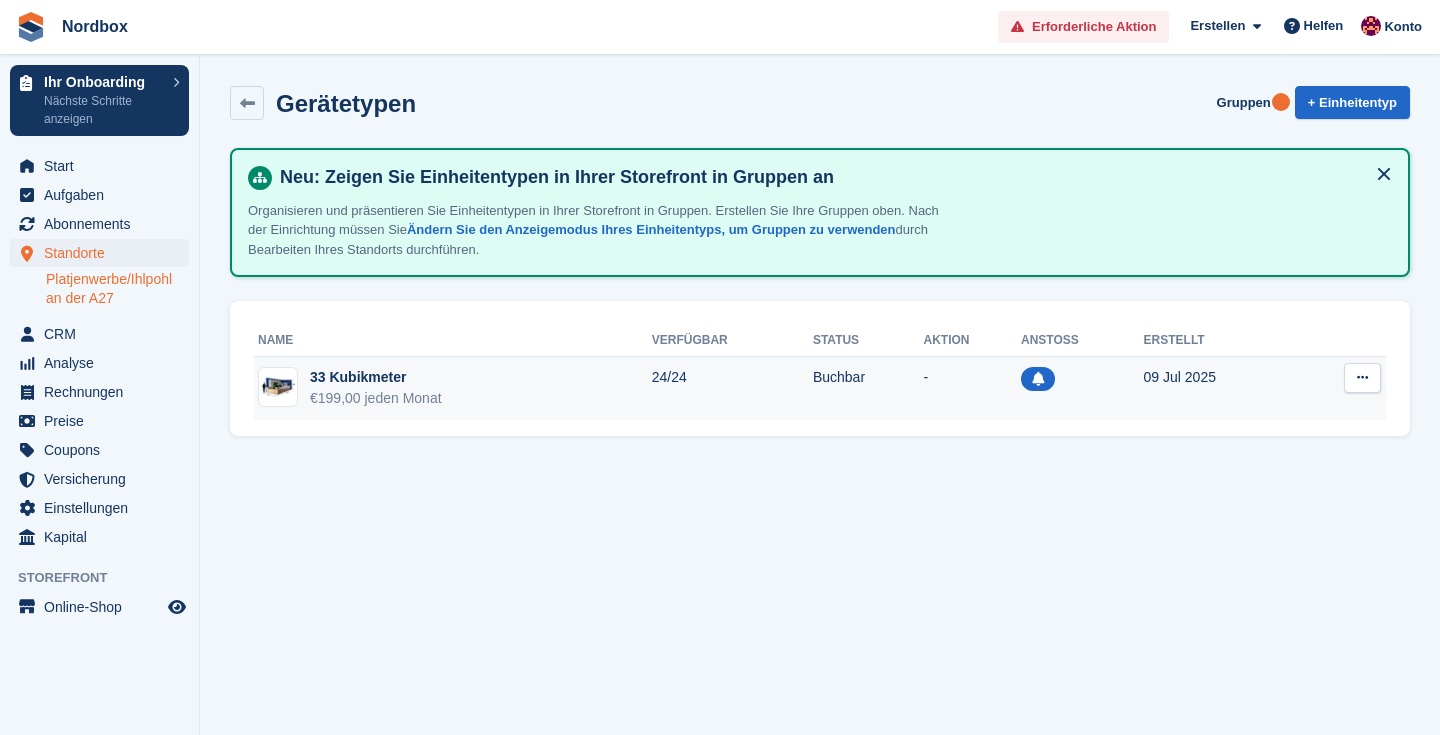 click on "09 Jul 2025" at bounding box center (1221, 388) 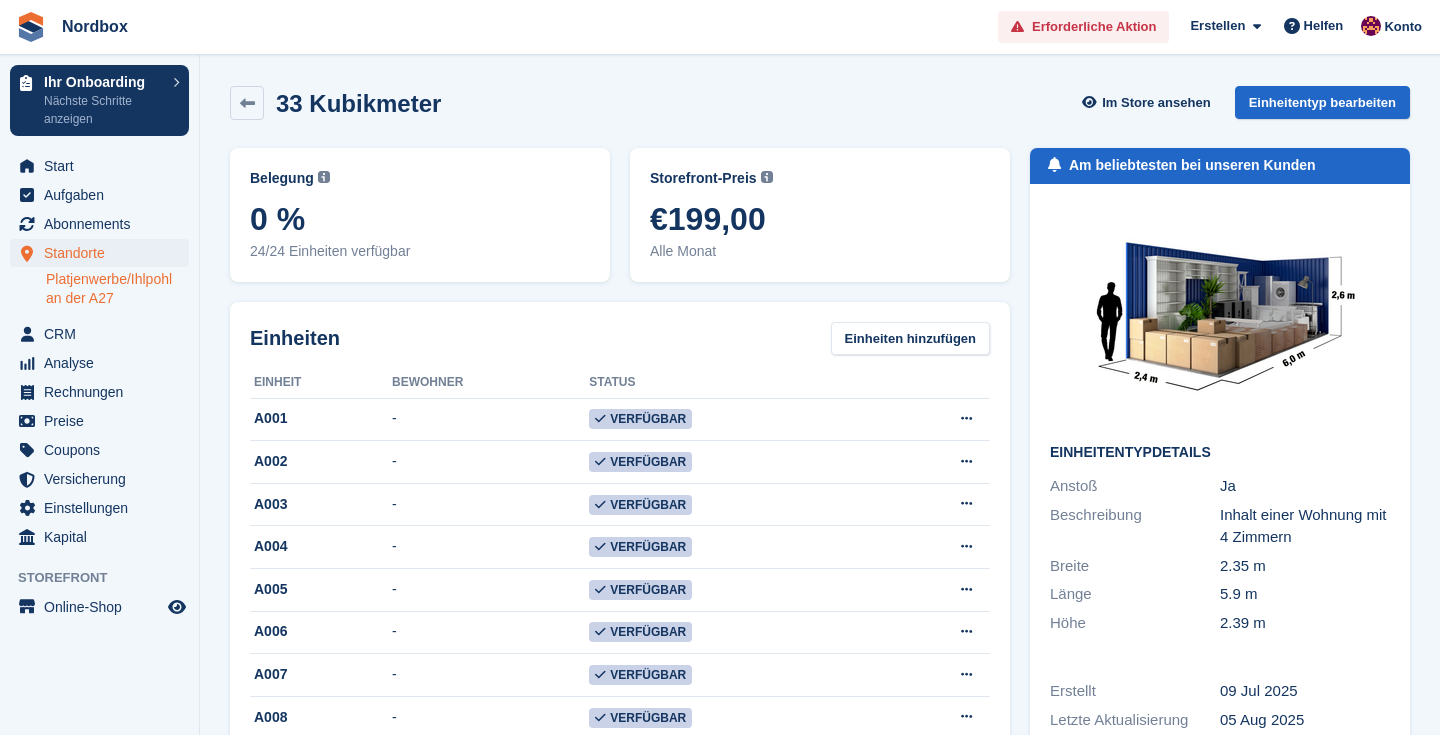 scroll, scrollTop: 0, scrollLeft: 0, axis: both 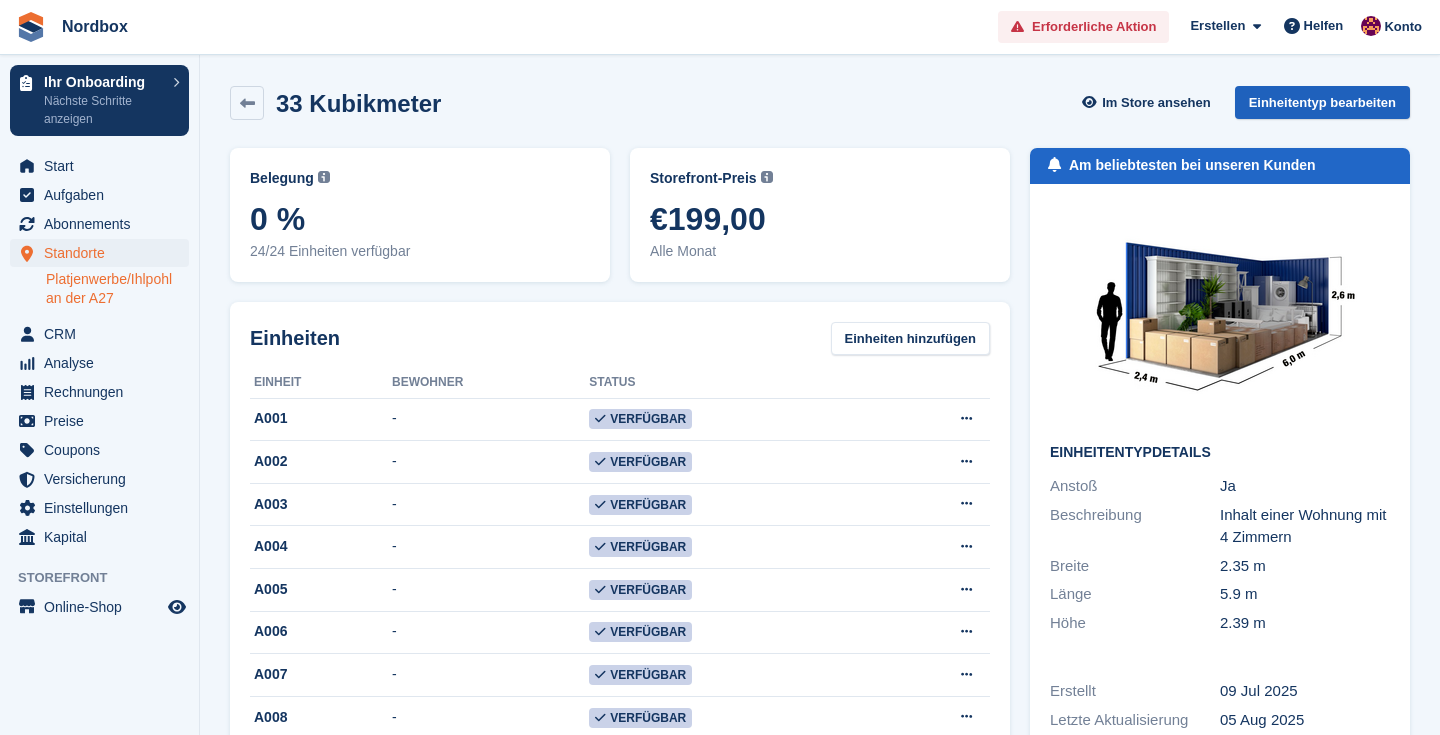 click on "Einheitentyp bearbeiten" at bounding box center [1322, 102] 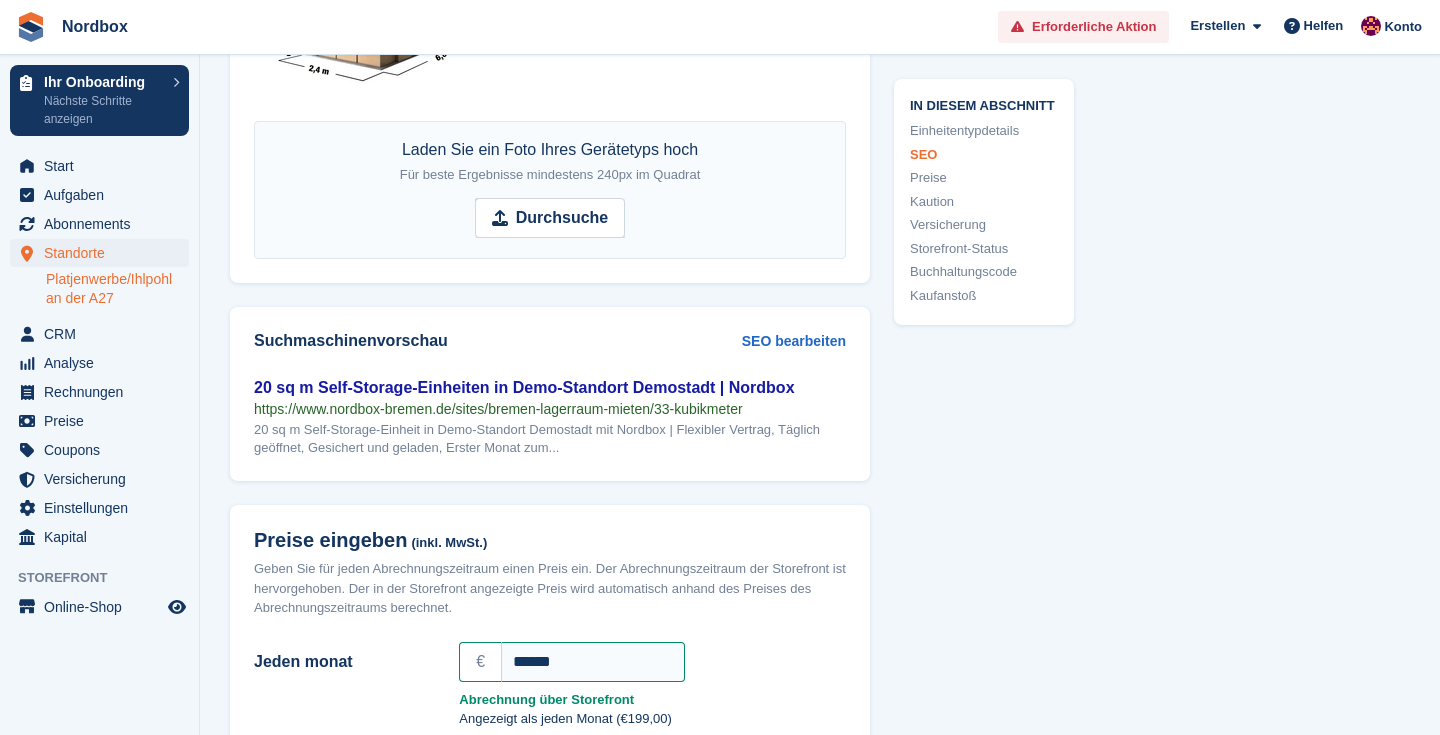 scroll, scrollTop: 1495, scrollLeft: 0, axis: vertical 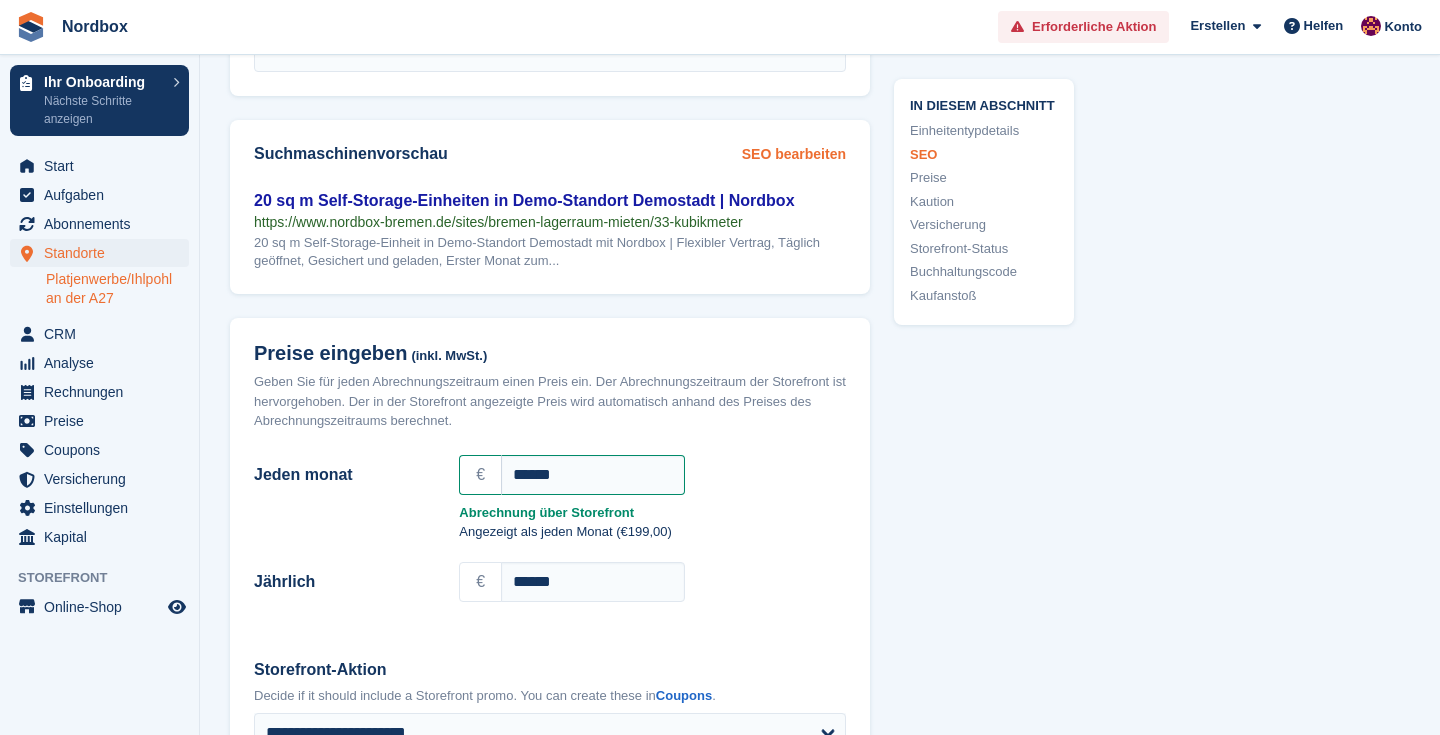 click on "SEO bearbeiten" at bounding box center (794, 154) 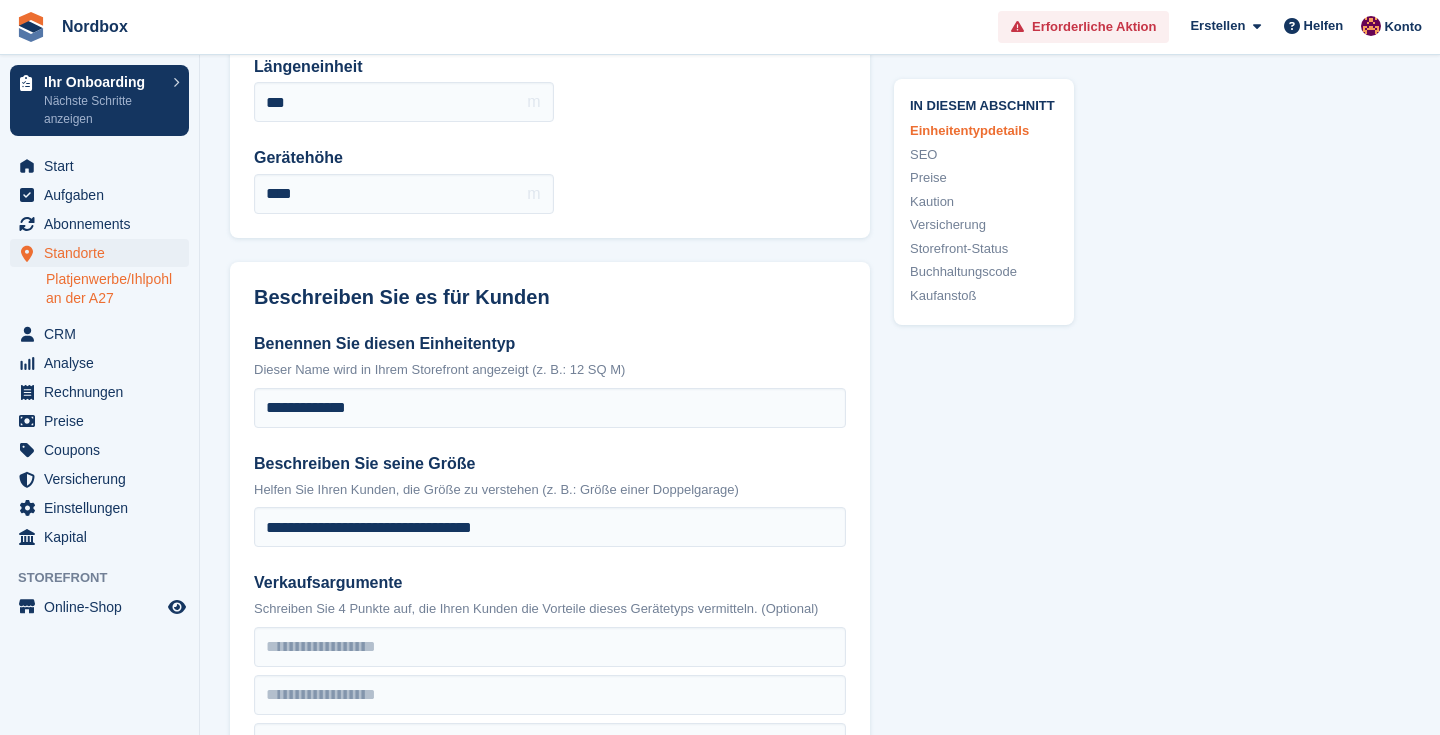 scroll, scrollTop: 209, scrollLeft: 0, axis: vertical 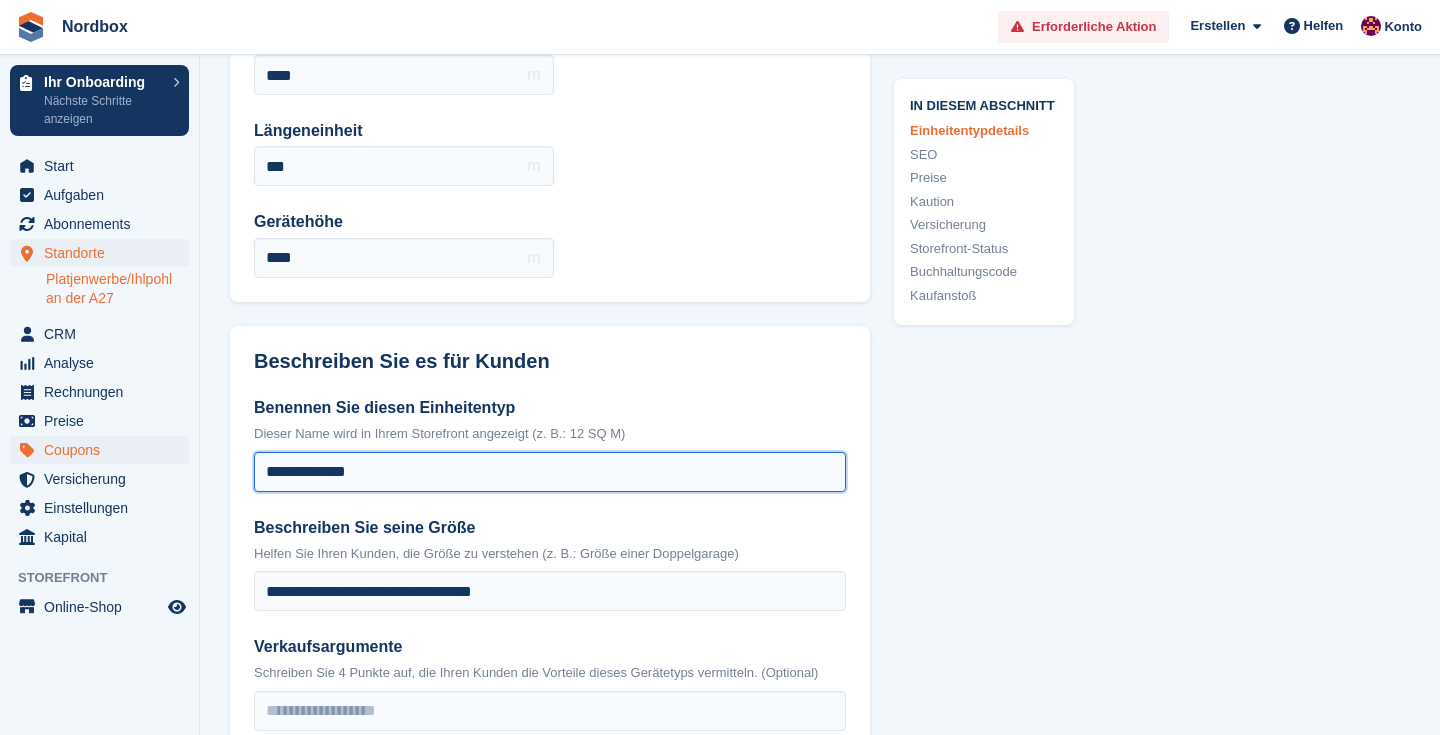 drag, startPoint x: 410, startPoint y: 466, endPoint x: 183, endPoint y: 455, distance: 227.26636 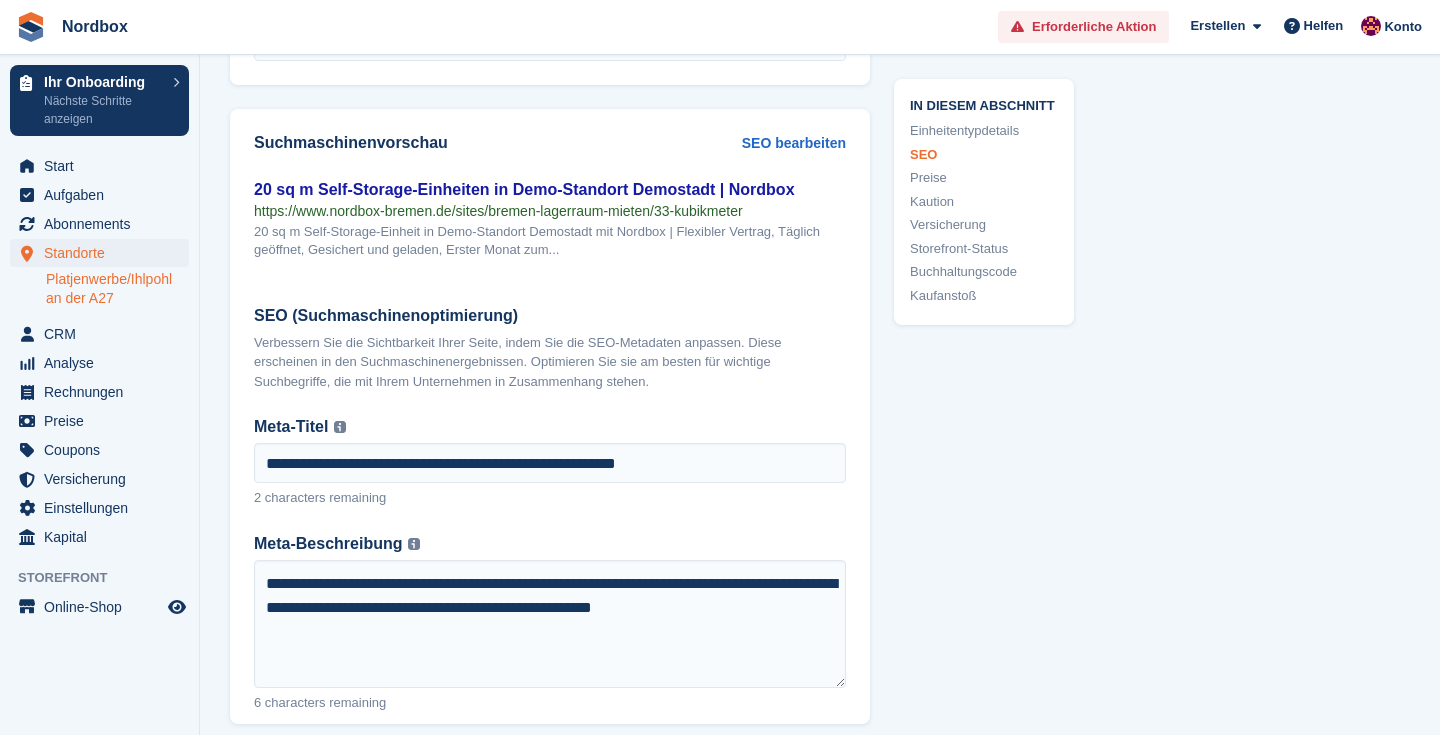 scroll, scrollTop: 1512, scrollLeft: 0, axis: vertical 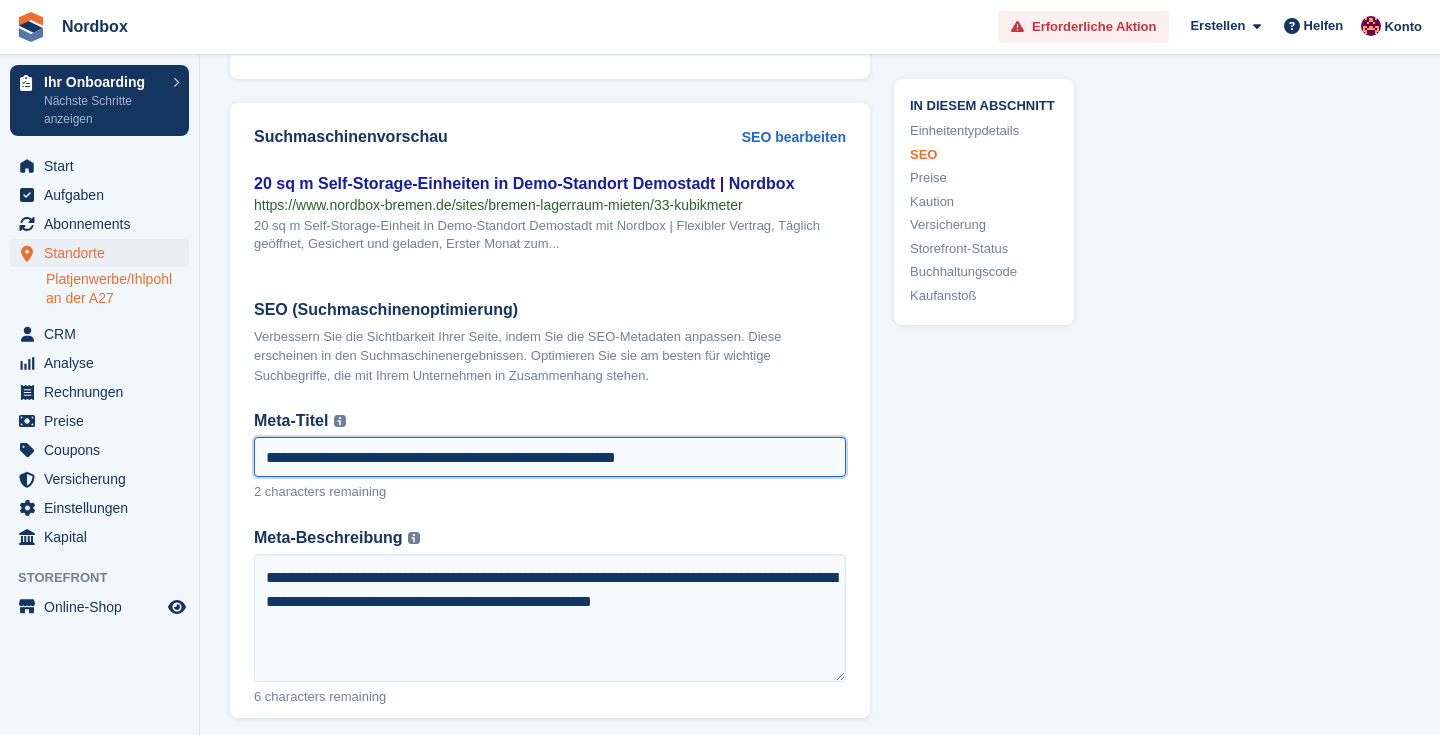 click on "**********" at bounding box center (550, 457) 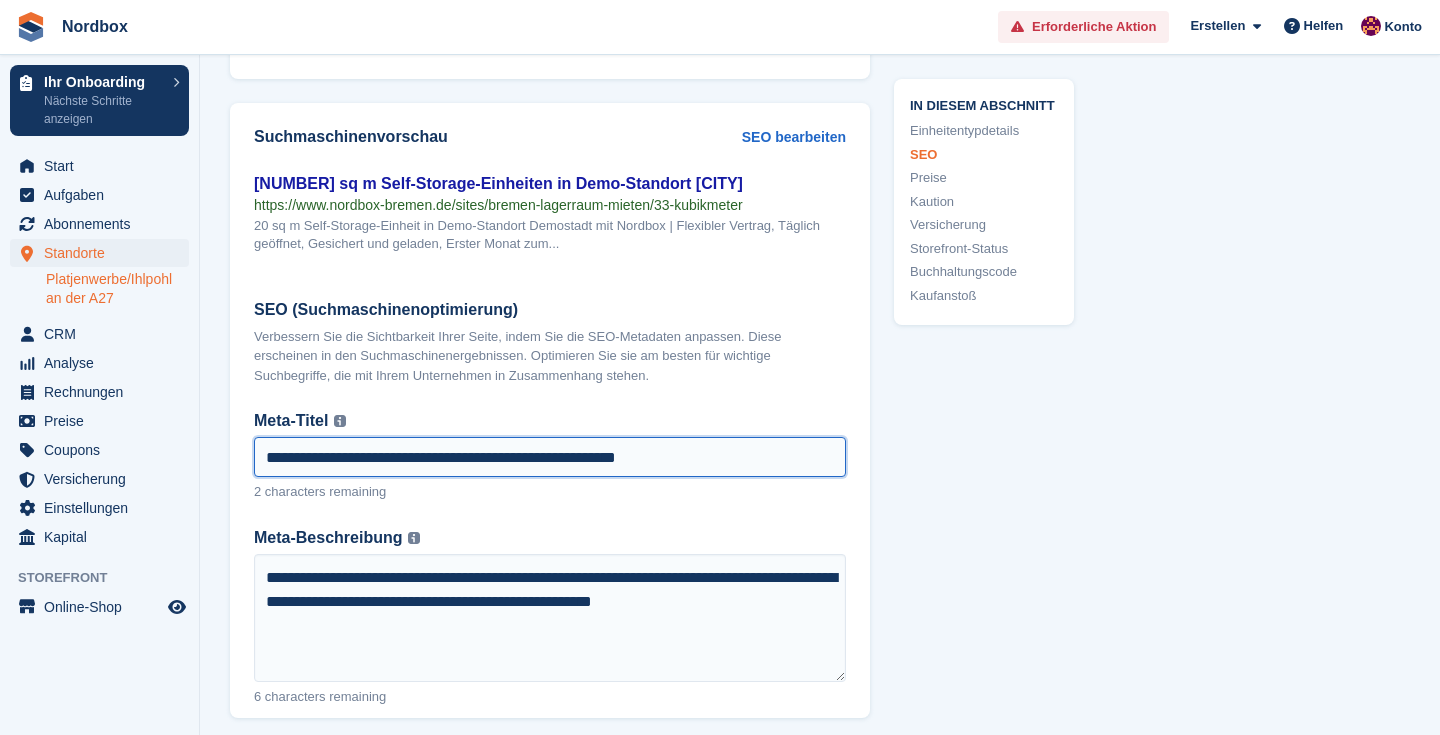 paste 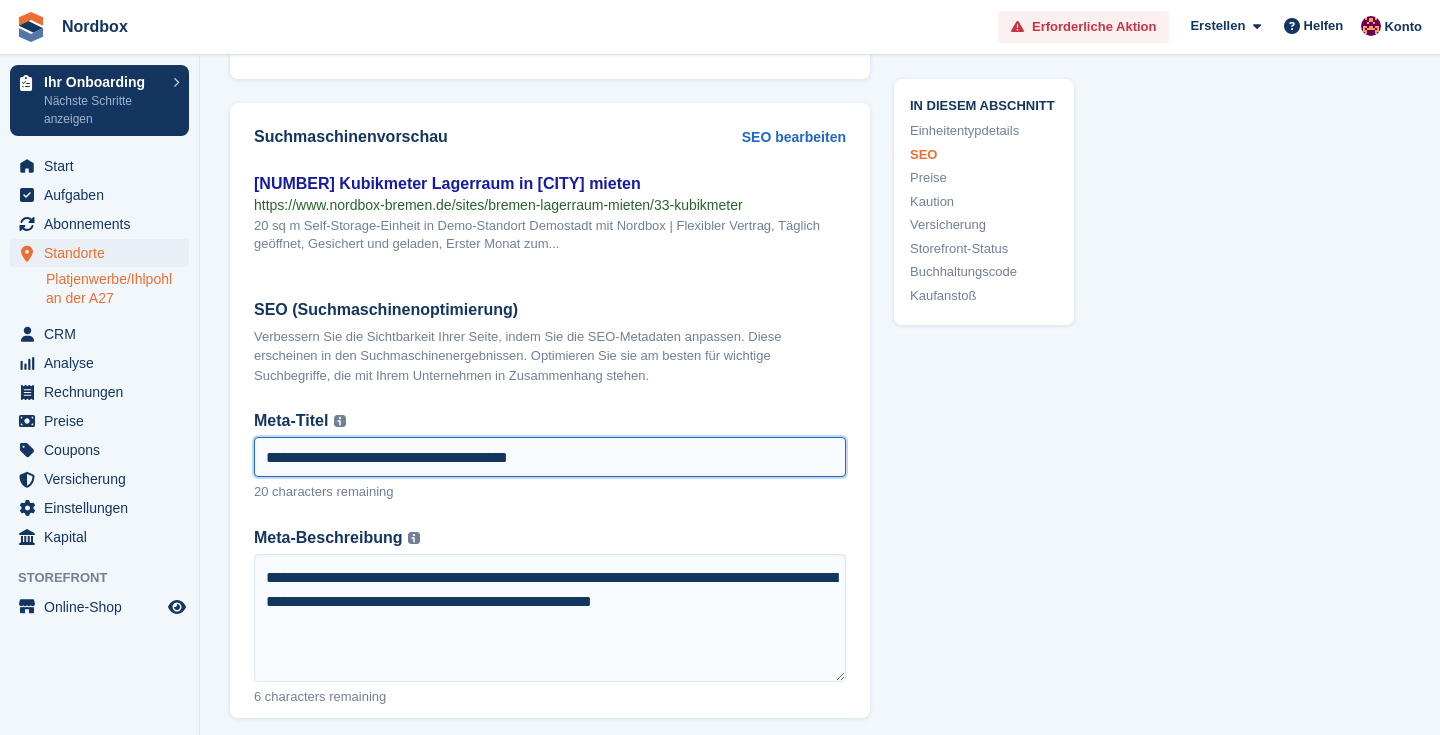 click on "**********" at bounding box center (550, 457) 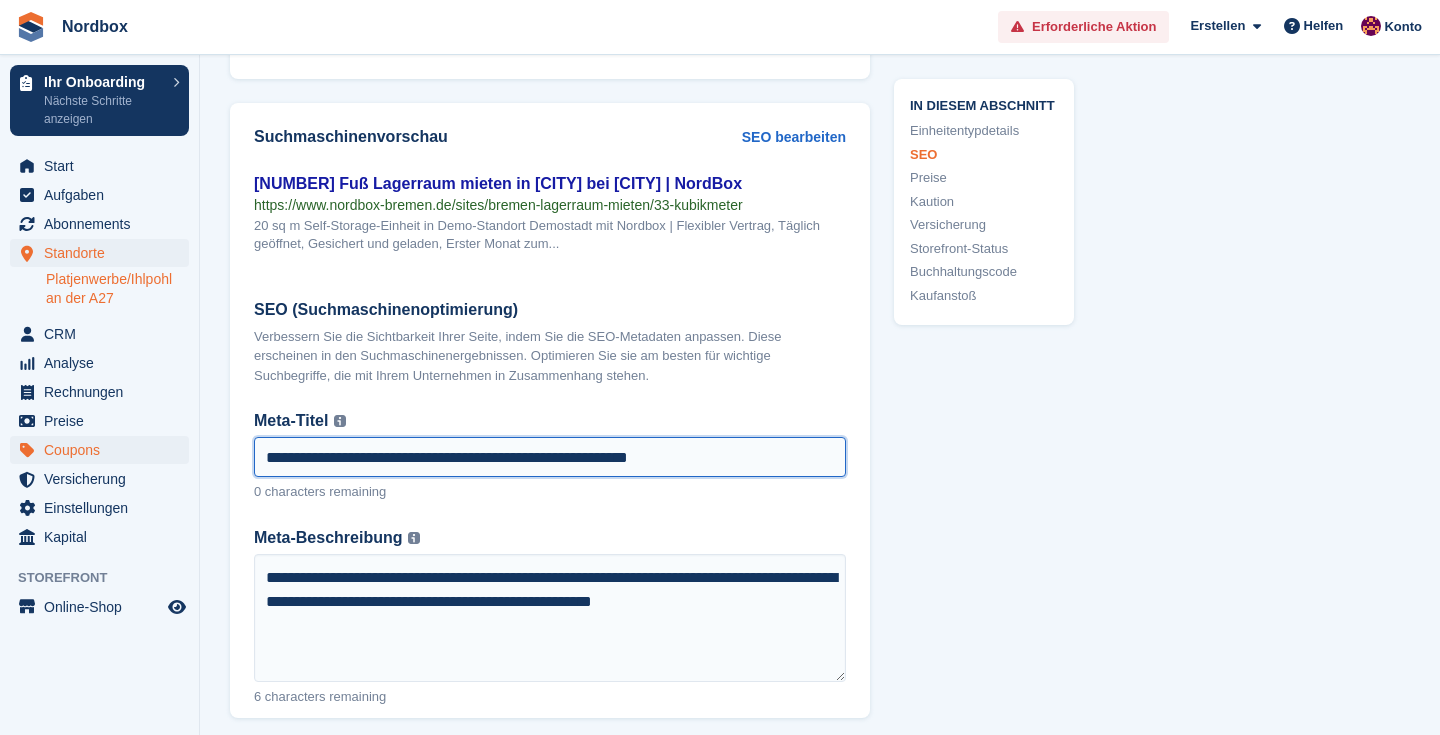 drag, startPoint x: 318, startPoint y: 451, endPoint x: 183, endPoint y: 448, distance: 135.03333 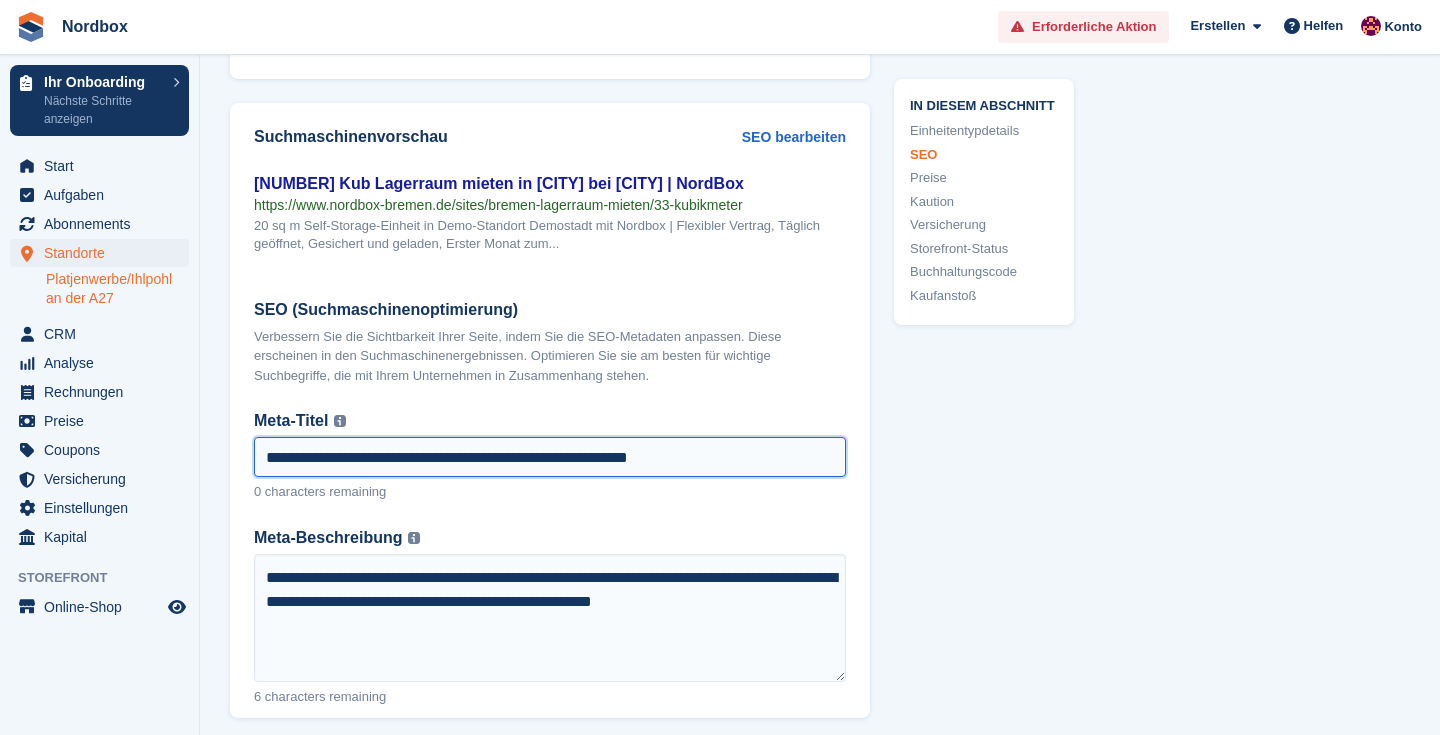 drag, startPoint x: 656, startPoint y: 450, endPoint x: 472, endPoint y: 454, distance: 184.04347 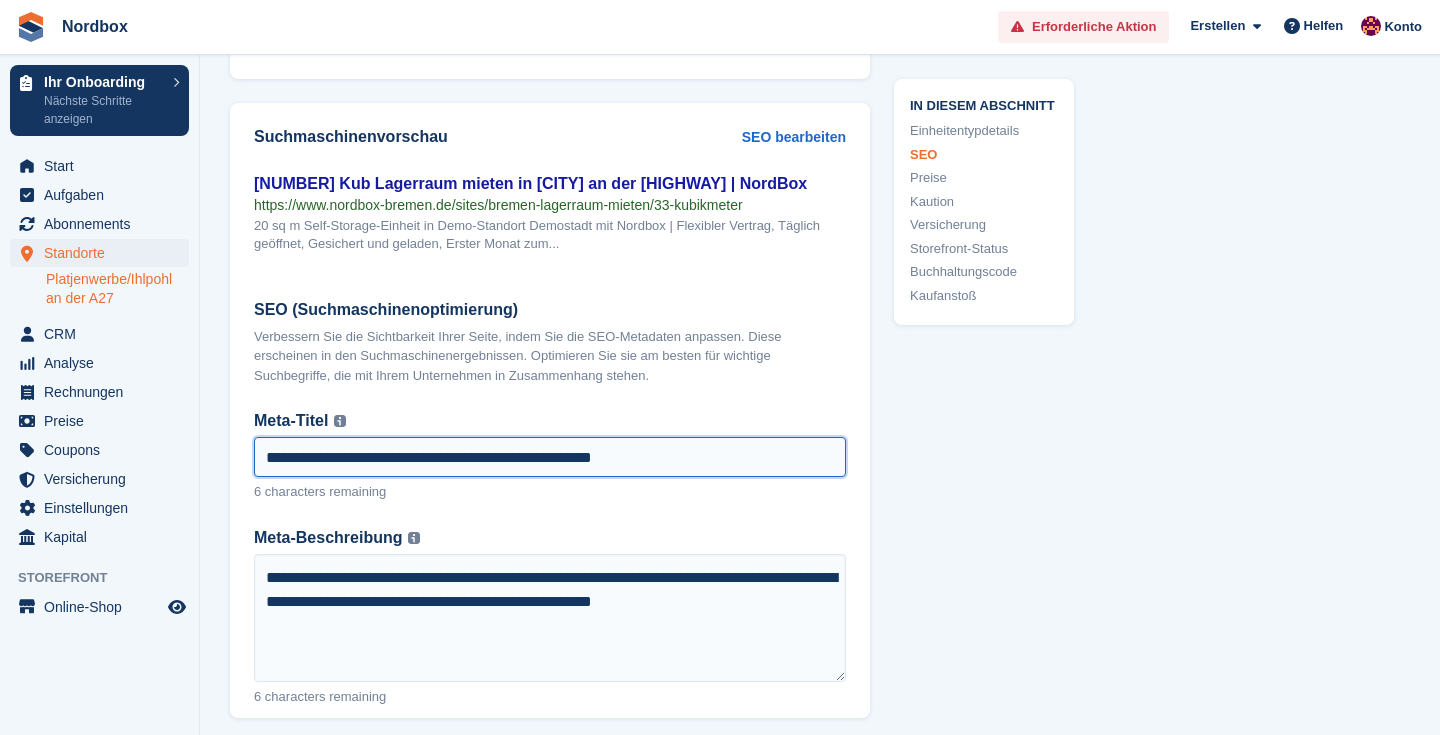 click on "**********" at bounding box center [550, 457] 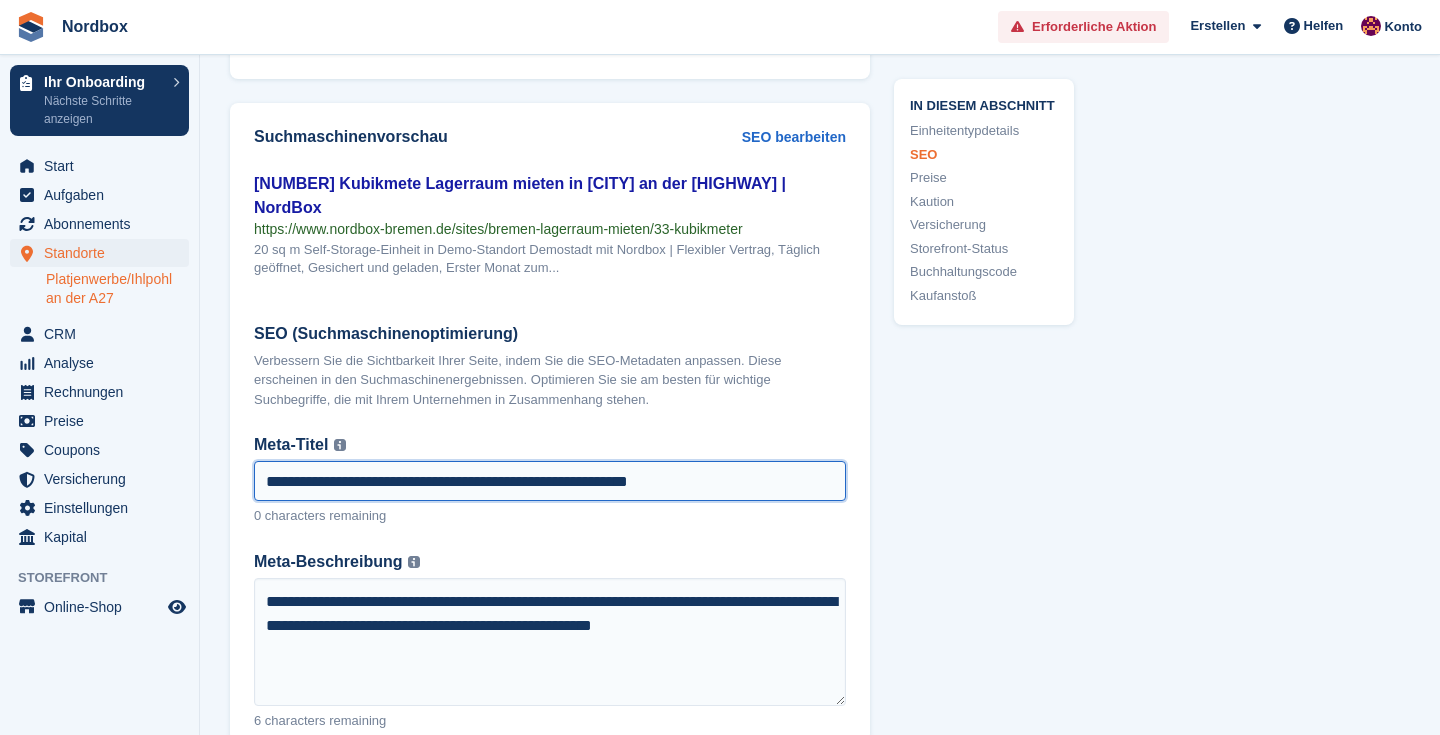 click on "**********" at bounding box center [550, 481] 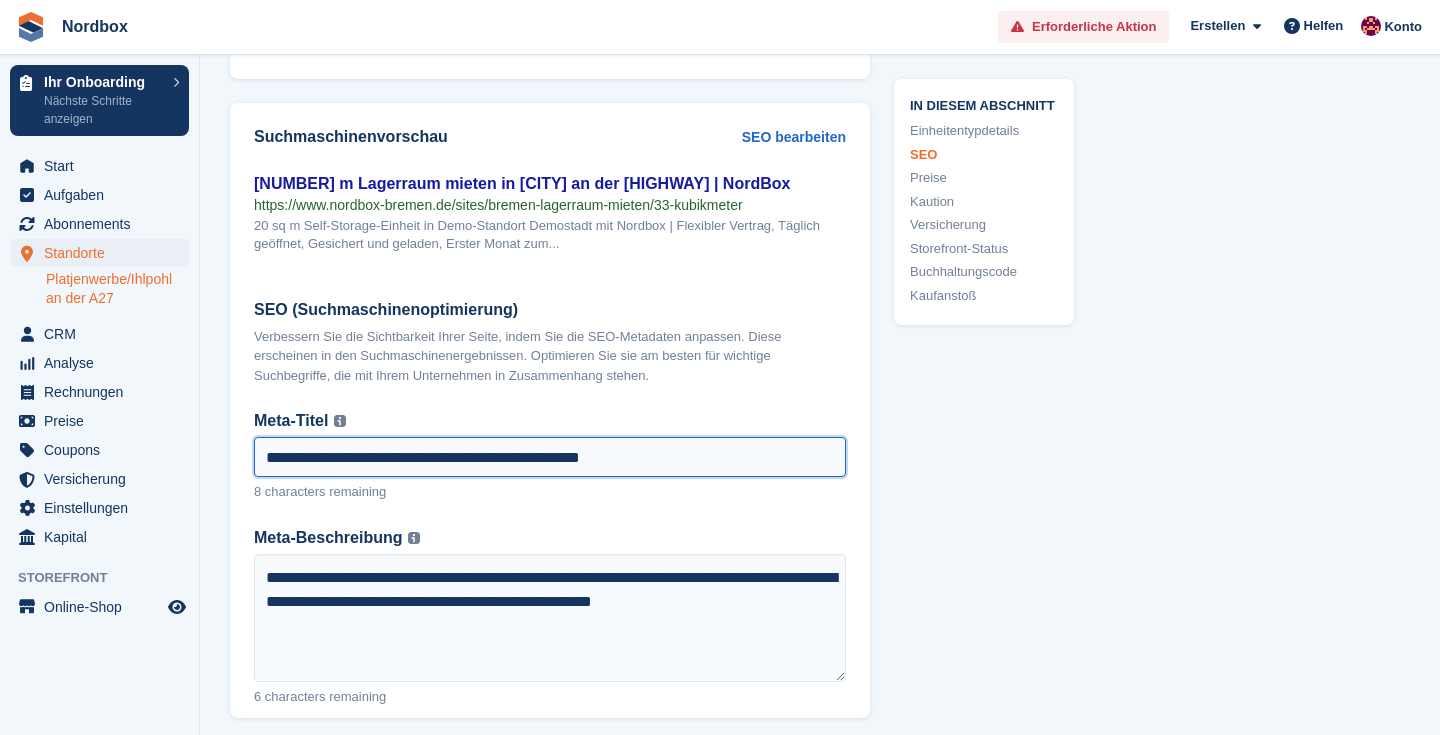 paste on "*" 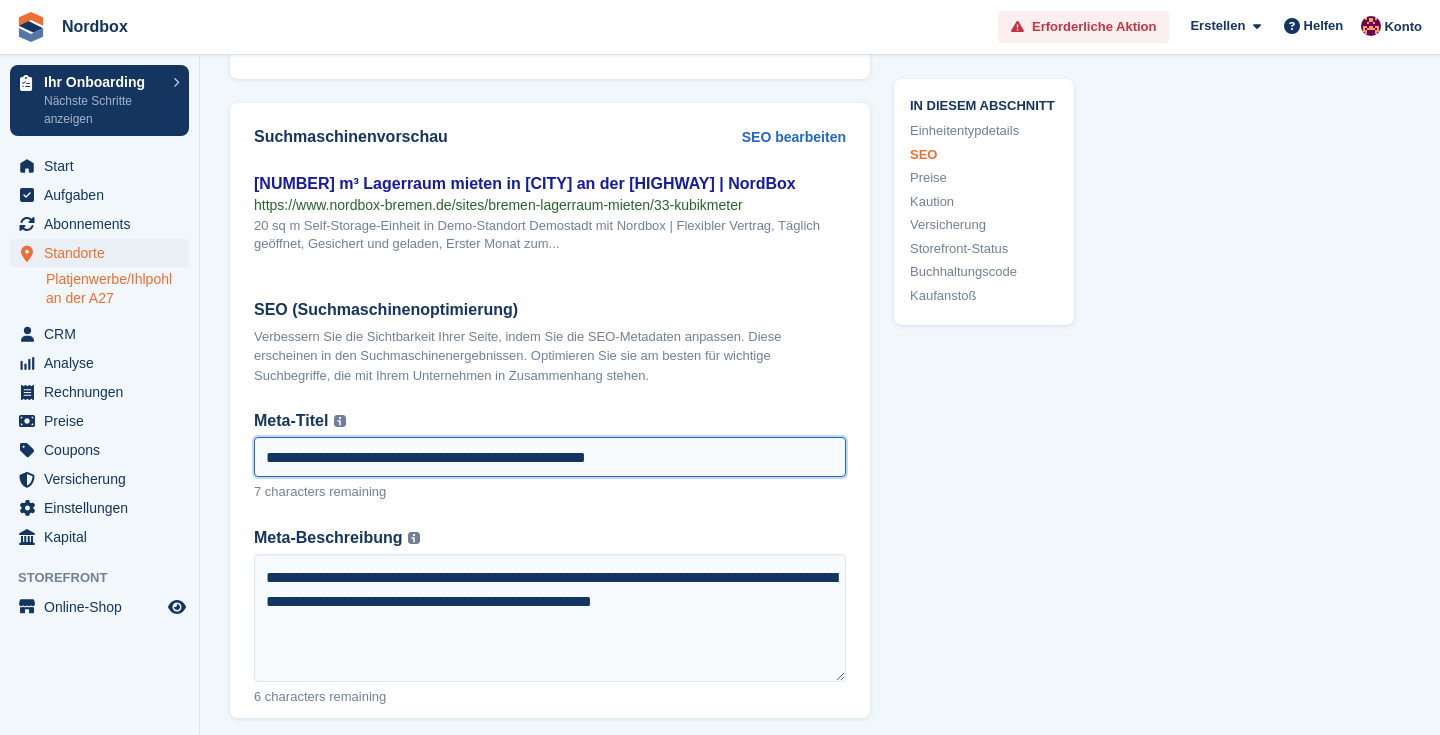 type on "**********" 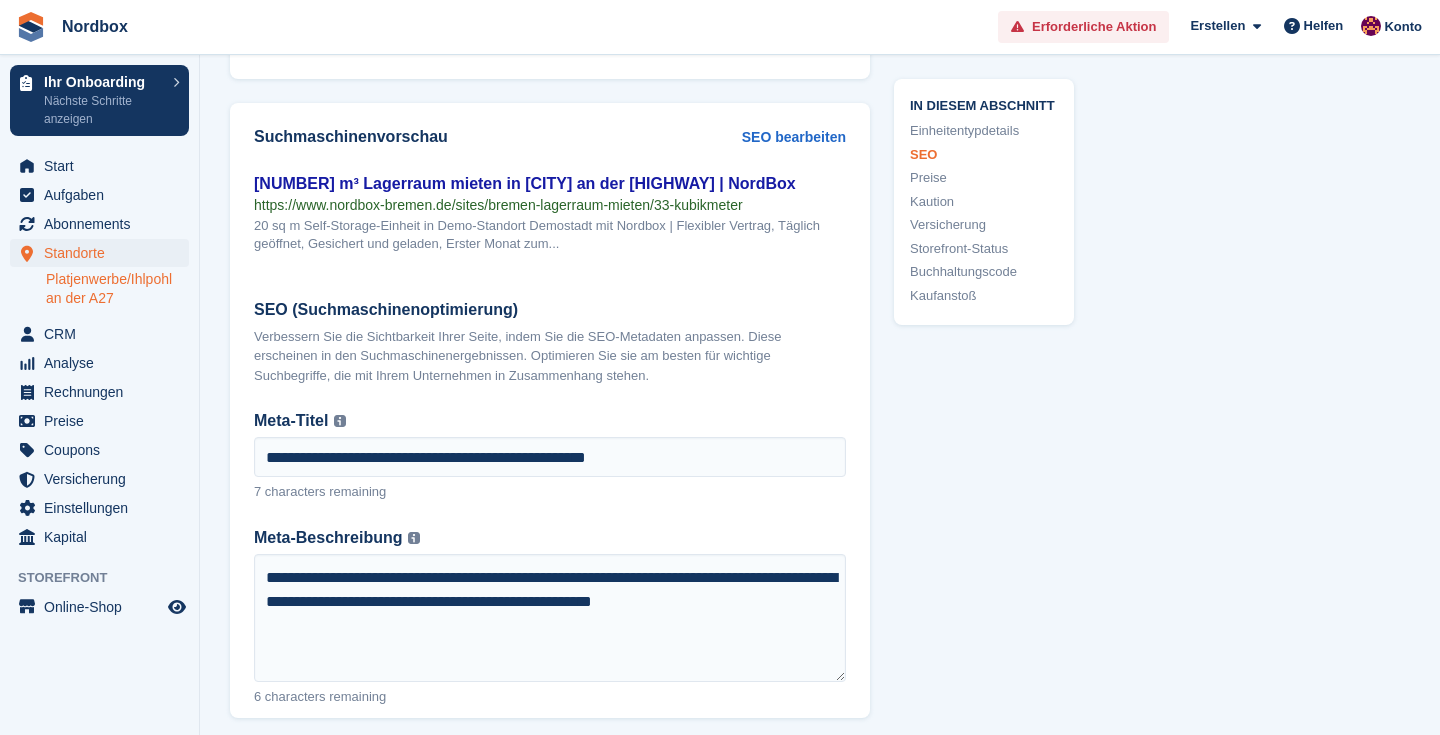 click on "7
characters remaining" at bounding box center [550, 489] 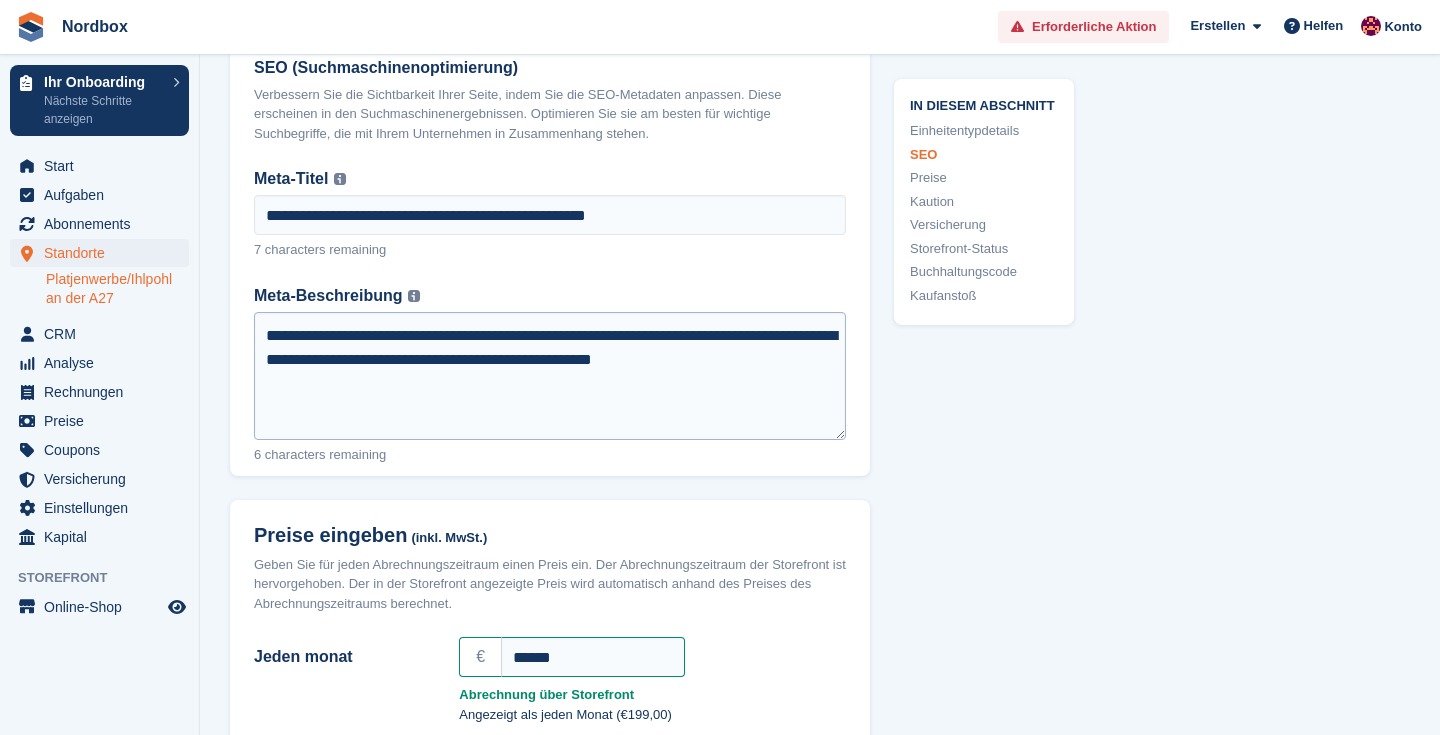 scroll, scrollTop: 1759, scrollLeft: 0, axis: vertical 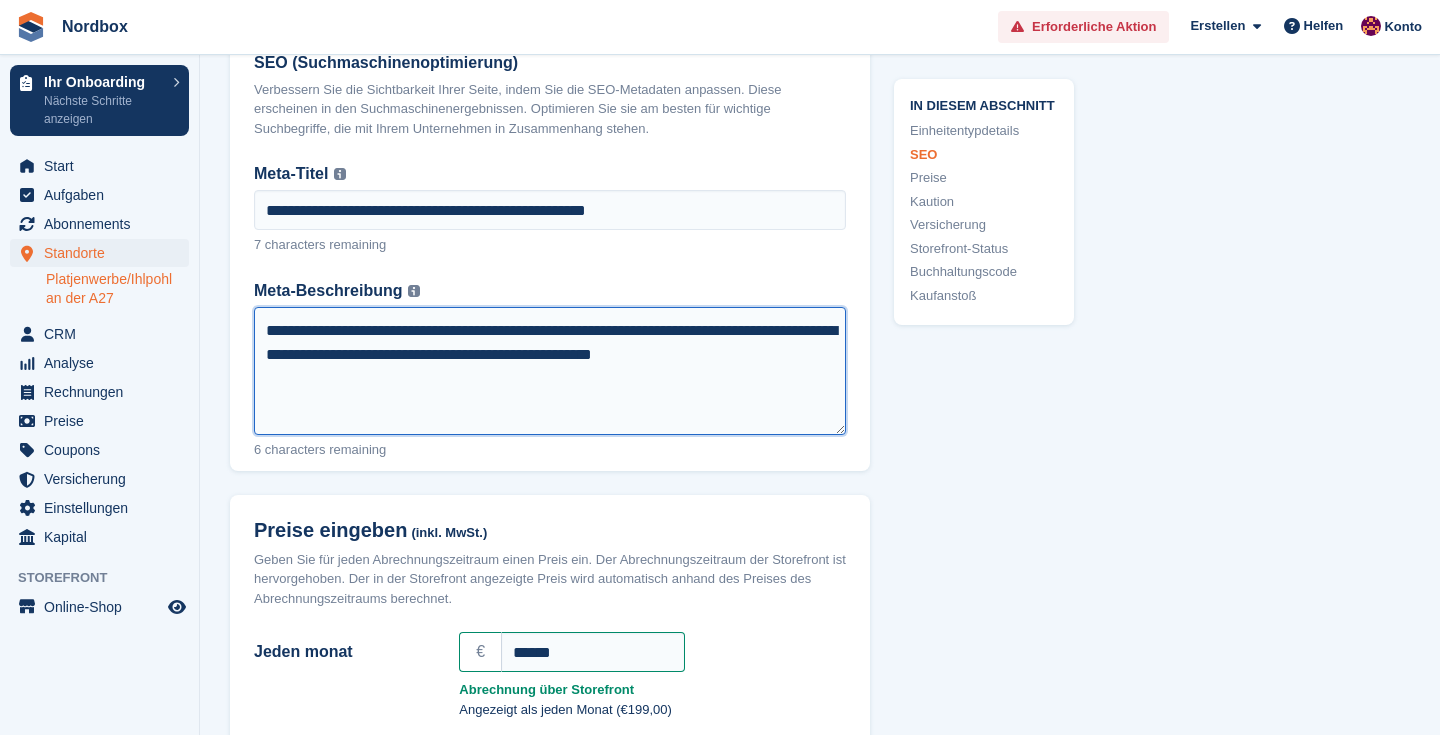 click on "**********" at bounding box center (550, 371) 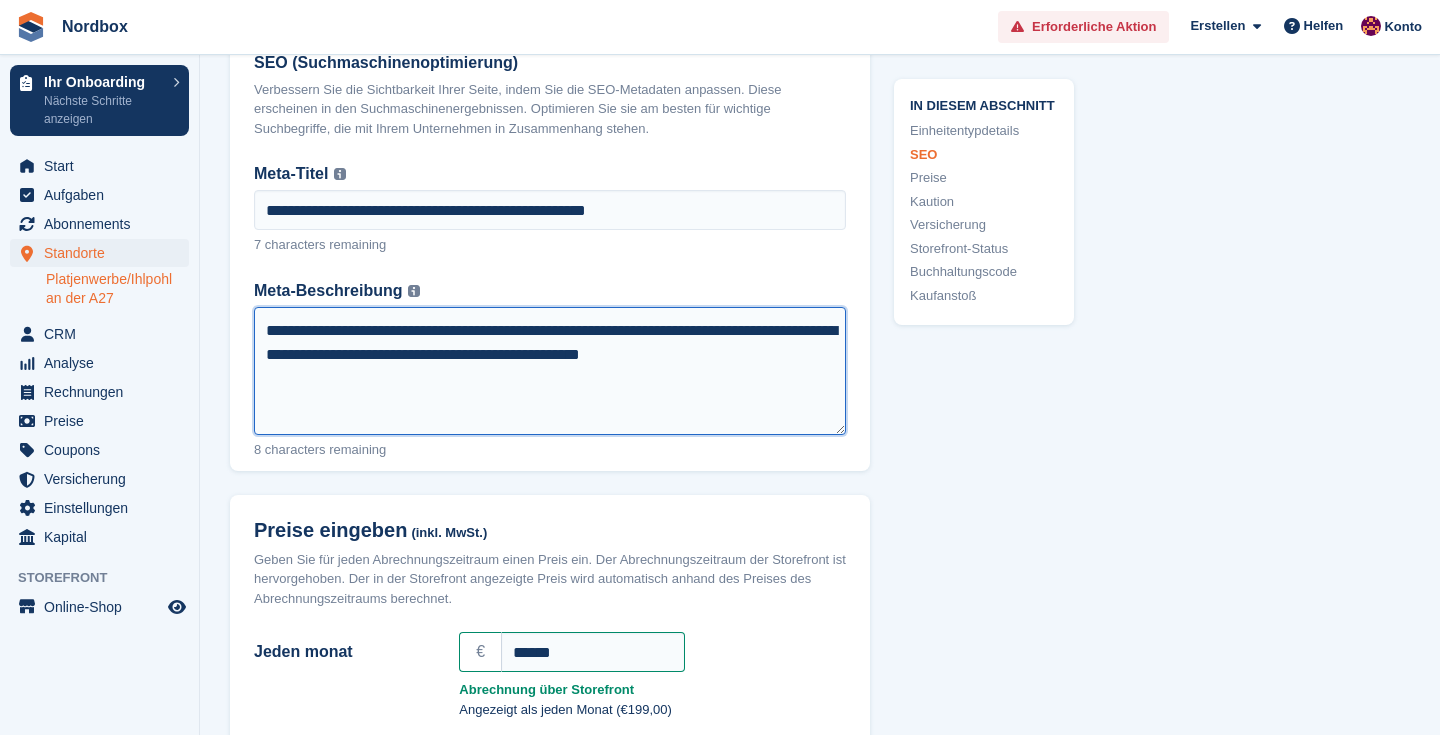 drag, startPoint x: 508, startPoint y: 320, endPoint x: 436, endPoint y: 319, distance: 72.00694 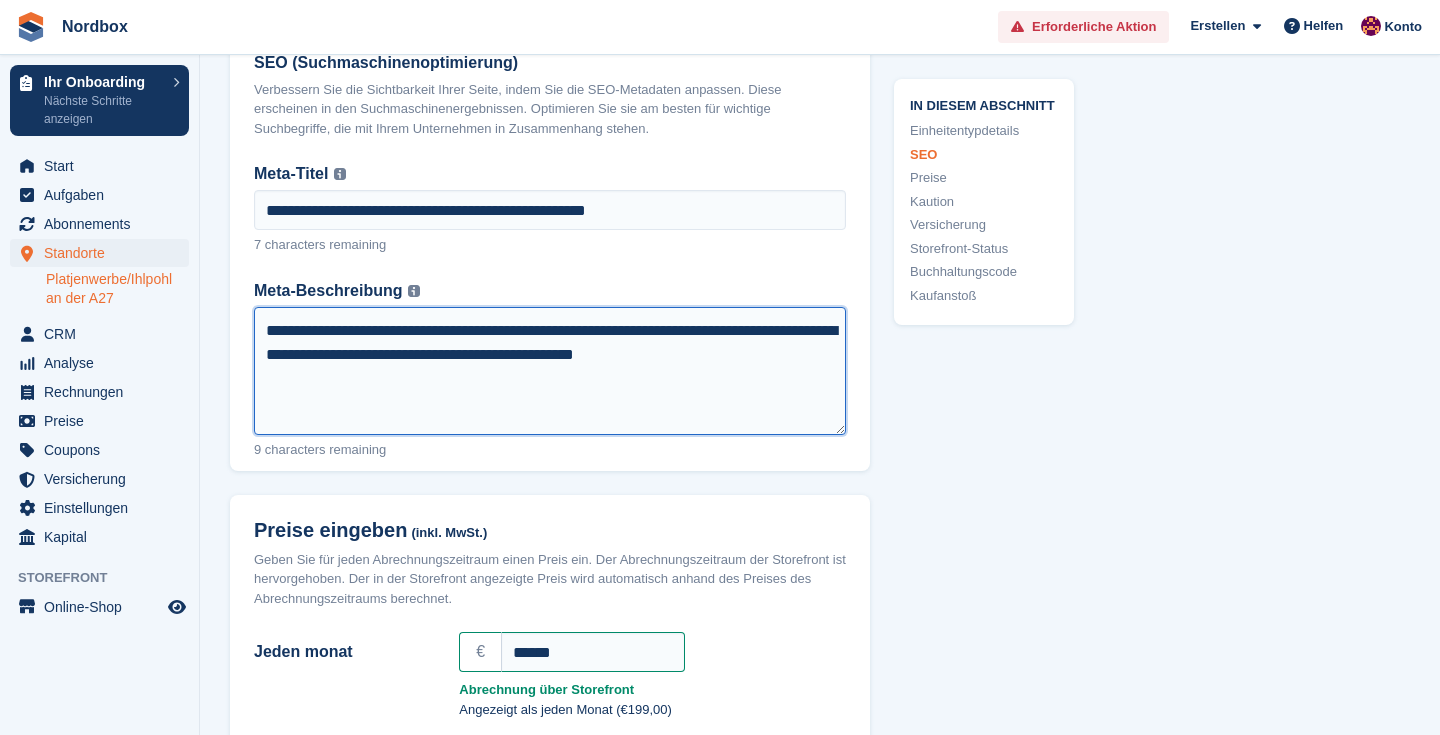 paste on "*********" 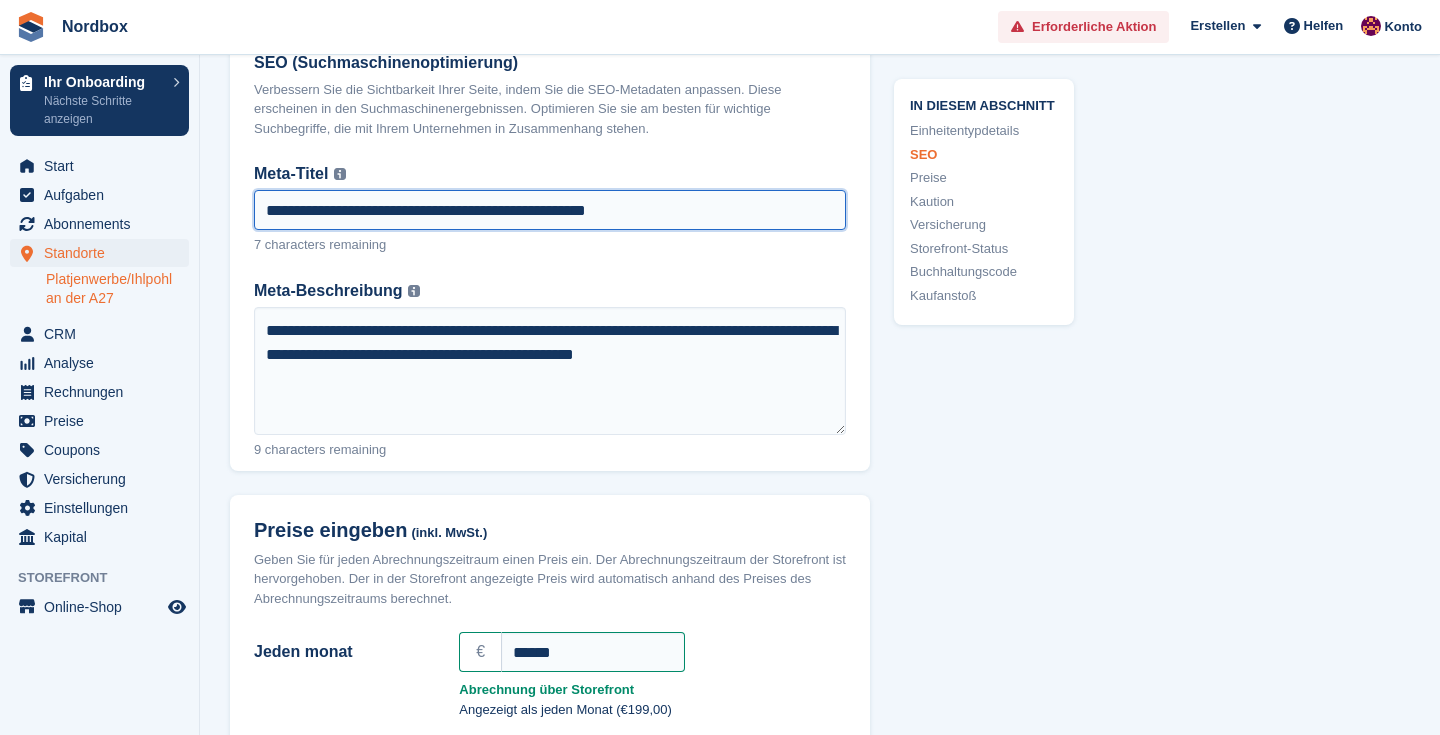 click on "**********" at bounding box center [550, 210] 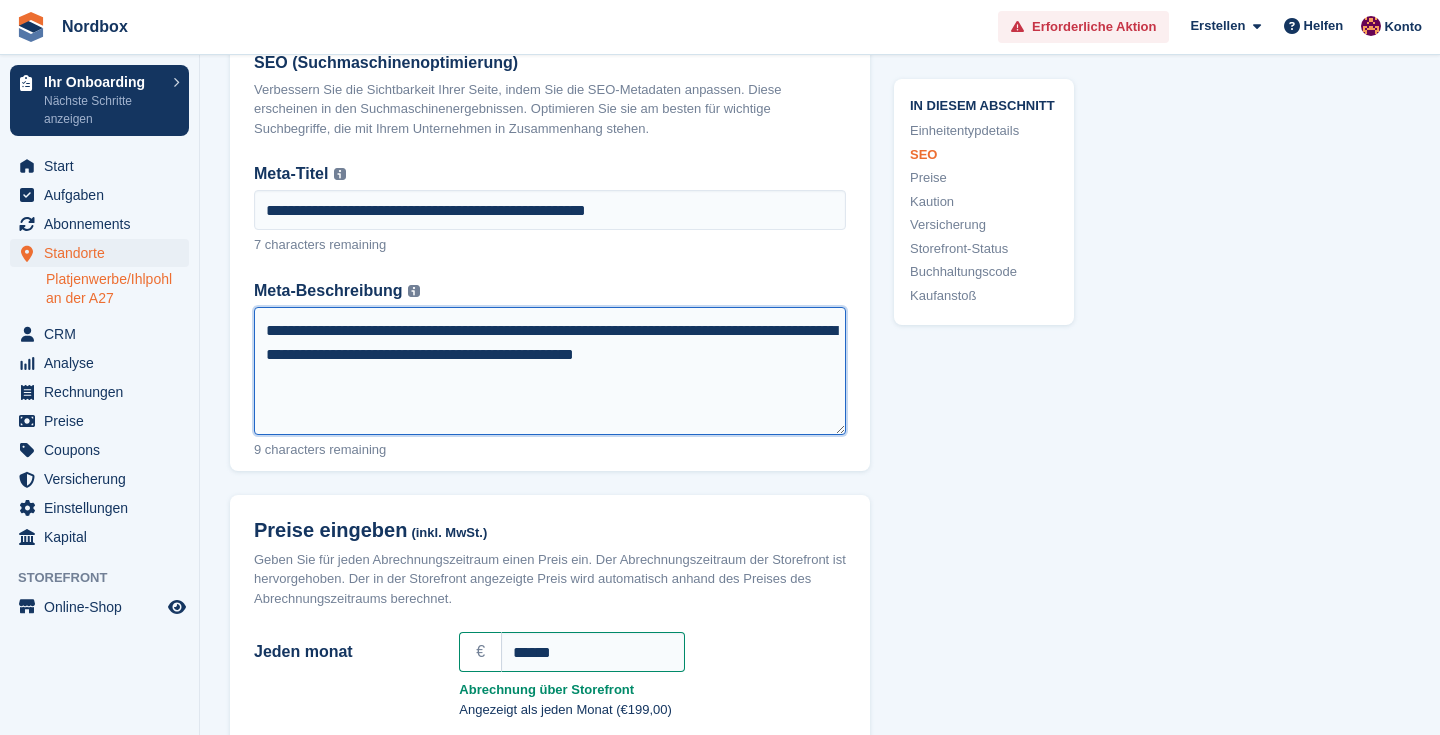click on "**********" at bounding box center [550, 371] 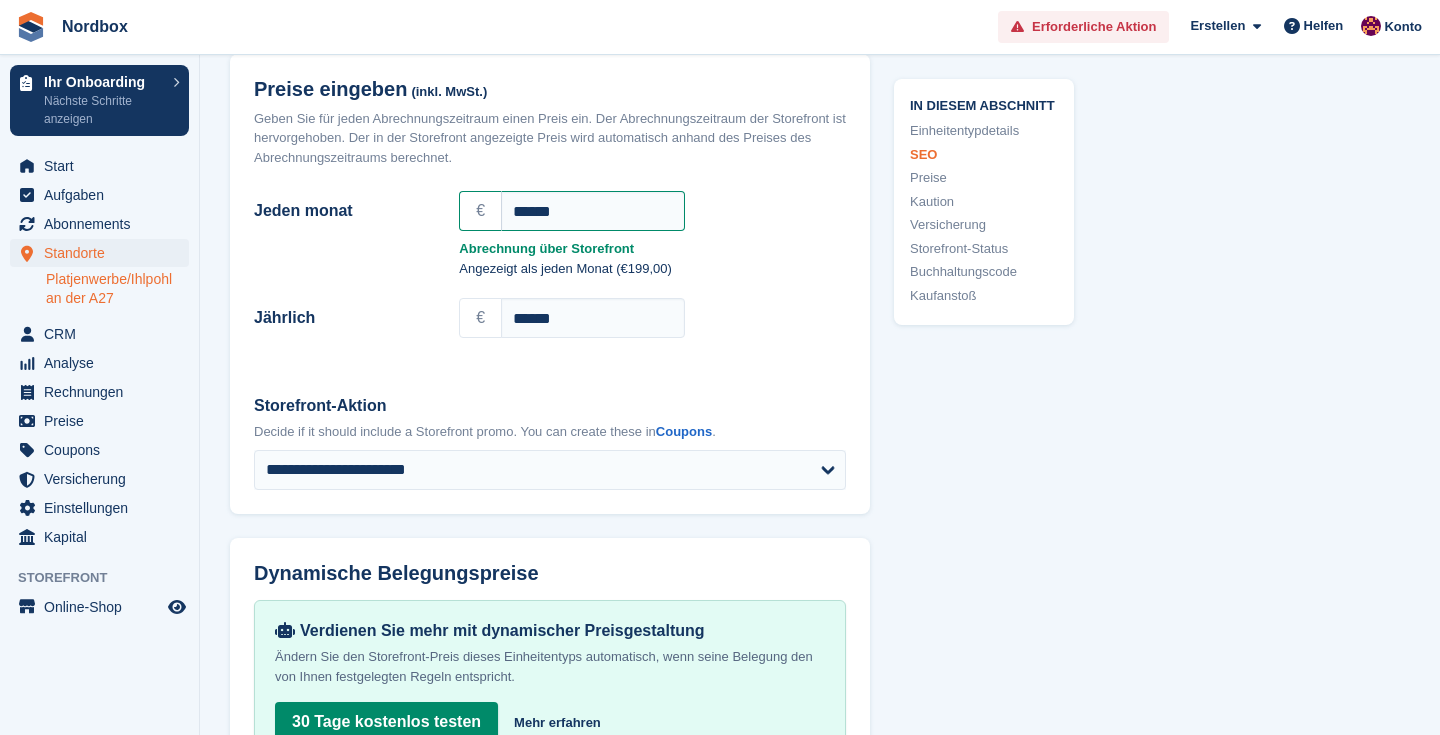 scroll, scrollTop: 2203, scrollLeft: 0, axis: vertical 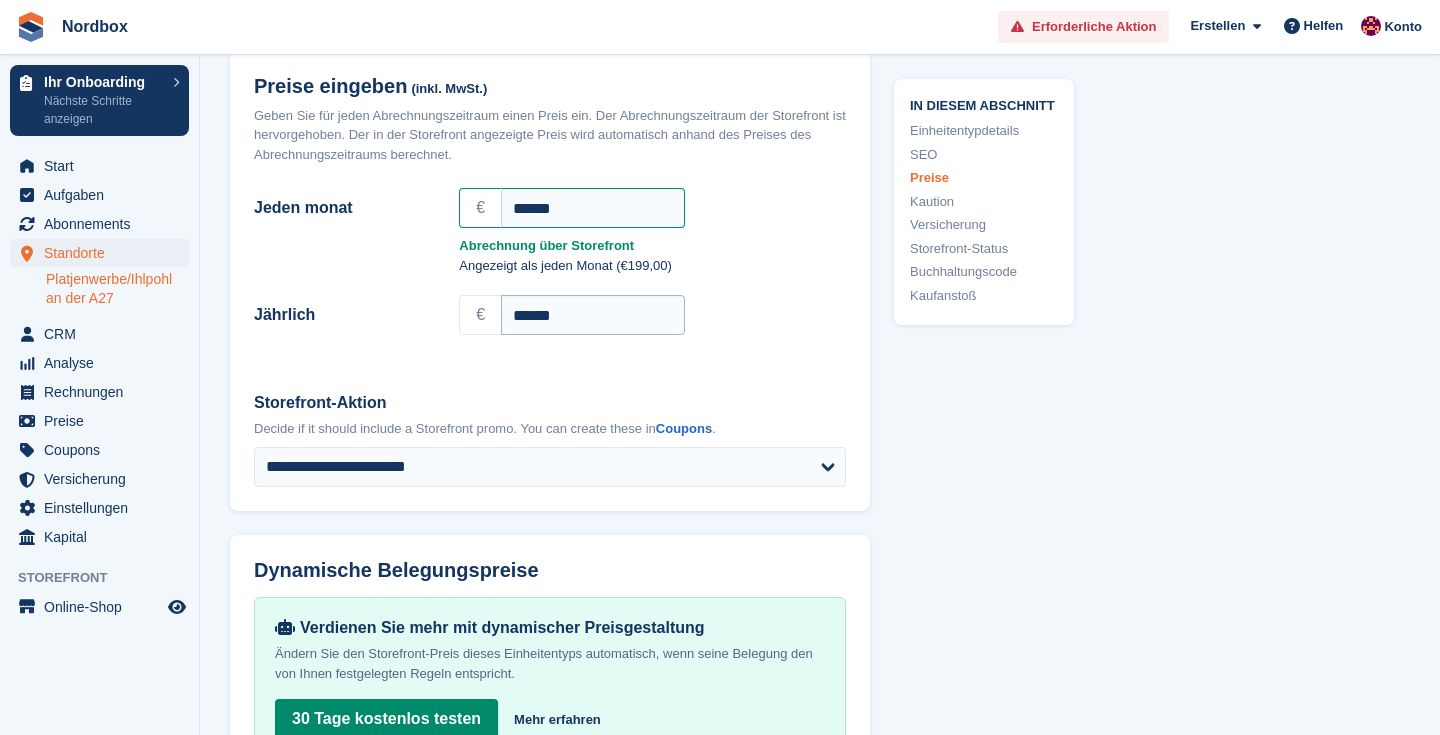 type on "**********" 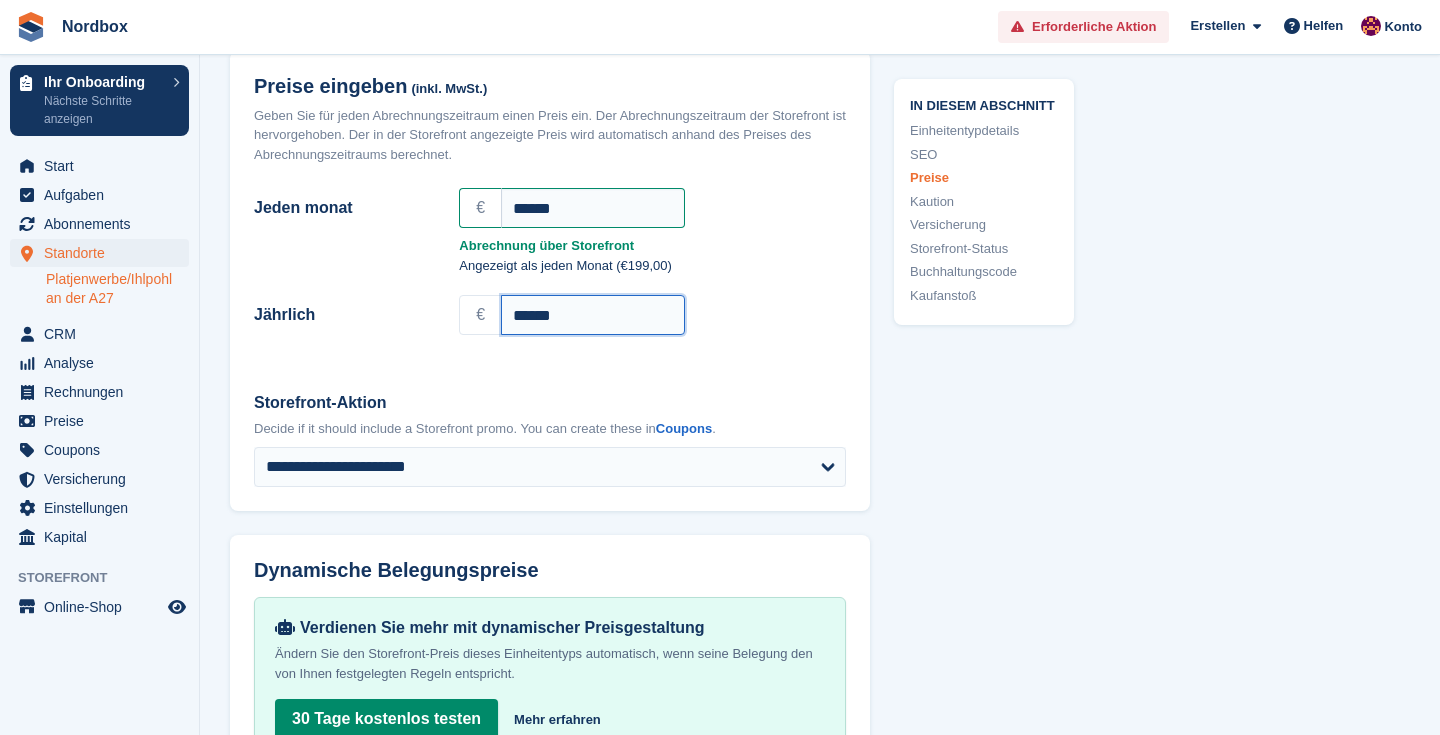 click on "******" at bounding box center (593, 315) 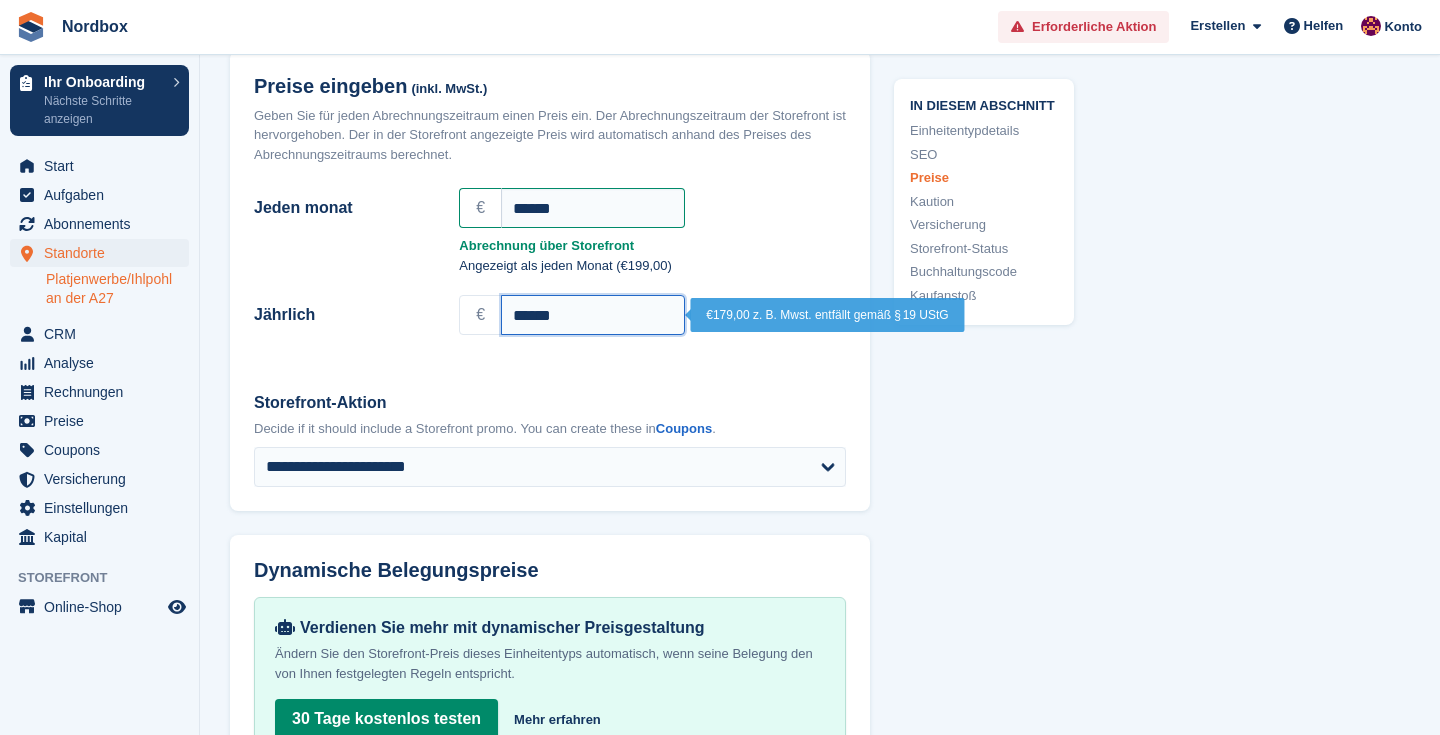 click on "******" at bounding box center [593, 315] 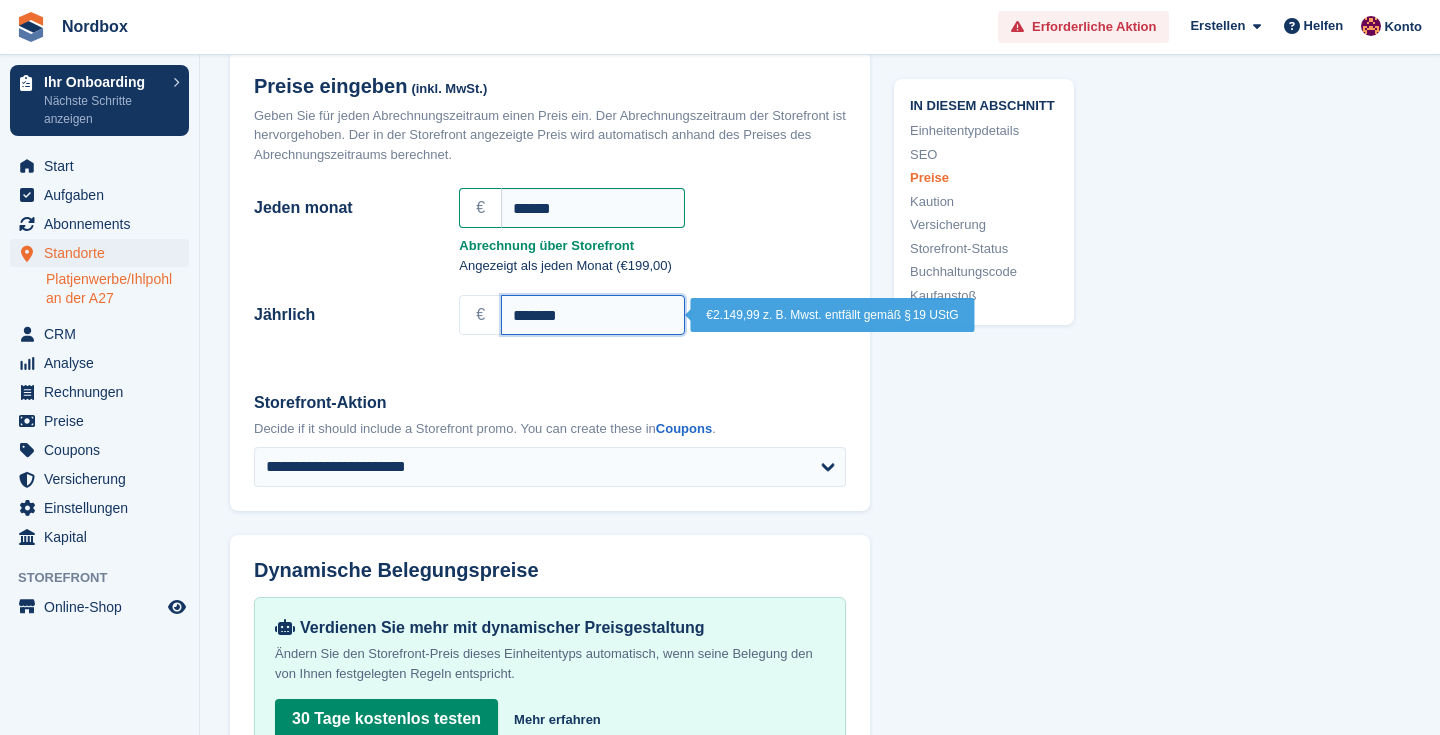 type on "*******" 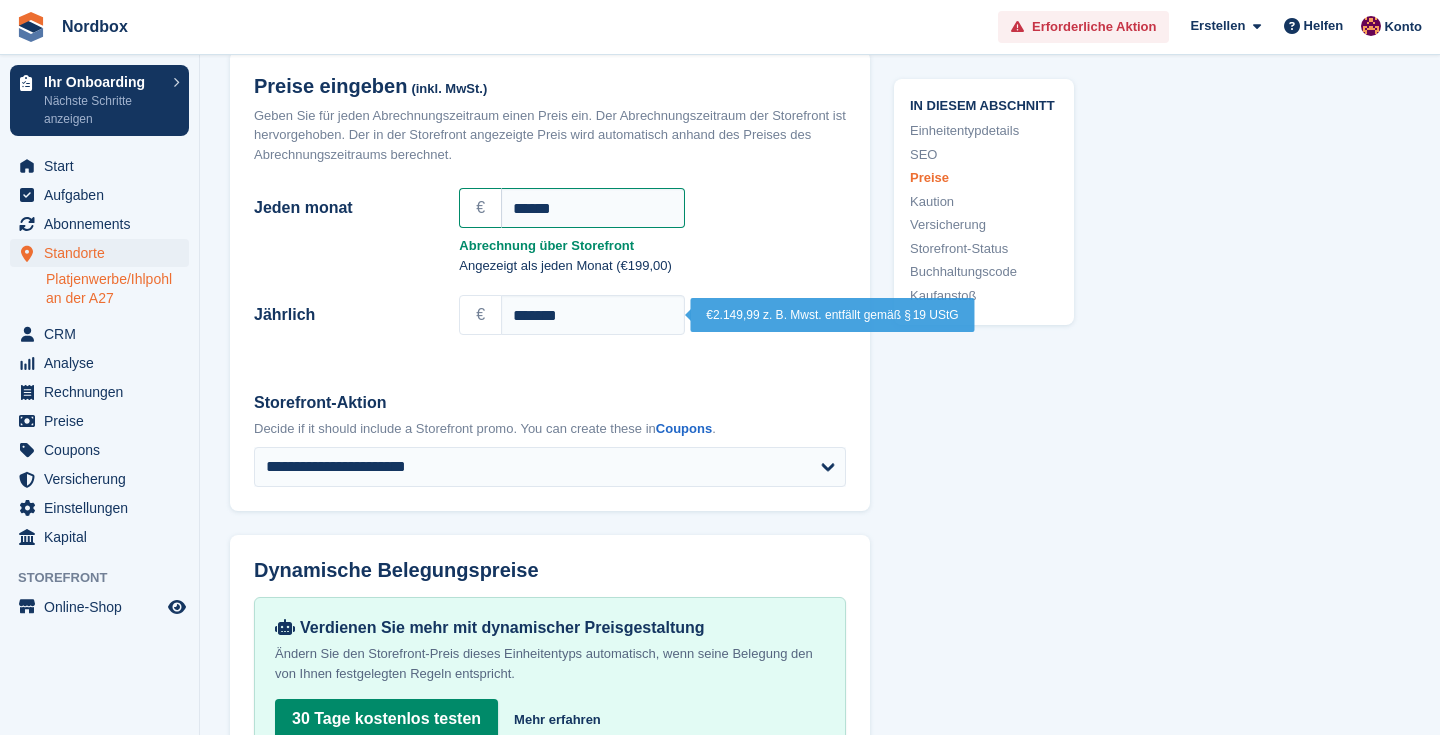 click on "**********" at bounding box center (550, 439) 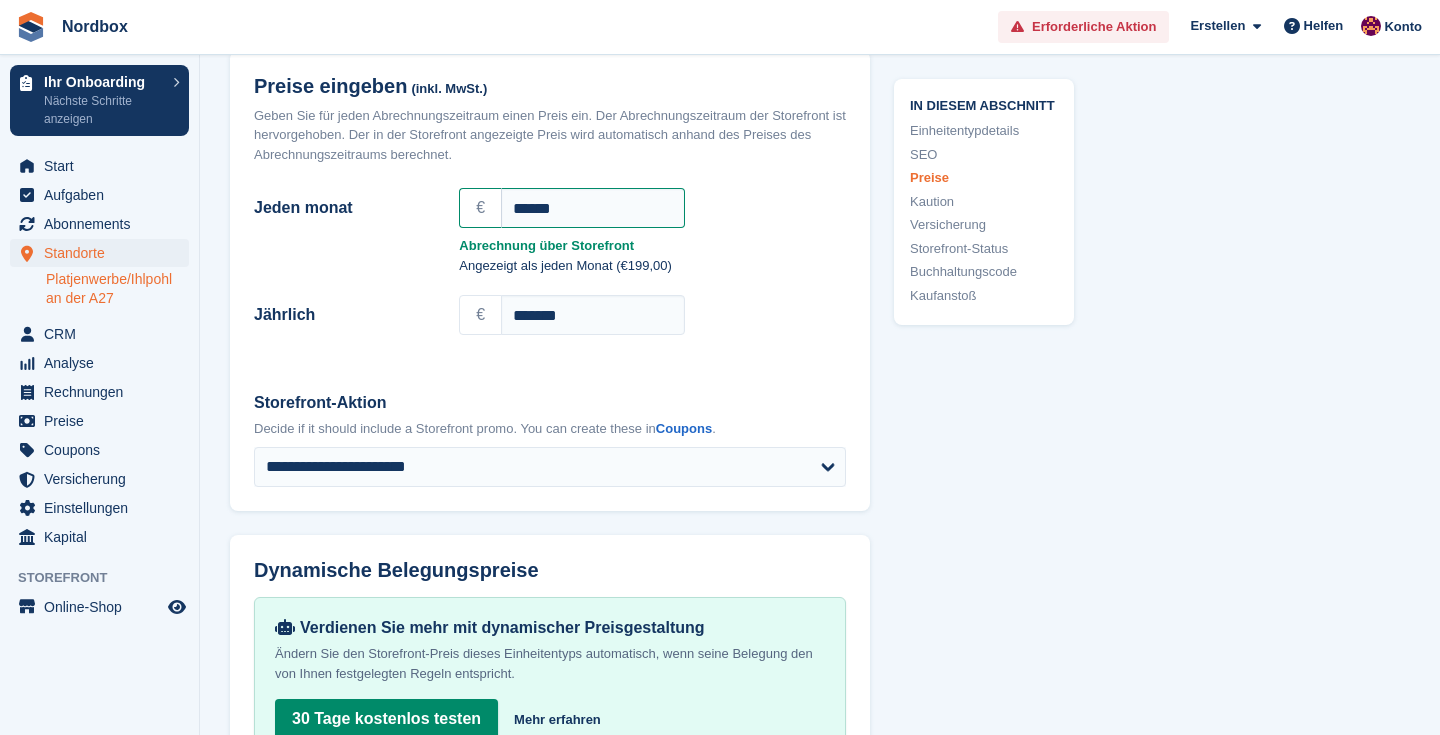 click on "**********" at bounding box center (550, 439) 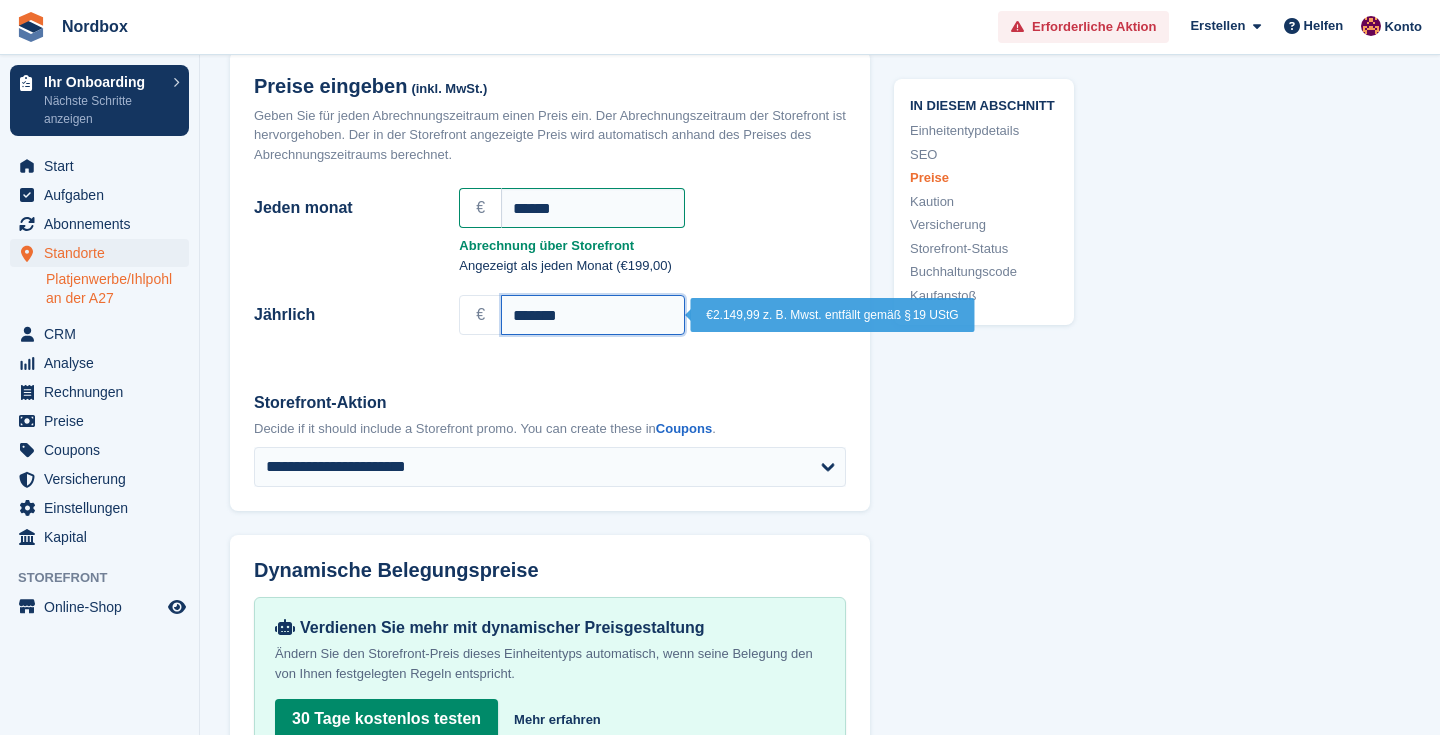 click on "*******" at bounding box center (593, 315) 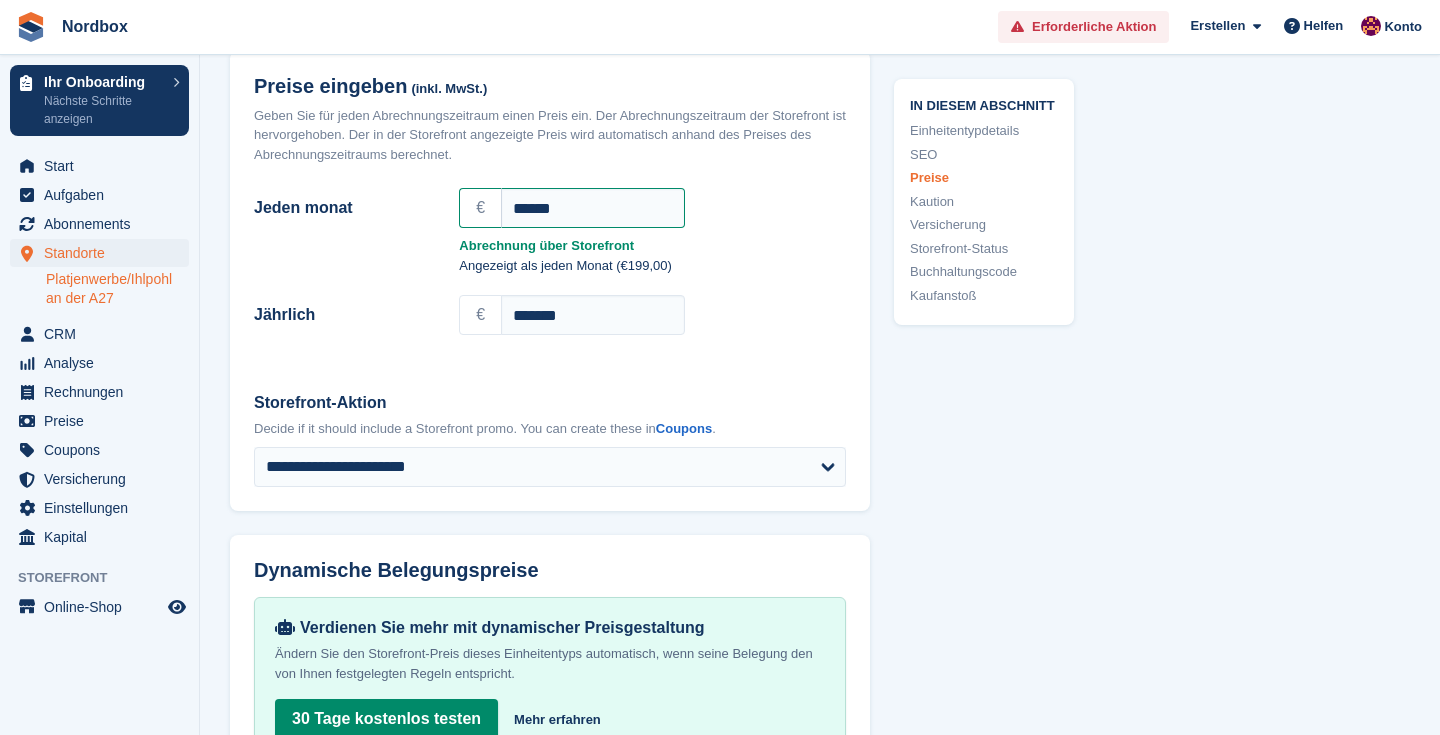 click on "€" at bounding box center [480, 315] 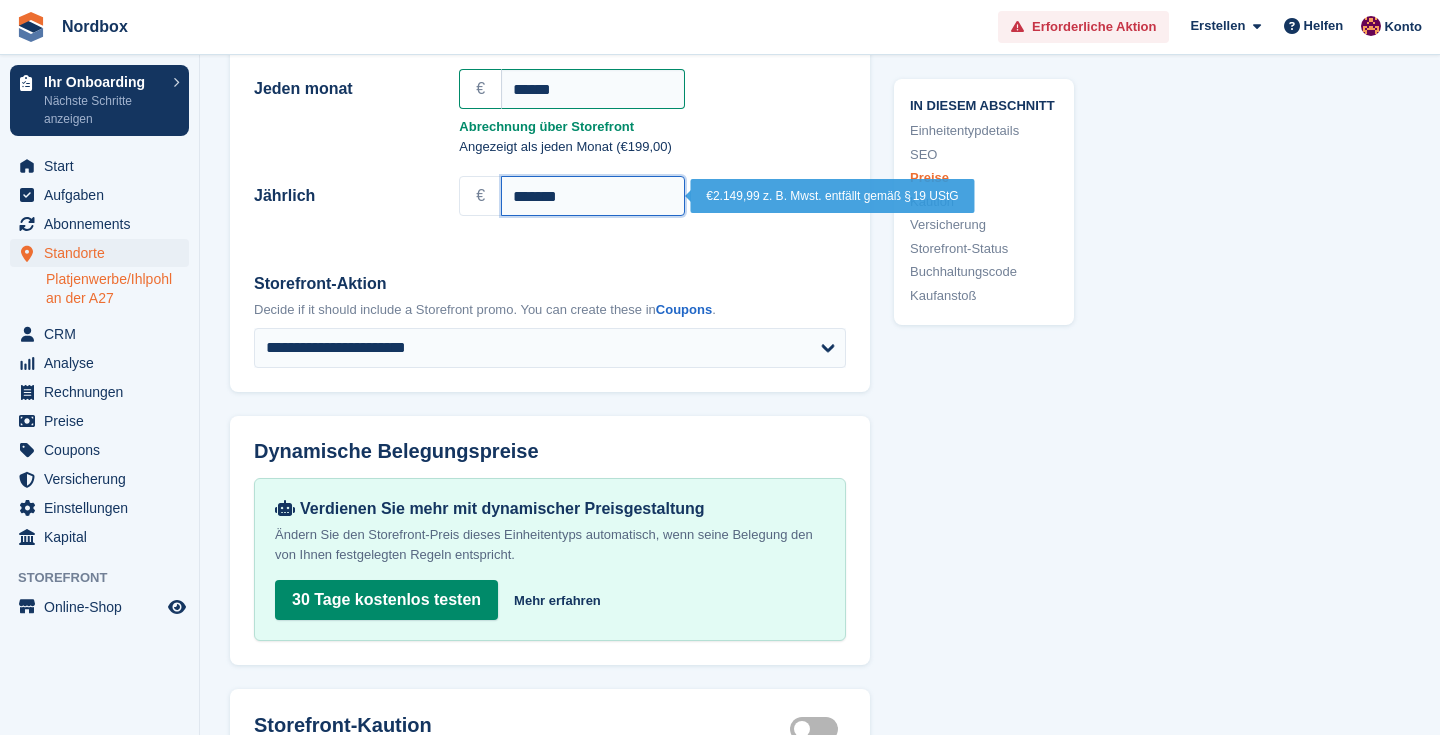 scroll, scrollTop: 2324, scrollLeft: 0, axis: vertical 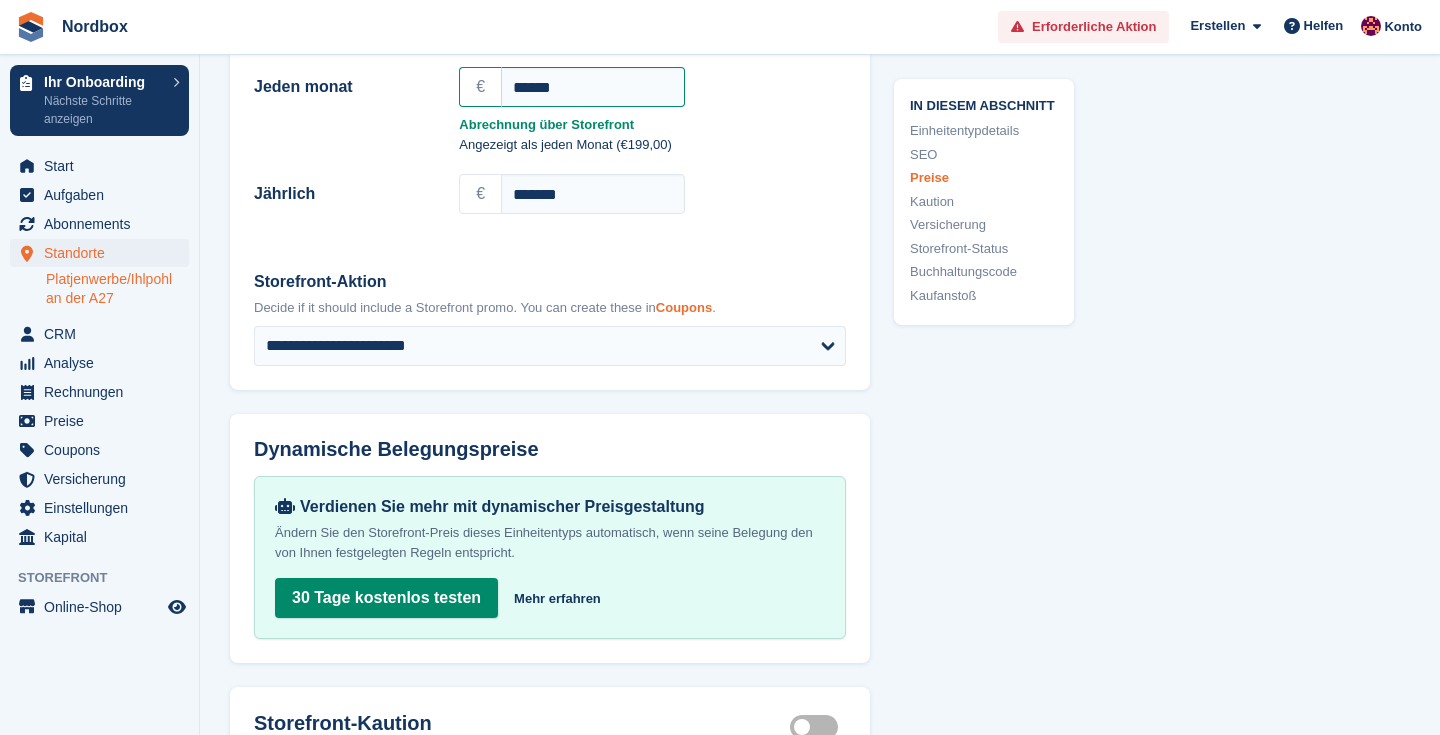 click on "Coupons" at bounding box center [684, 307] 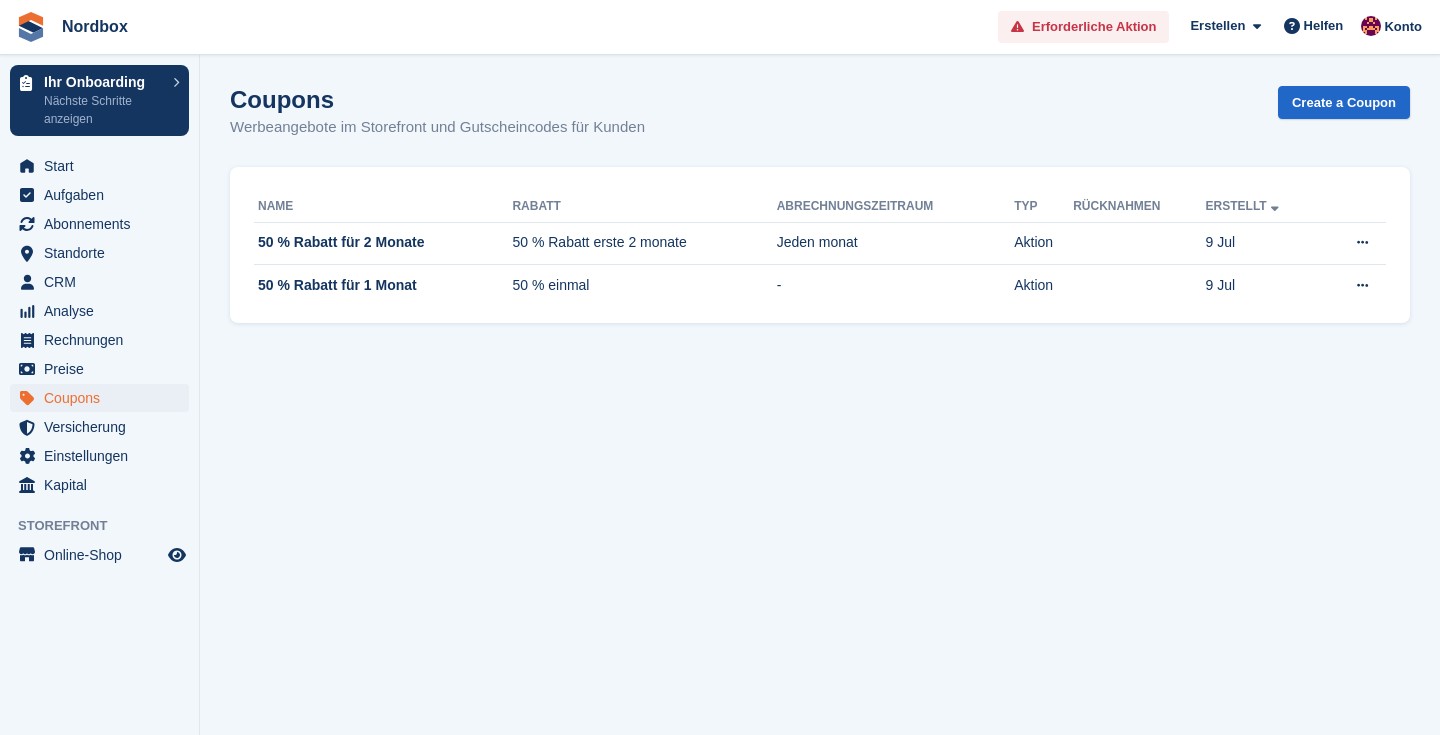 scroll, scrollTop: 0, scrollLeft: 0, axis: both 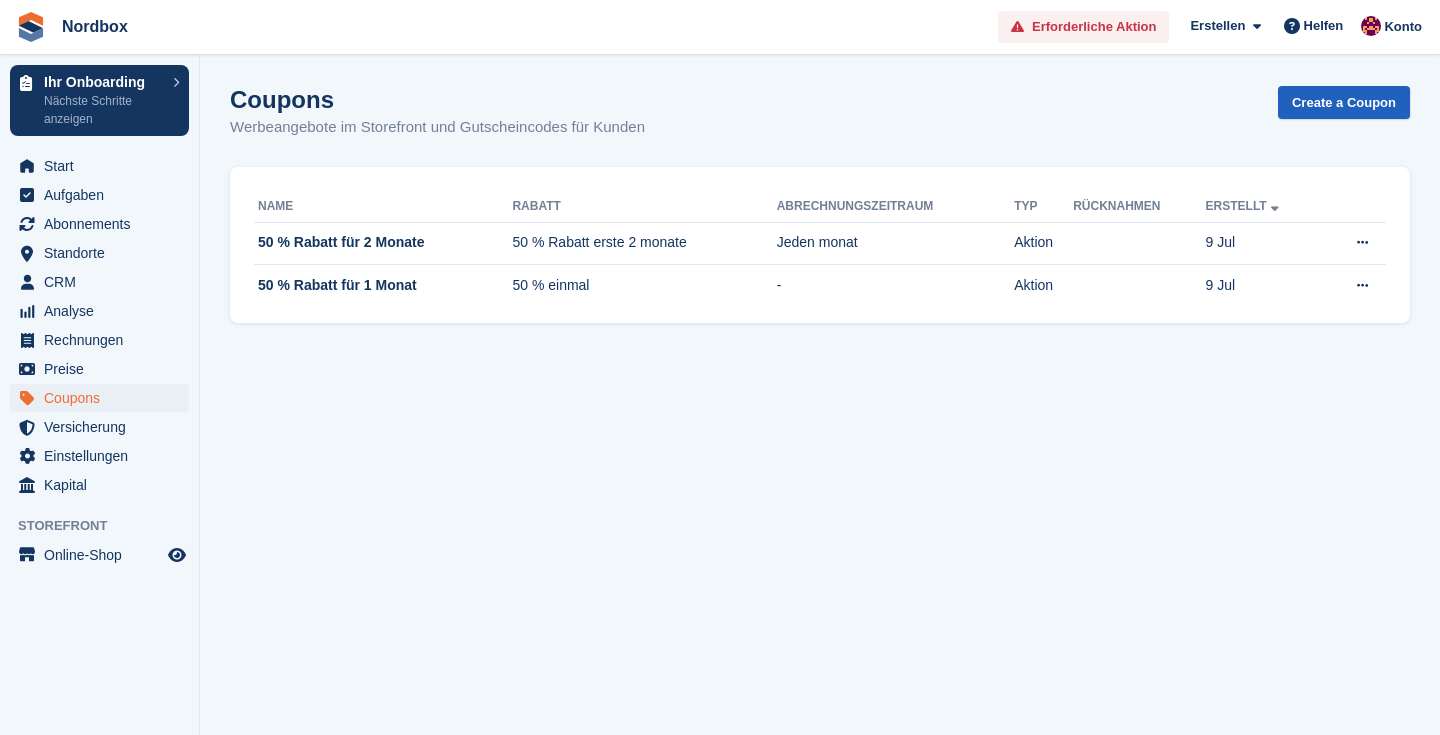 click on "Create a Coupon" at bounding box center [1344, 102] 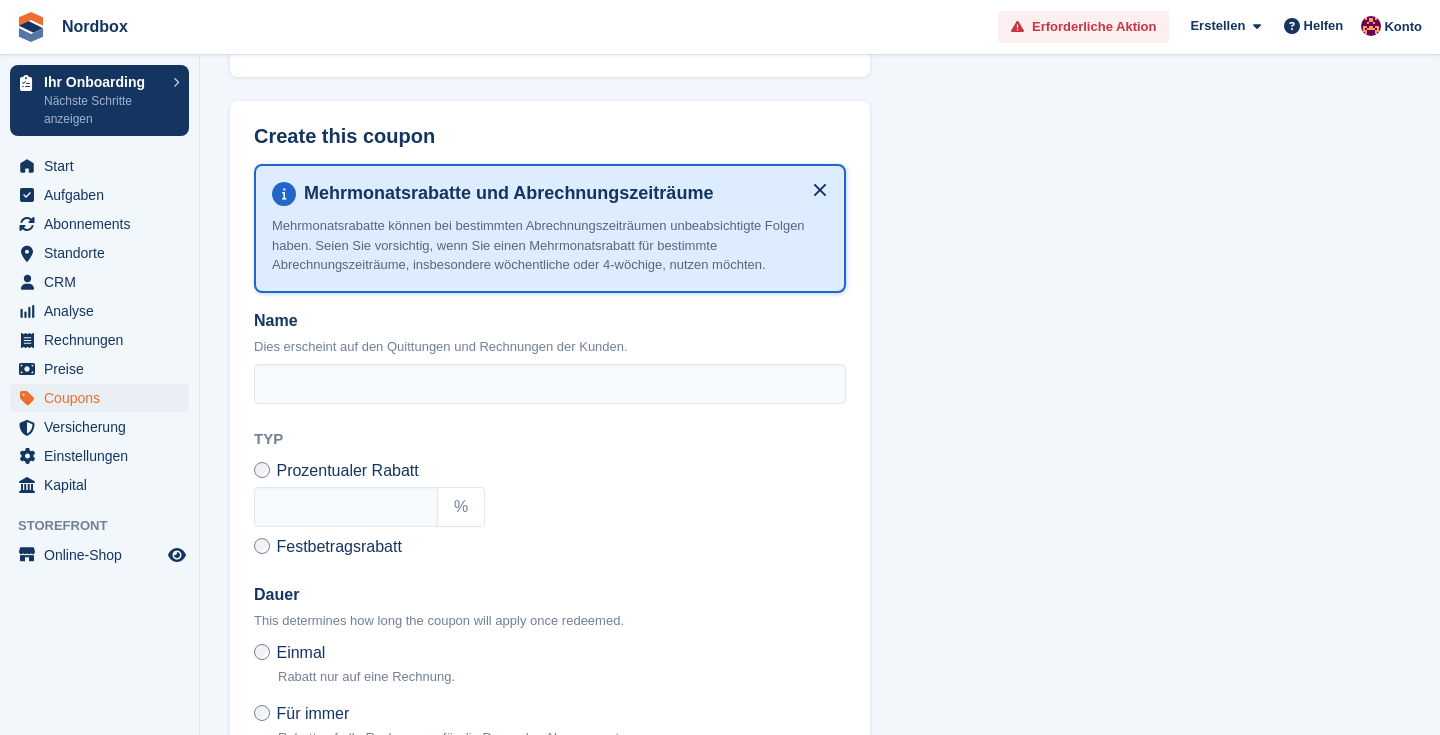 scroll, scrollTop: 262, scrollLeft: 0, axis: vertical 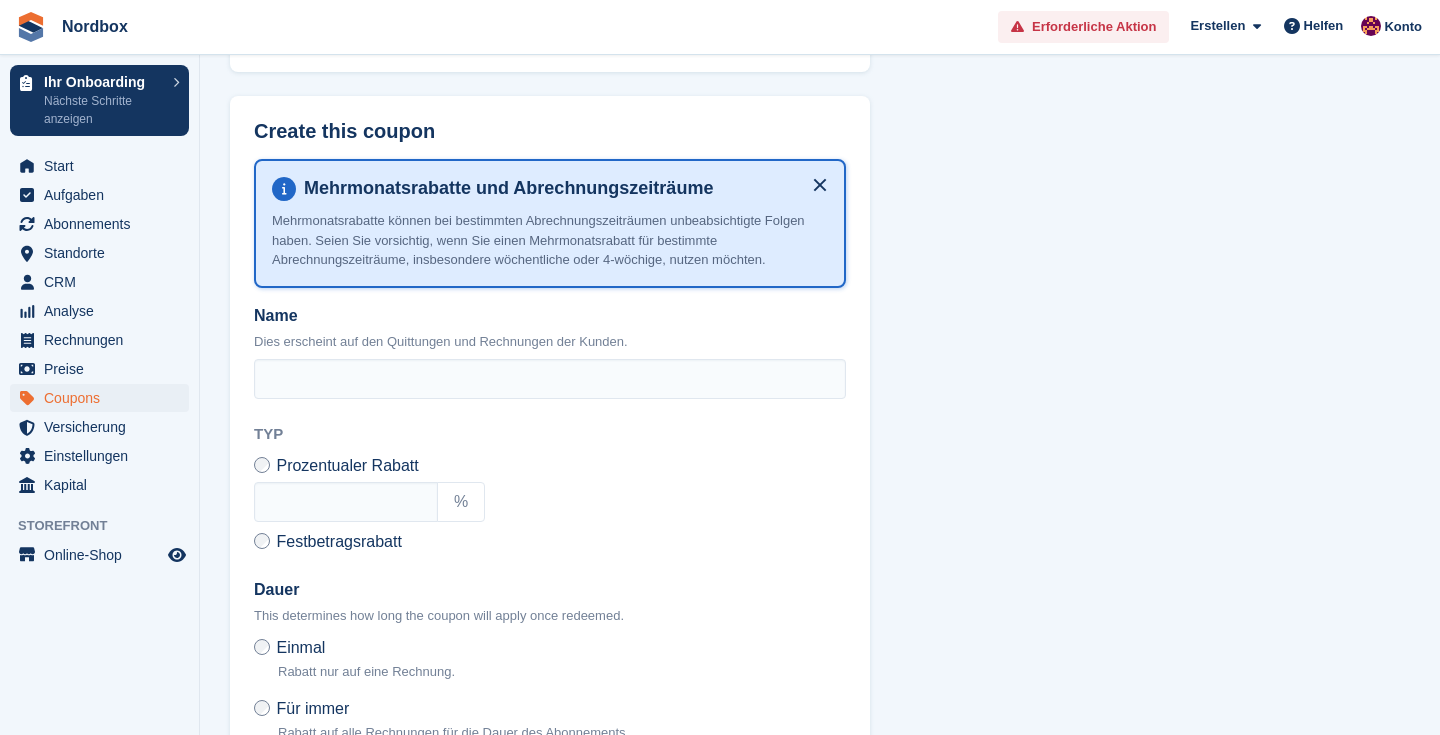 click at bounding box center [820, 185] 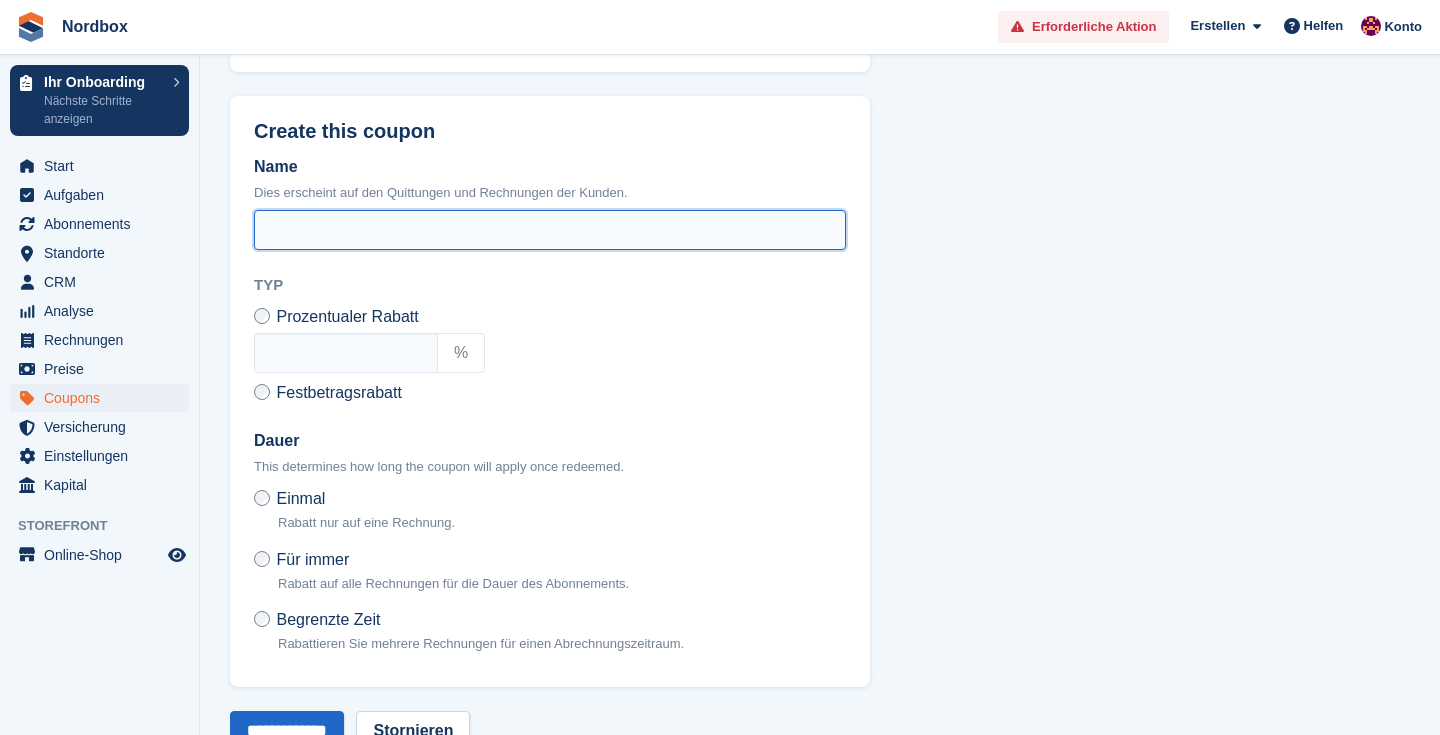 click on "Name" at bounding box center [550, 230] 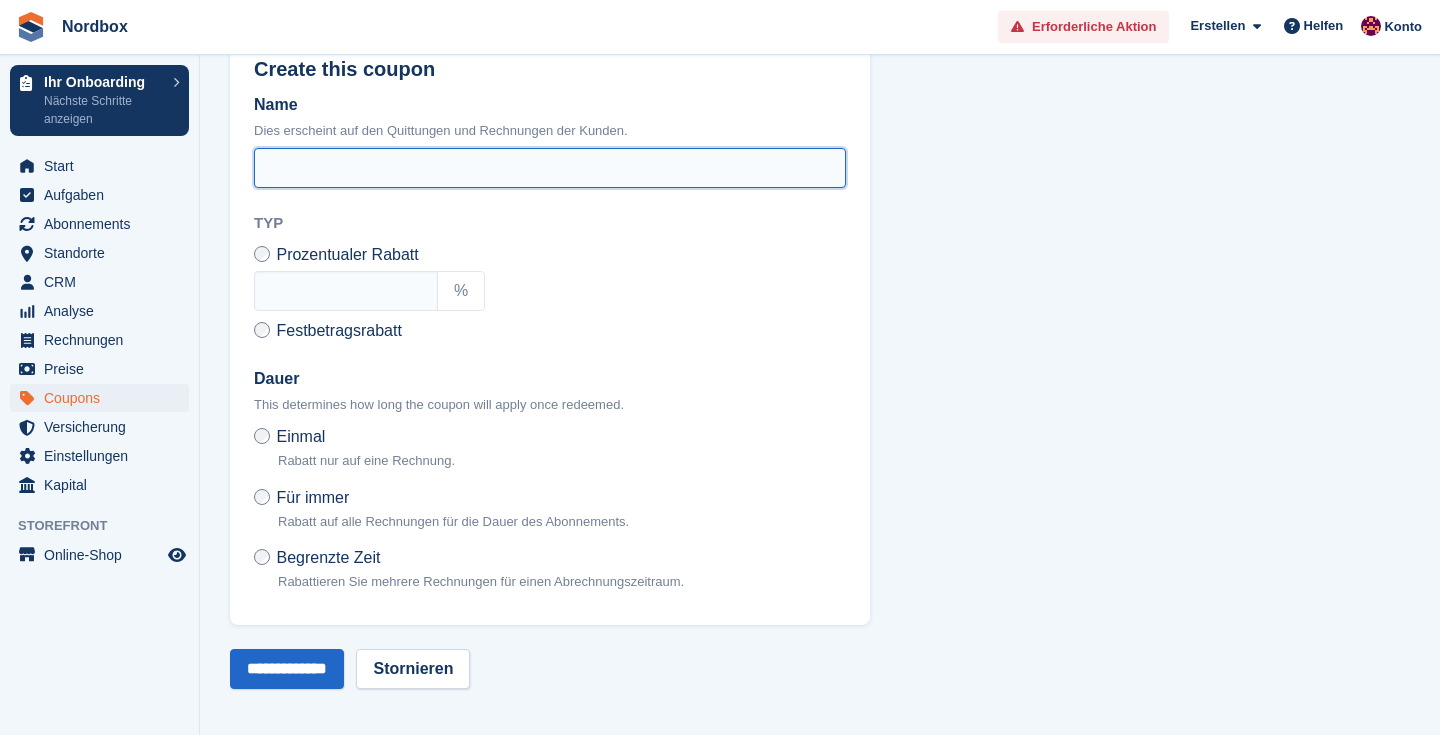 scroll, scrollTop: 351, scrollLeft: 0, axis: vertical 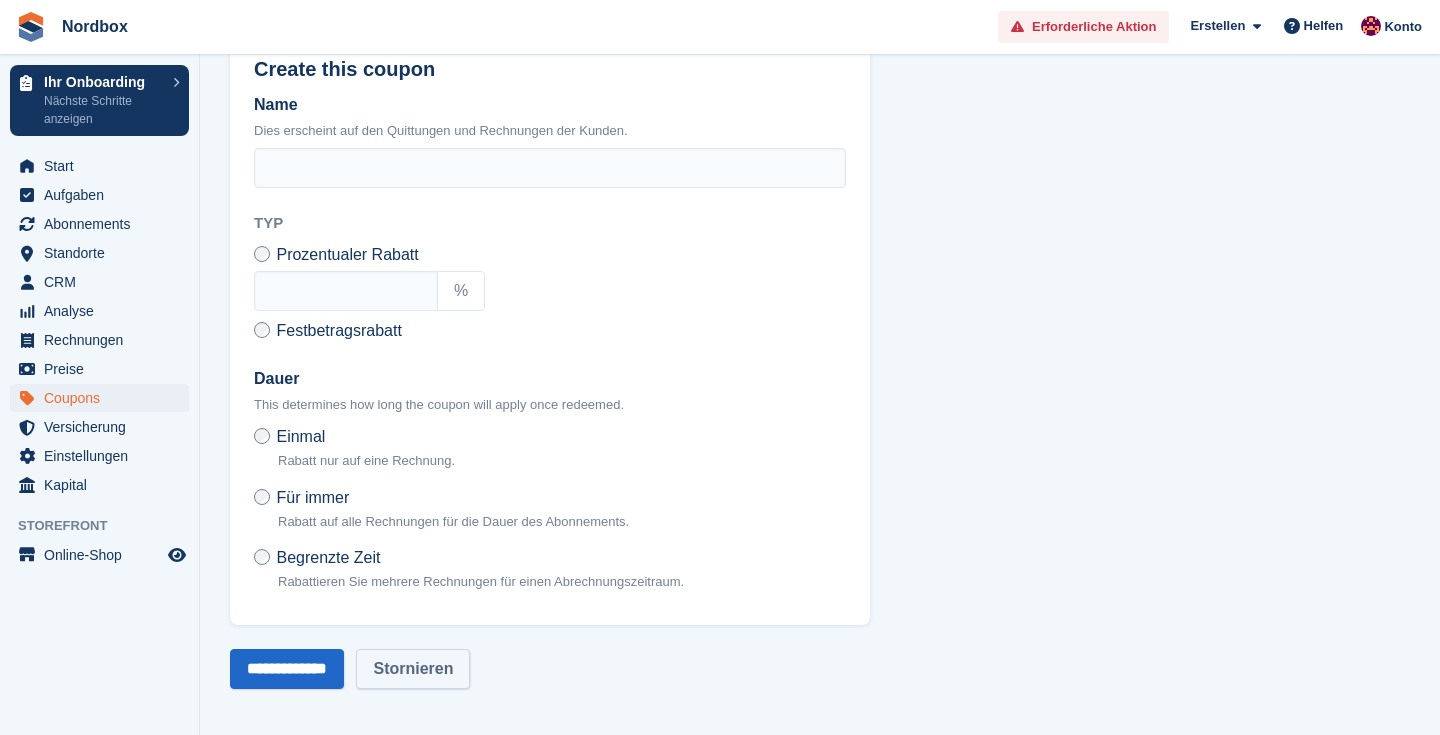 click on "Stornieren" at bounding box center (413, 669) 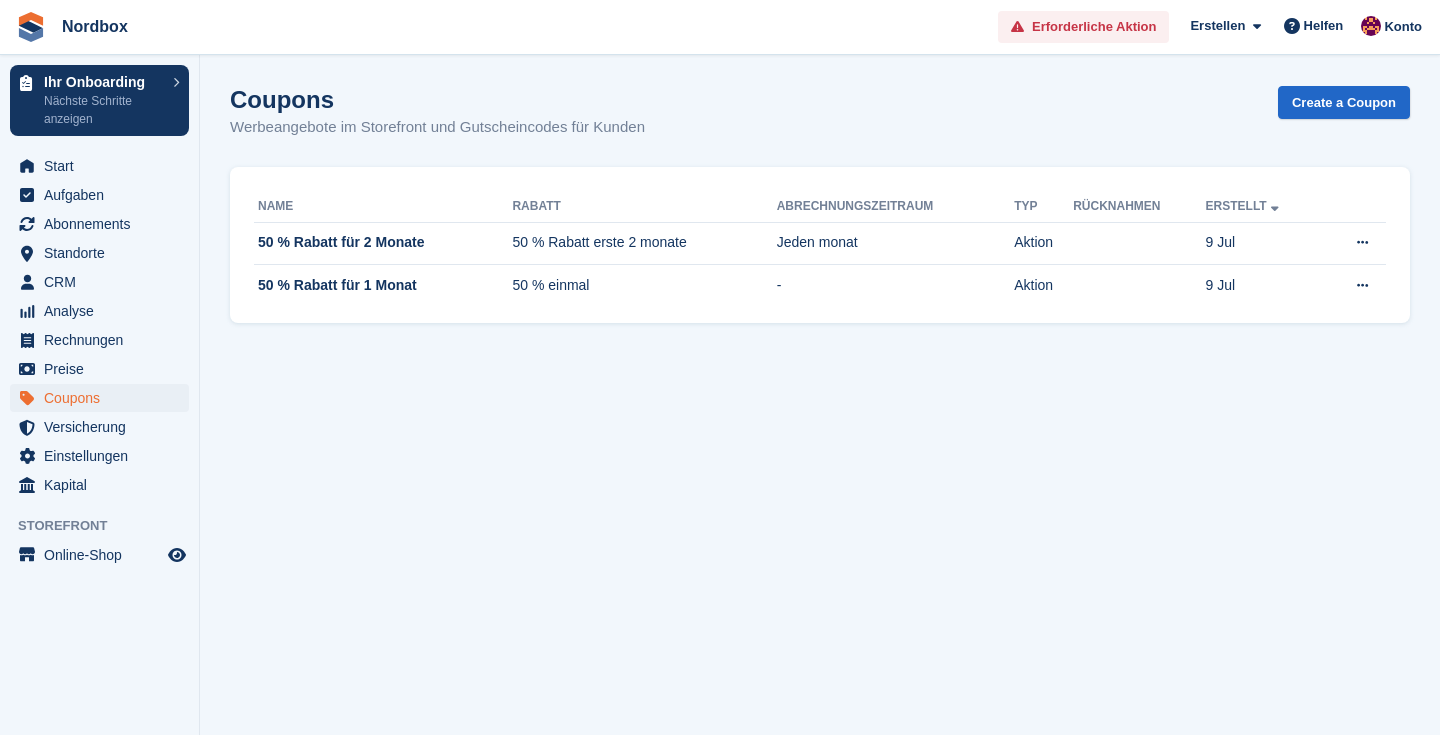 scroll, scrollTop: 0, scrollLeft: 0, axis: both 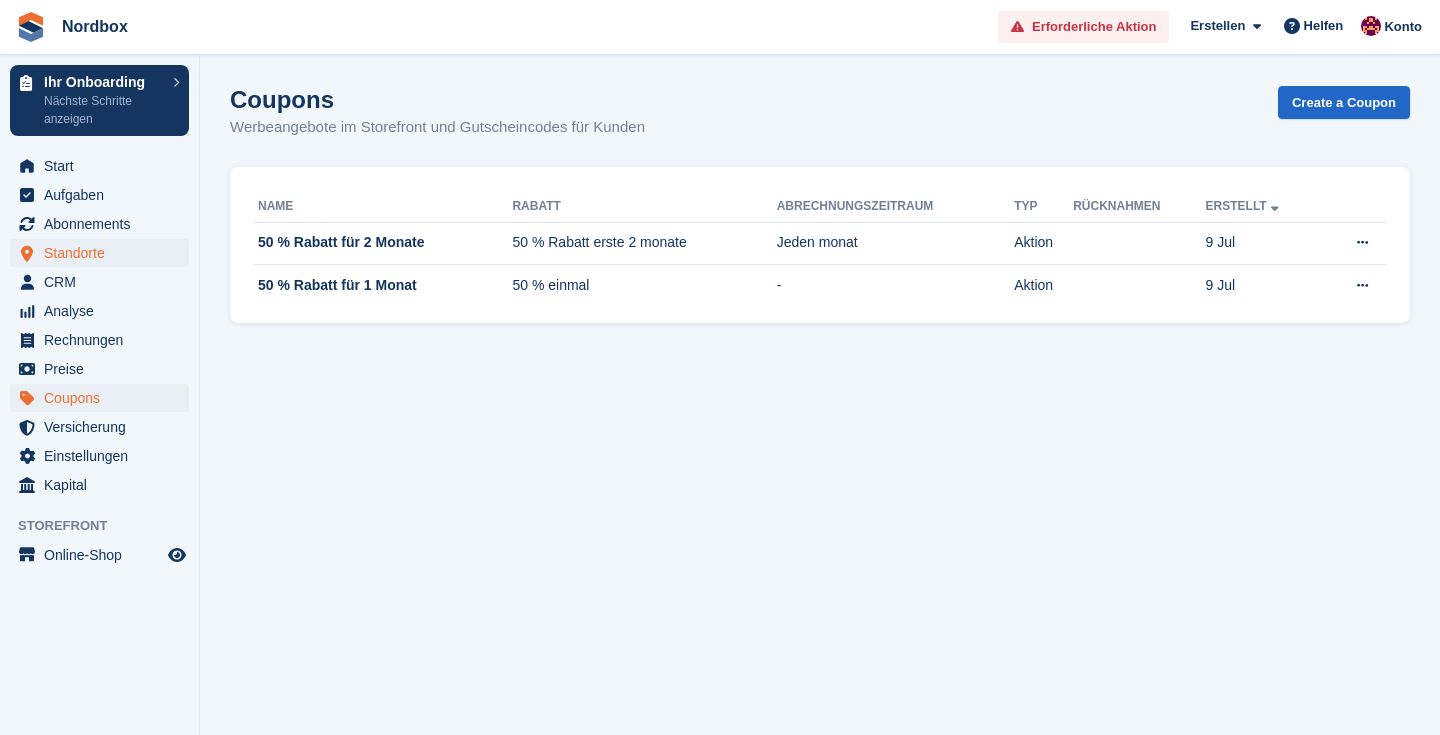 click on "Standorte" at bounding box center [104, 253] 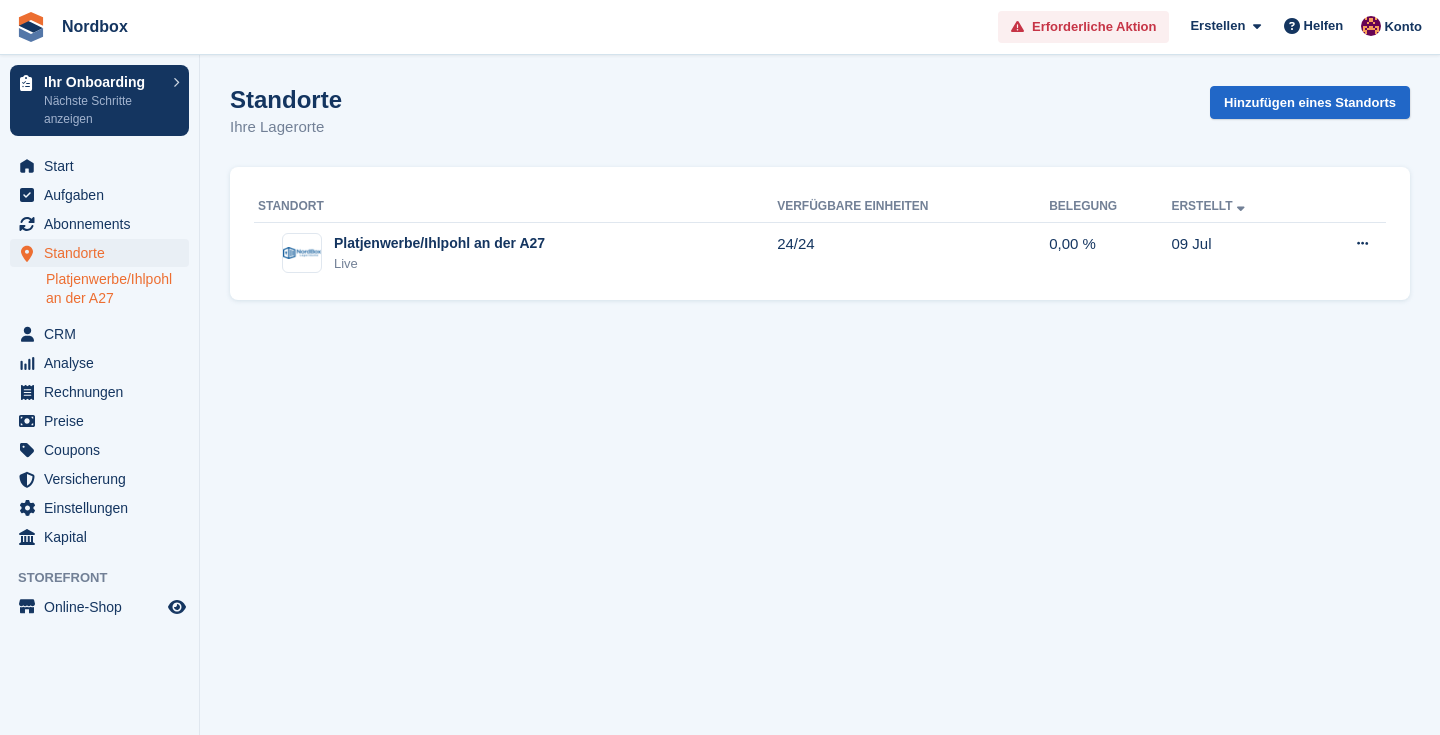 click on "Platjenwerbe/Ihlpohl an der A27" at bounding box center [117, 289] 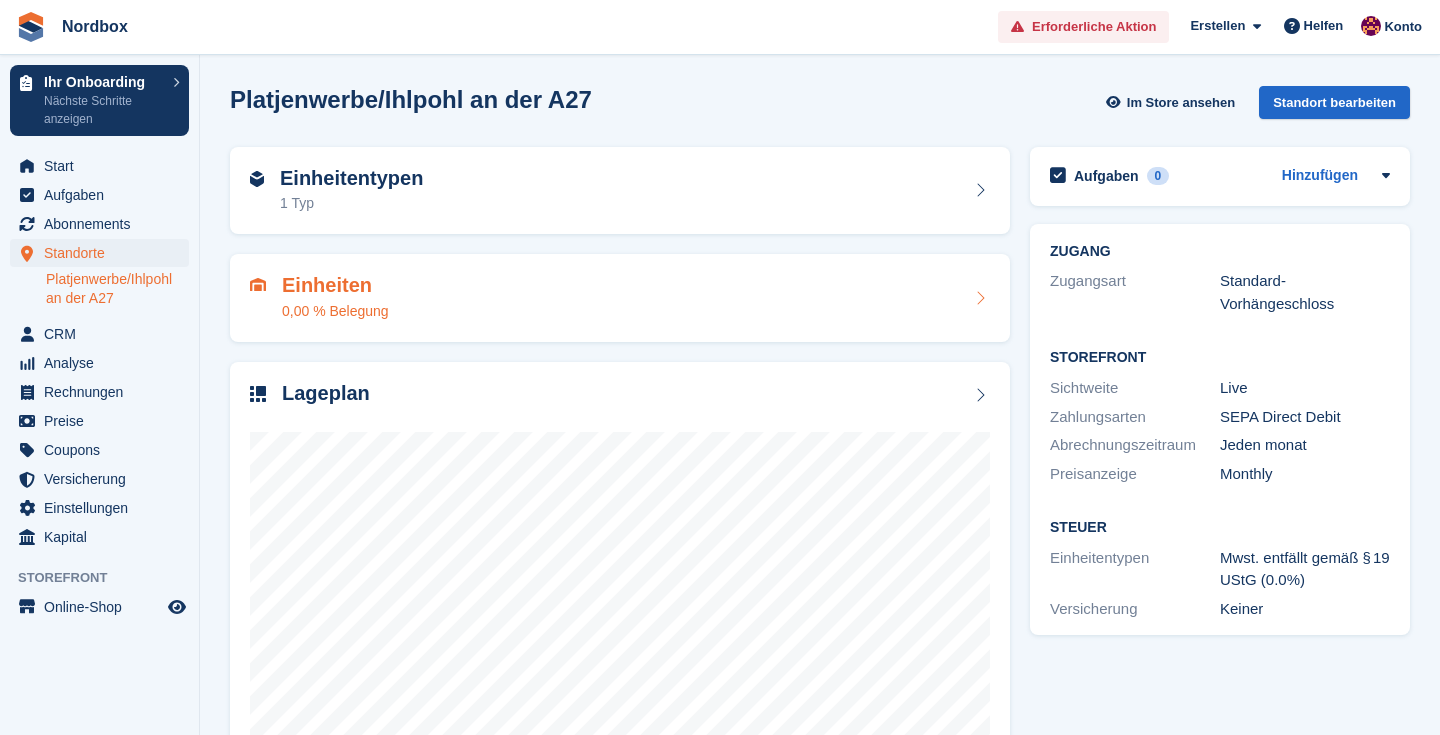 scroll, scrollTop: 0, scrollLeft: 0, axis: both 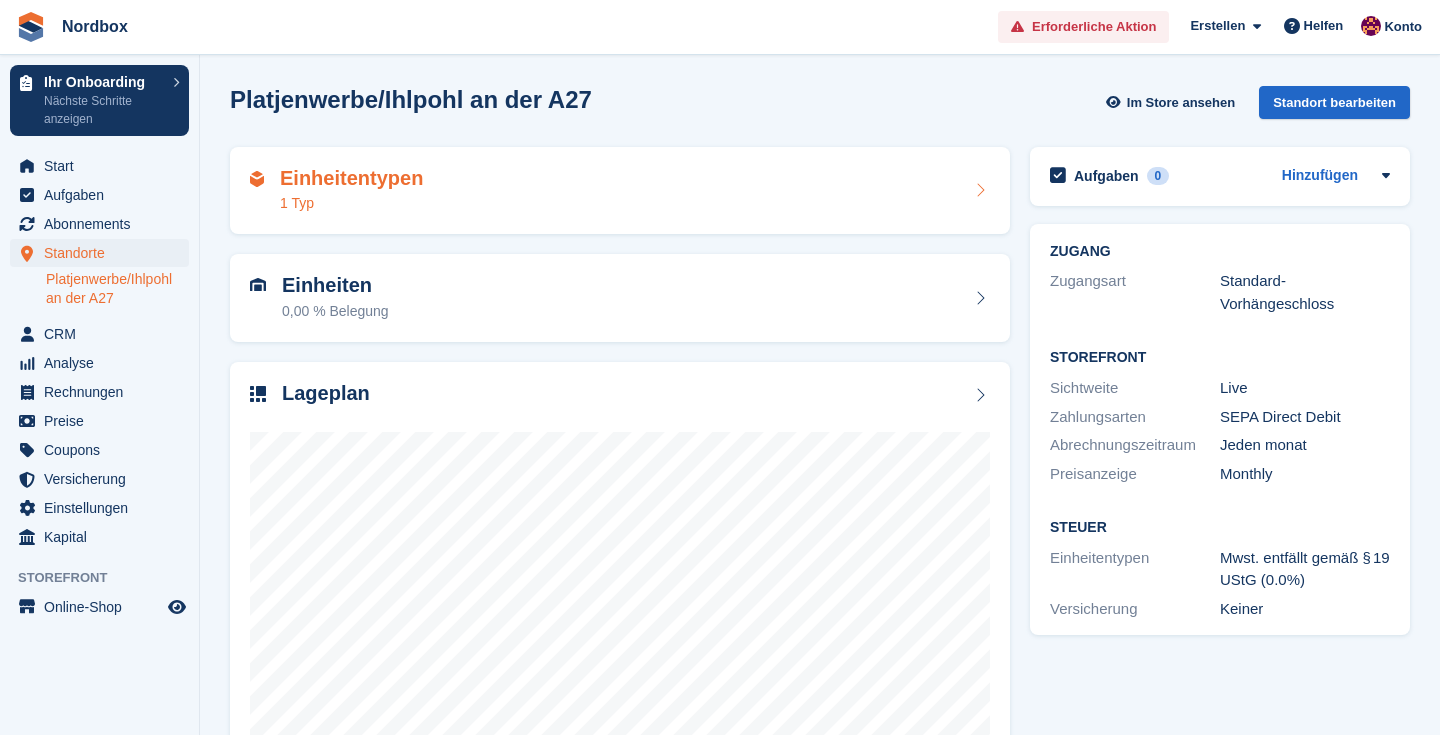 click on "Einheitentypen
1 Typ" at bounding box center [620, 191] 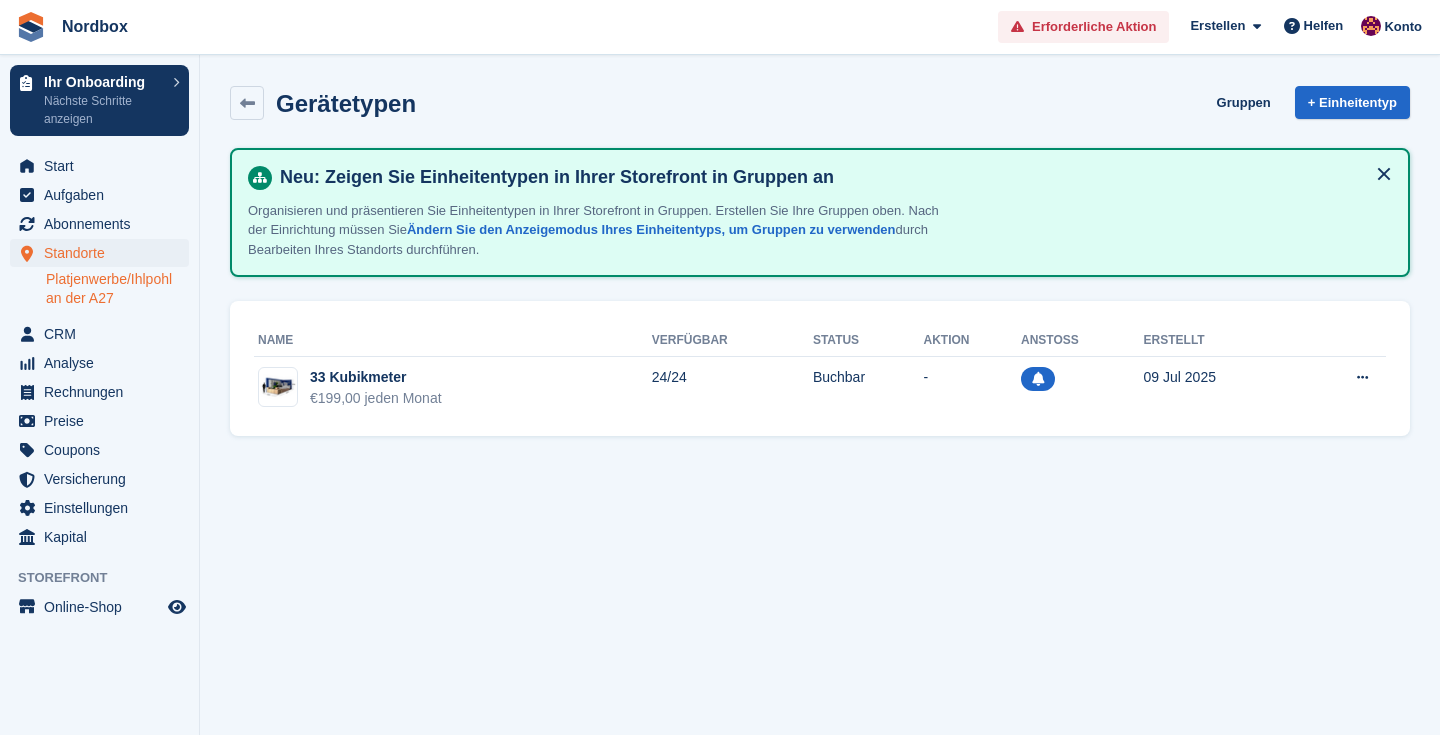 scroll, scrollTop: 0, scrollLeft: 0, axis: both 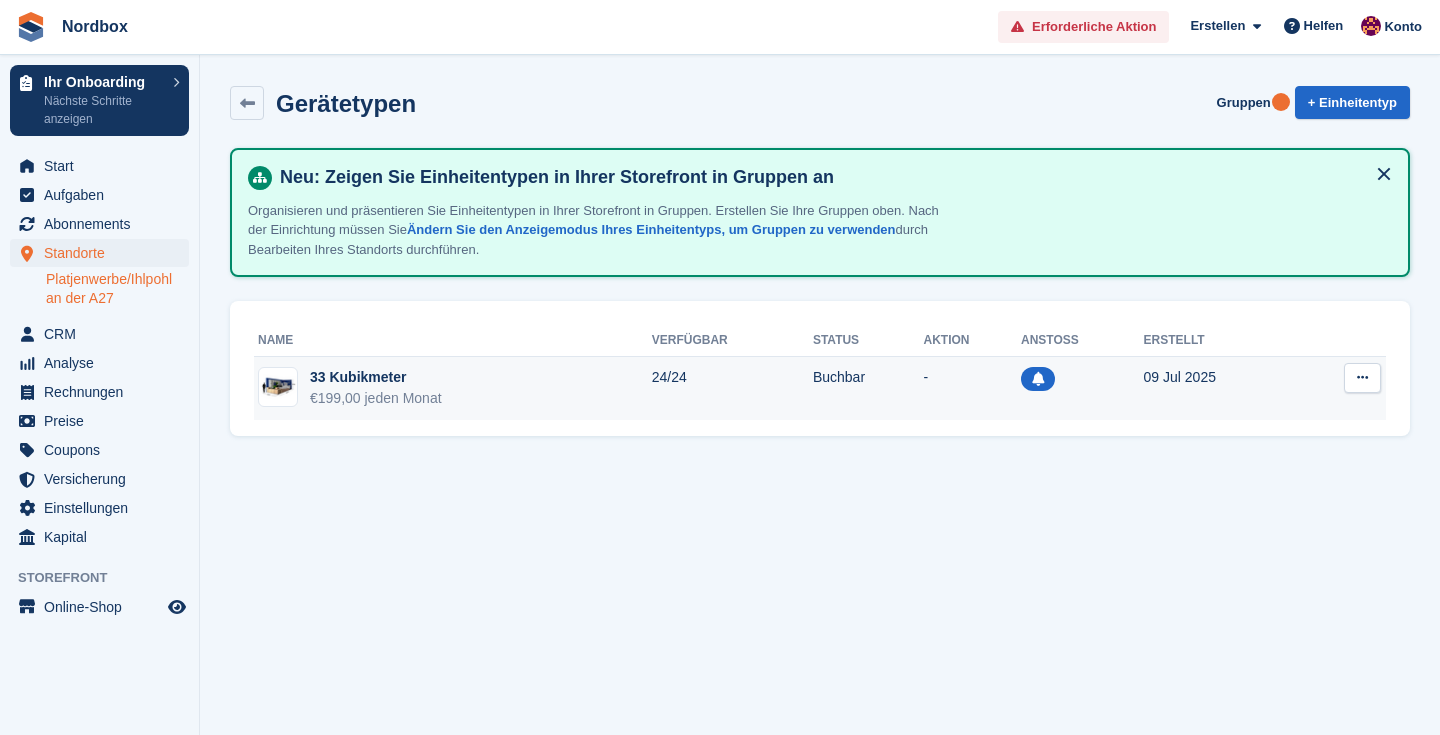 click at bounding box center (1038, 379) 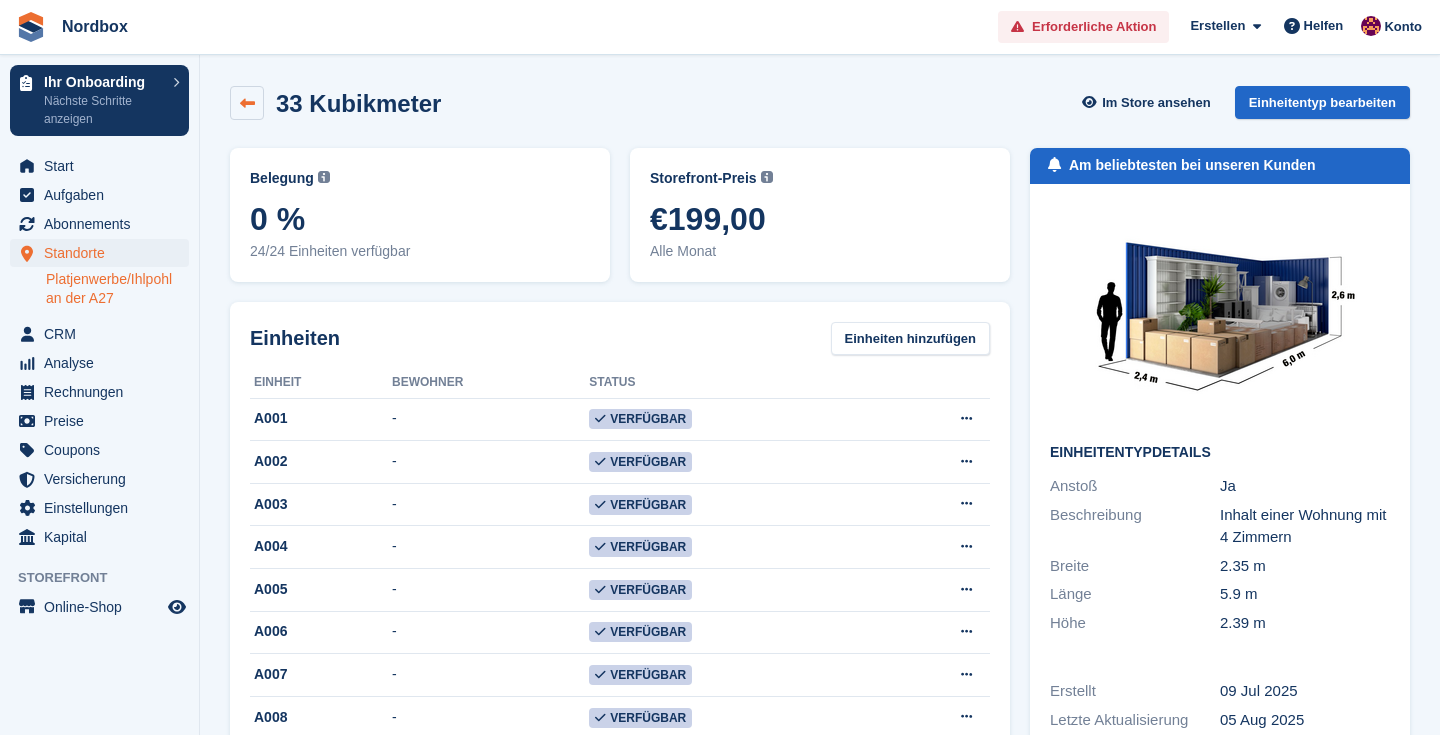 scroll, scrollTop: 0, scrollLeft: 0, axis: both 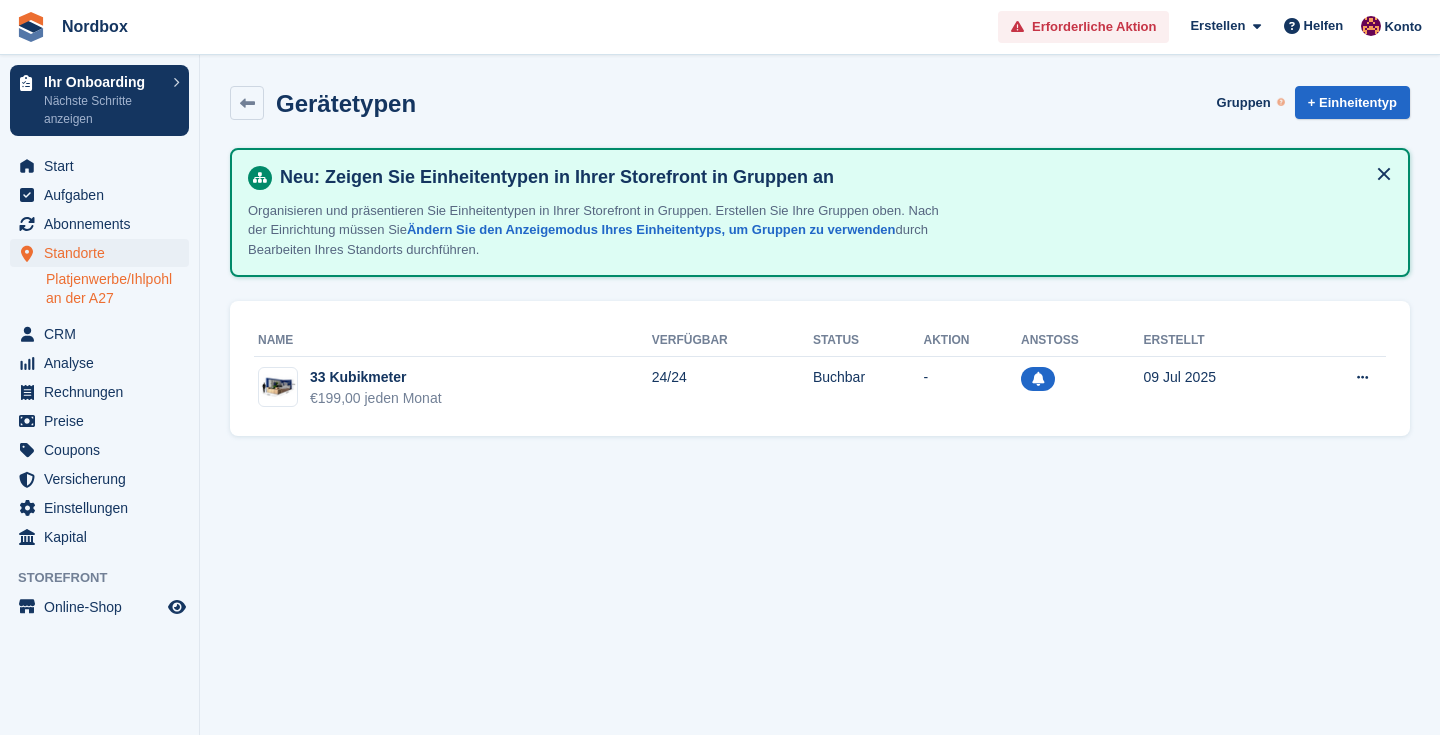 click on "Platjenwerbe/Ihlpohl an der A27" at bounding box center [117, 289] 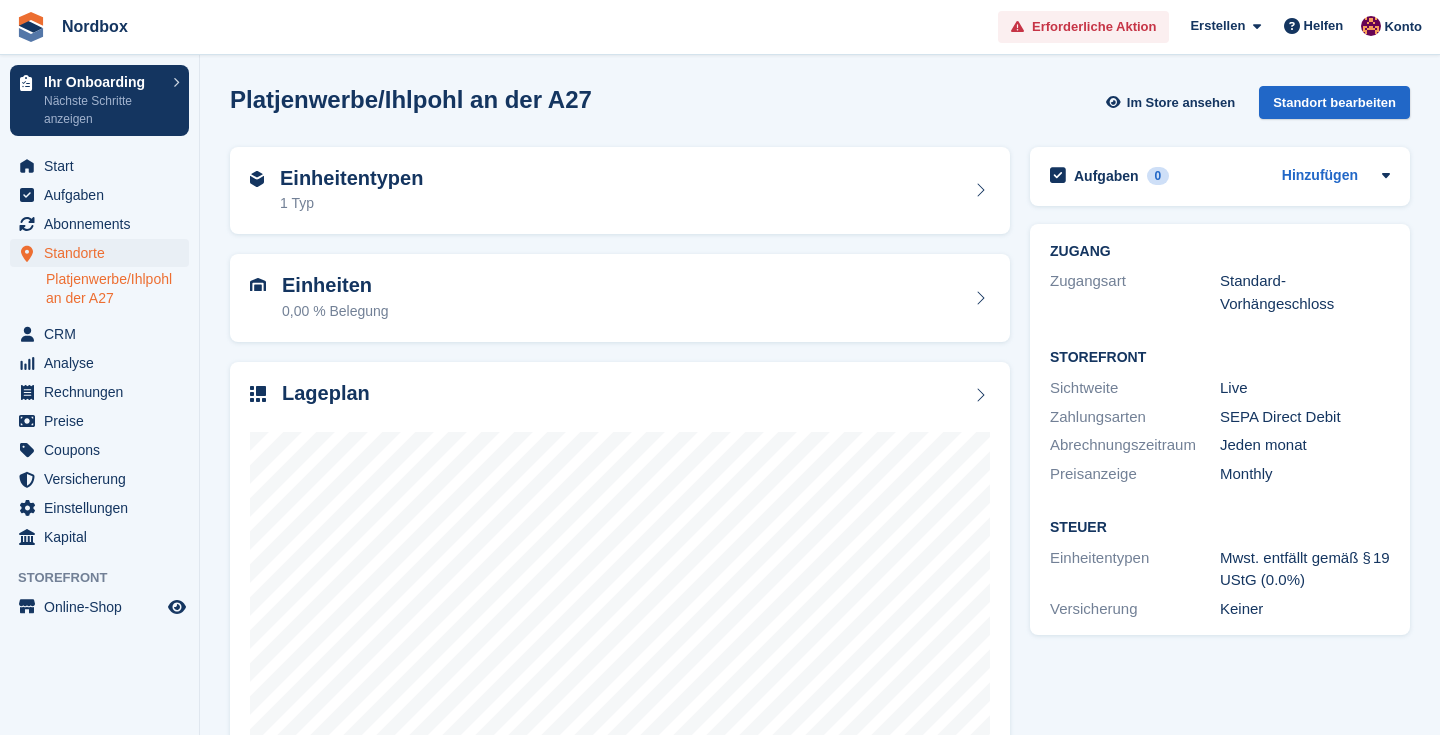 scroll, scrollTop: 0, scrollLeft: 0, axis: both 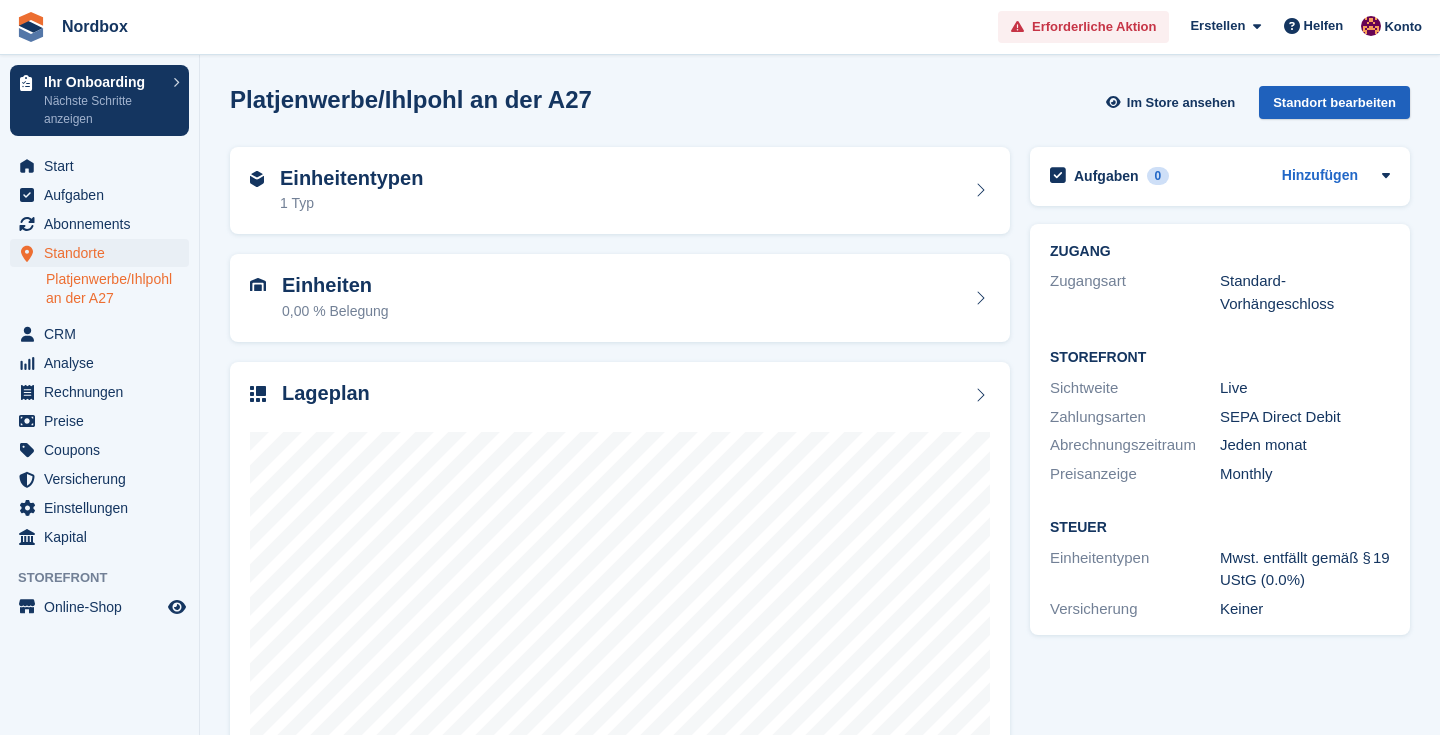 click on "Standort bearbeiten" at bounding box center (1334, 102) 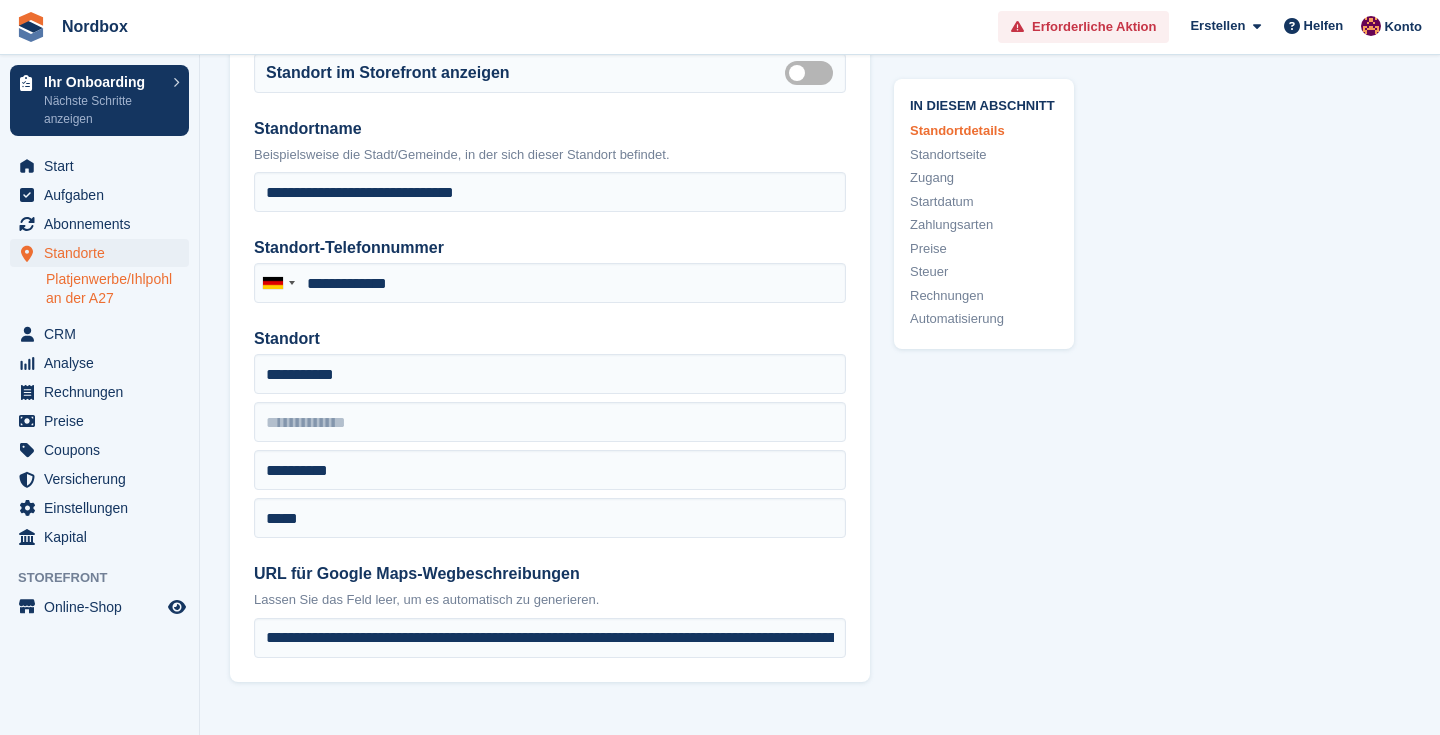 scroll, scrollTop: 146, scrollLeft: 0, axis: vertical 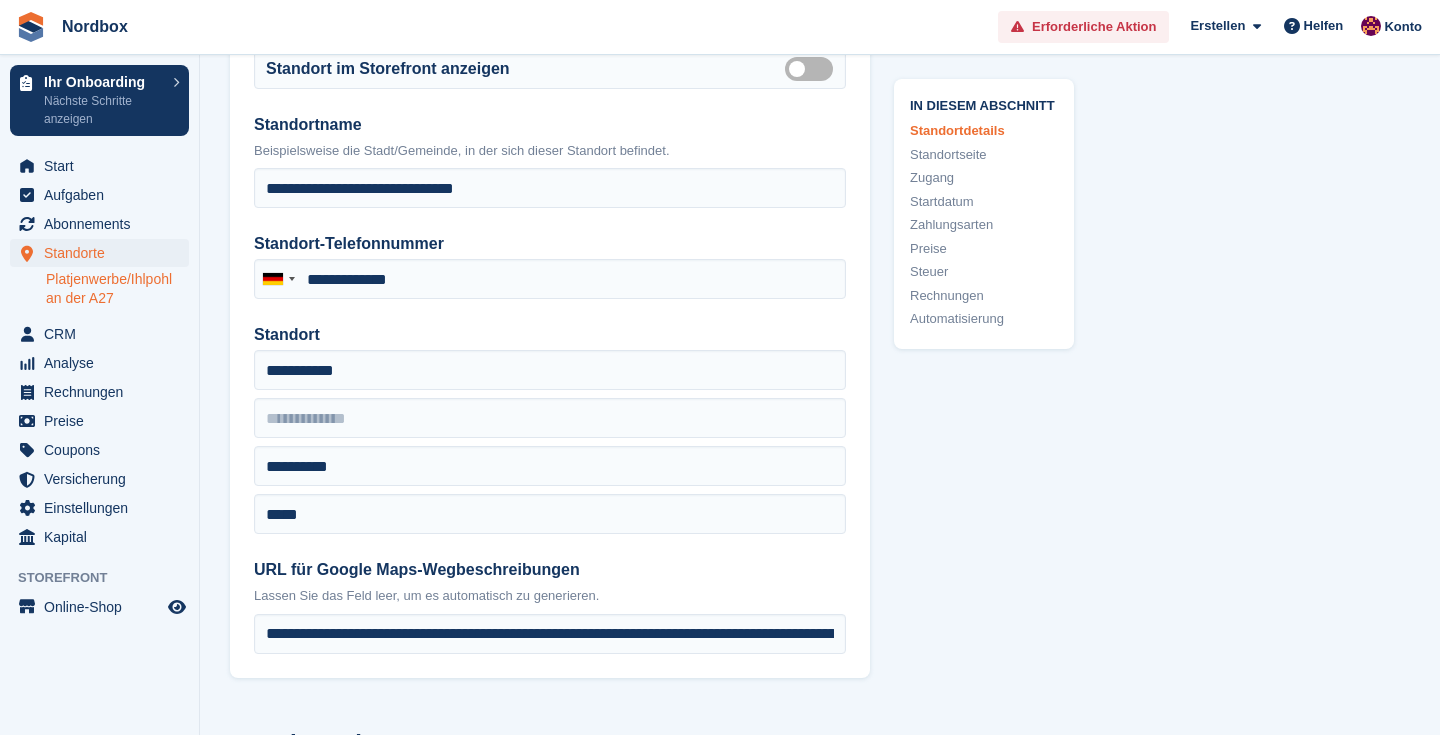 click on "**********" at bounding box center (550, 349) 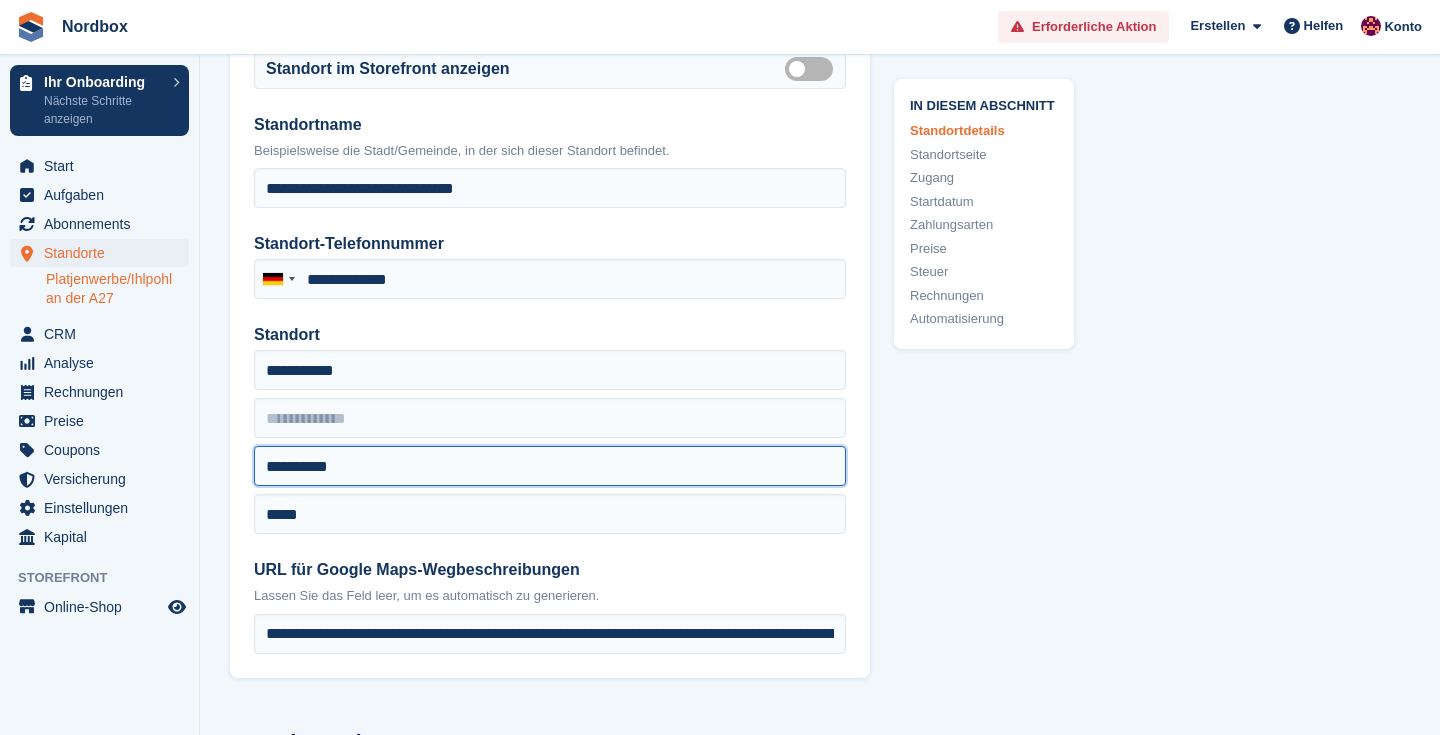 click on "**********" at bounding box center (550, 466) 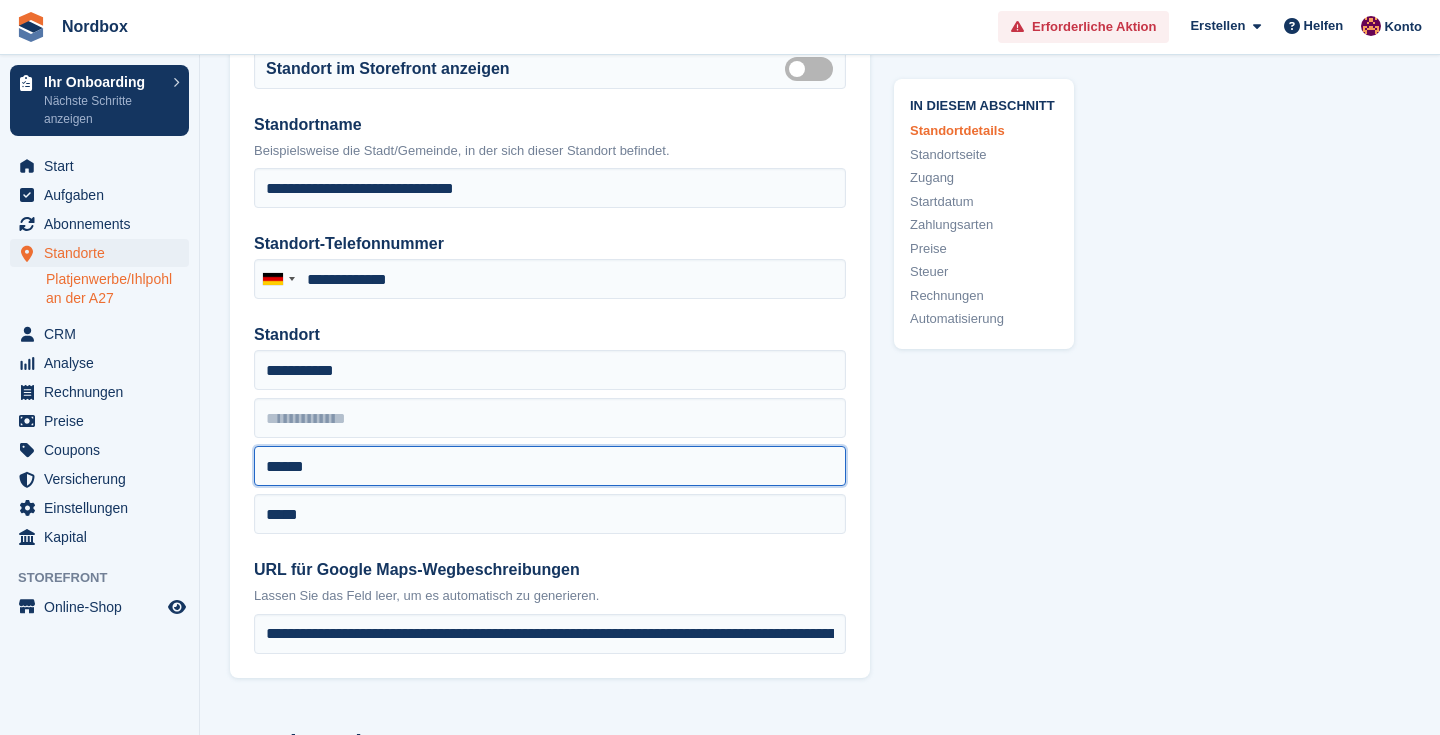 type on "******" 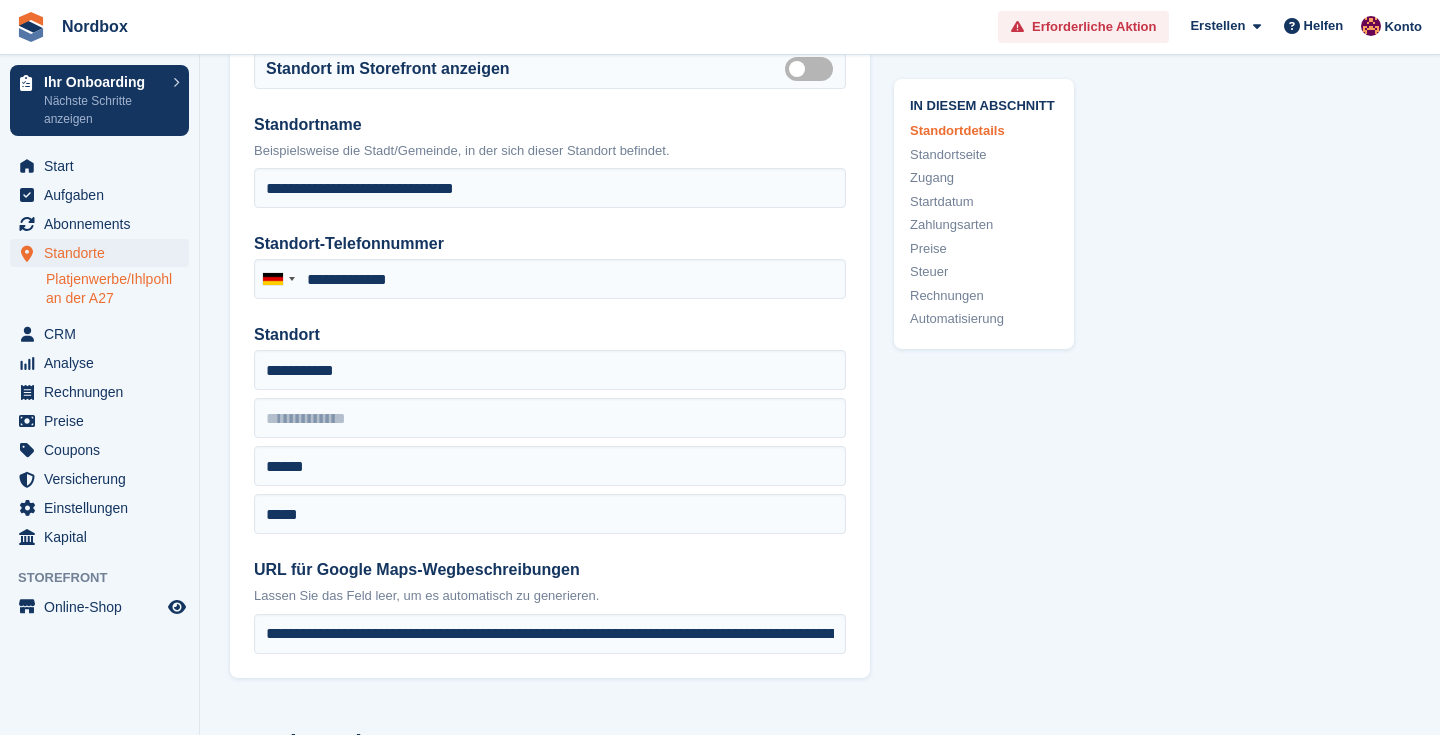 click on "URL für Google Maps-Wegbeschreibungen" at bounding box center [550, 570] 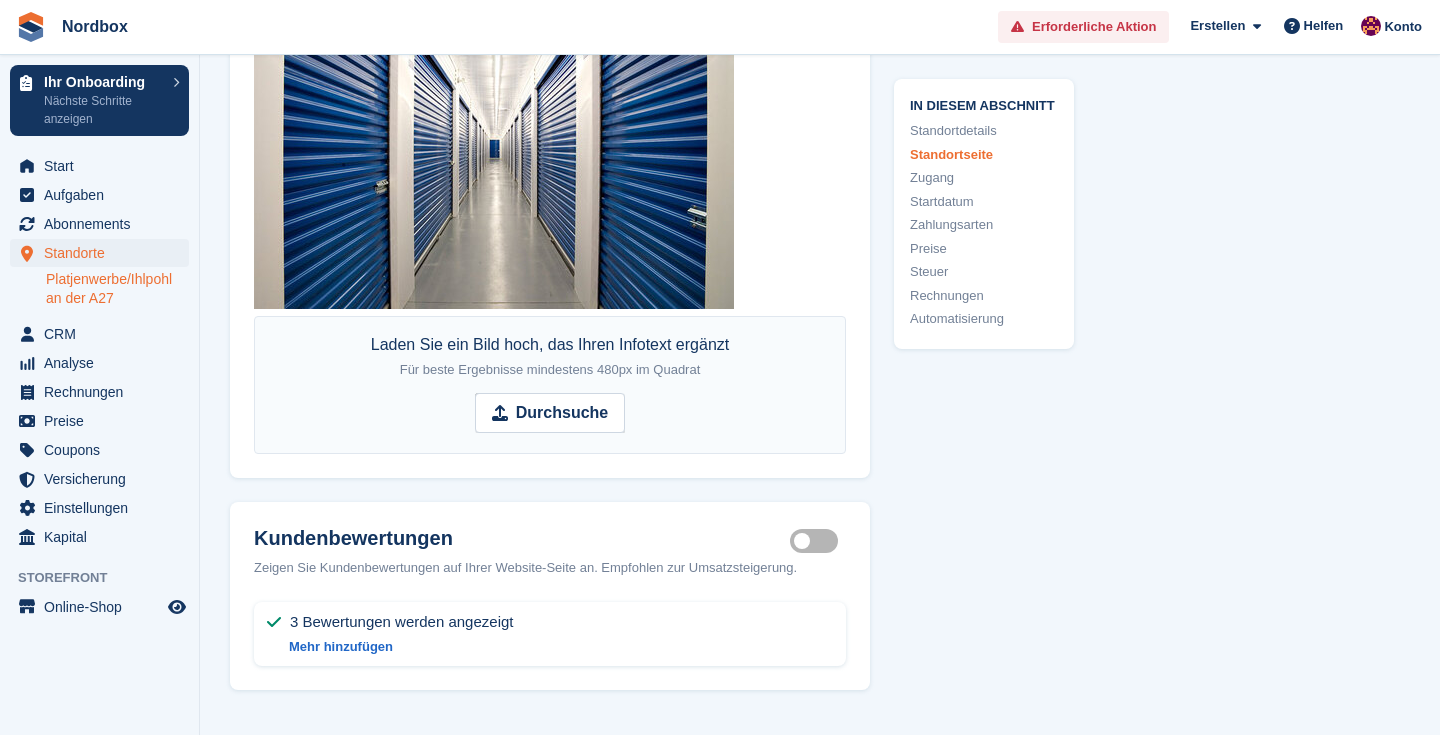scroll, scrollTop: 3501, scrollLeft: 0, axis: vertical 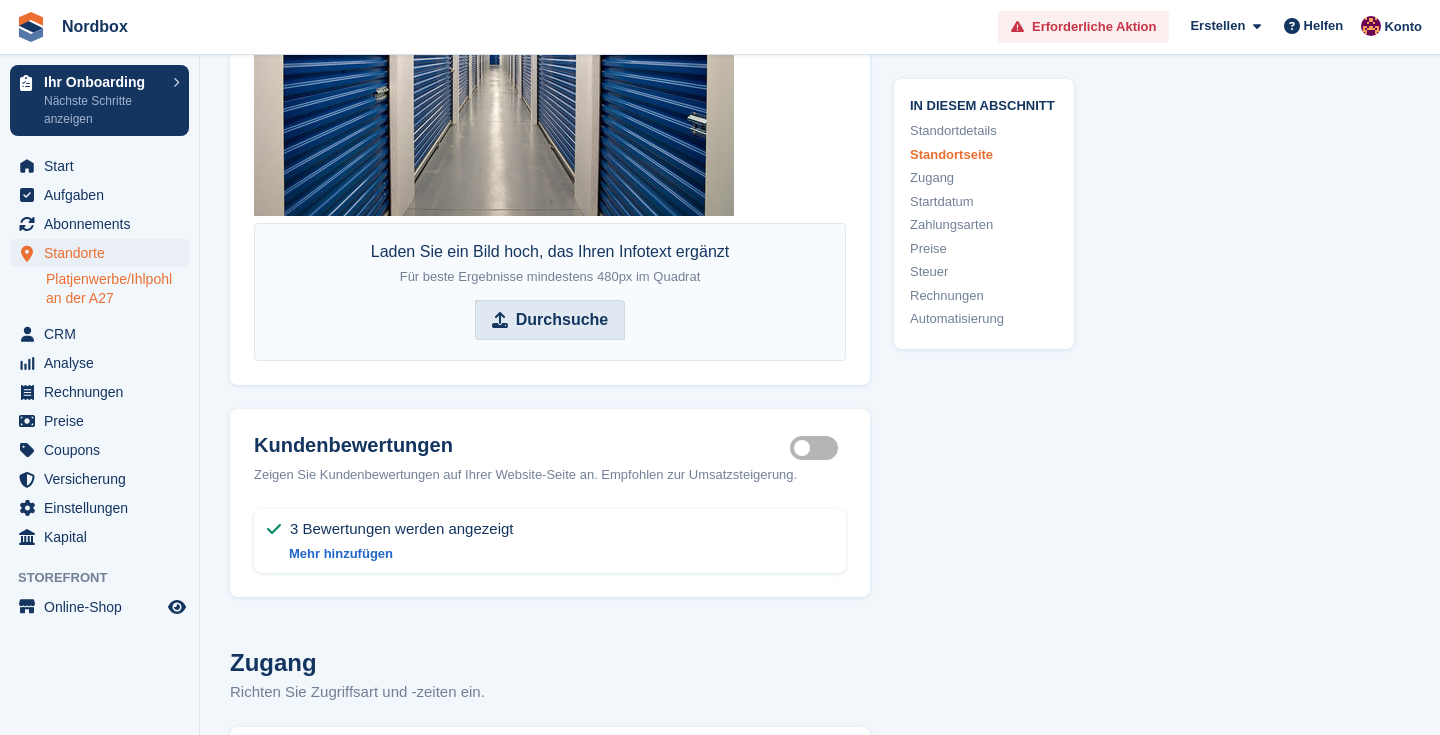 click on "Durchsuche" at bounding box center [562, 320] 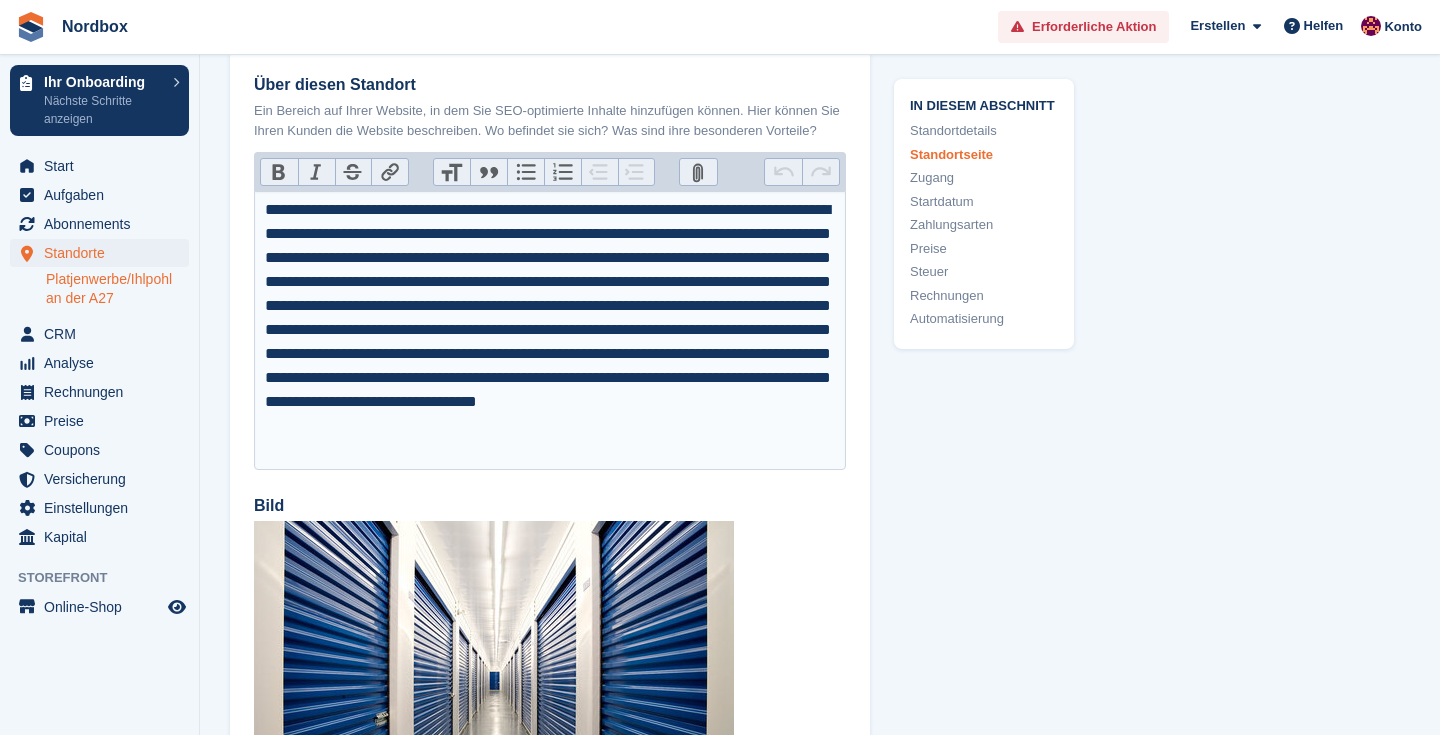 scroll, scrollTop: 2800, scrollLeft: 0, axis: vertical 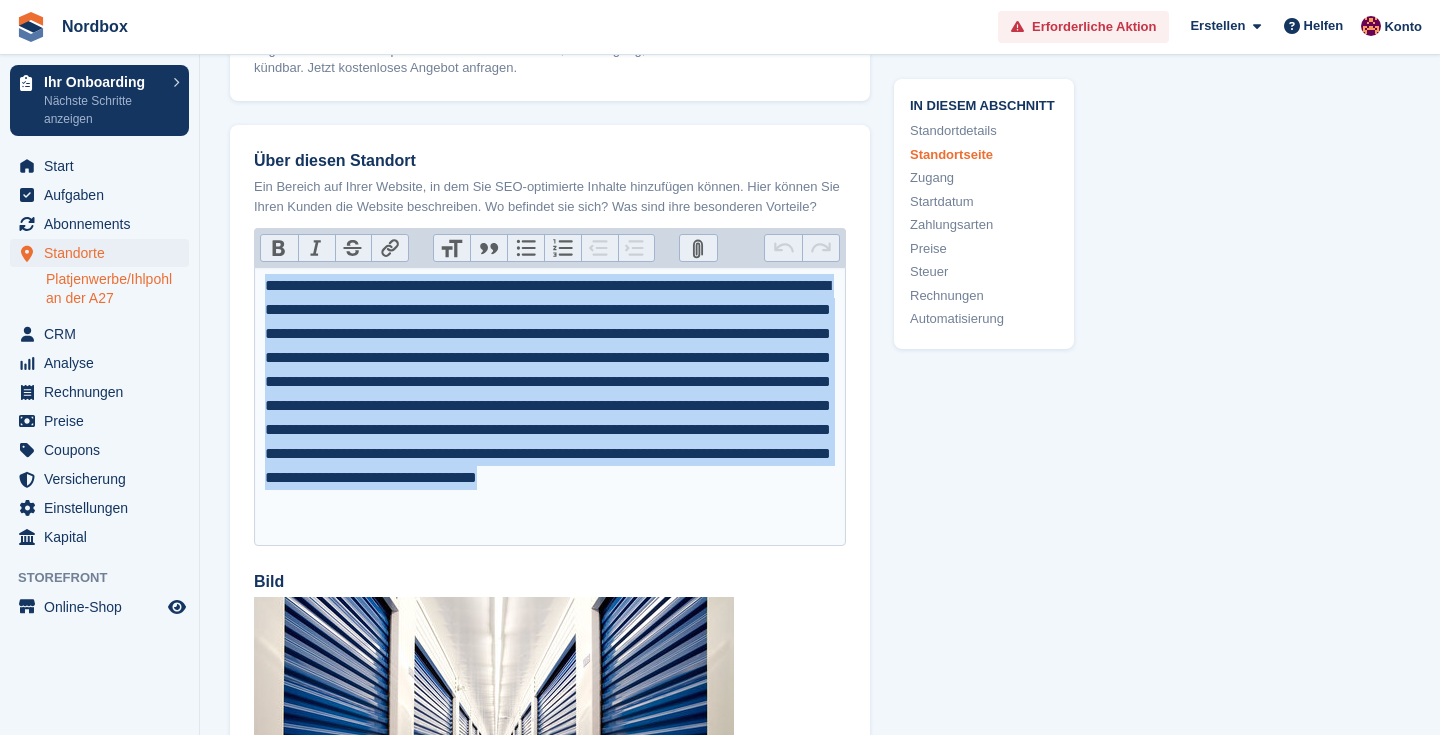 drag, startPoint x: 508, startPoint y: 581, endPoint x: 223, endPoint y: 293, distance: 405.17773 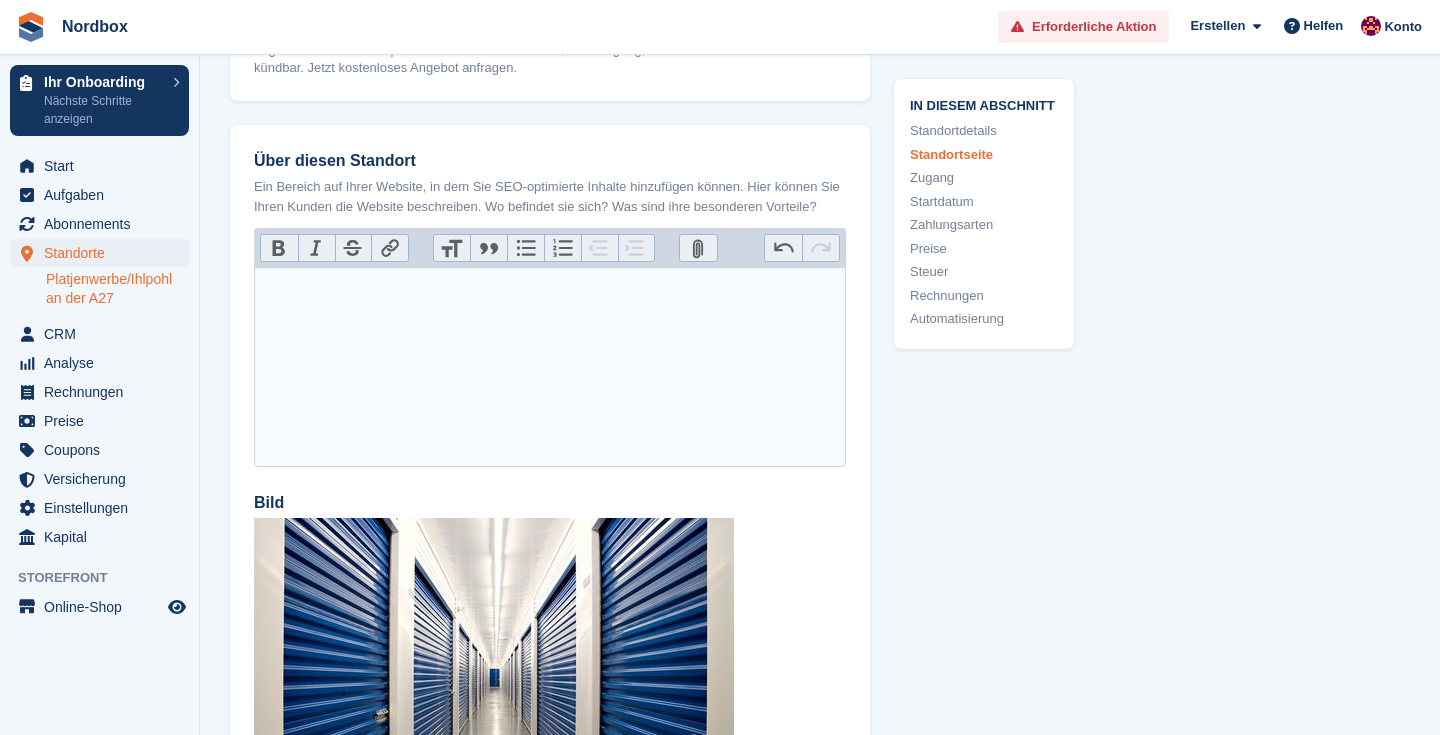 type 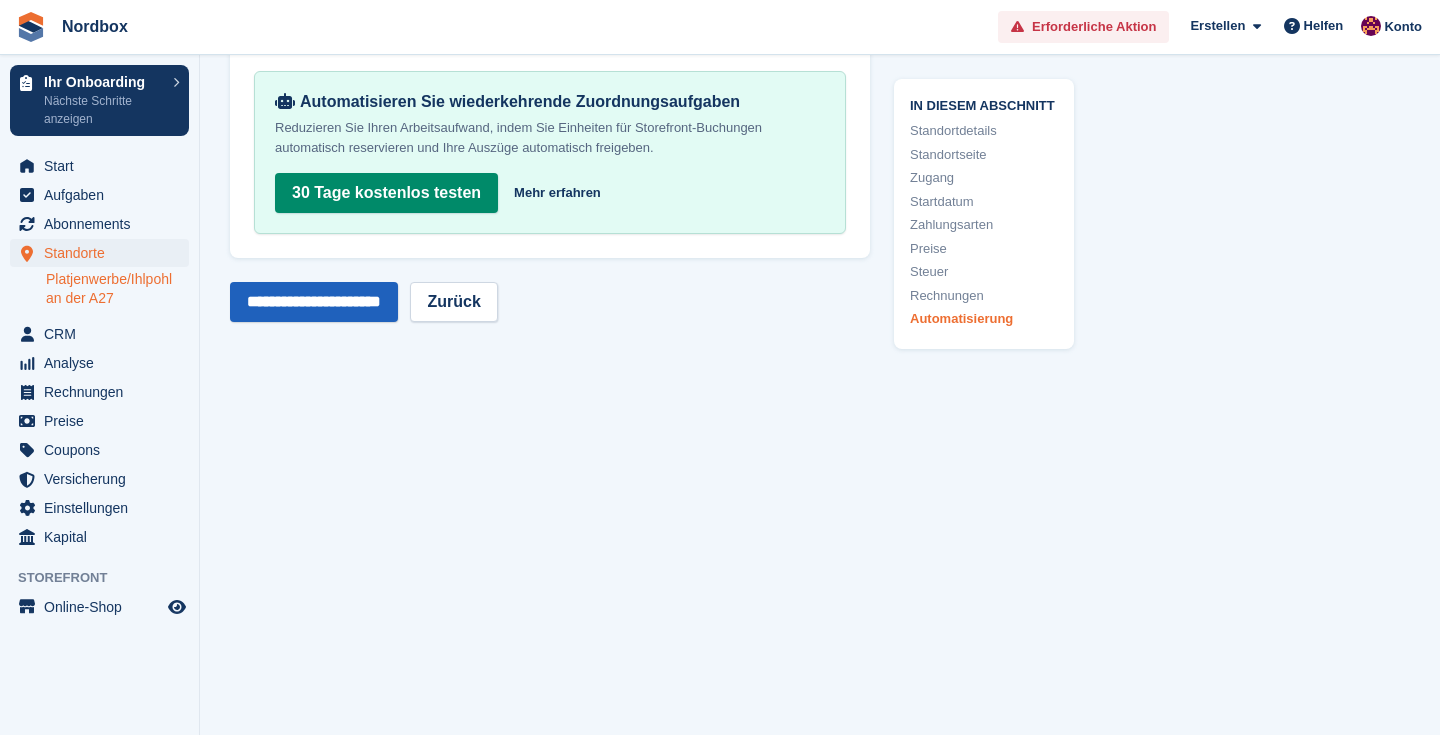 click on "**********" at bounding box center (314, 302) 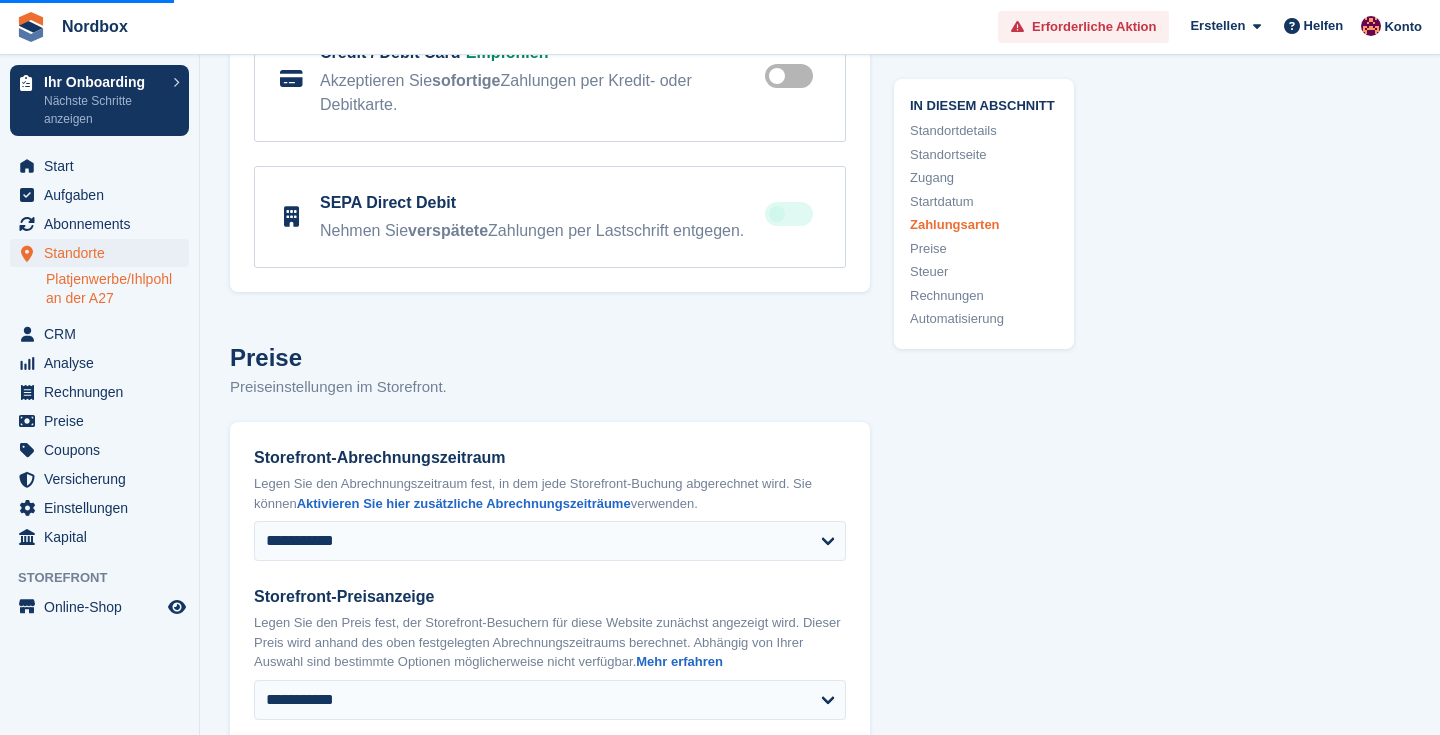 scroll, scrollTop: 6189, scrollLeft: 0, axis: vertical 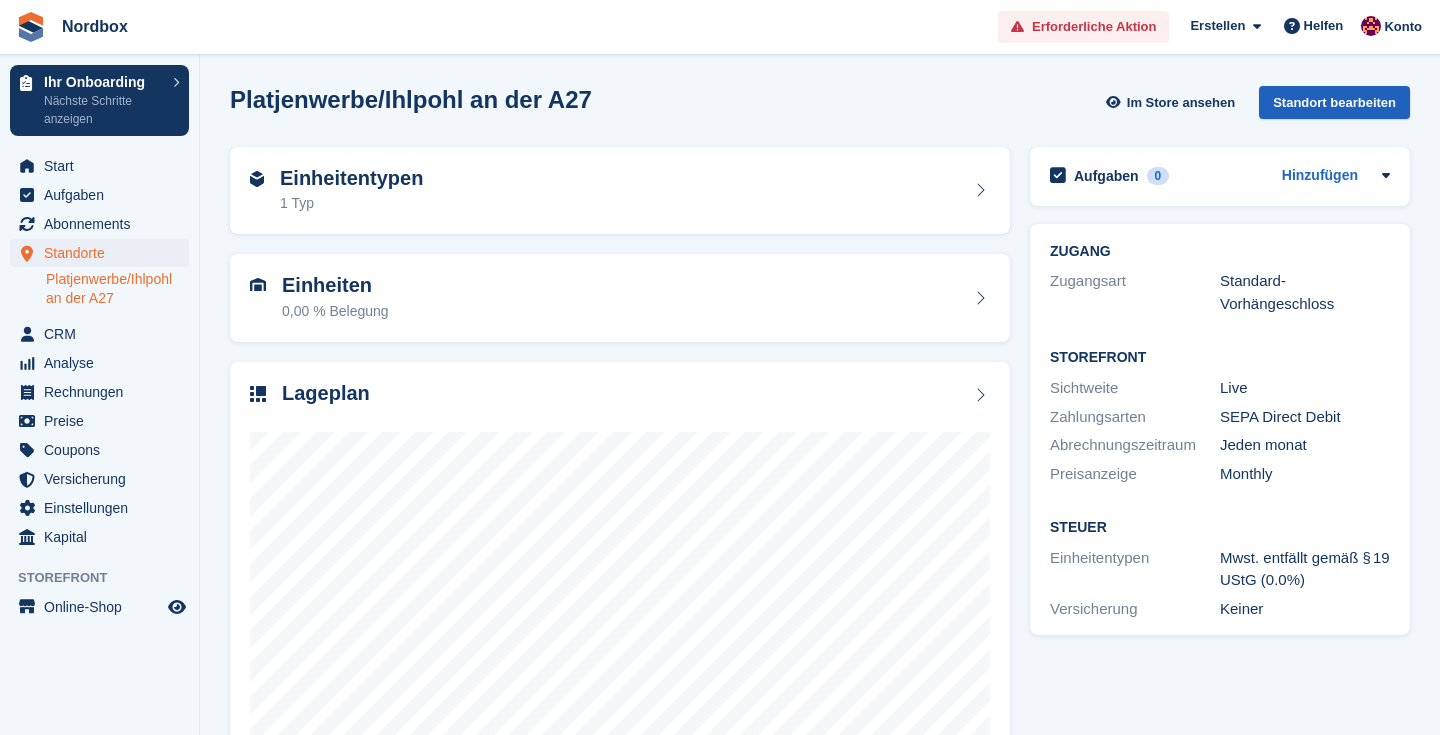 click on "Standort bearbeiten" at bounding box center (1334, 102) 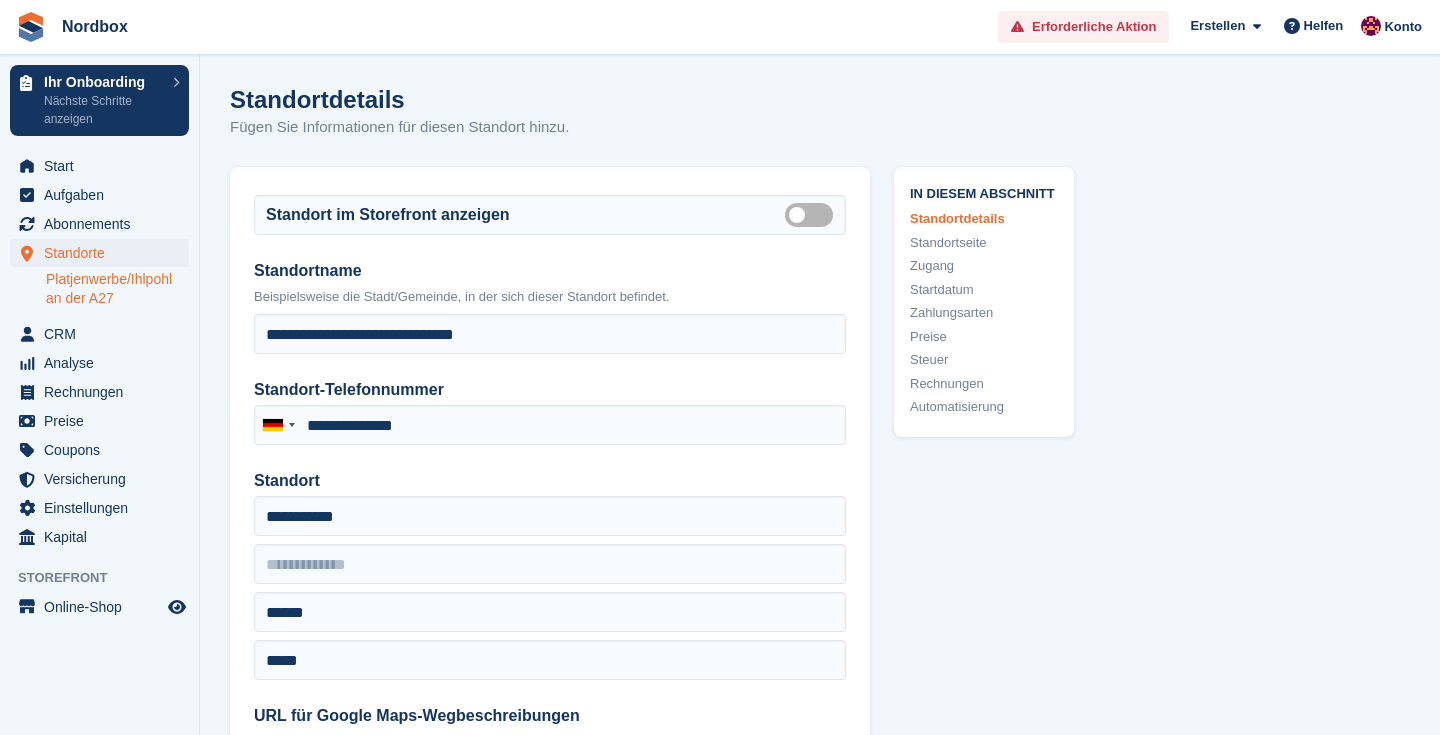 scroll, scrollTop: 0, scrollLeft: 0, axis: both 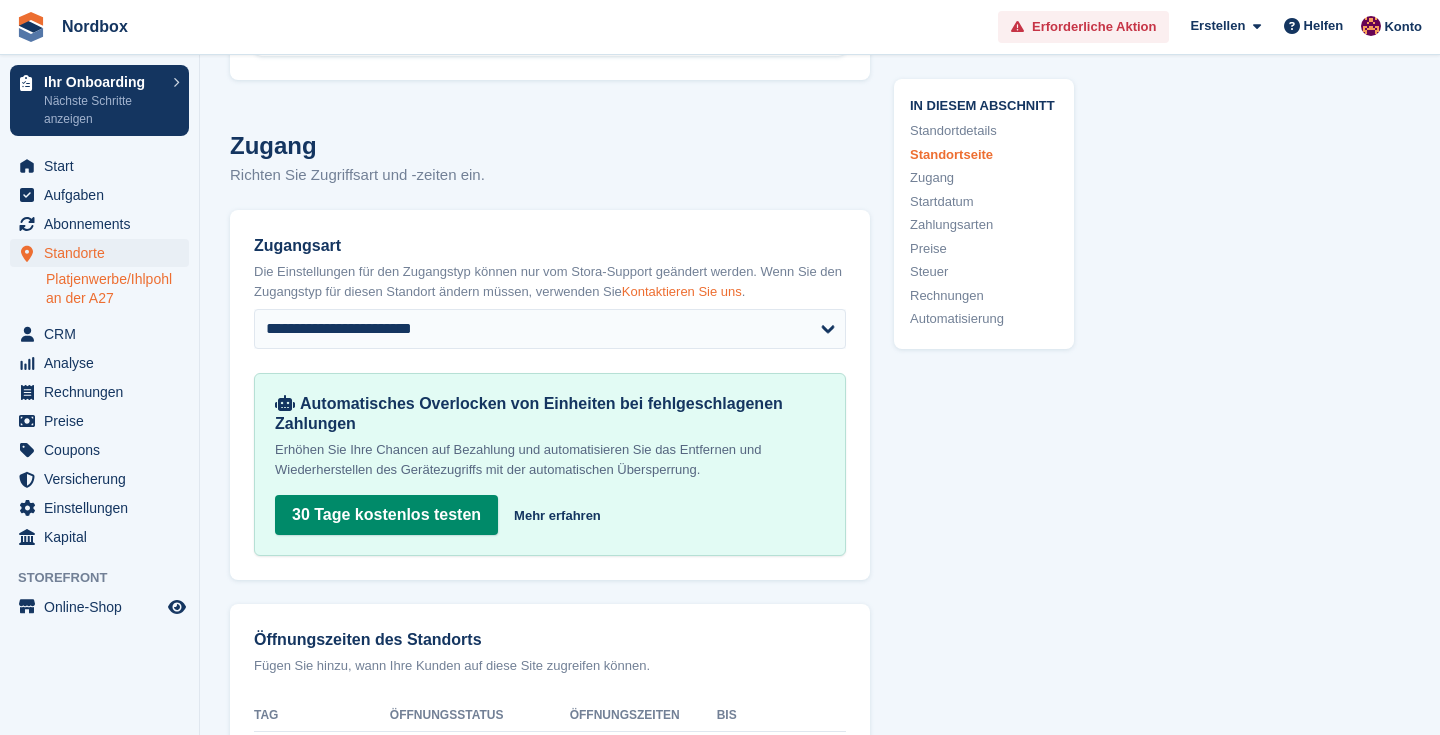 click on "Kontaktieren Sie uns" at bounding box center (682, 291) 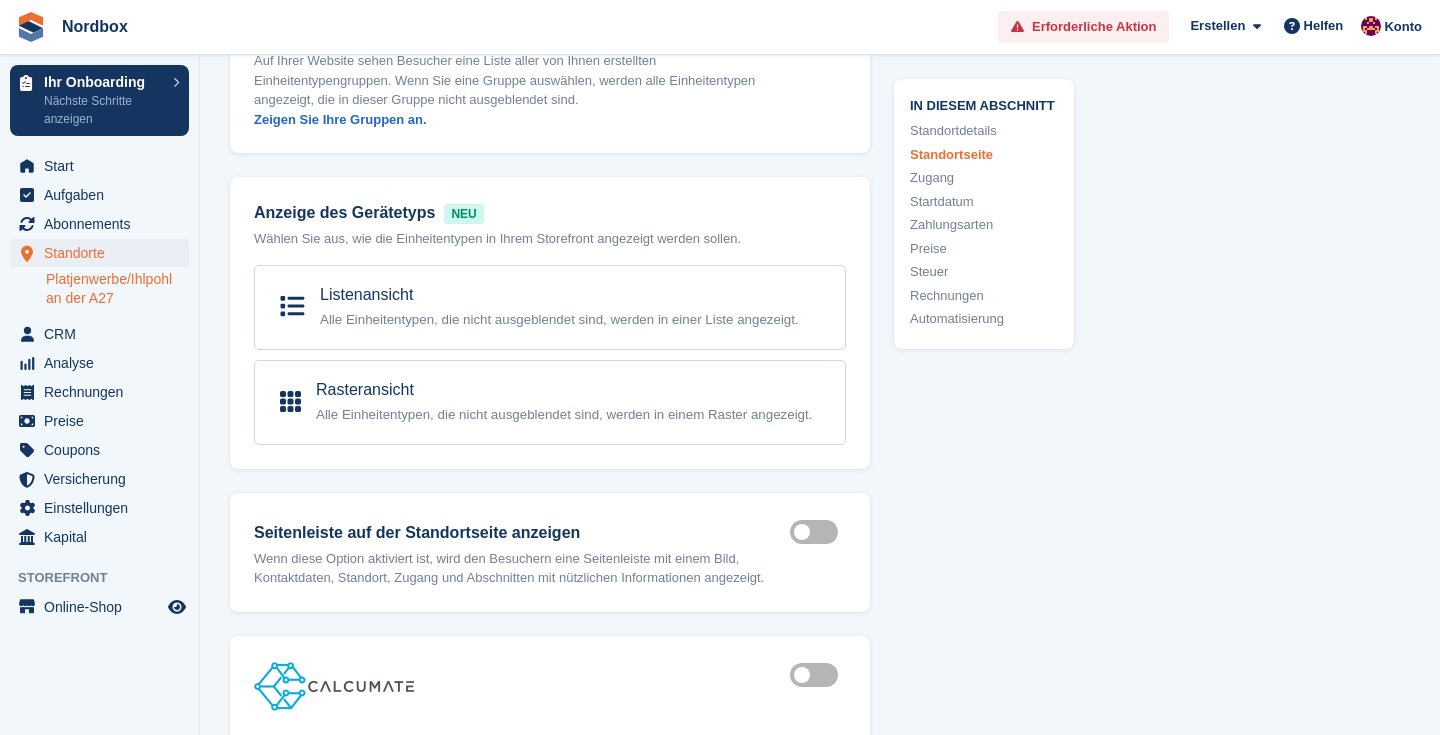 scroll, scrollTop: 1706, scrollLeft: 1, axis: both 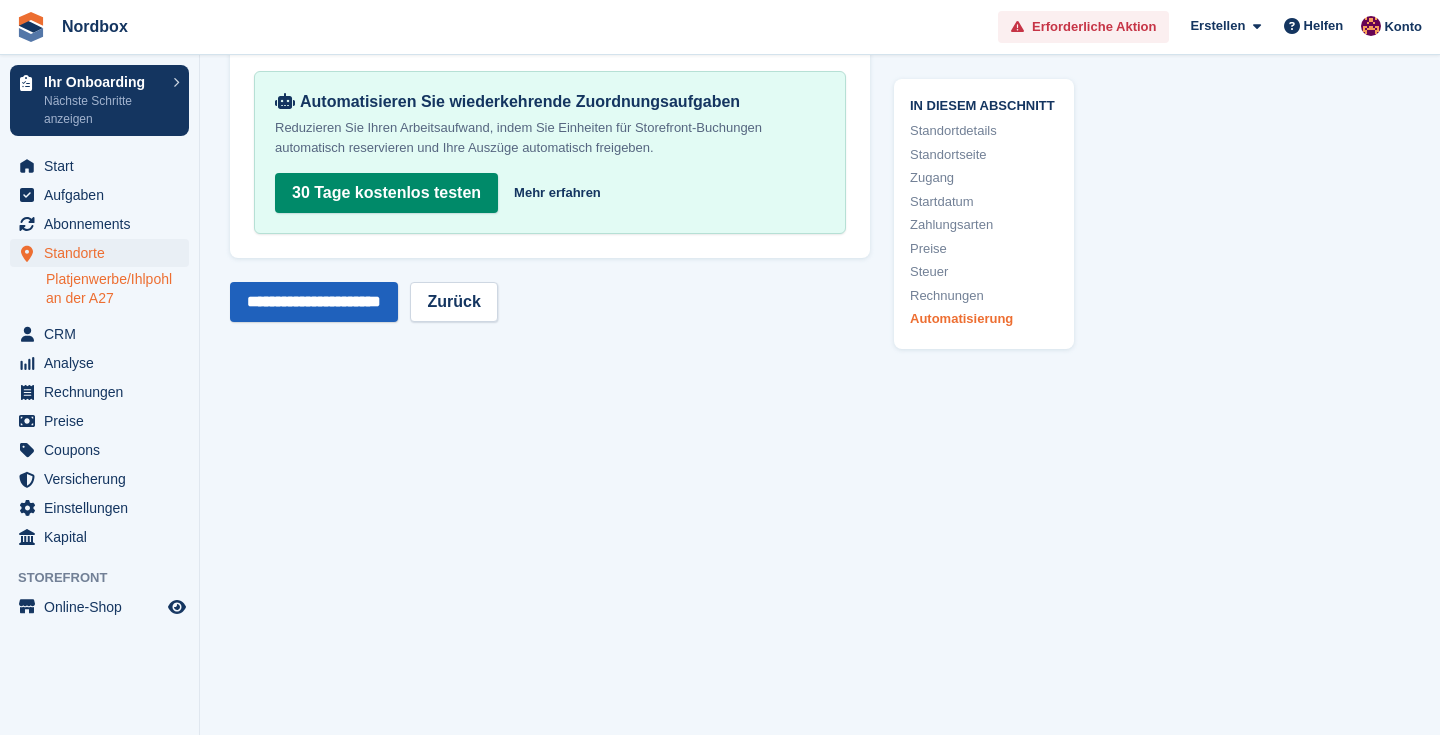 click on "**********" at bounding box center [314, 302] 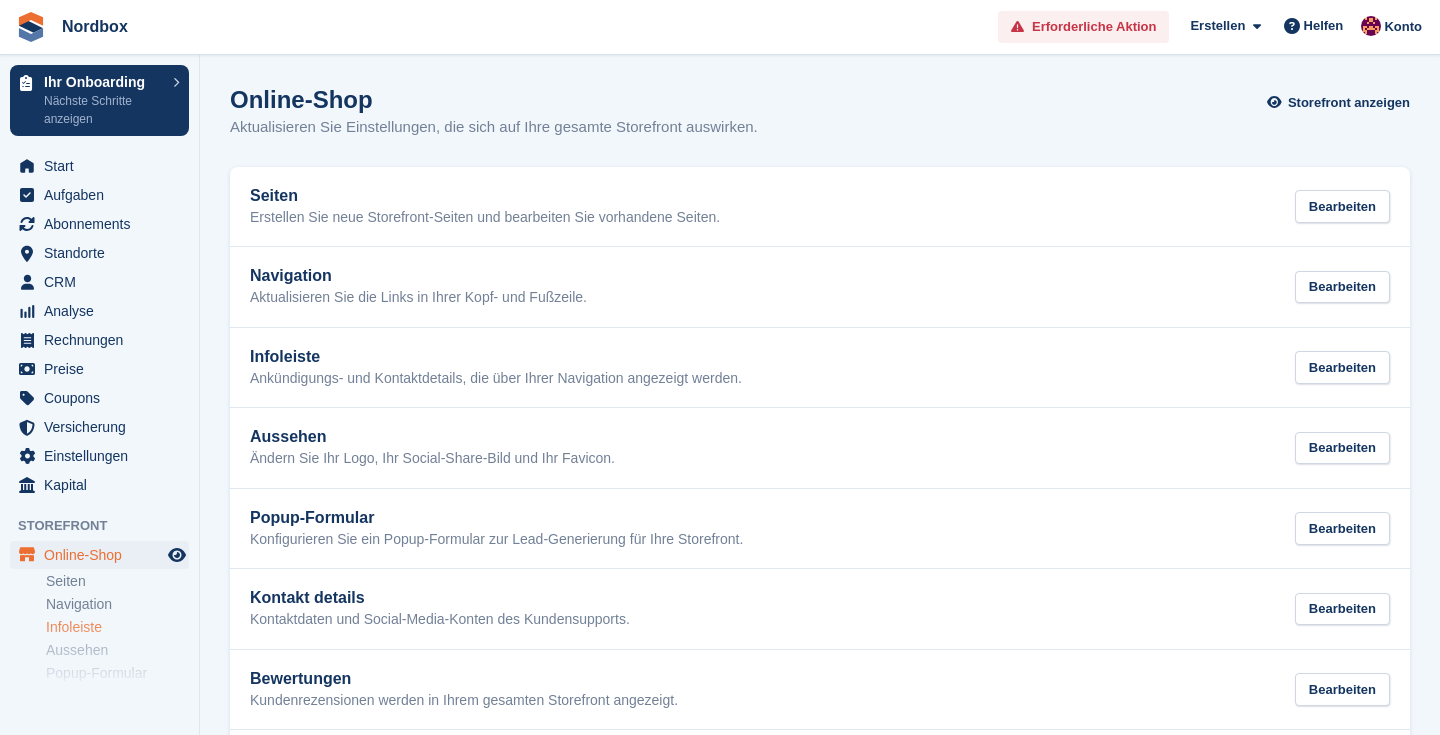scroll, scrollTop: 0, scrollLeft: 0, axis: both 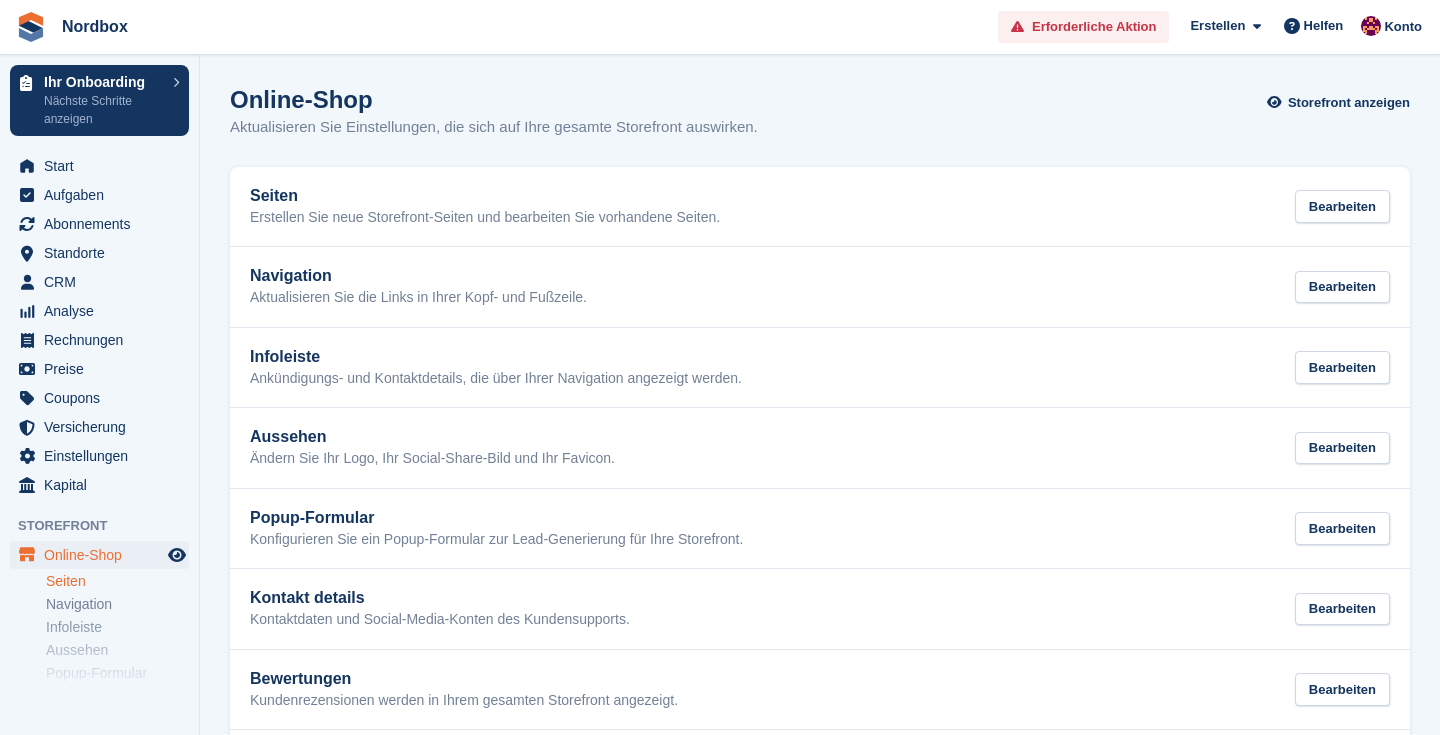 click on "Seiten" at bounding box center [117, 581] 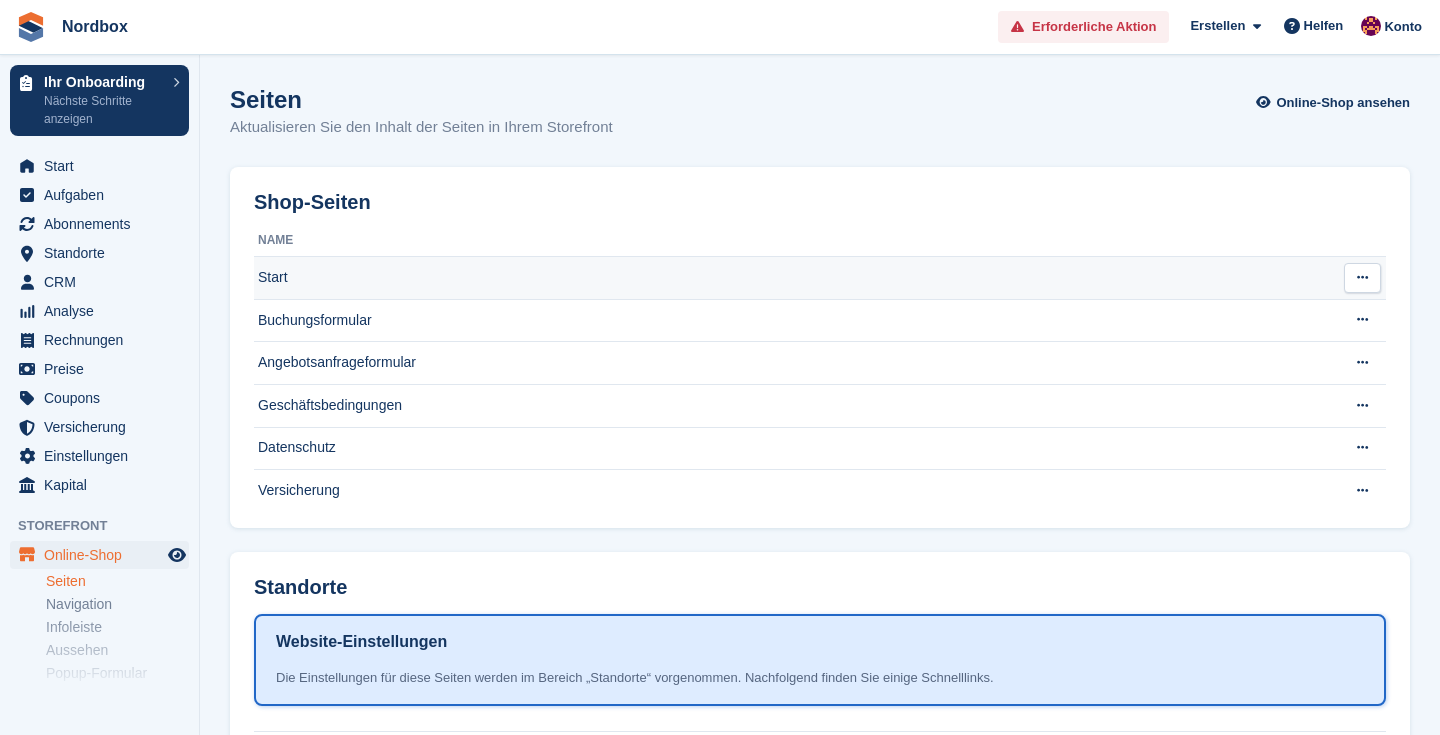 click on "Start" at bounding box center [791, 278] 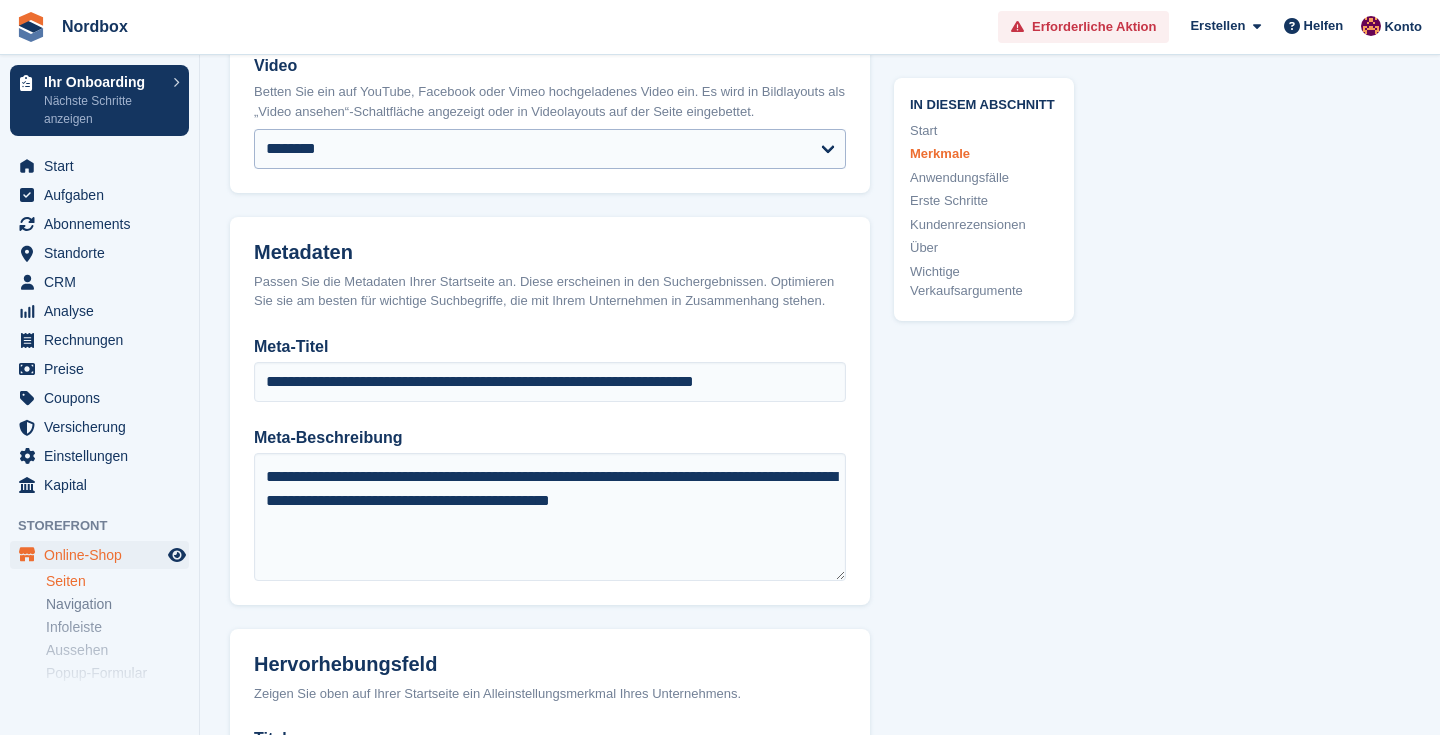 scroll, scrollTop: 865, scrollLeft: 0, axis: vertical 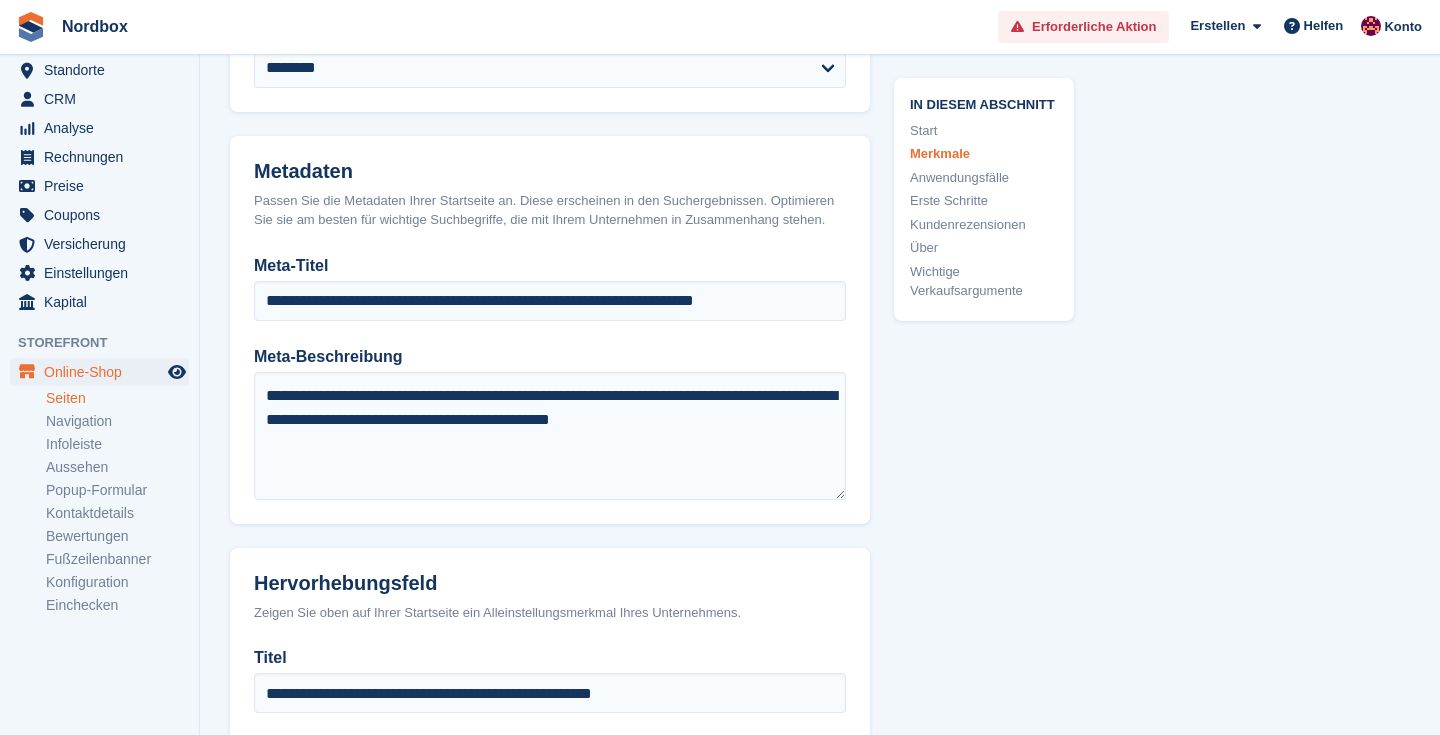 click on "Seiten
Navigation
Infoleiste
Aussehen
Popup-Formular
Kontaktdetails
Bewertungen
Fußzeilenbanner
Konfiguration
Einchecken" at bounding box center (122, 502) 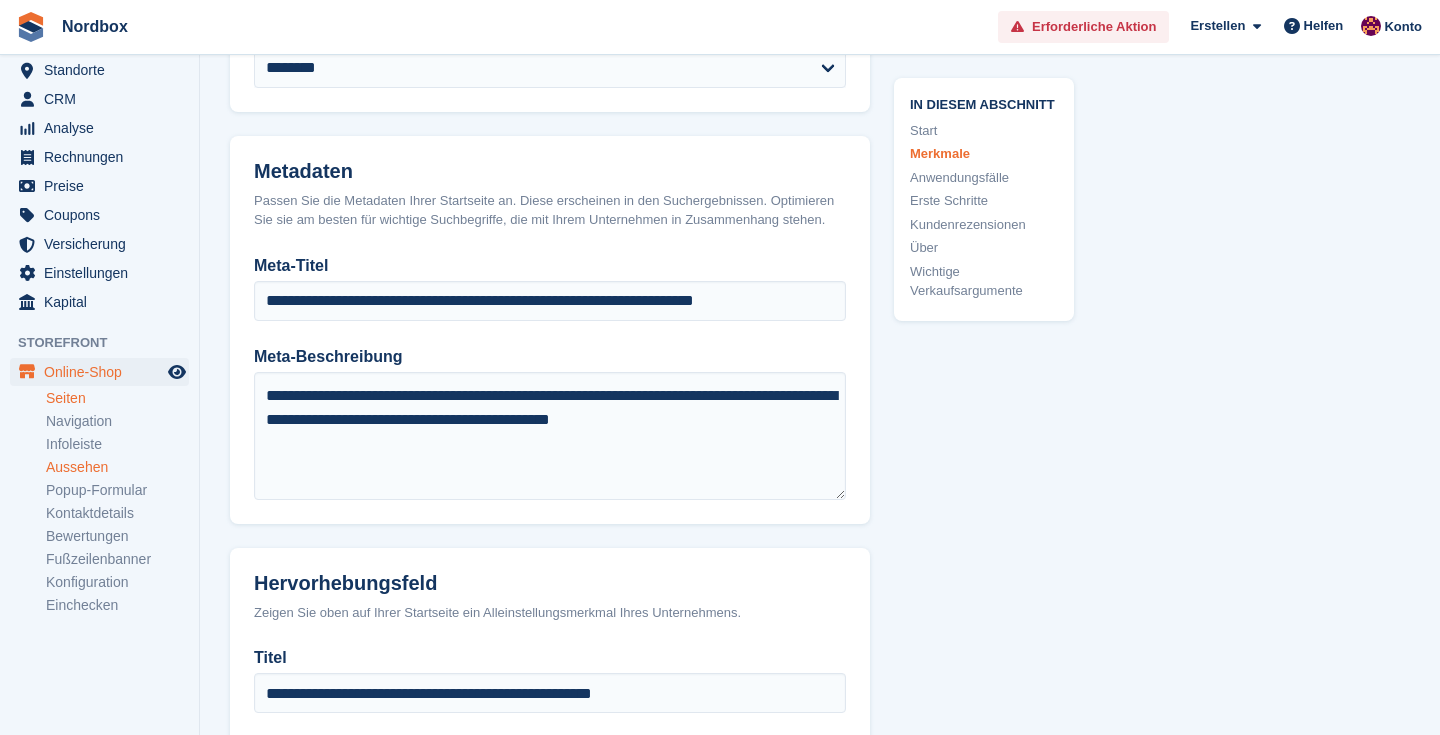 click on "Aussehen" at bounding box center [117, 467] 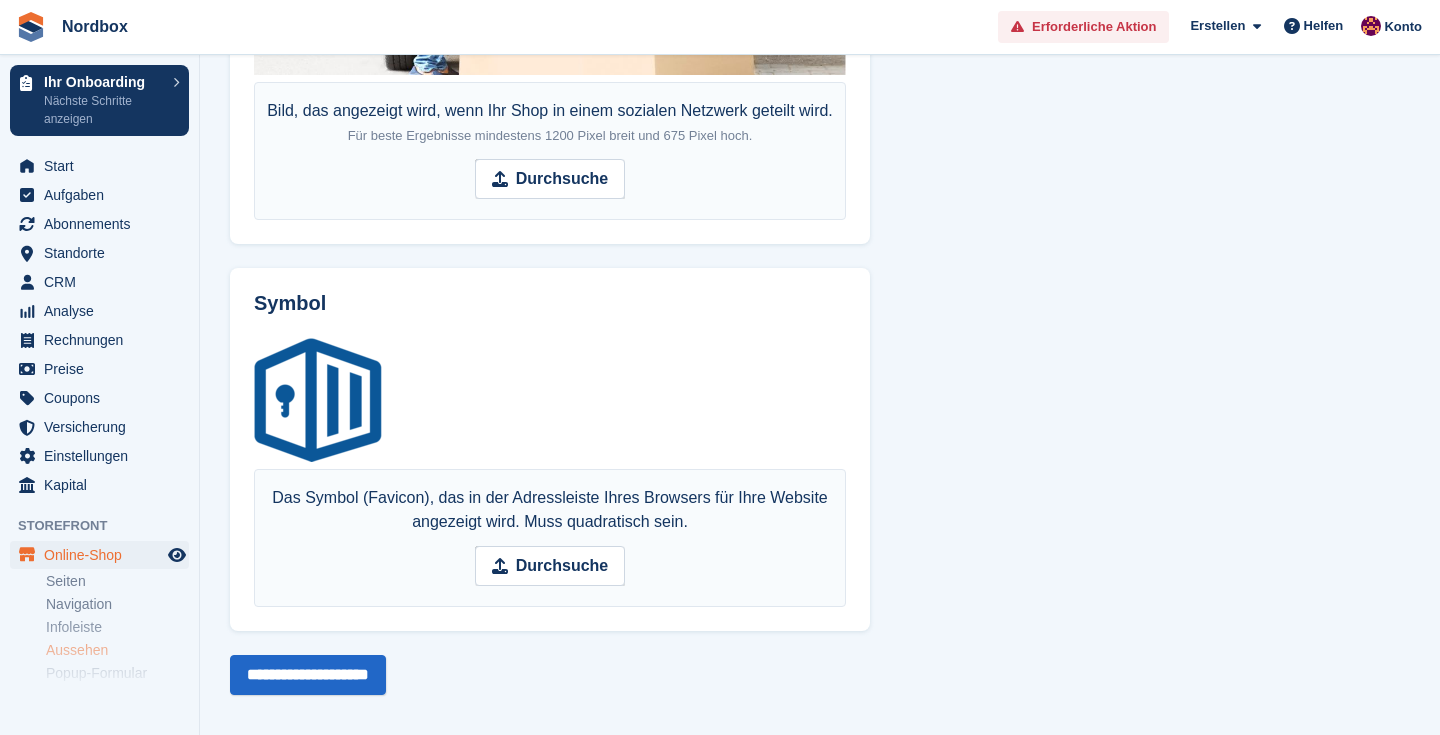 scroll, scrollTop: 1499, scrollLeft: 0, axis: vertical 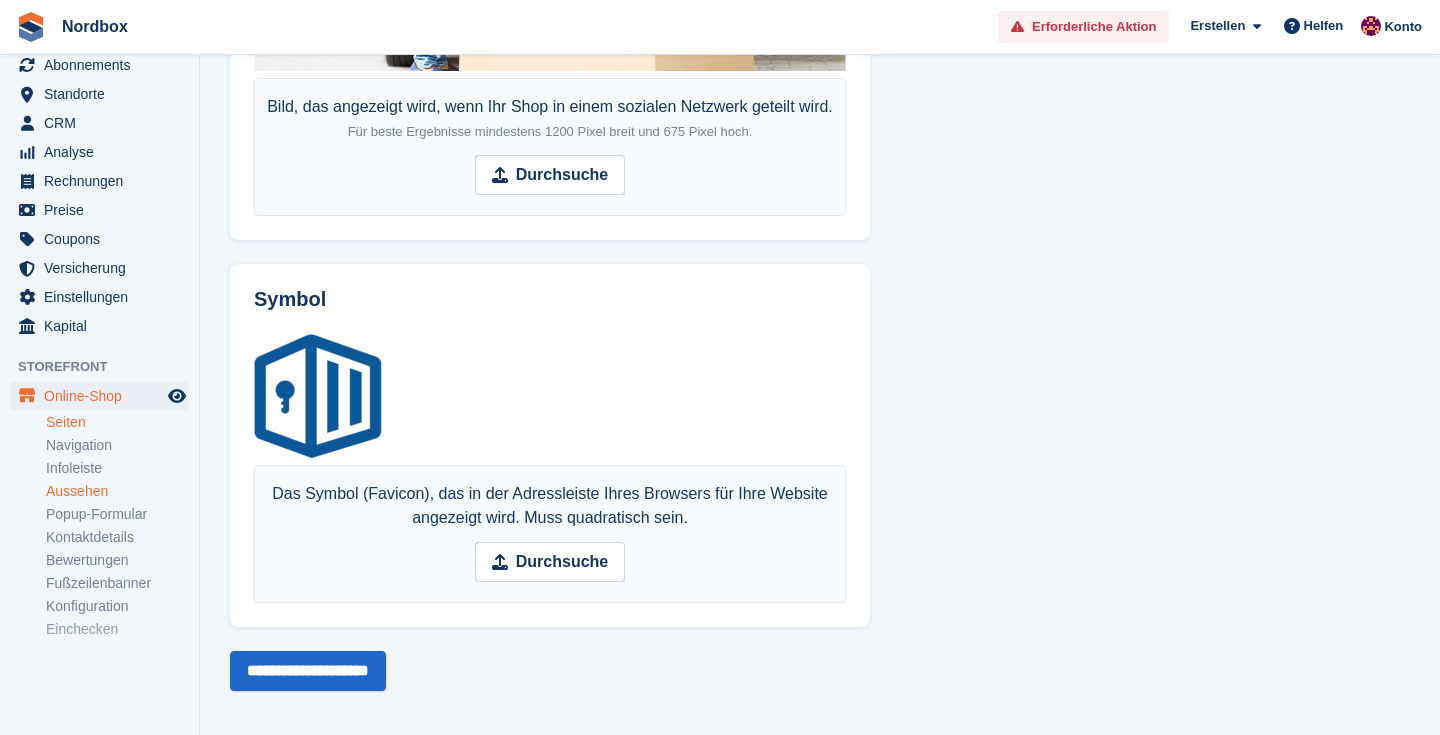 click on "Seiten" at bounding box center (117, 422) 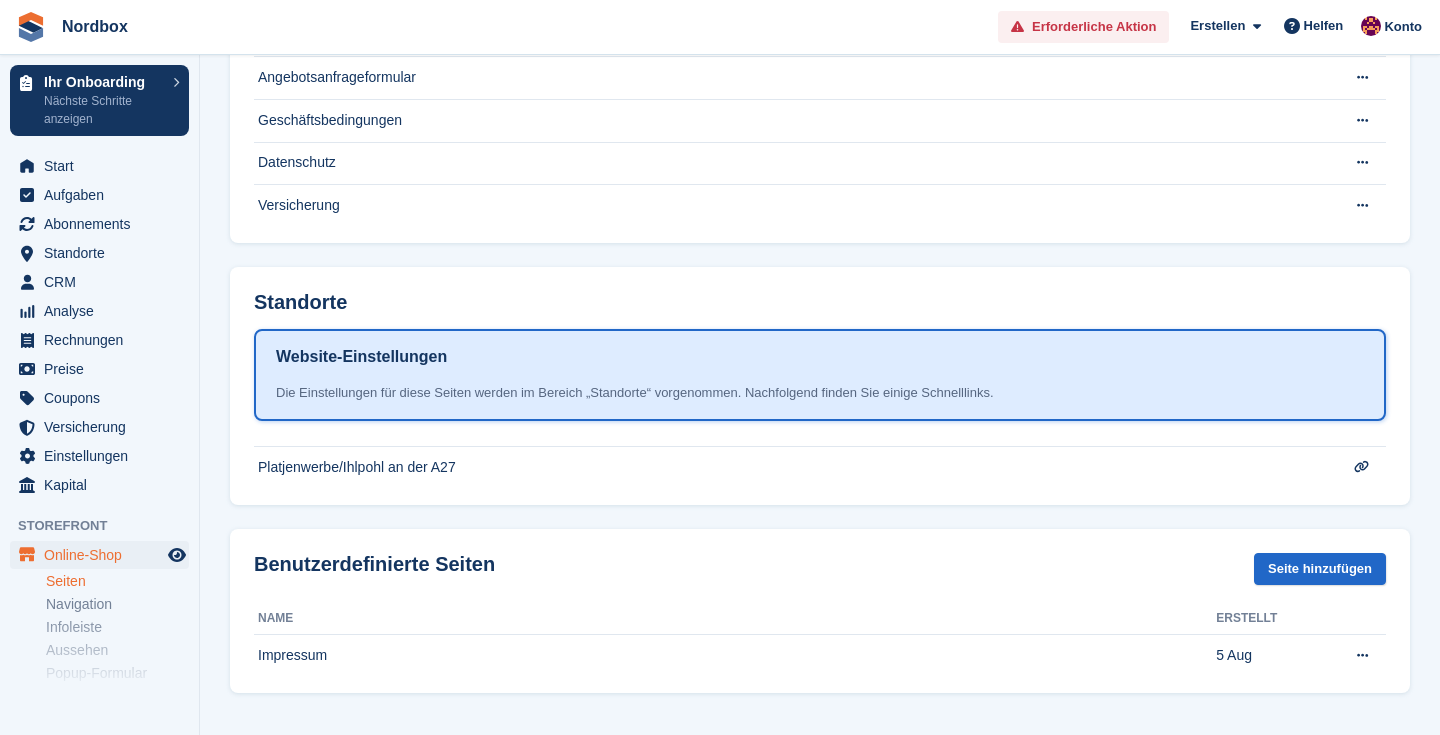 scroll, scrollTop: 0, scrollLeft: 0, axis: both 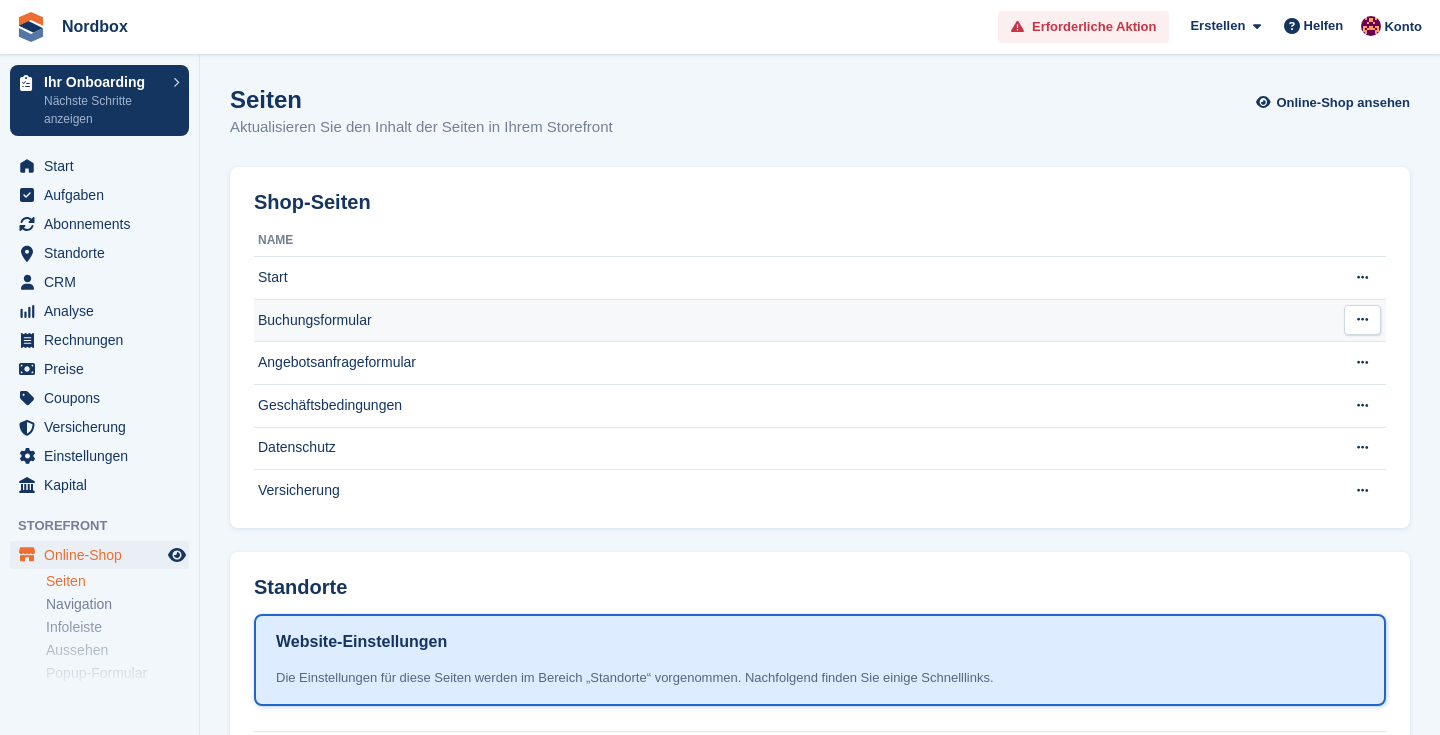 click at bounding box center (1362, 319) 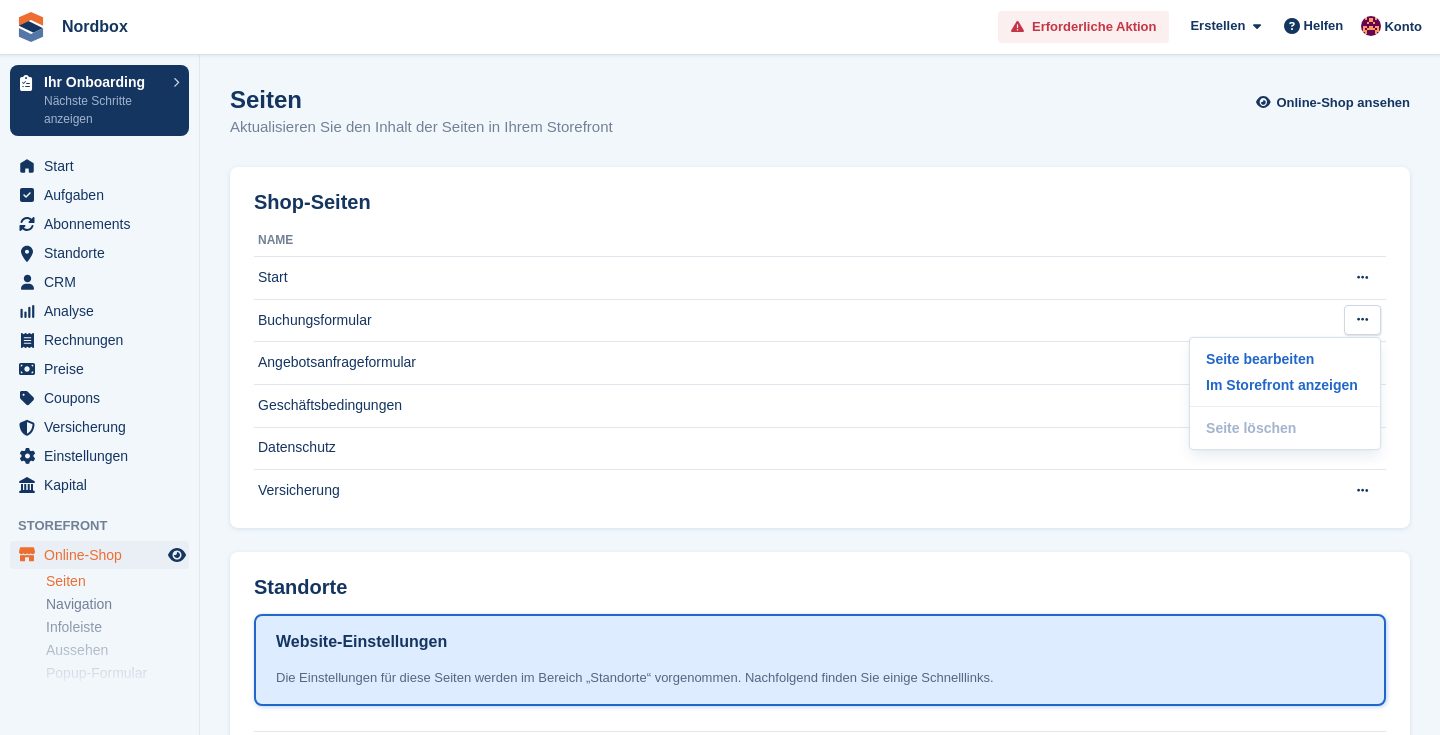 click on "Shop-Seiten
Name
Start
Seite bearbeiten
Im Storefront anzeigen
Seite löschen
Diese Seite kann nicht gelöscht werden, da sie für Storefront-Buchungen erforderlich ist.
Buchungsformular
Seite bearbeiten
Im Storefront anzeigen
Seite löschen
Diese Seite kann nicht gelöscht werden, da sie für Storefront-Buchungen erforderlich ist.
Angebotsanfrageformular
Seite bearbeiten
Im Storefront anzeigen
Seite löschen" at bounding box center [820, 347] 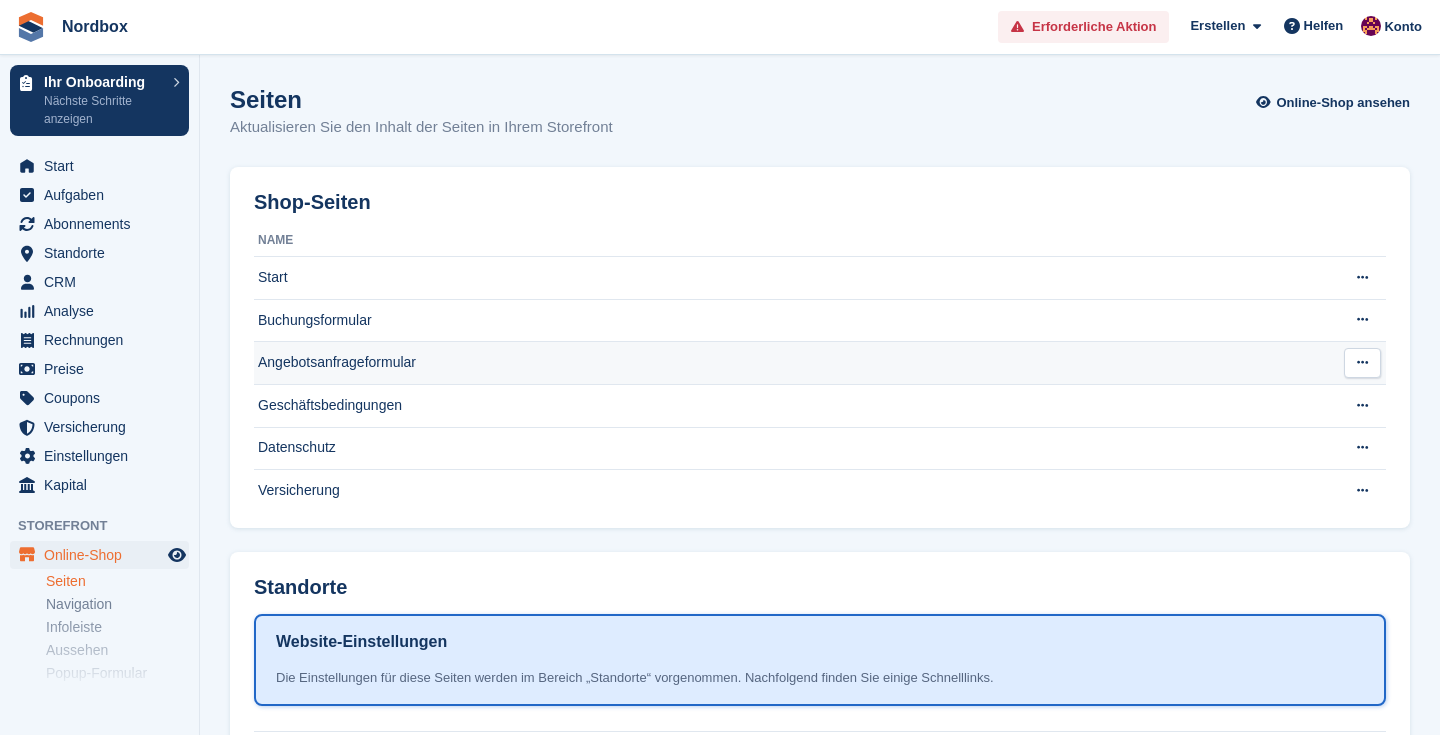 click at bounding box center (1362, 362) 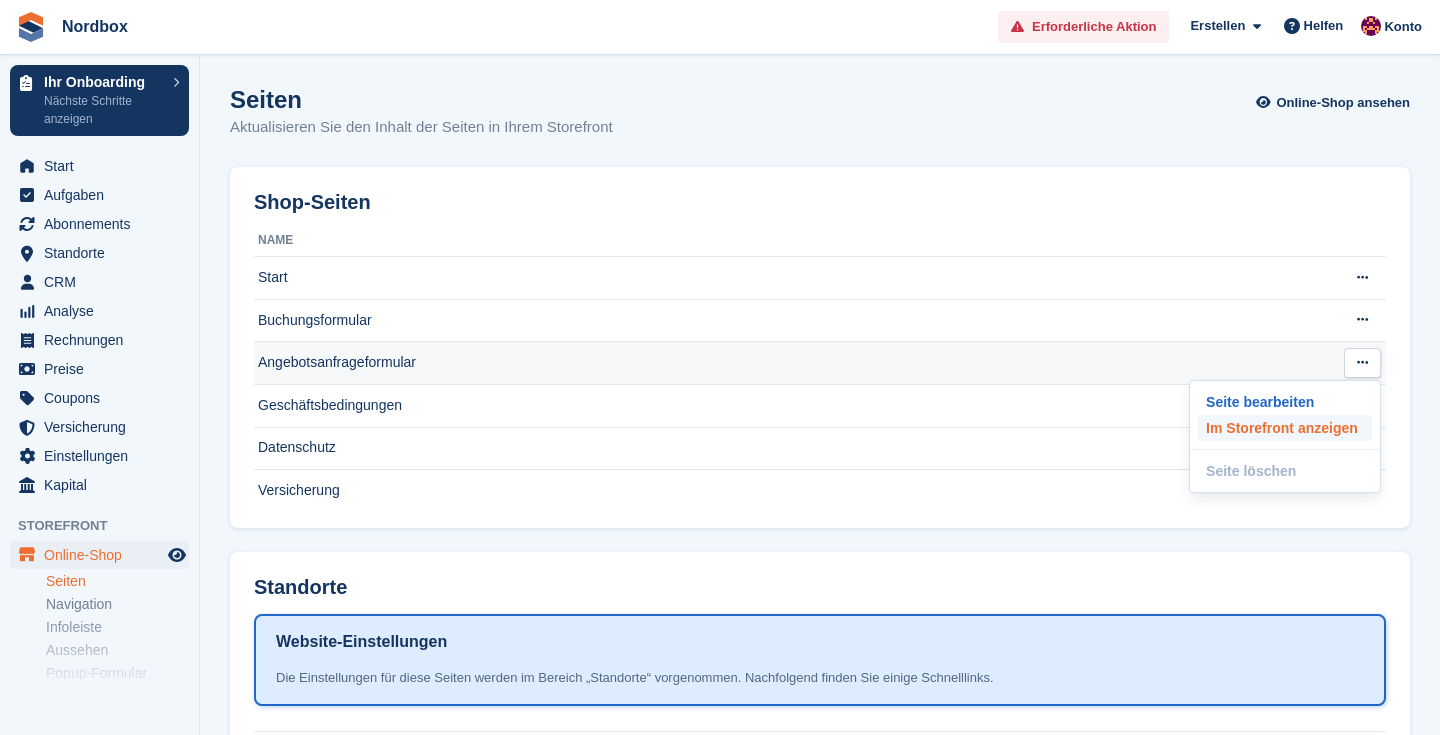 click on "Im Storefront anzeigen" at bounding box center [1285, 428] 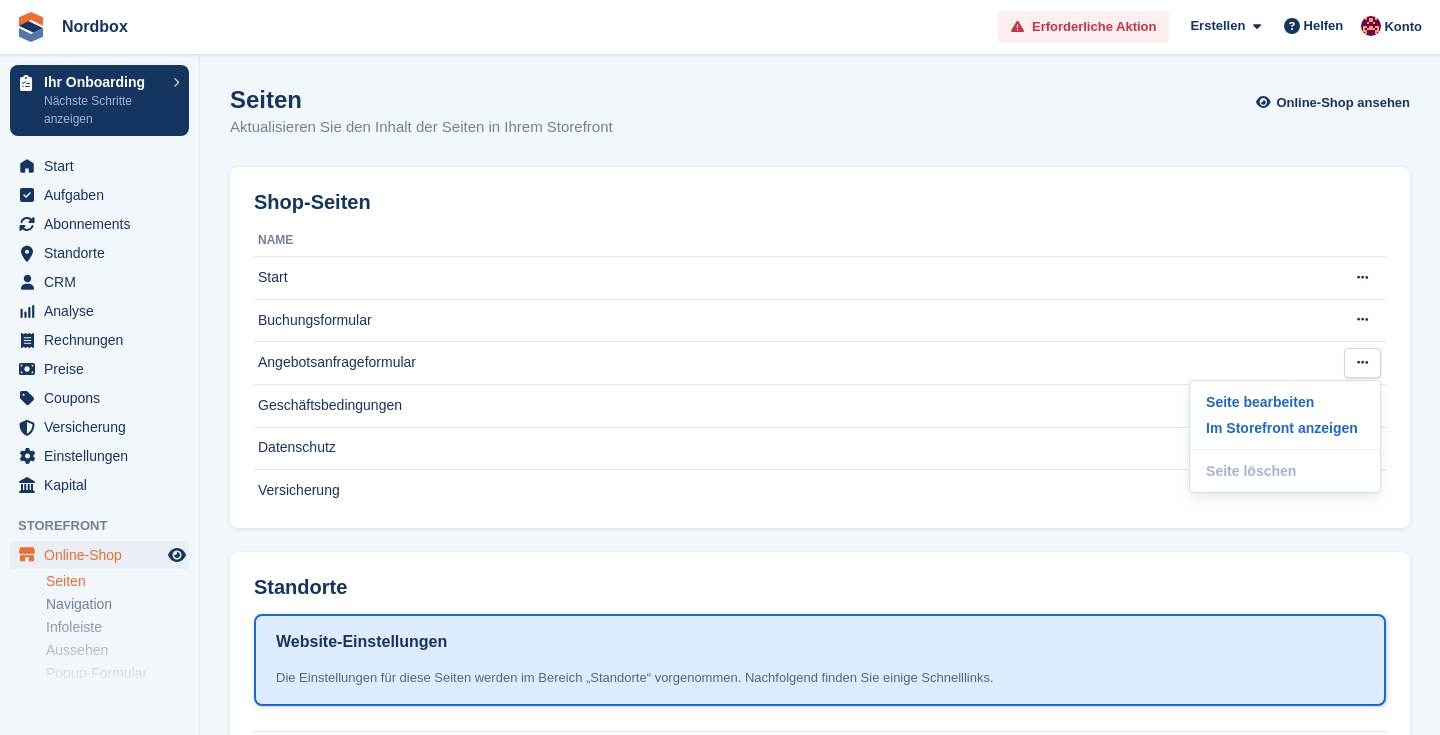 click on "Shop-Seiten" at bounding box center [820, 208] 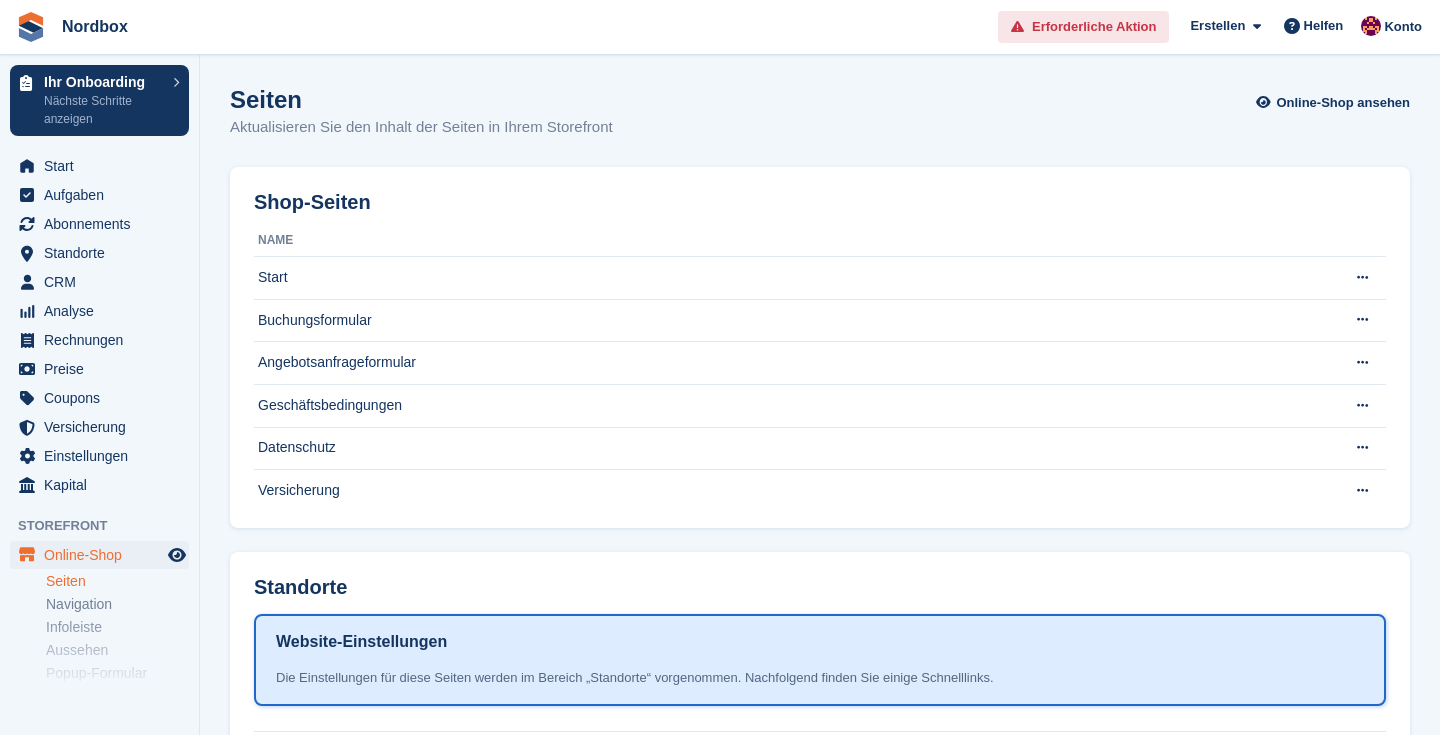click on "Erforderliche Aktion" at bounding box center (1083, 27) 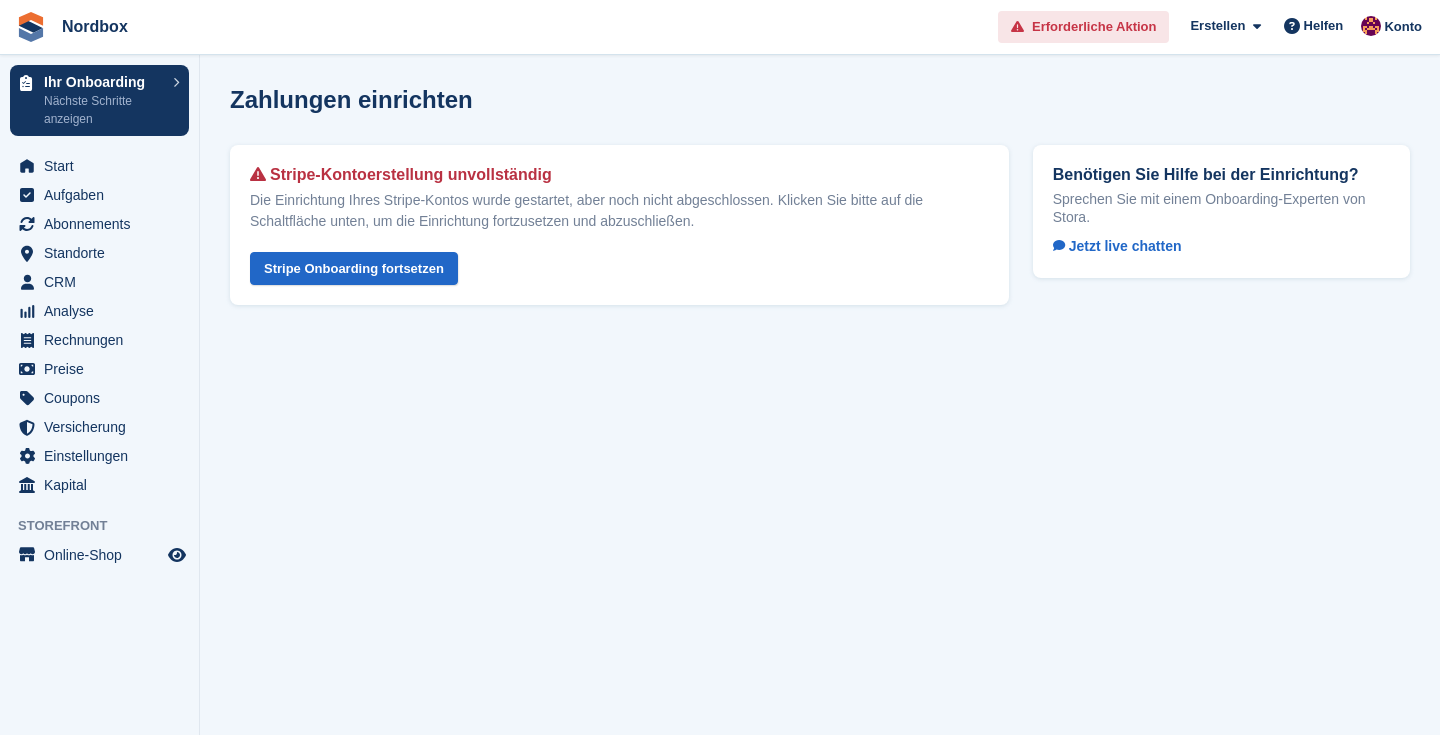 click on "Erforderliche Aktion" at bounding box center [1094, 27] 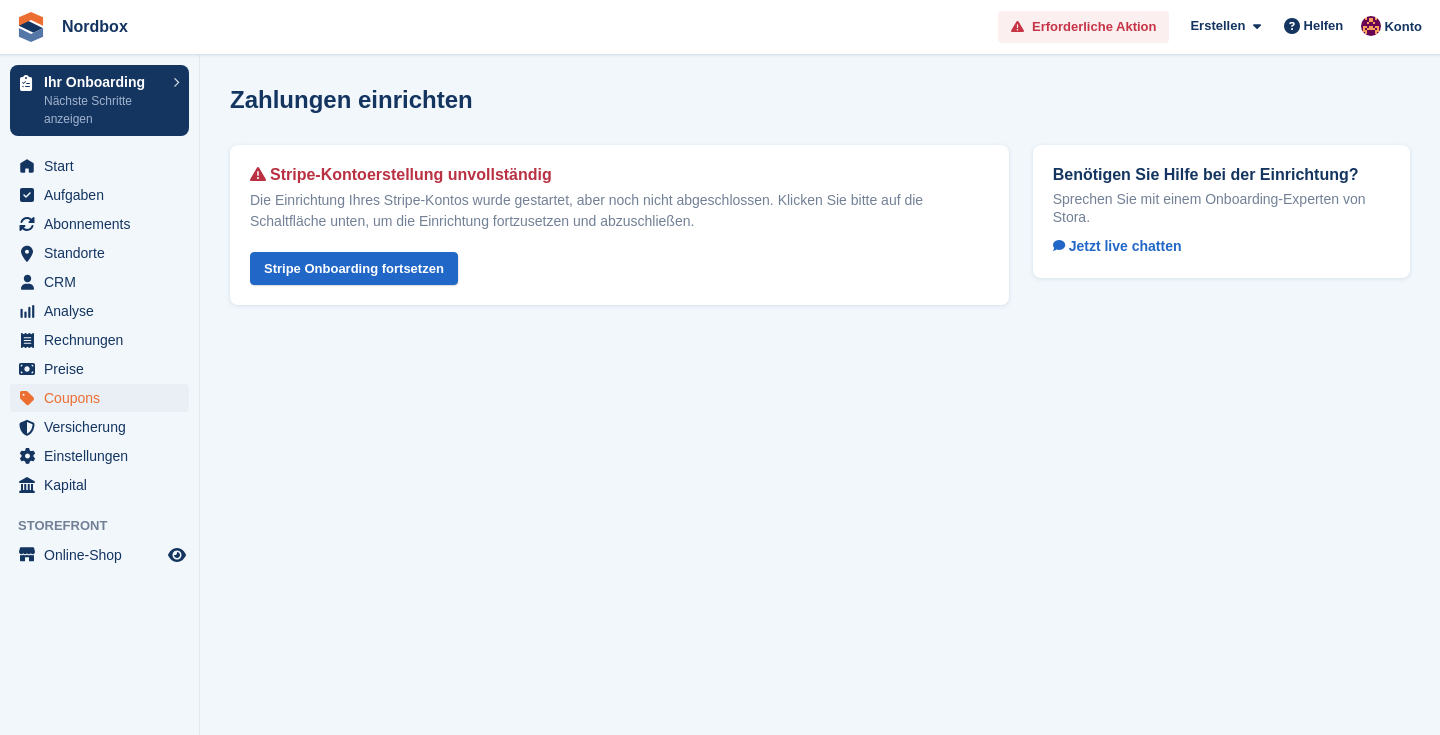 click on "Coupons" at bounding box center (104, 398) 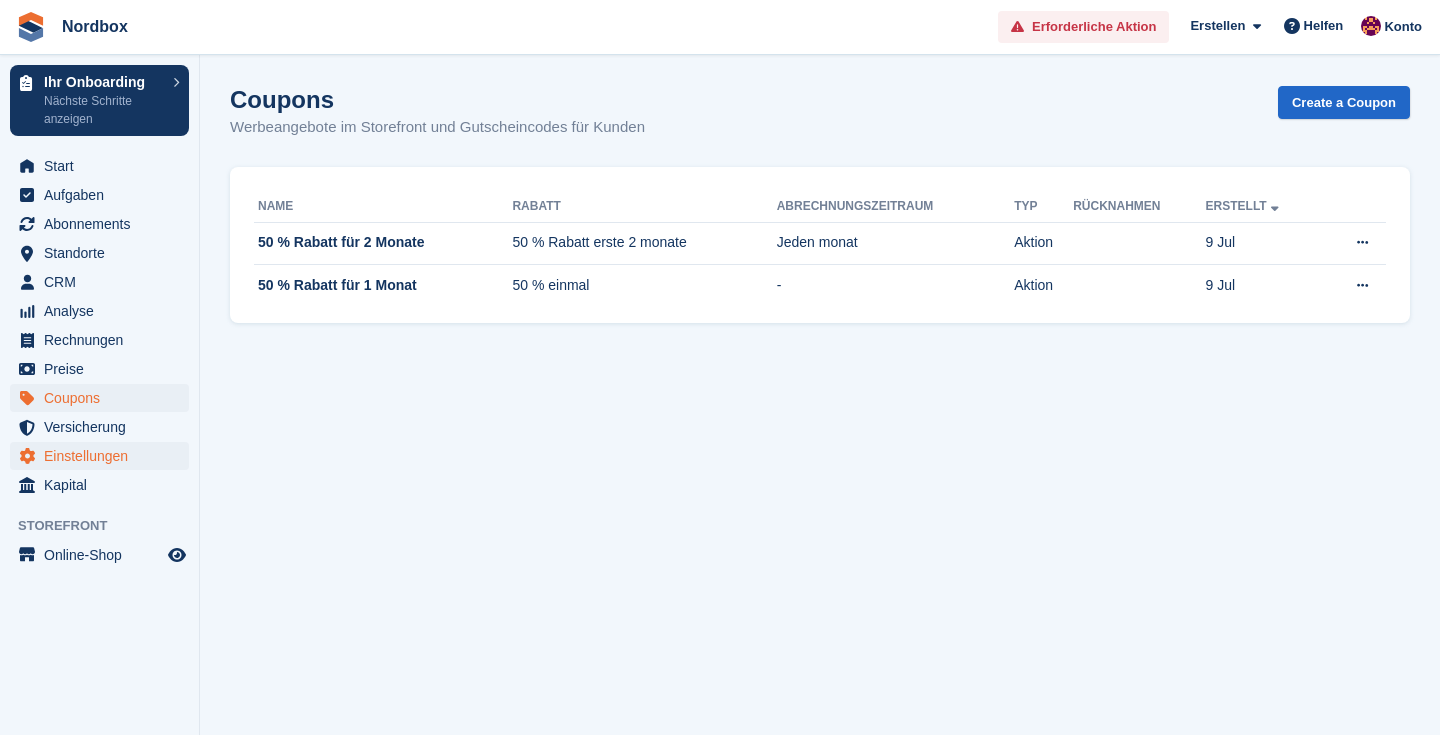 click on "Einstellungen" at bounding box center [104, 456] 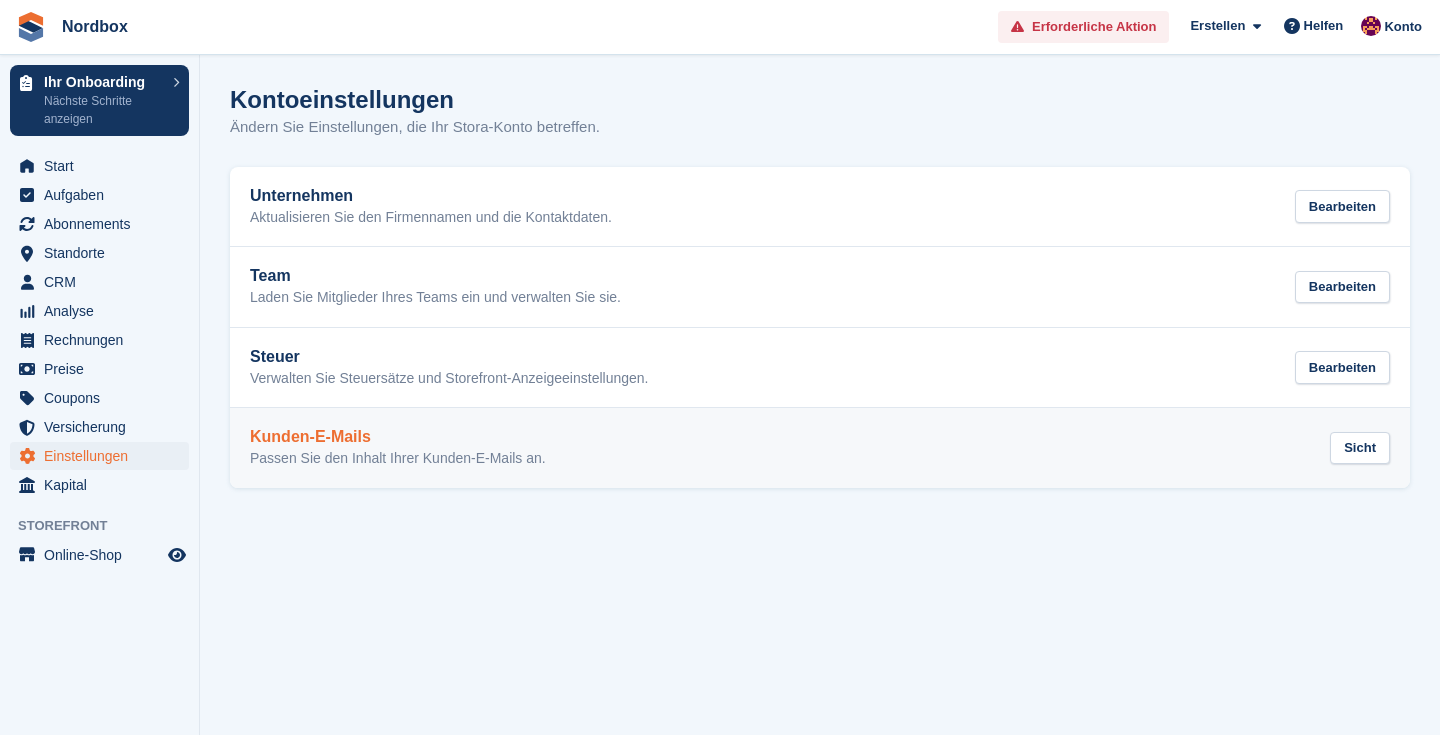 click on "Kunden-E-Mails
Passen Sie den Inhalt Ihrer Kunden-E-Mails an.
Sicht" at bounding box center [820, 448] 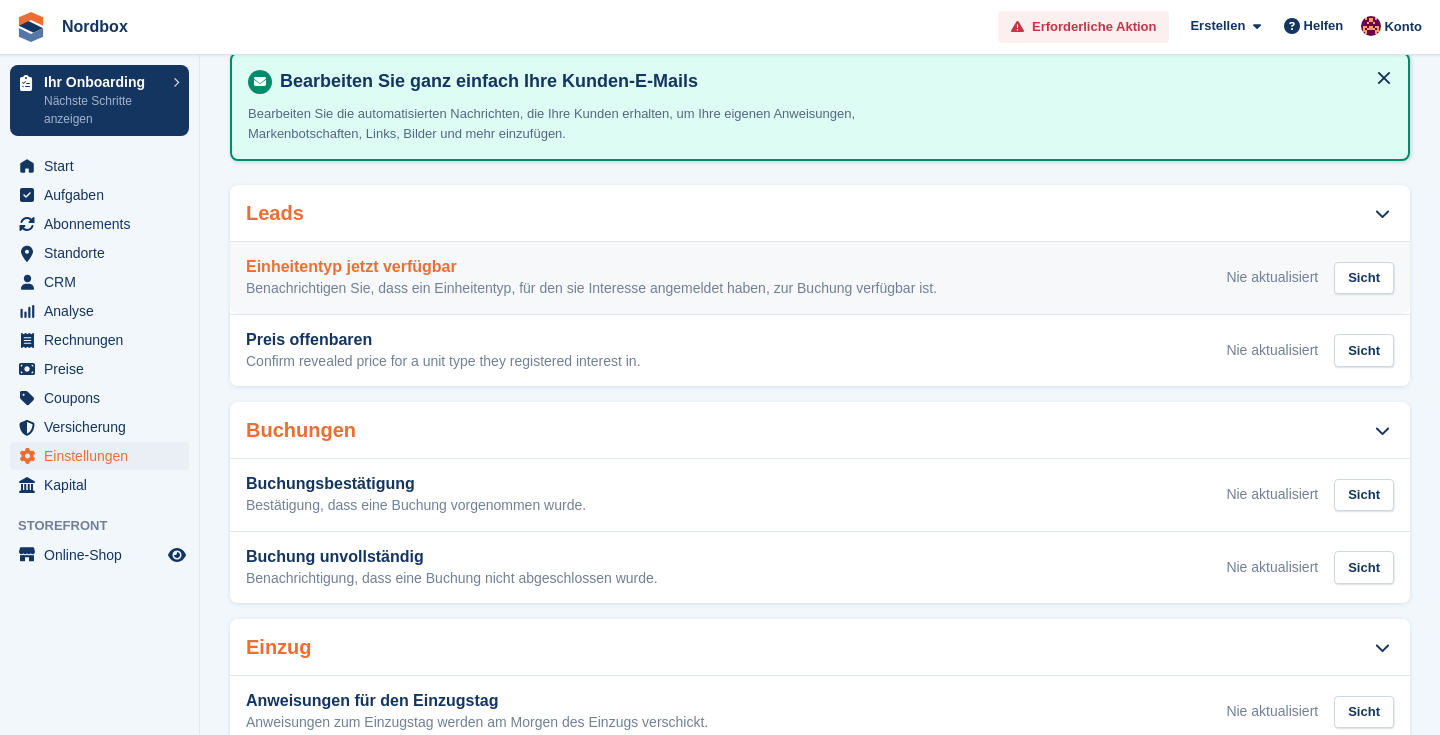 scroll, scrollTop: 115, scrollLeft: 0, axis: vertical 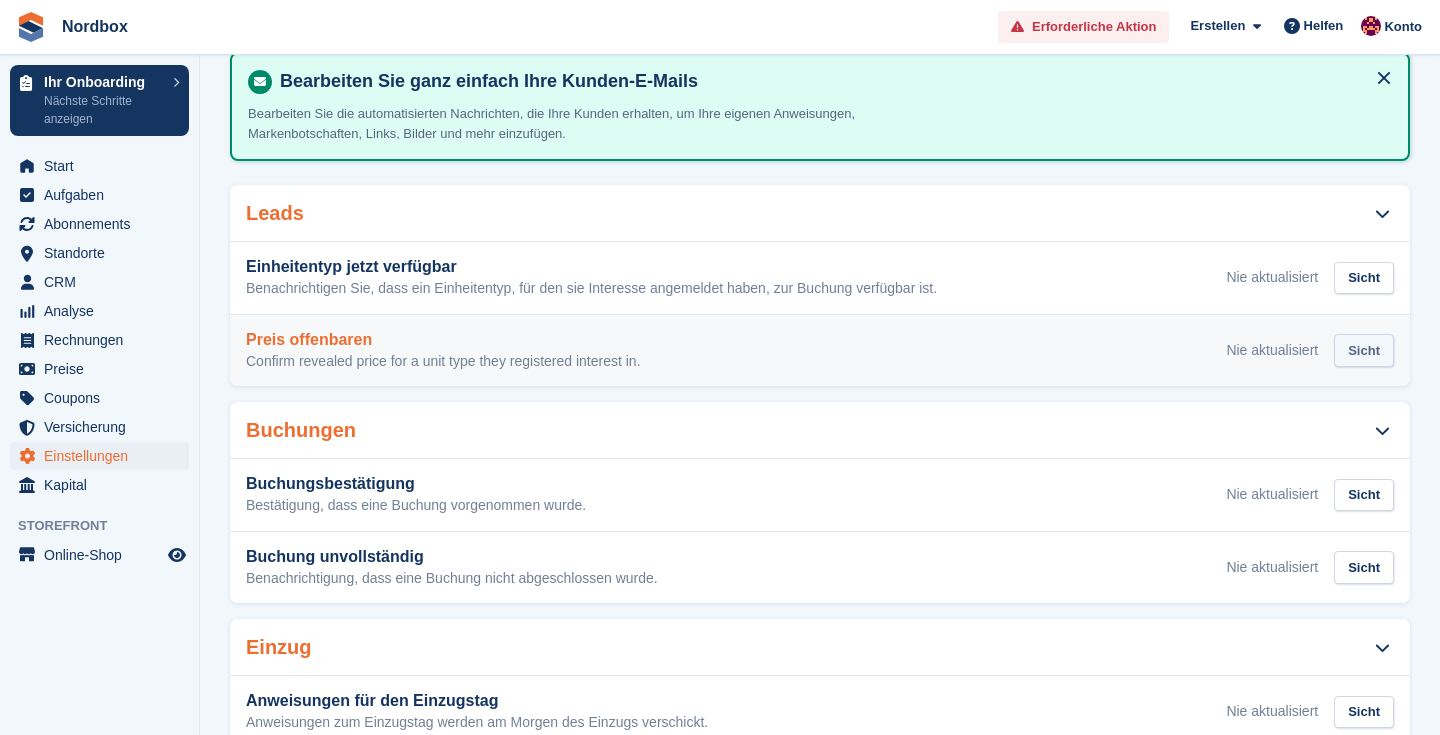click on "Sicht" at bounding box center (1364, 350) 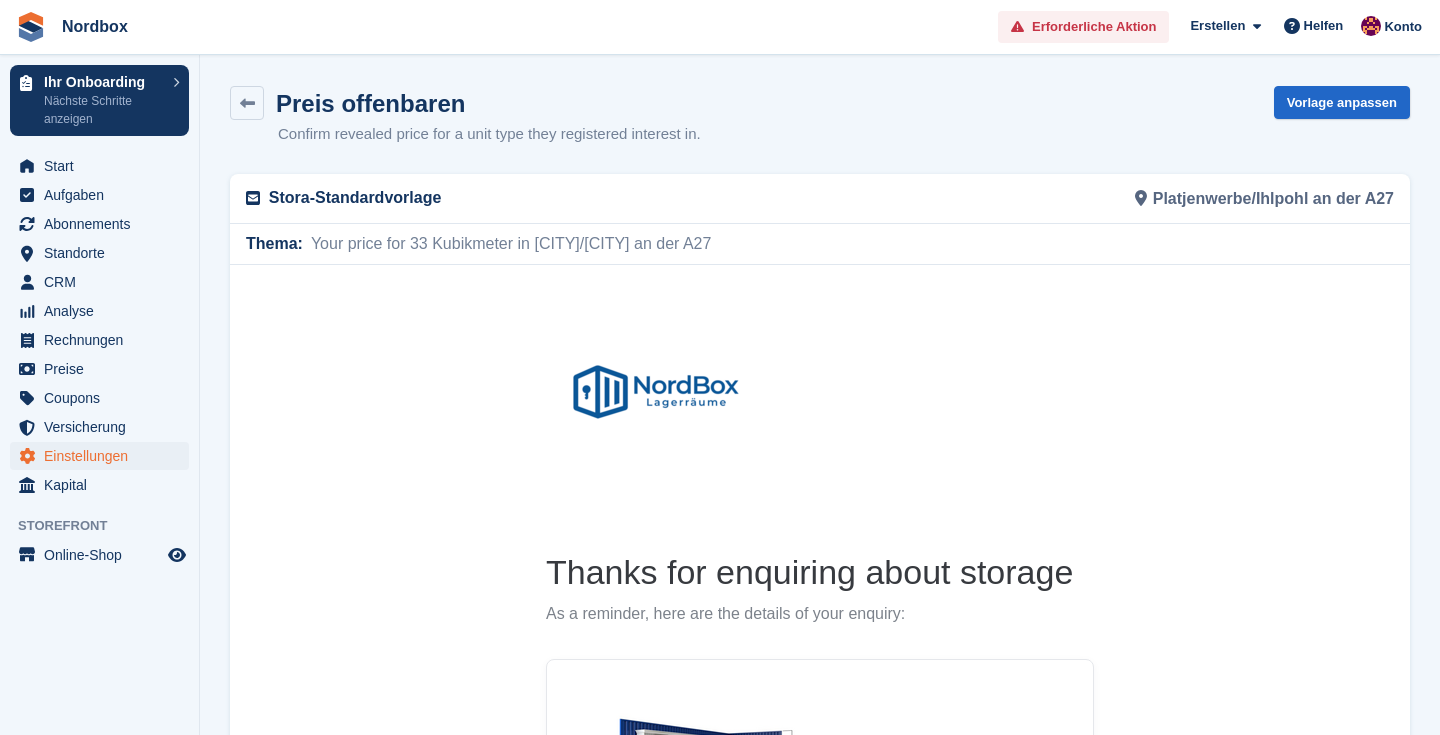 scroll, scrollTop: 0, scrollLeft: 0, axis: both 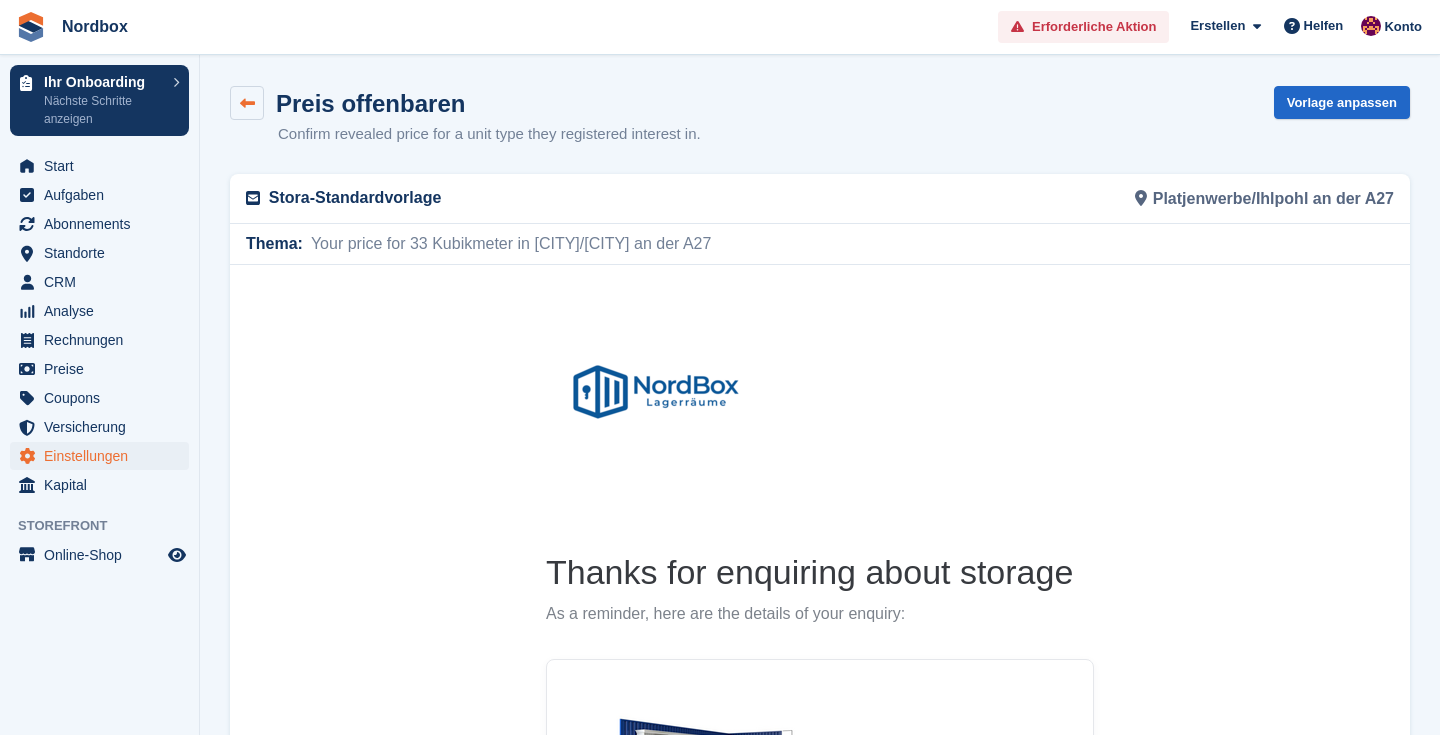 click at bounding box center (247, 103) 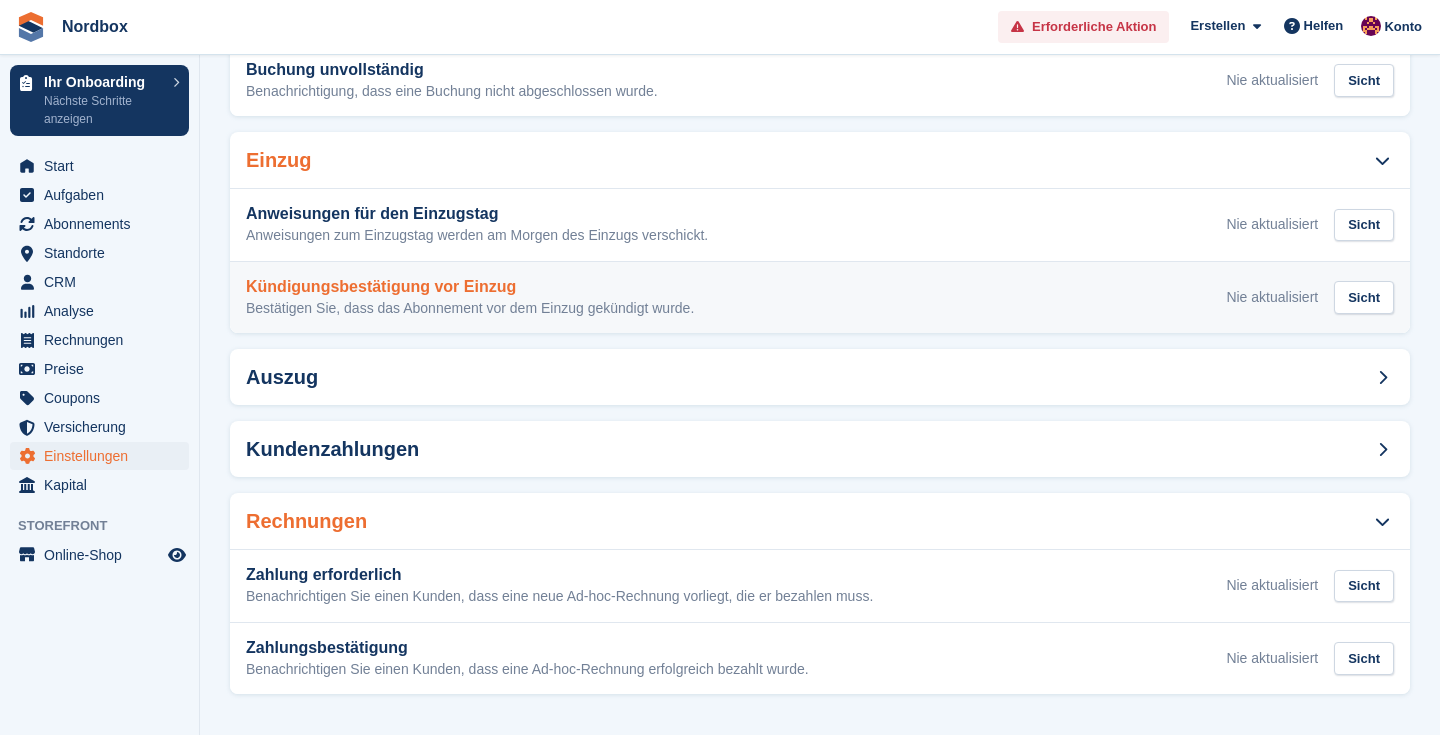 scroll, scrollTop: 601, scrollLeft: 0, axis: vertical 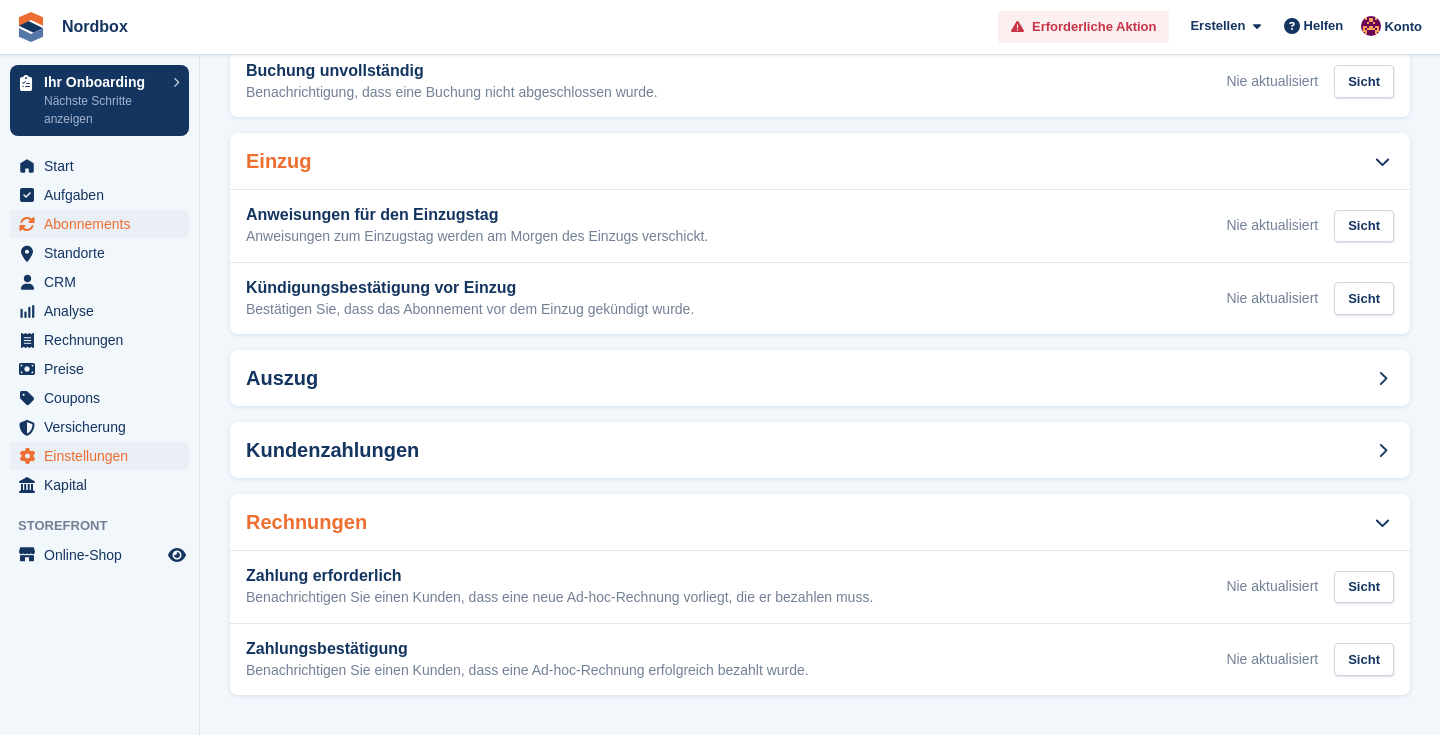click on "Abonnements" at bounding box center [104, 224] 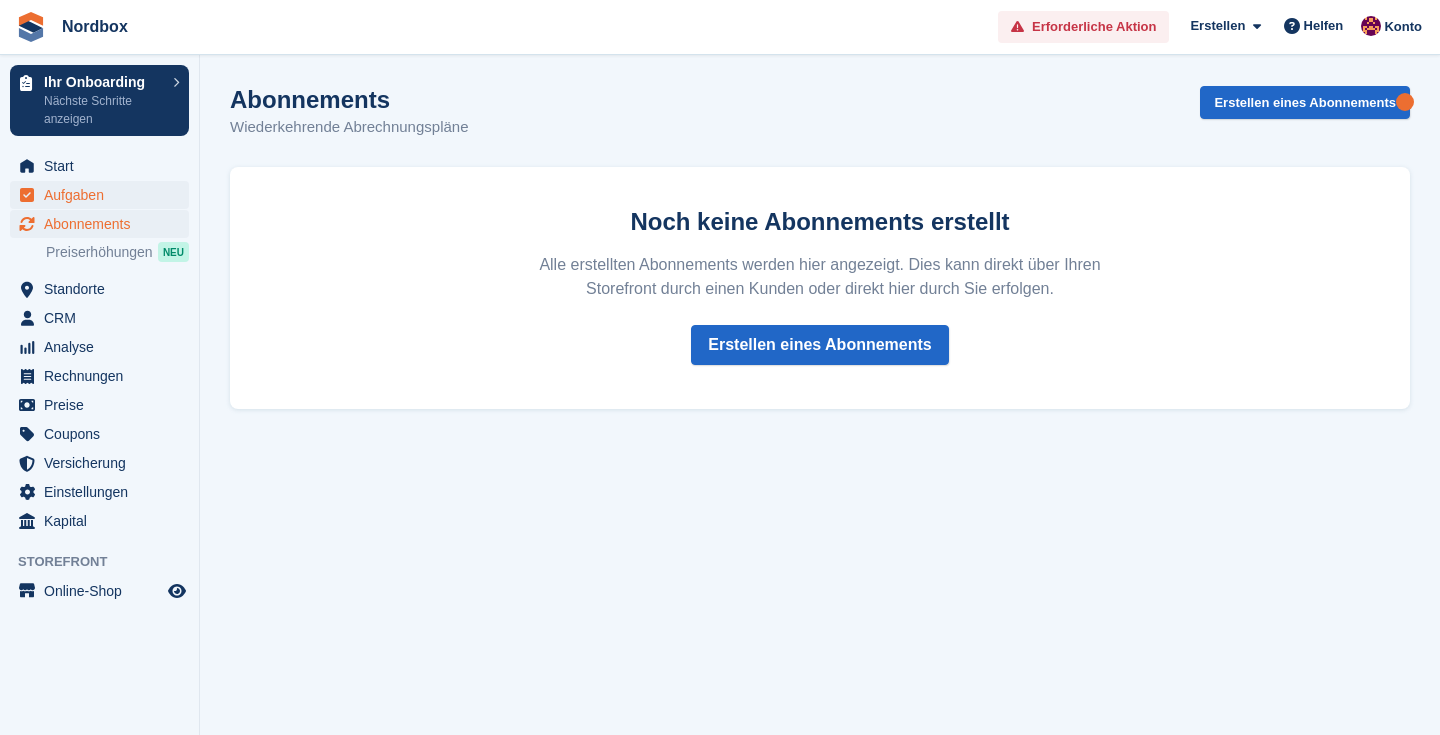 click on "Aufgaben" at bounding box center (104, 195) 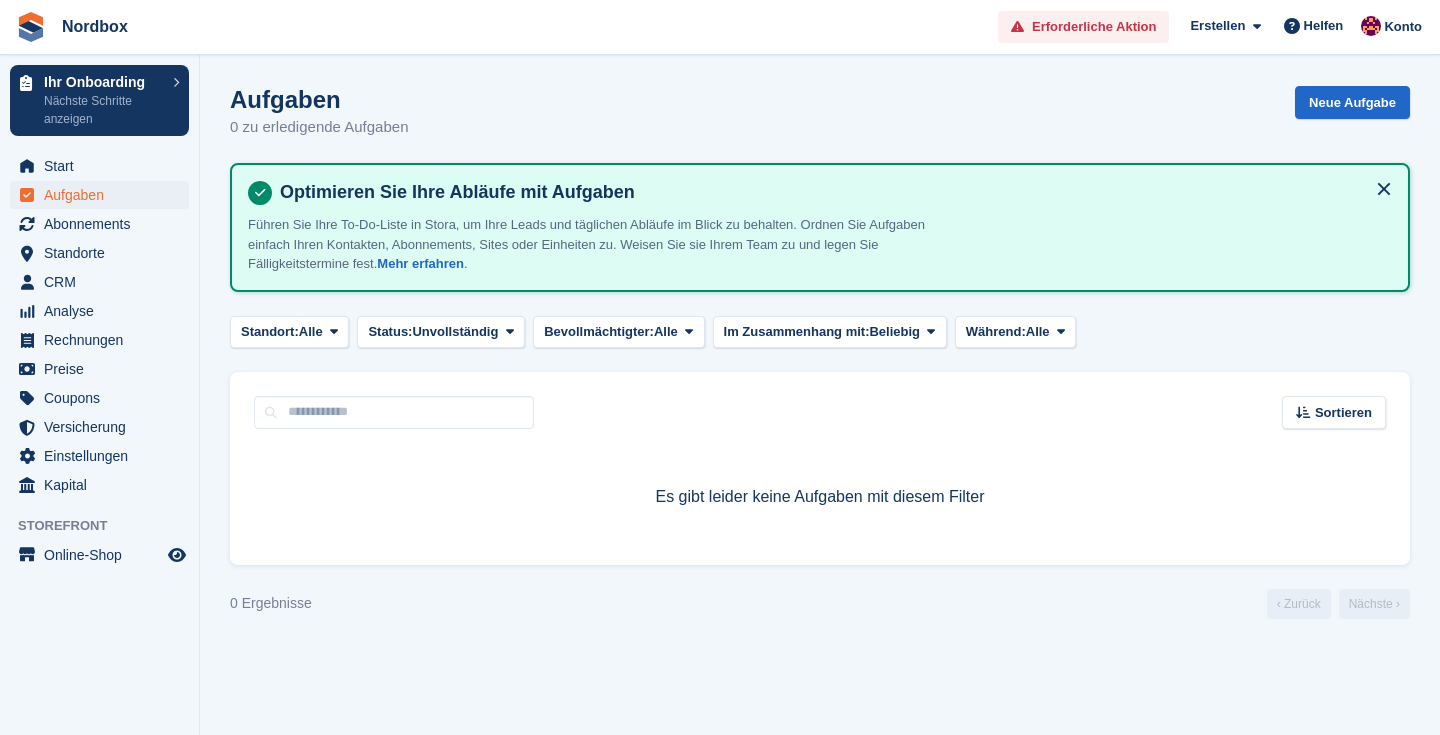 click at bounding box center (1384, 189) 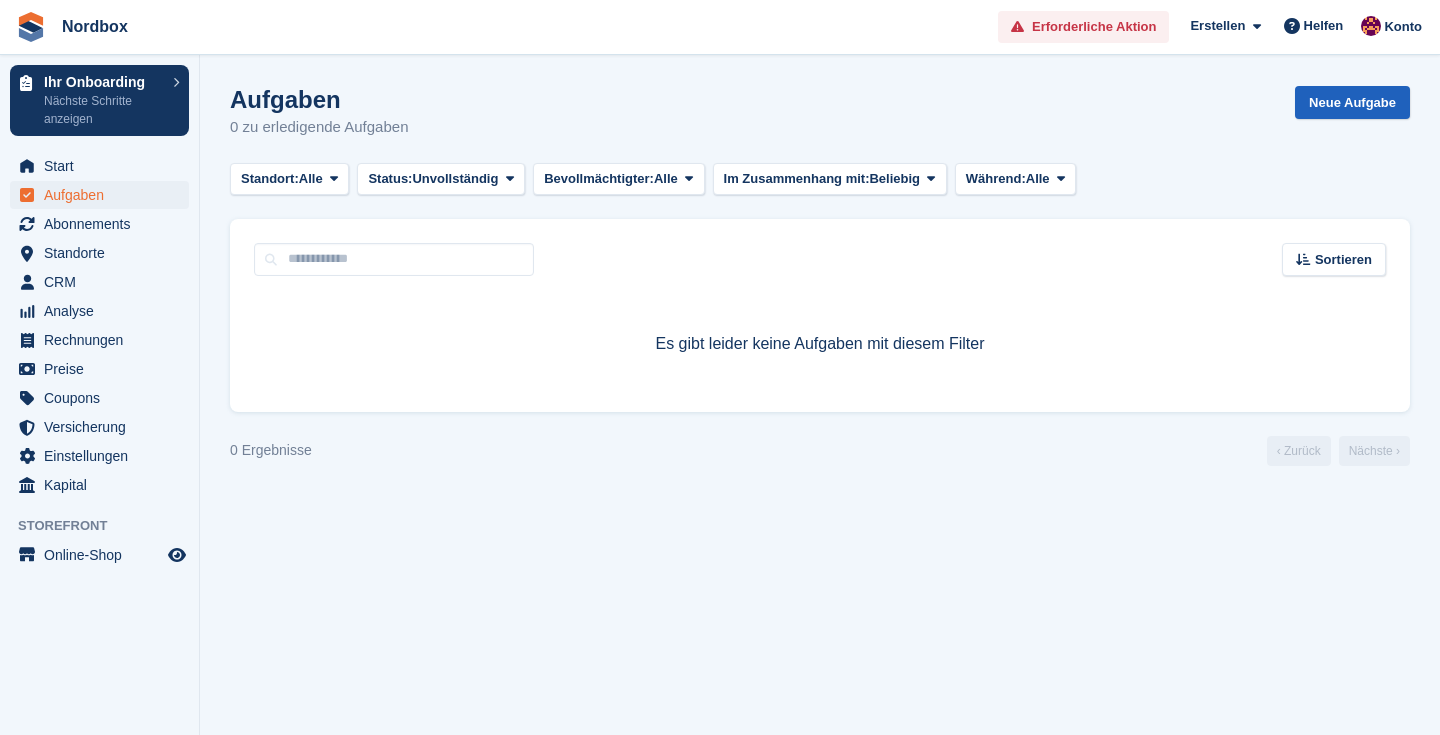 click on "Neue Aufgabe" at bounding box center (1352, 102) 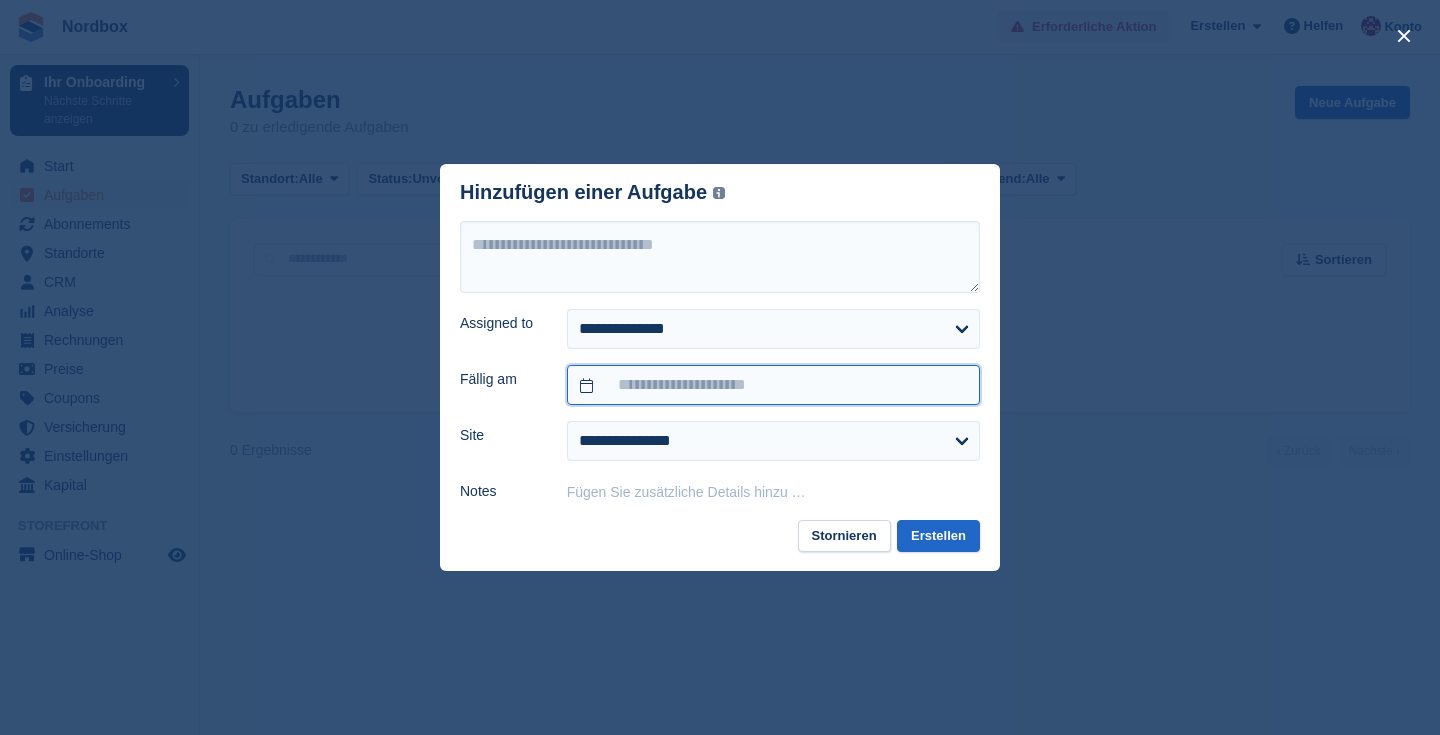 click at bounding box center [773, 385] 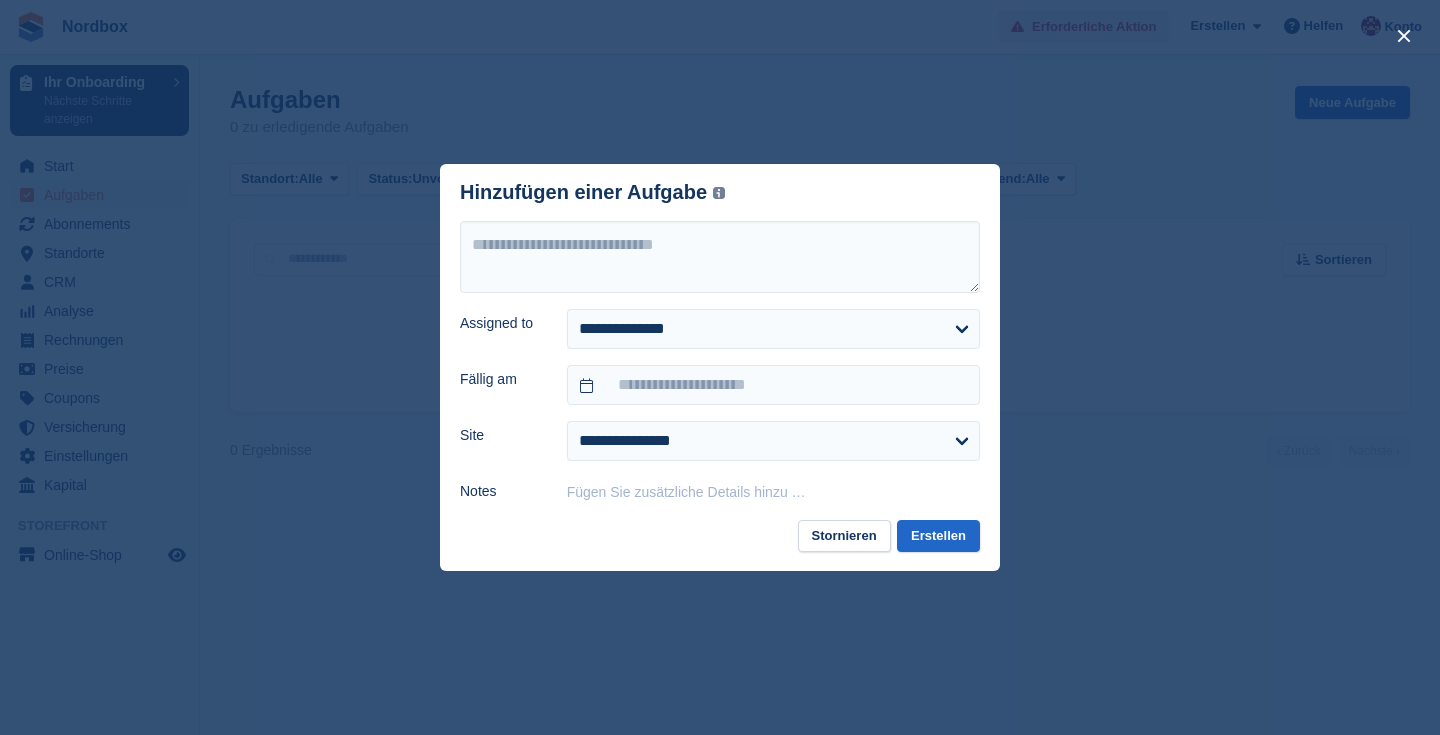 click at bounding box center [720, 367] 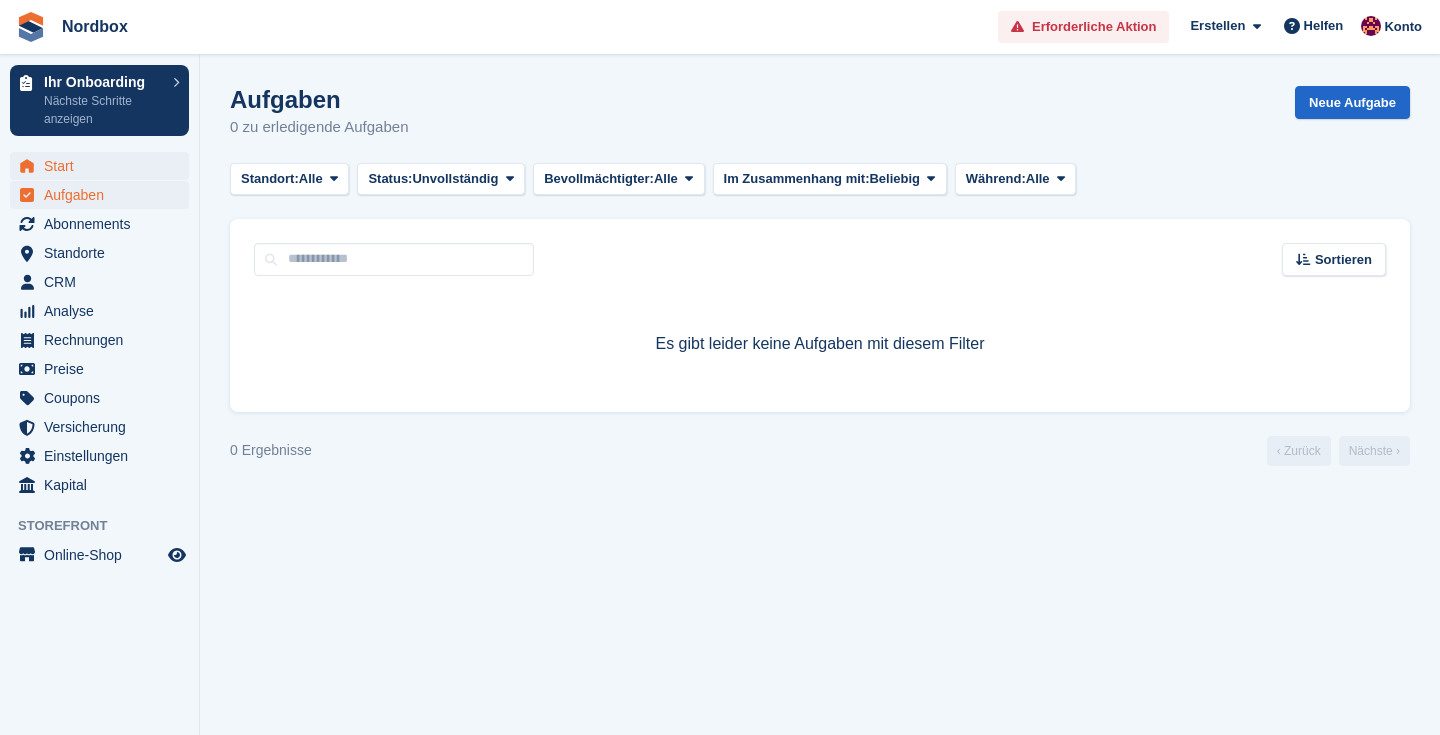 click on "Start" at bounding box center [104, 166] 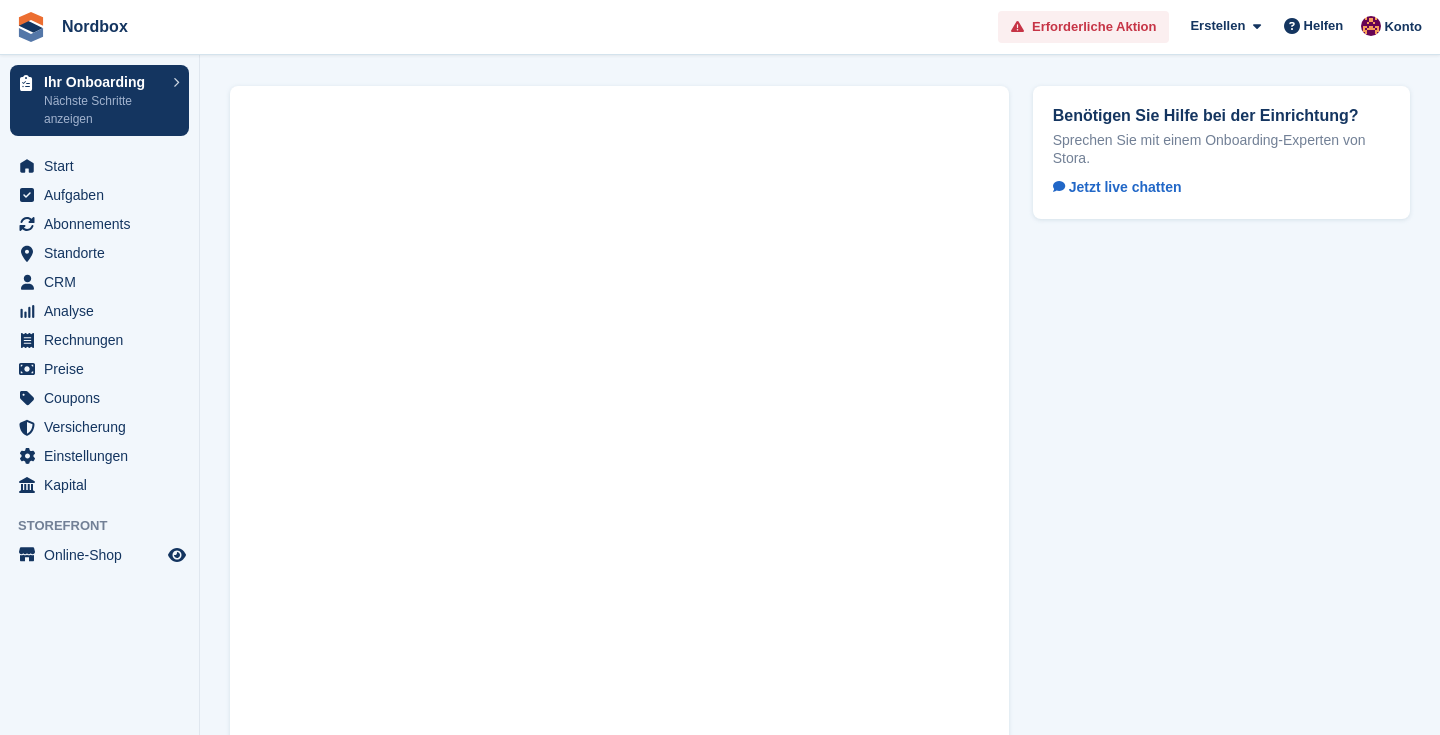 scroll, scrollTop: 0, scrollLeft: 0, axis: both 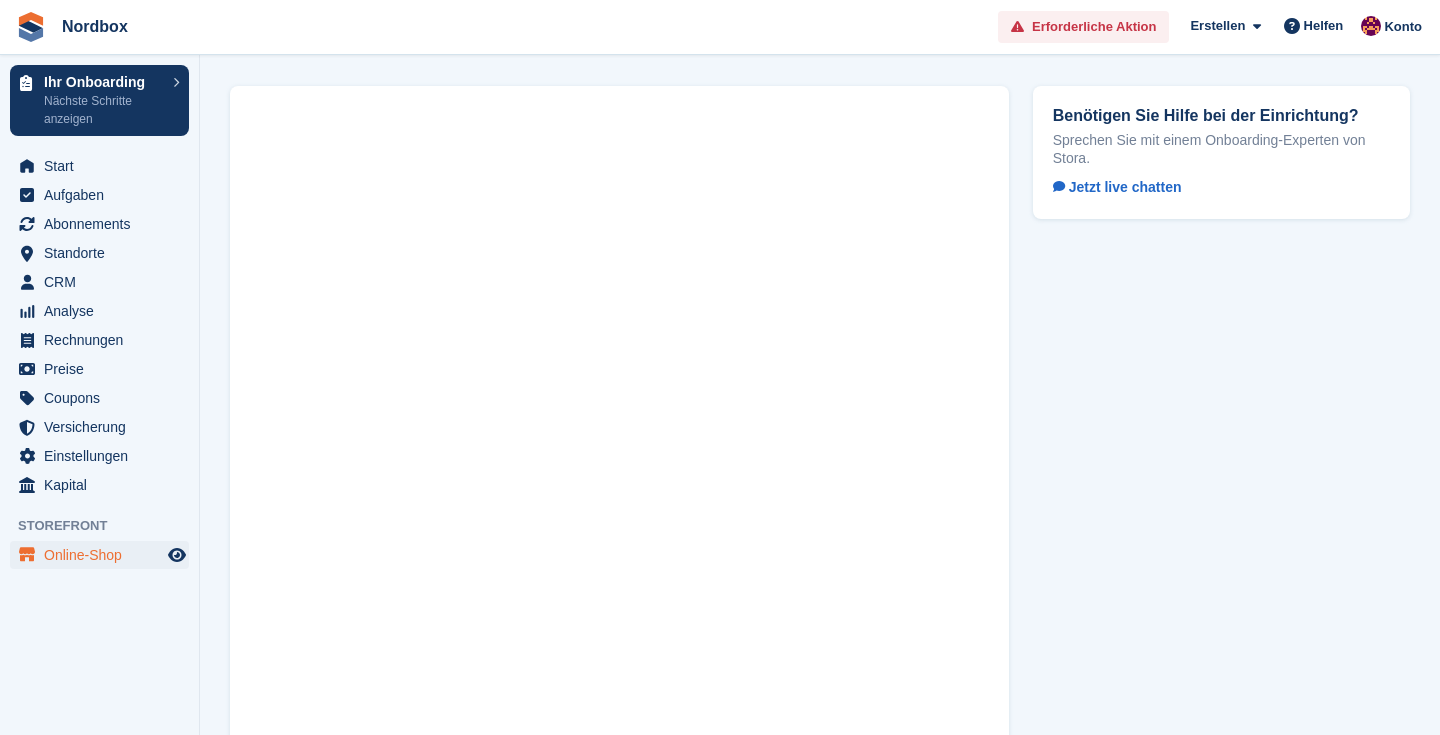 click on "Online-Shop" at bounding box center (104, 555) 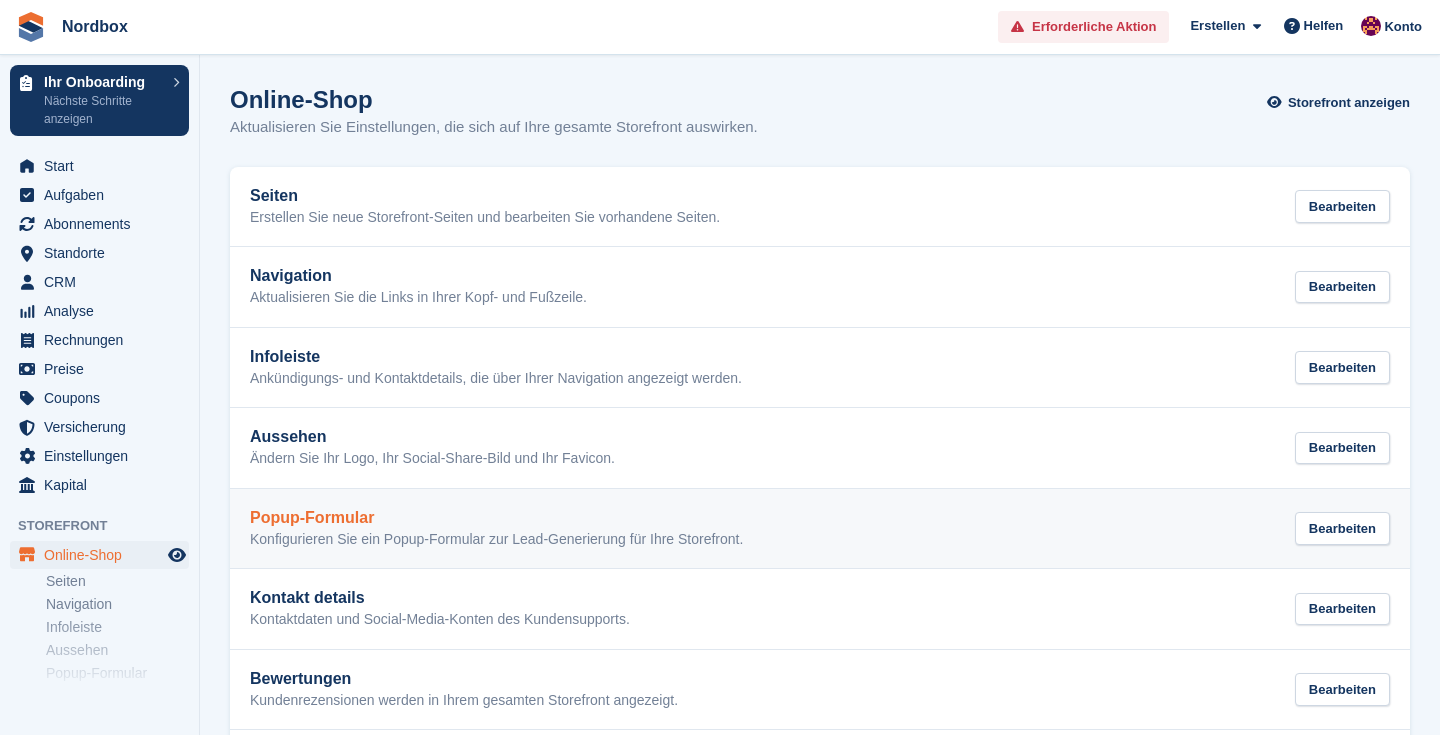 scroll, scrollTop: 0, scrollLeft: 0, axis: both 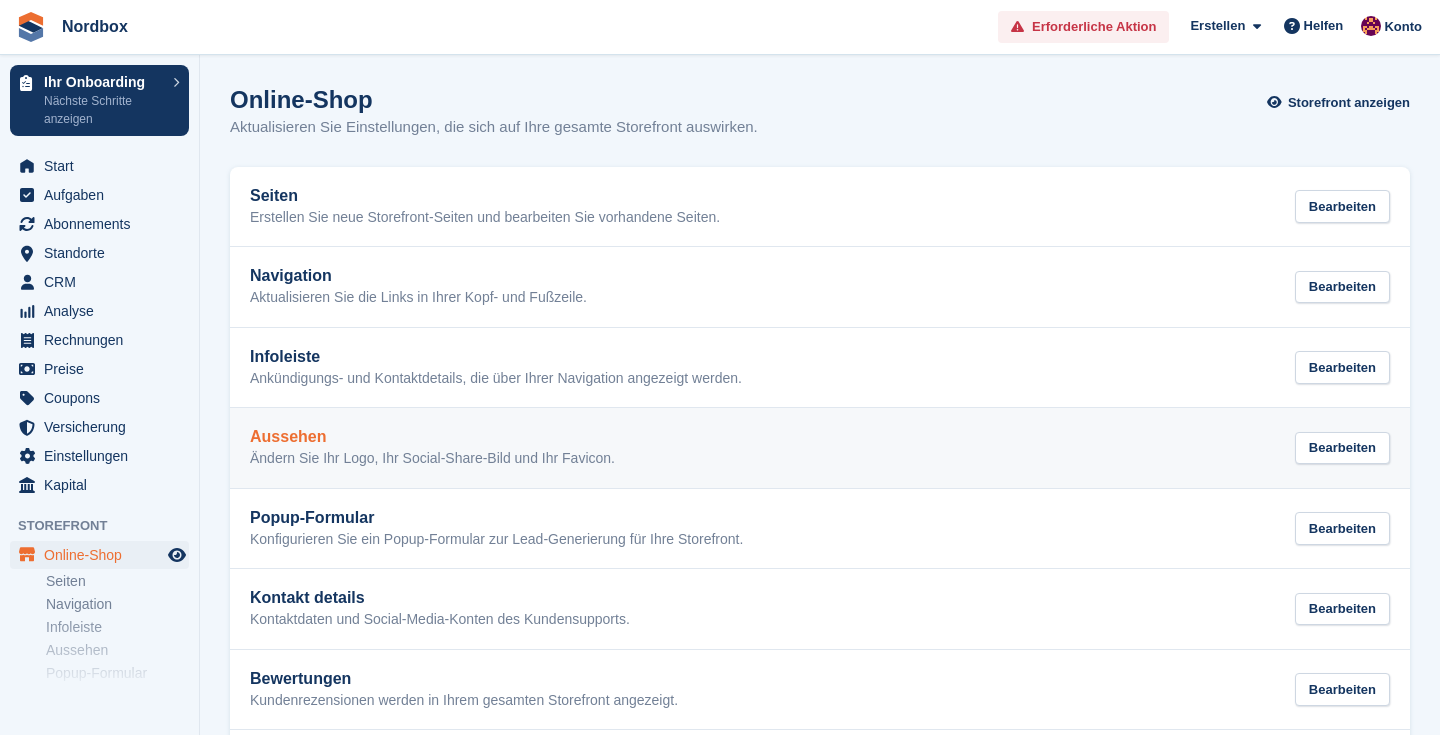 click on "Ändern Sie Ihr Logo, Ihr Social-Share-Bild und Ihr Favicon." at bounding box center (432, 459) 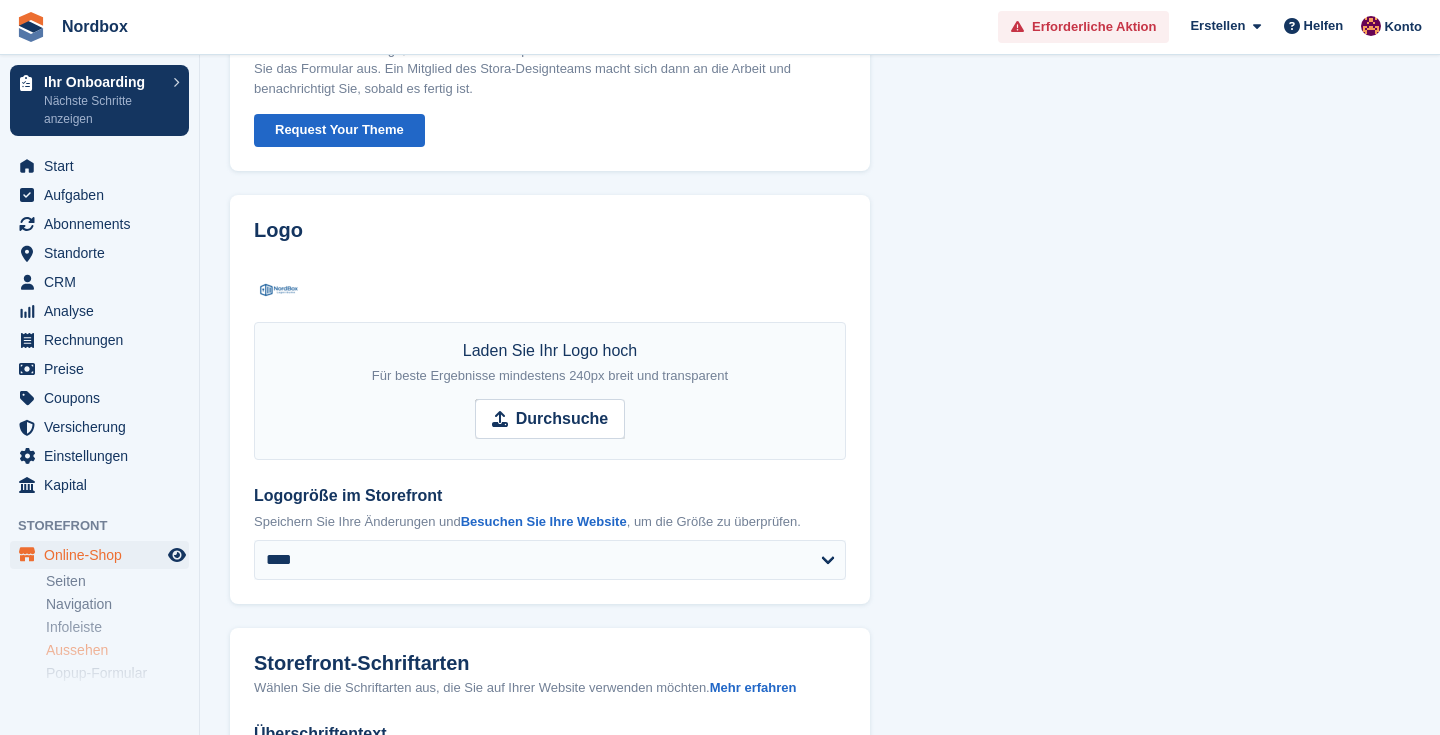 scroll, scrollTop: 152, scrollLeft: 0, axis: vertical 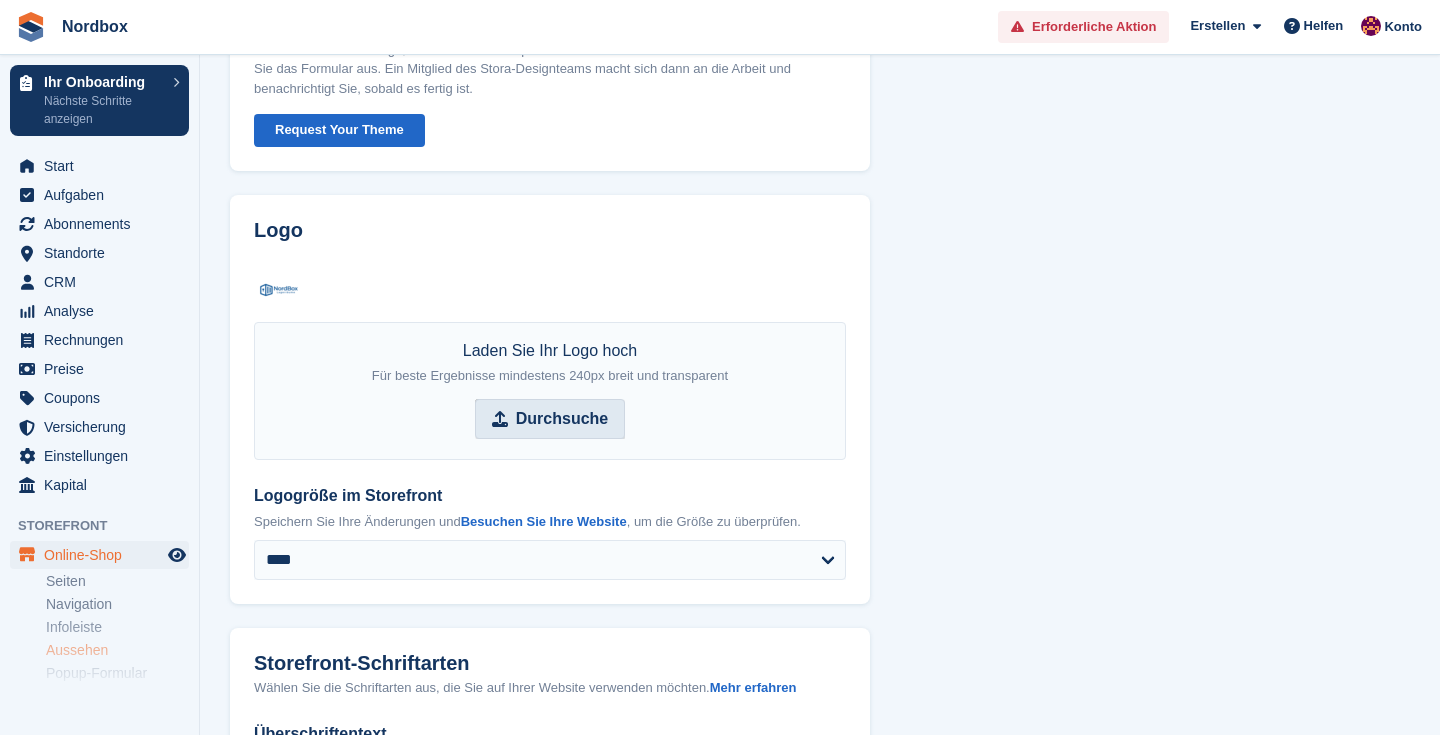click on "Durchsuche" at bounding box center [562, 419] 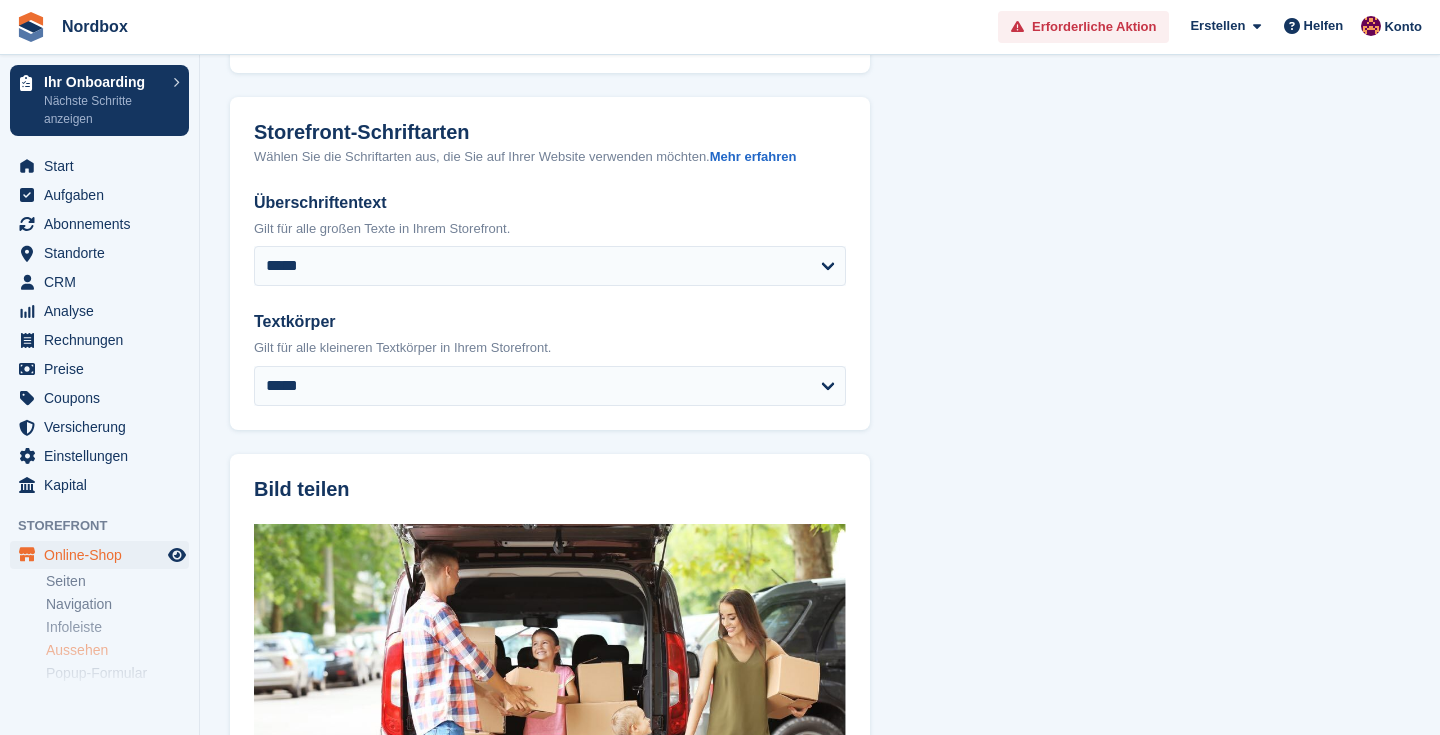scroll, scrollTop: 667, scrollLeft: 0, axis: vertical 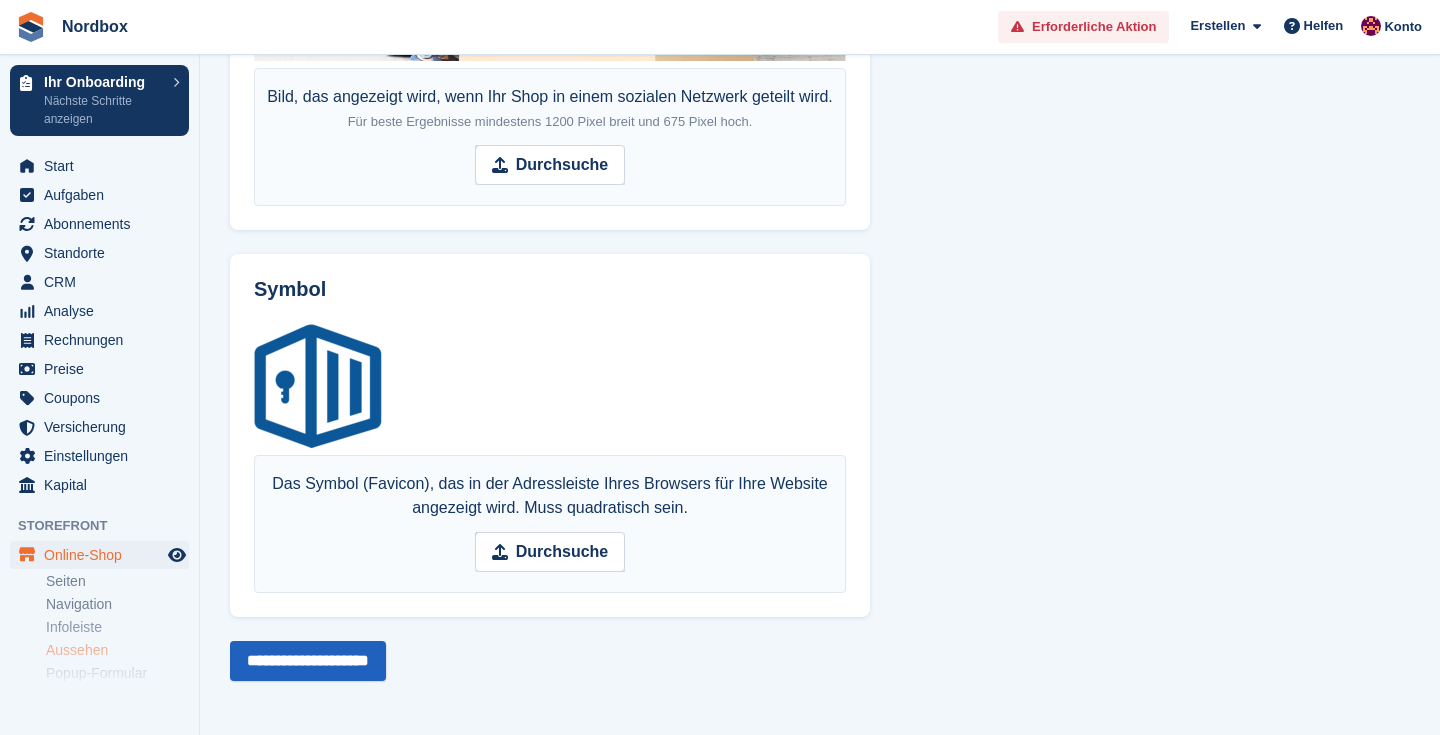 click on "**********" at bounding box center (308, 661) 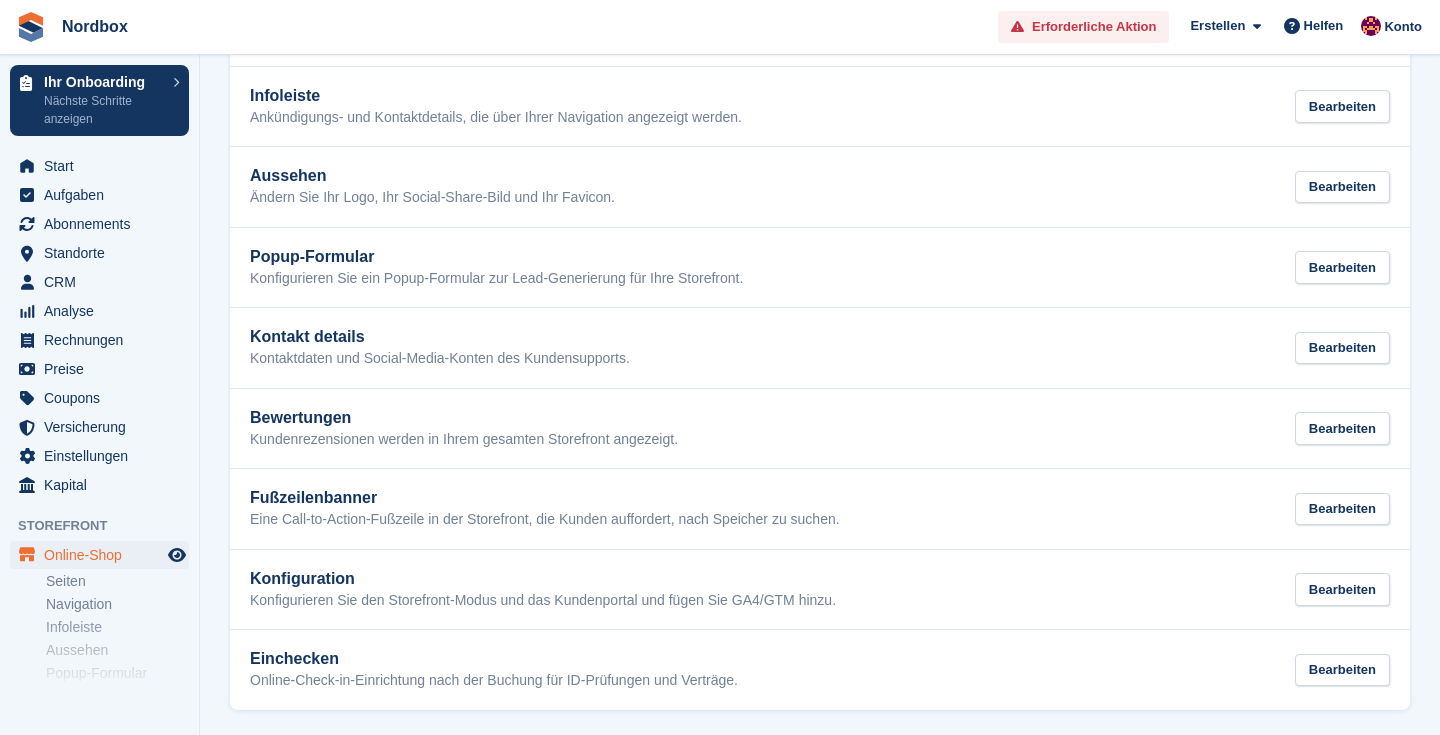 scroll, scrollTop: 260, scrollLeft: 0, axis: vertical 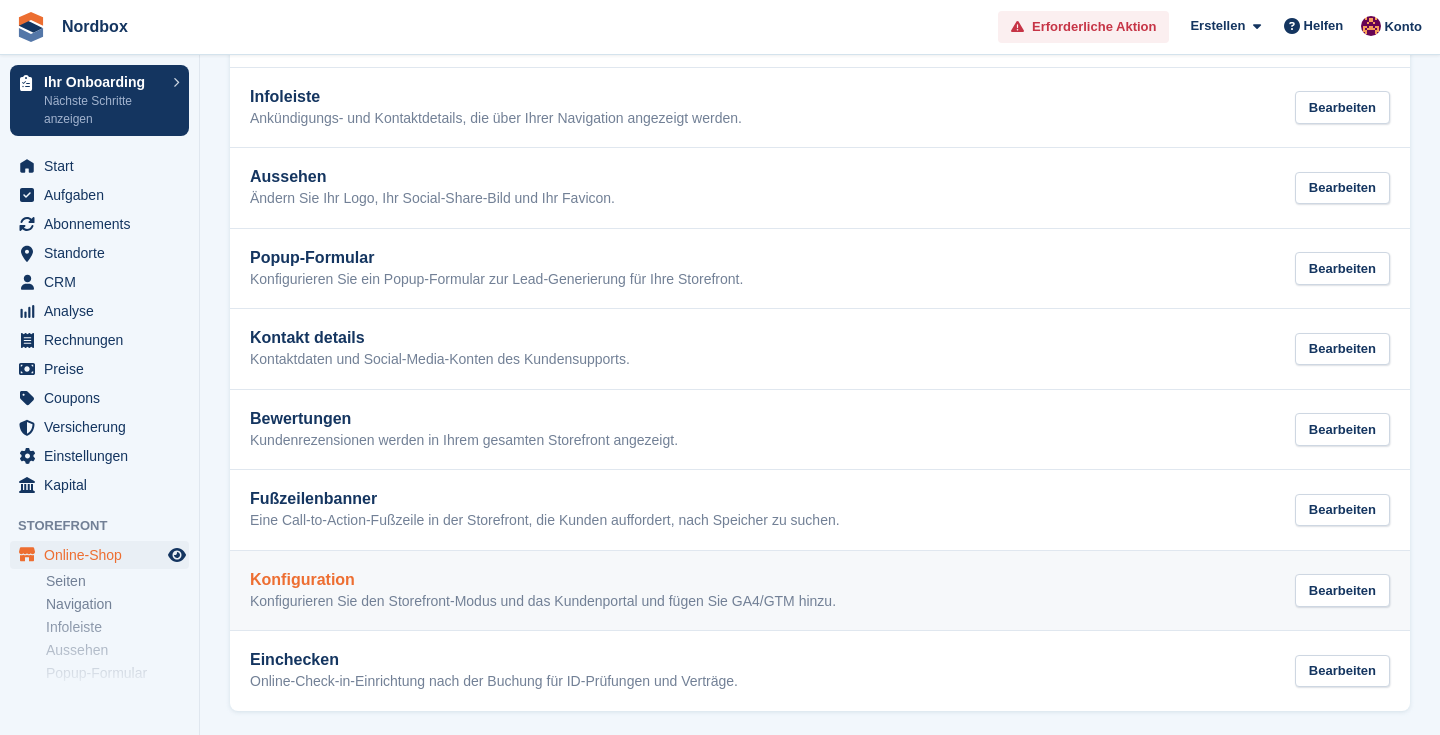 click on "Konfiguration" at bounding box center [543, 580] 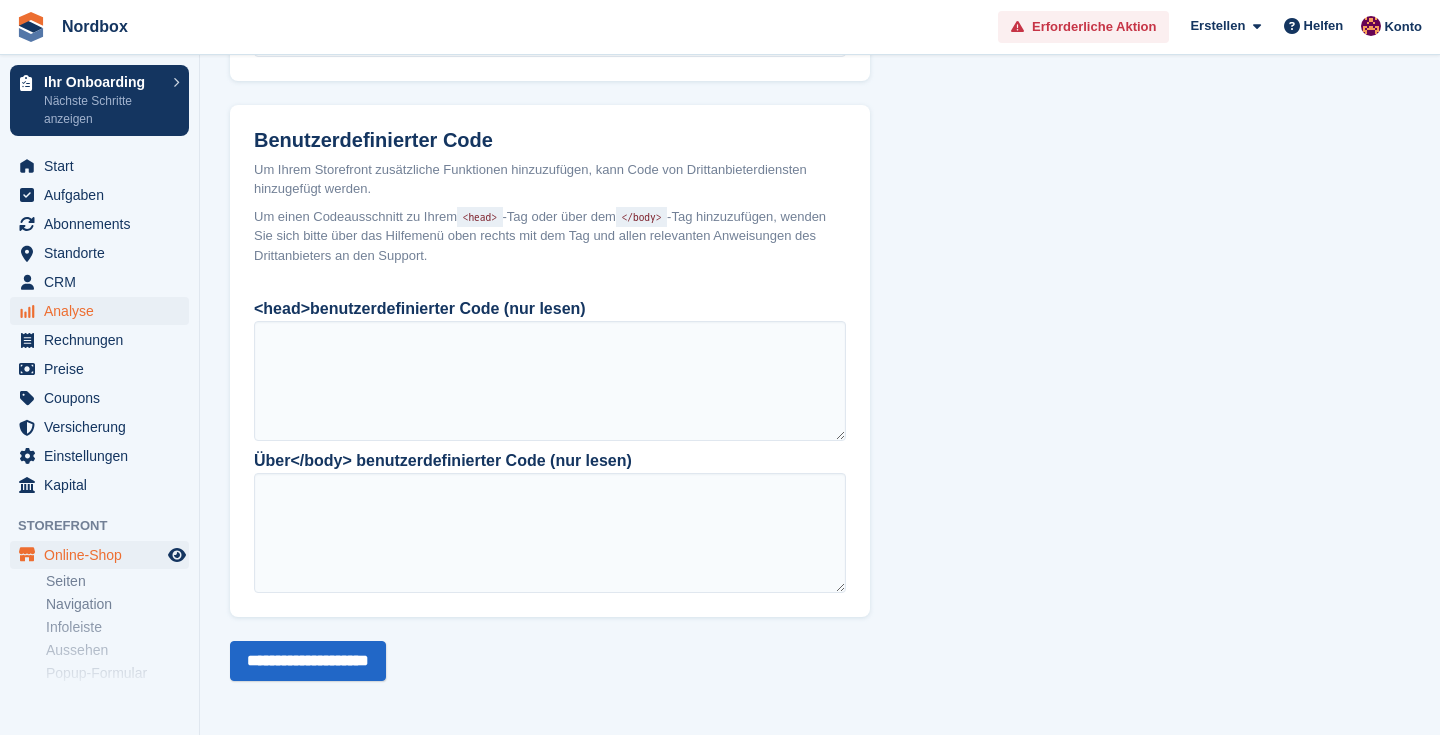 scroll, scrollTop: 1713, scrollLeft: 0, axis: vertical 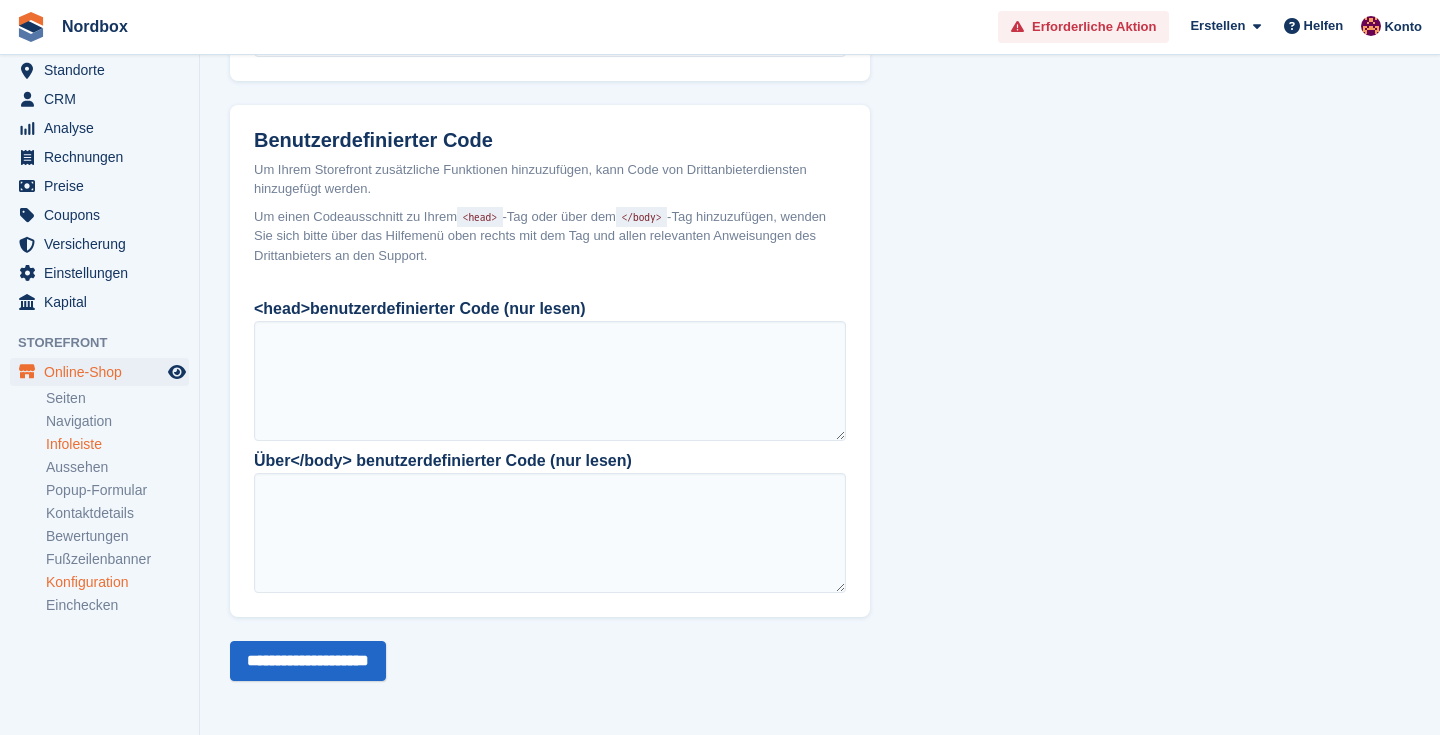 click on "Infoleiste" at bounding box center (117, 444) 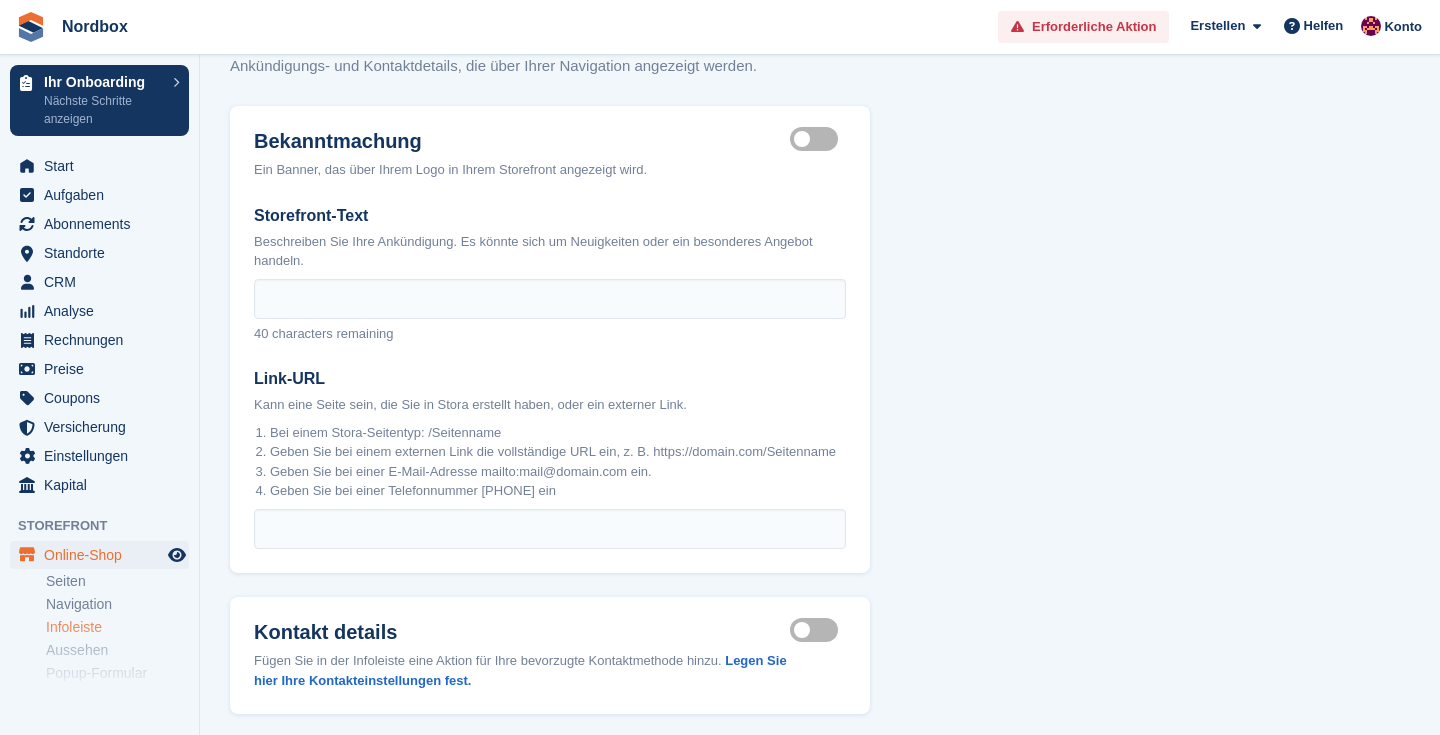 scroll, scrollTop: 61, scrollLeft: 0, axis: vertical 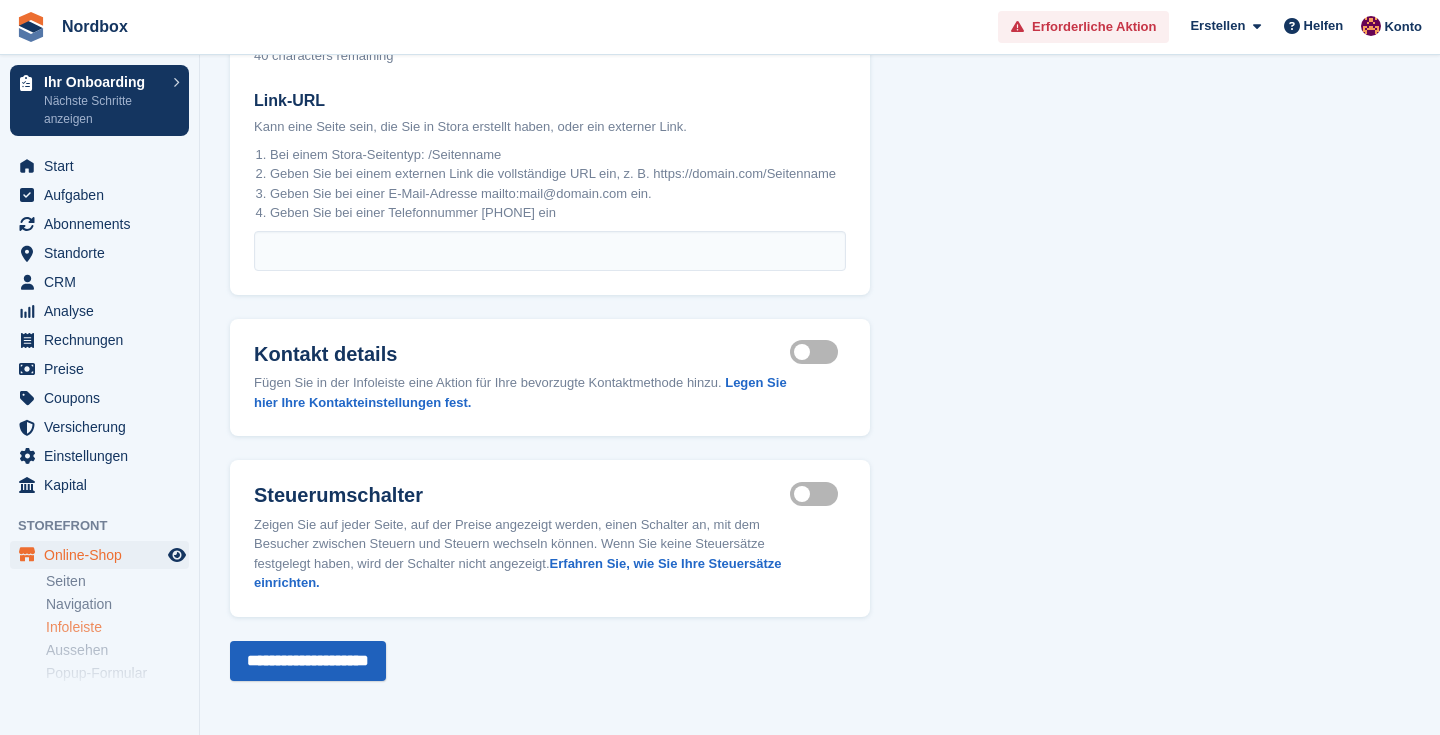 click on "**********" at bounding box center (308, 661) 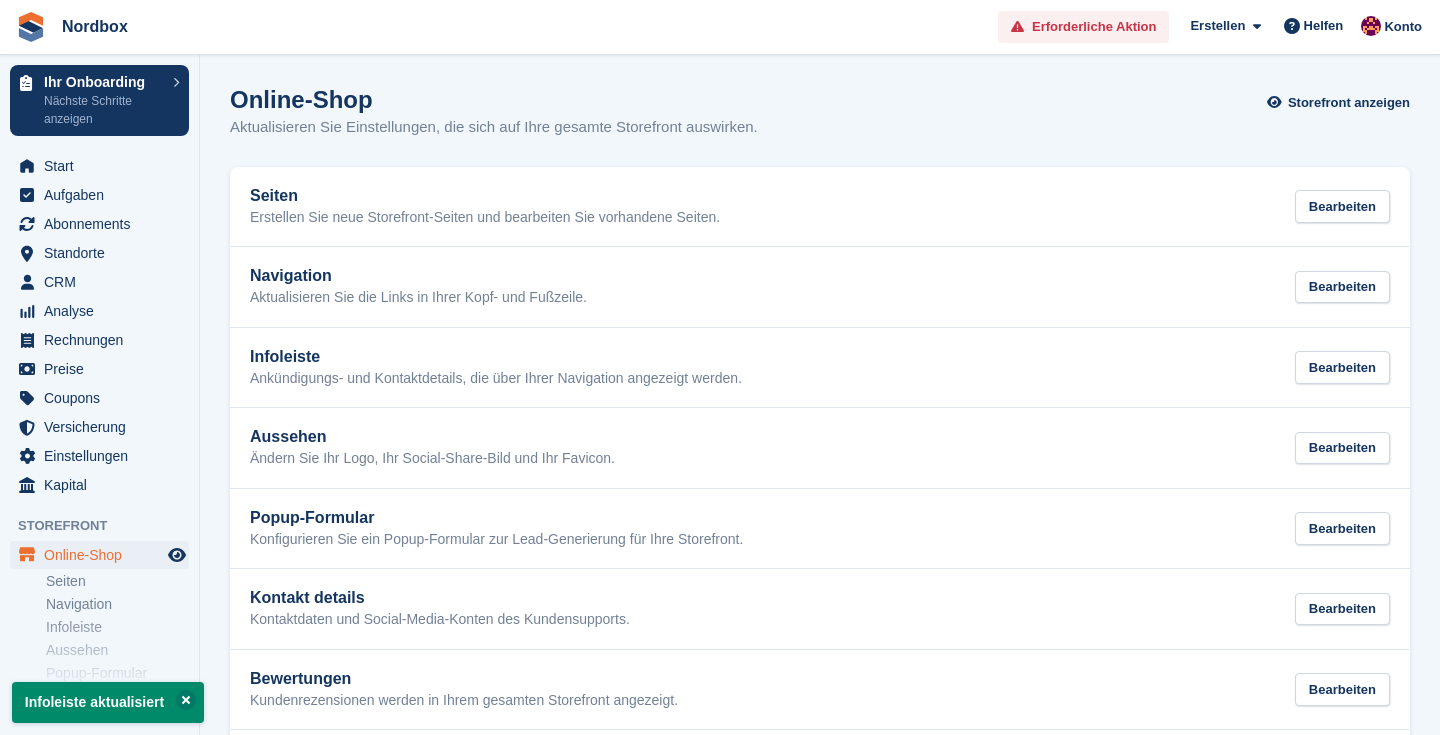 scroll, scrollTop: 0, scrollLeft: 0, axis: both 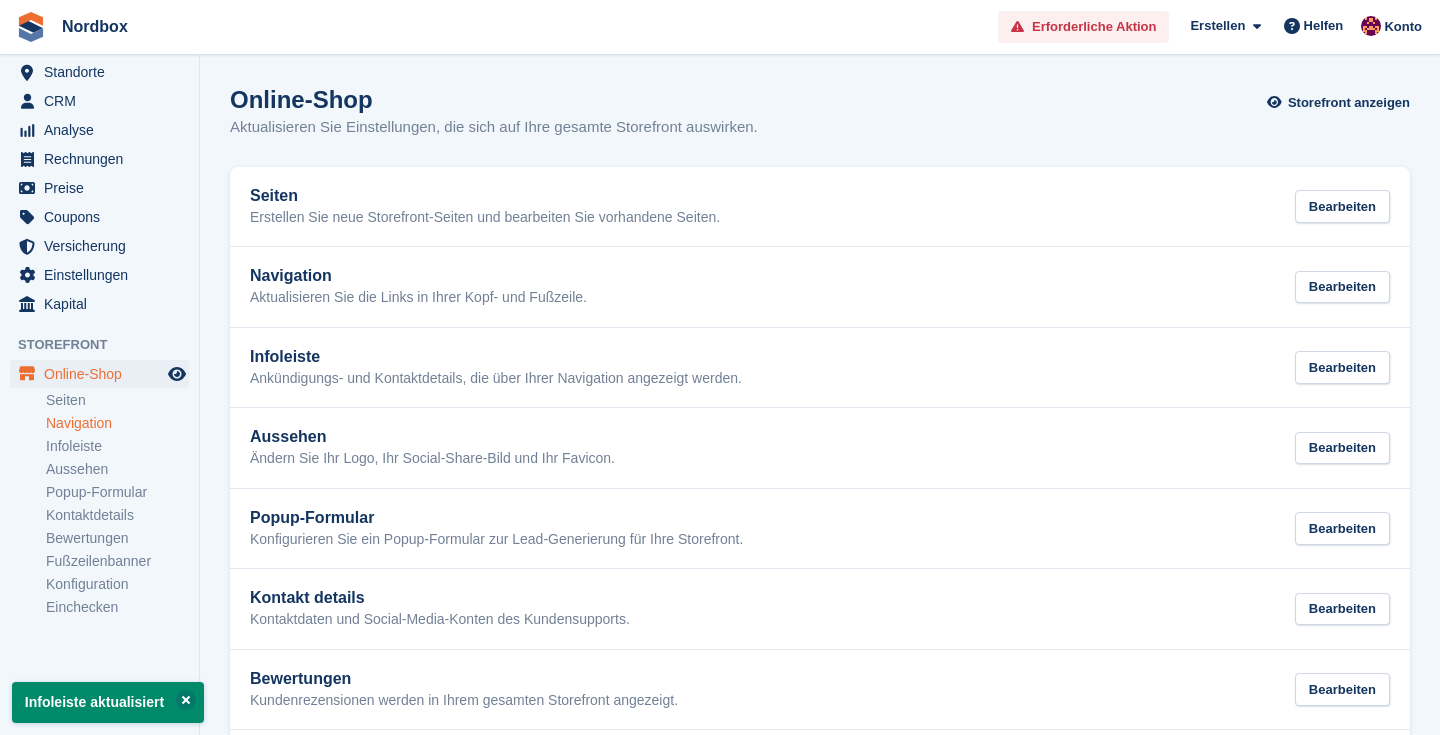 click on "Navigation" at bounding box center [117, 423] 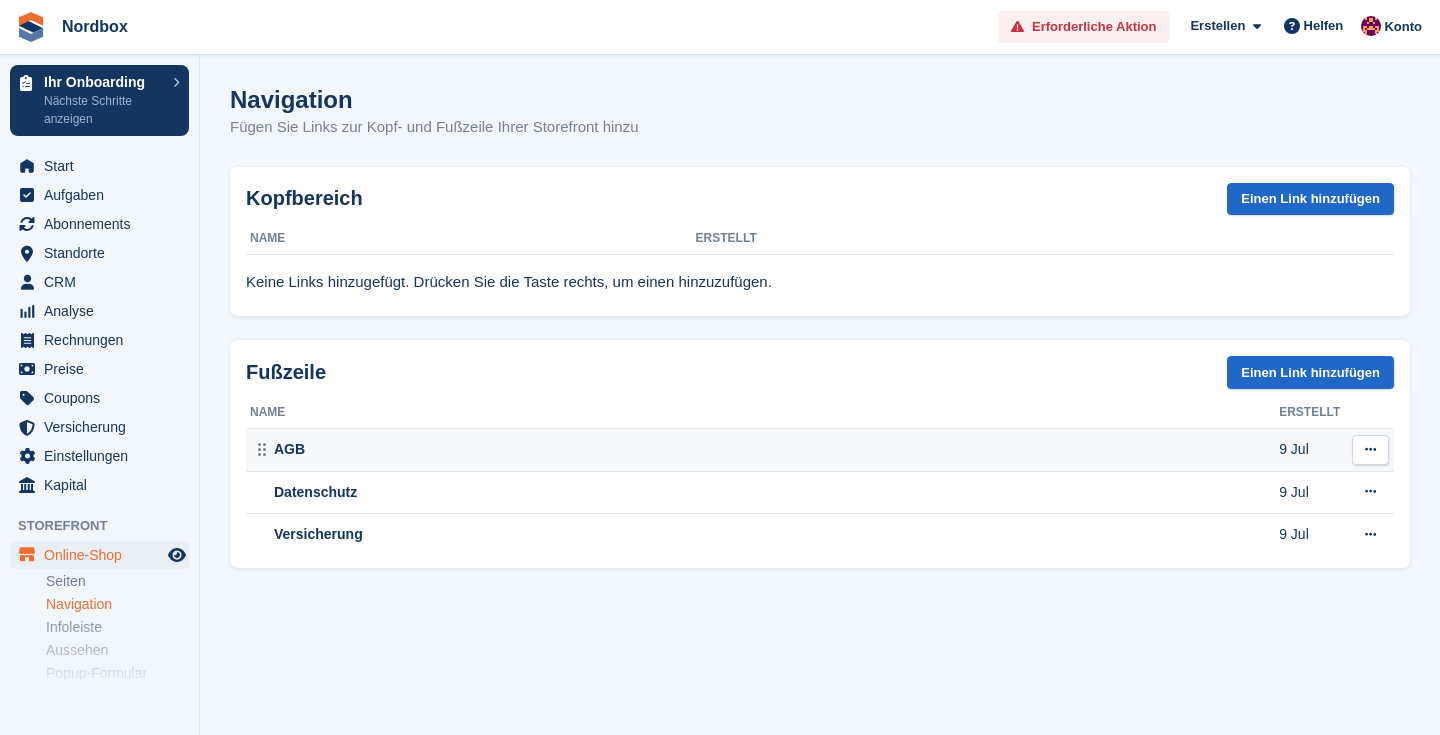 scroll, scrollTop: 0, scrollLeft: 0, axis: both 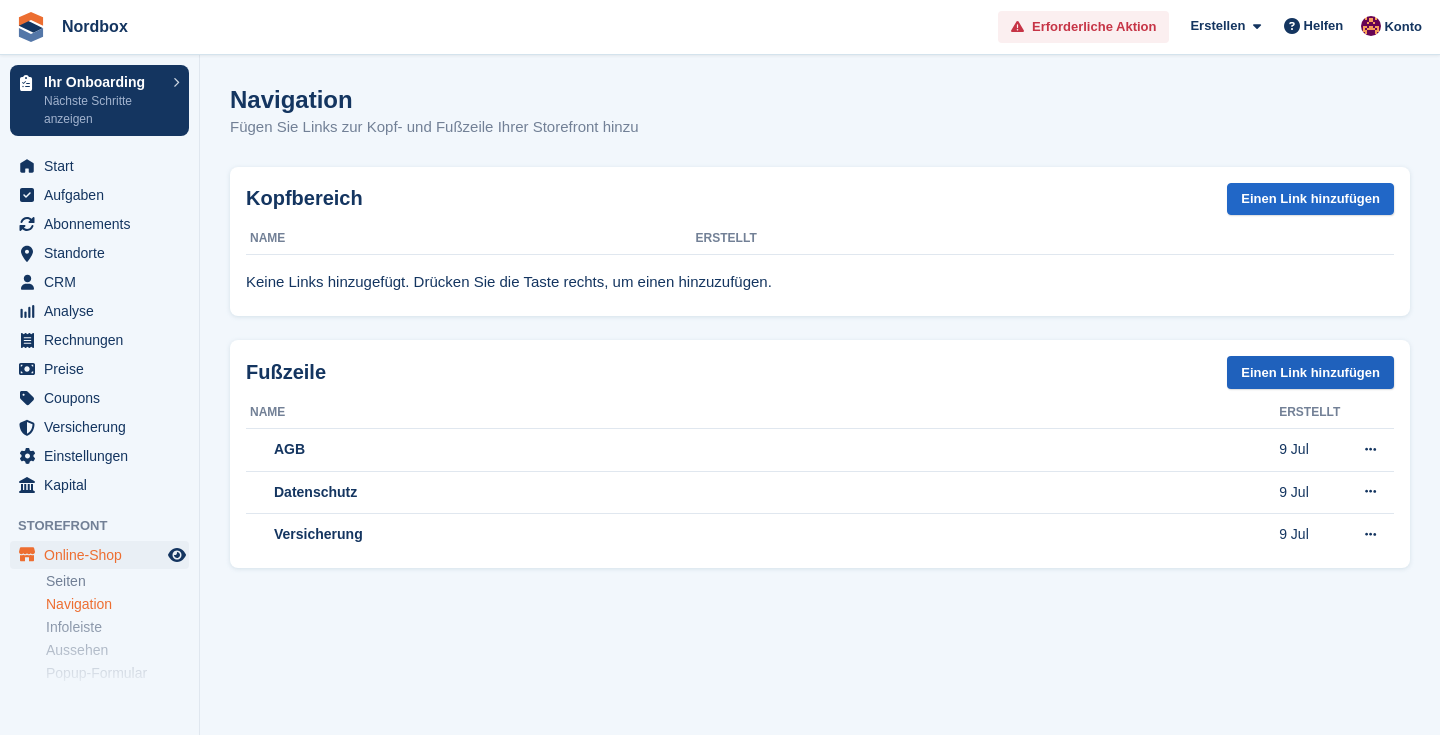 click on "Einen Link hinzufügen" at bounding box center [1310, 372] 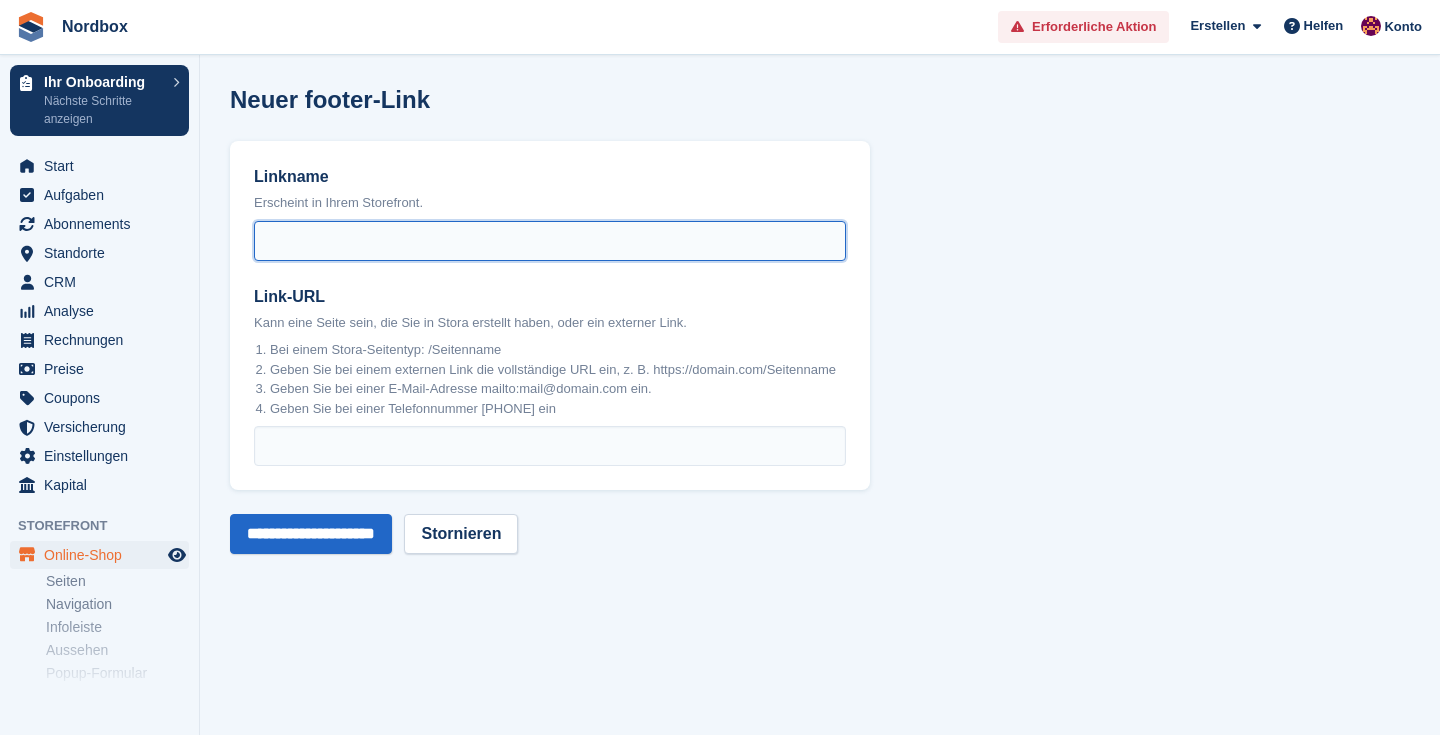 click on "Linkname" at bounding box center [550, 241] 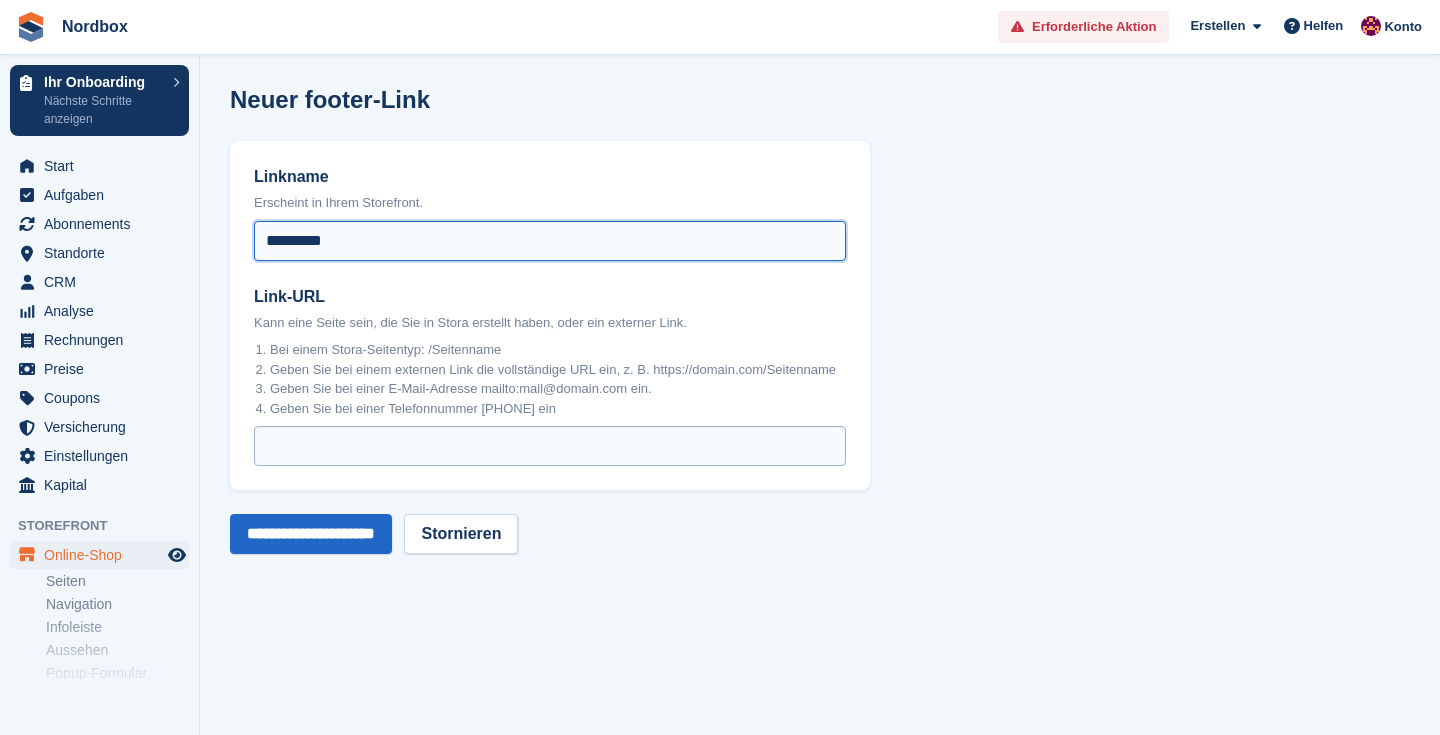 type on "*********" 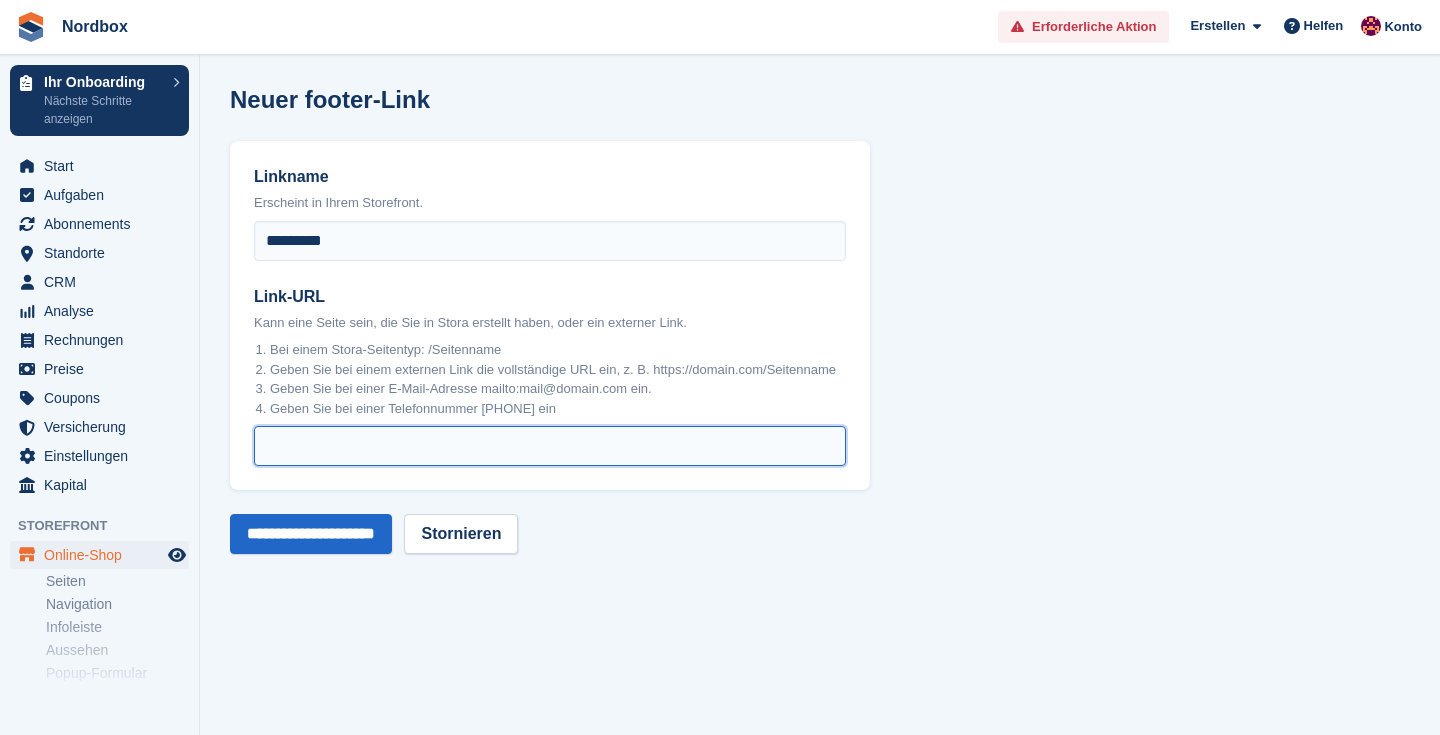 click on "Link-URL" at bounding box center (550, 446) 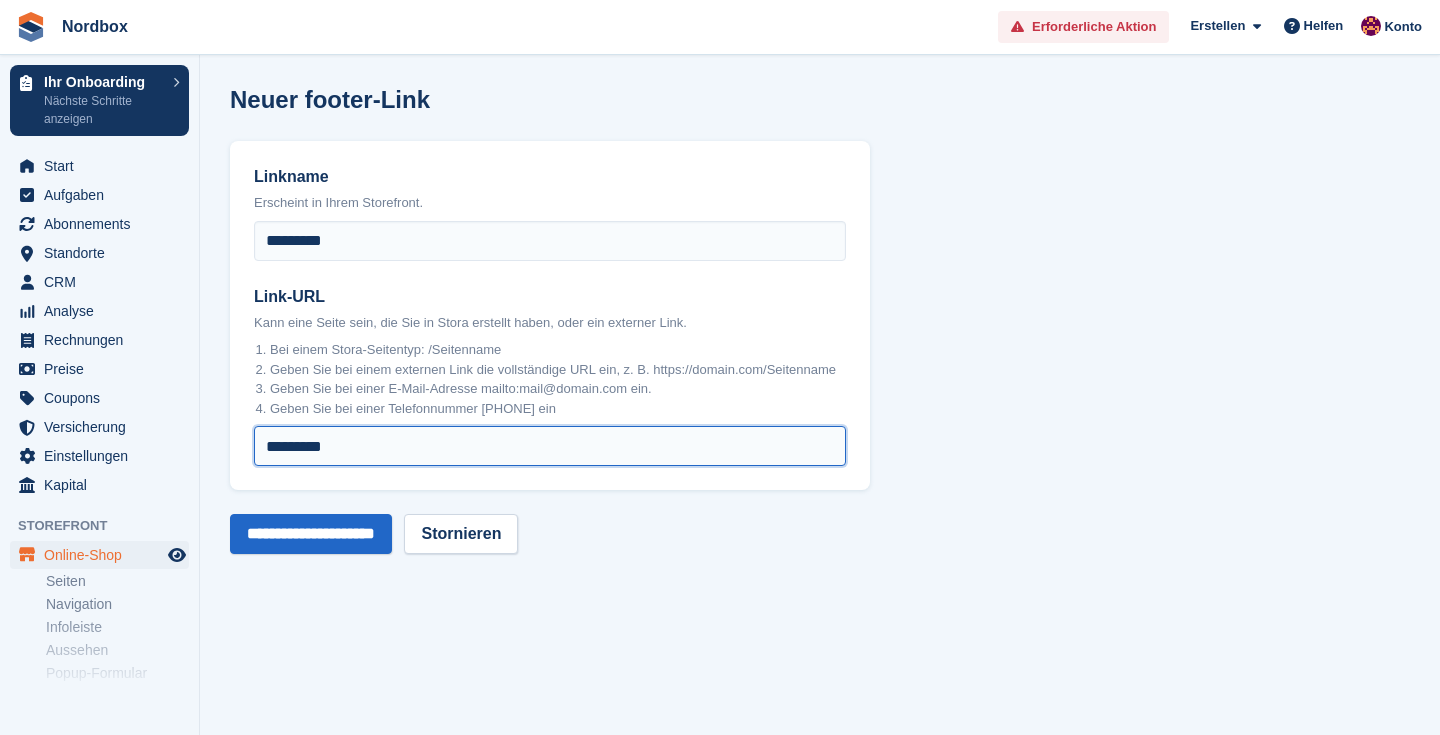 type on "*********" 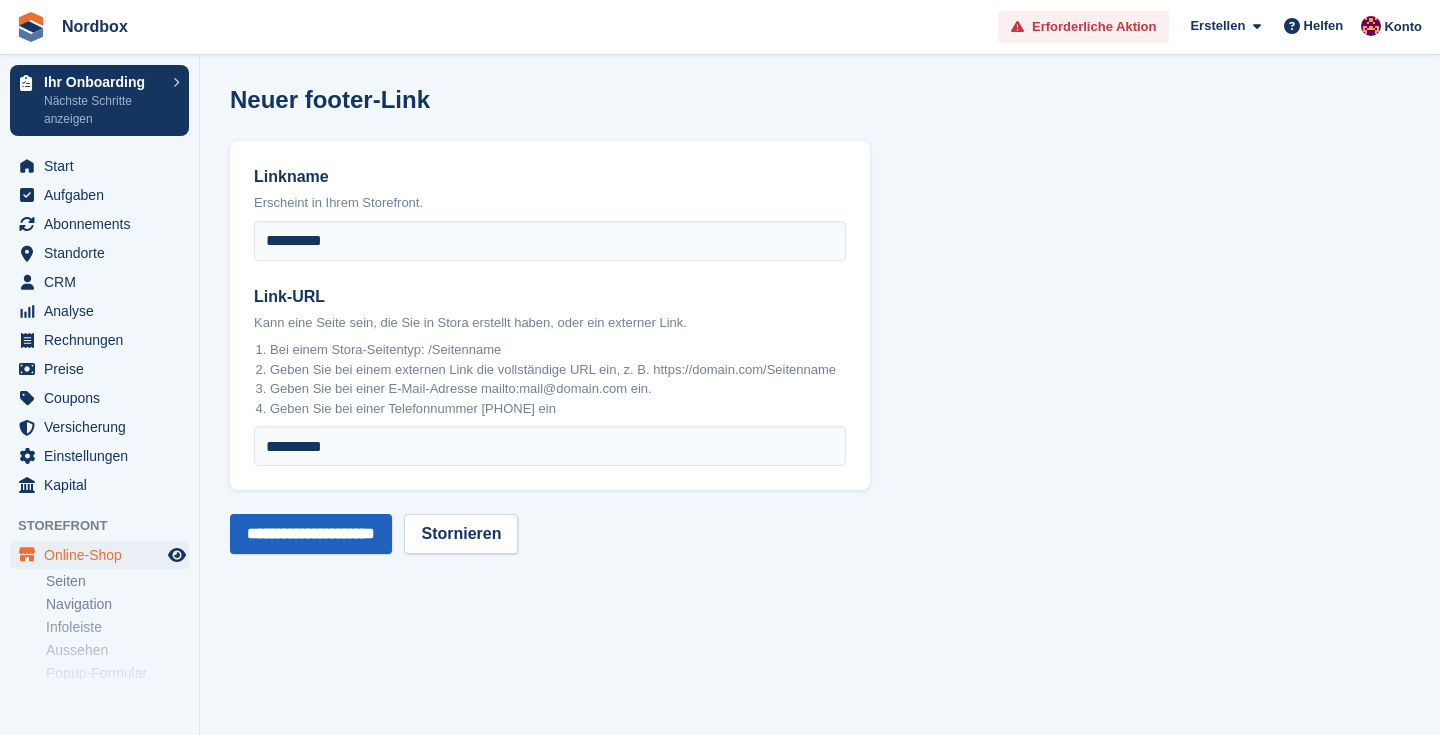 drag, startPoint x: 540, startPoint y: 465, endPoint x: 359, endPoint y: 558, distance: 203.49448 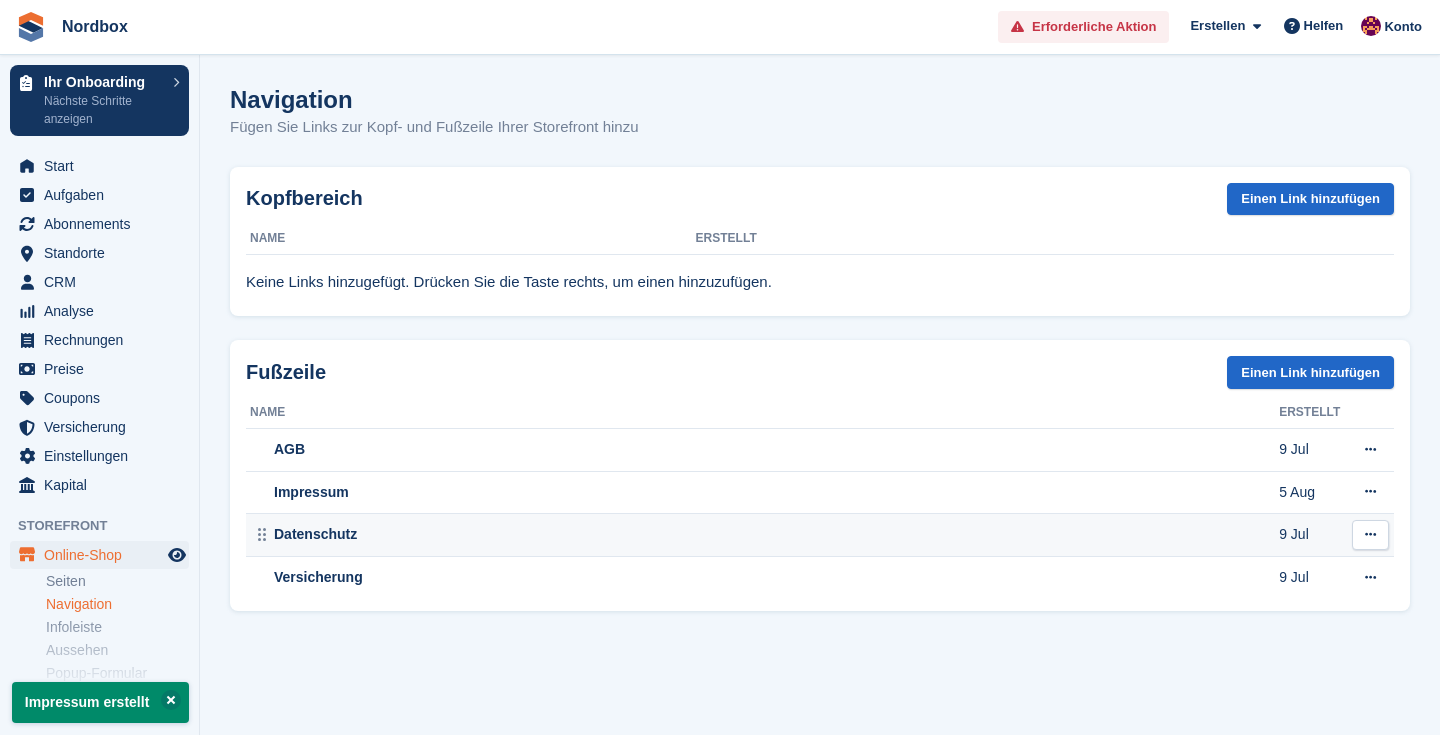 scroll, scrollTop: 0, scrollLeft: 0, axis: both 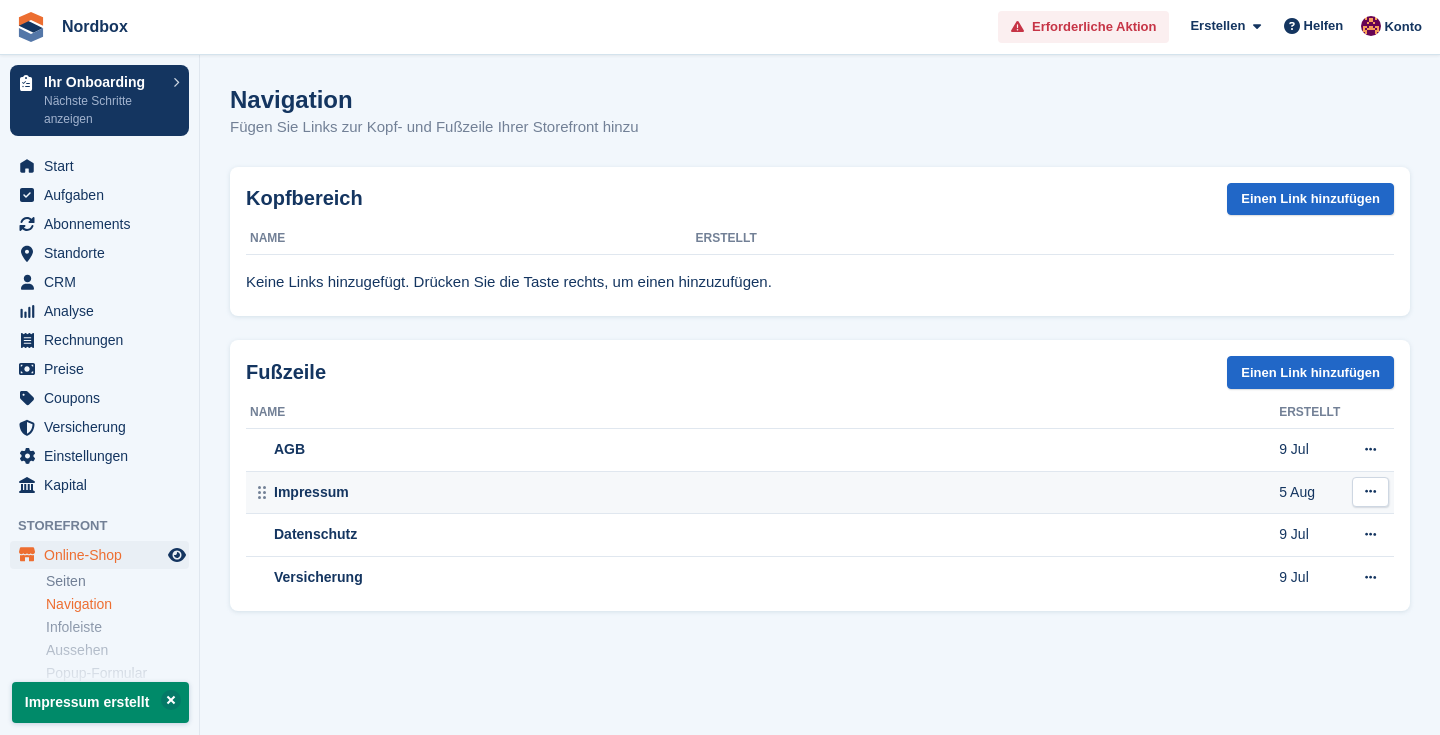 click at bounding box center [1370, 491] 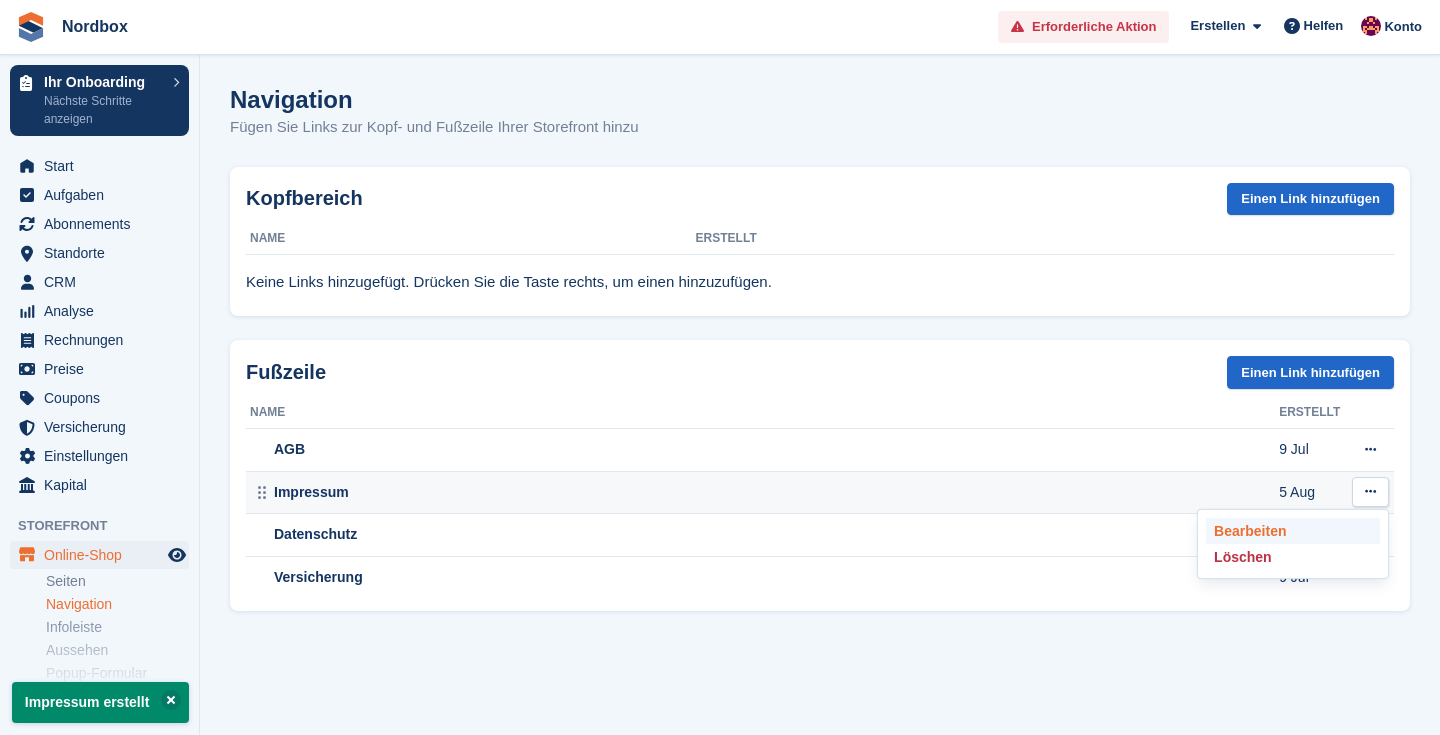click on "Bearbeiten" at bounding box center [1293, 531] 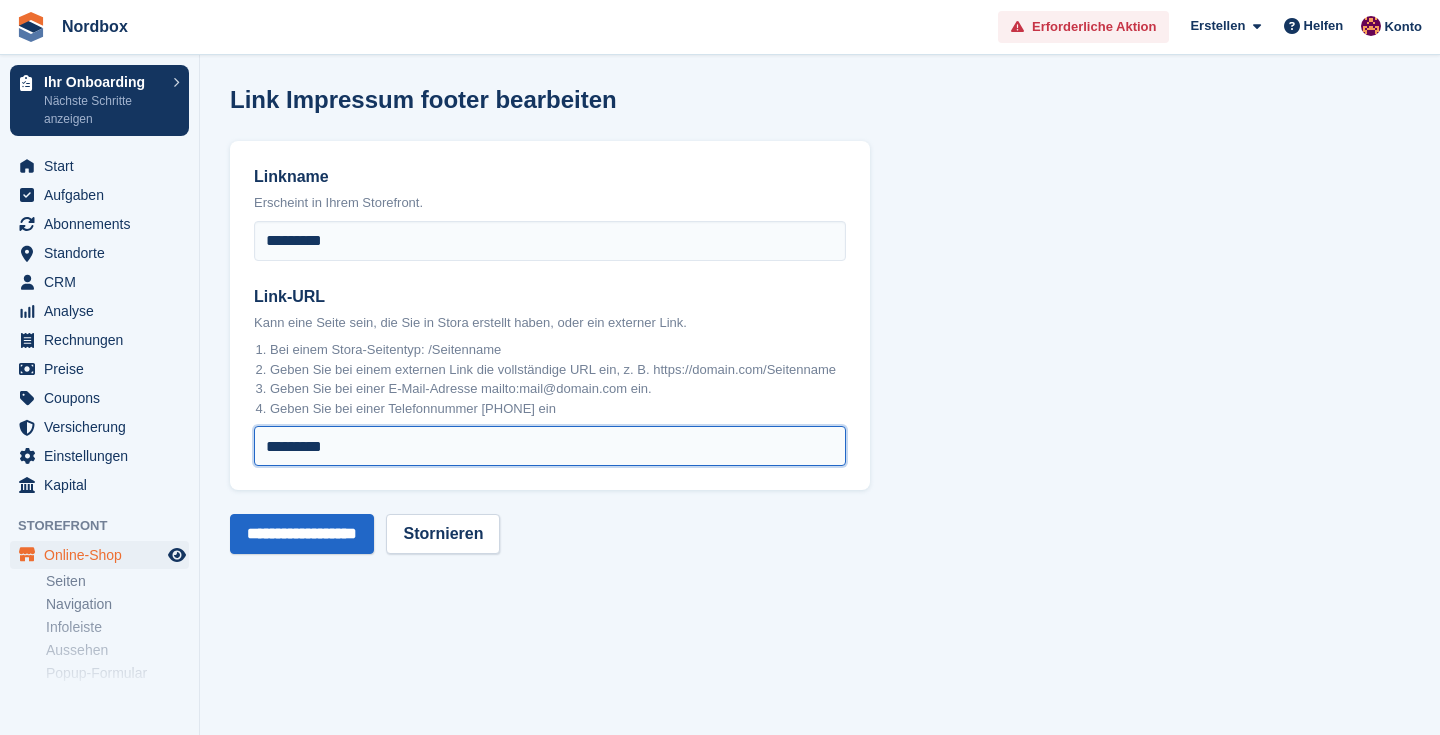 click on "*********" at bounding box center [550, 446] 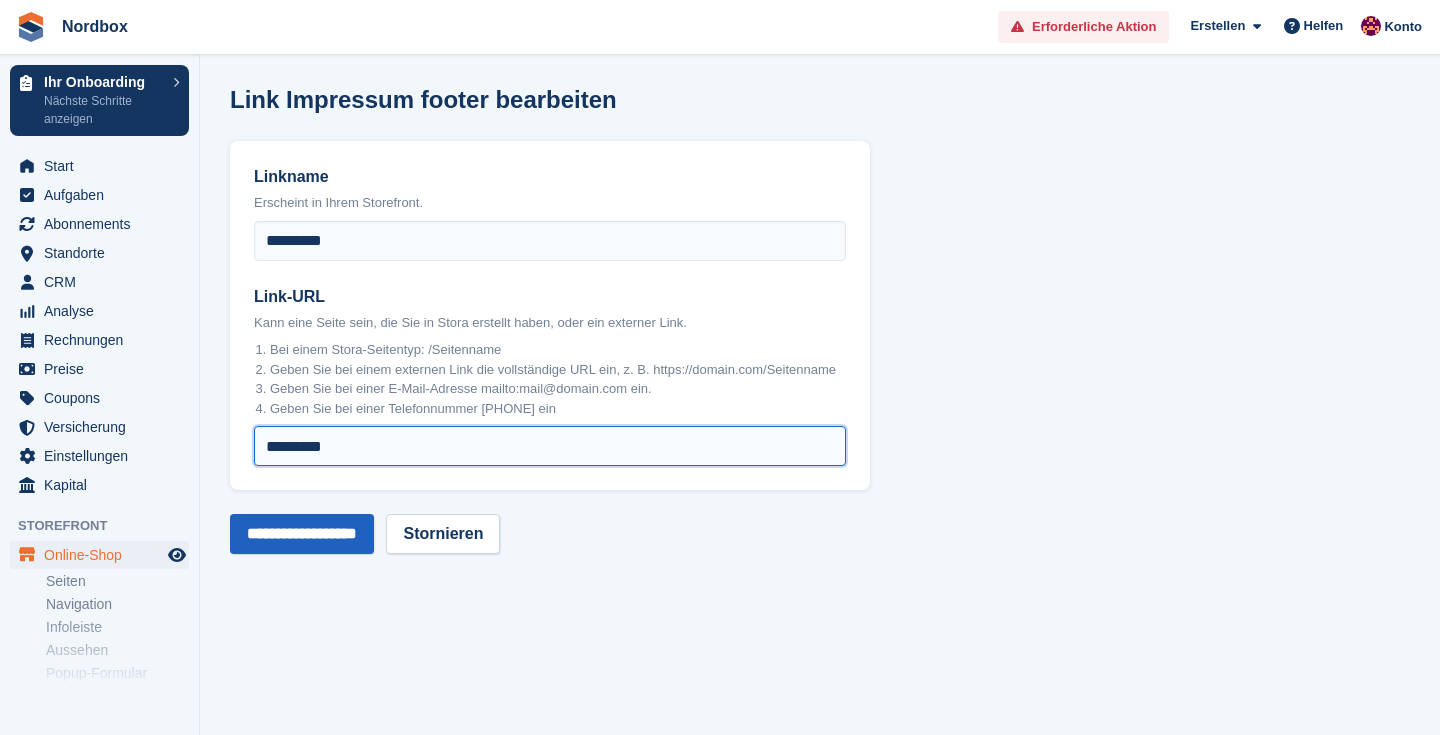 type on "*********" 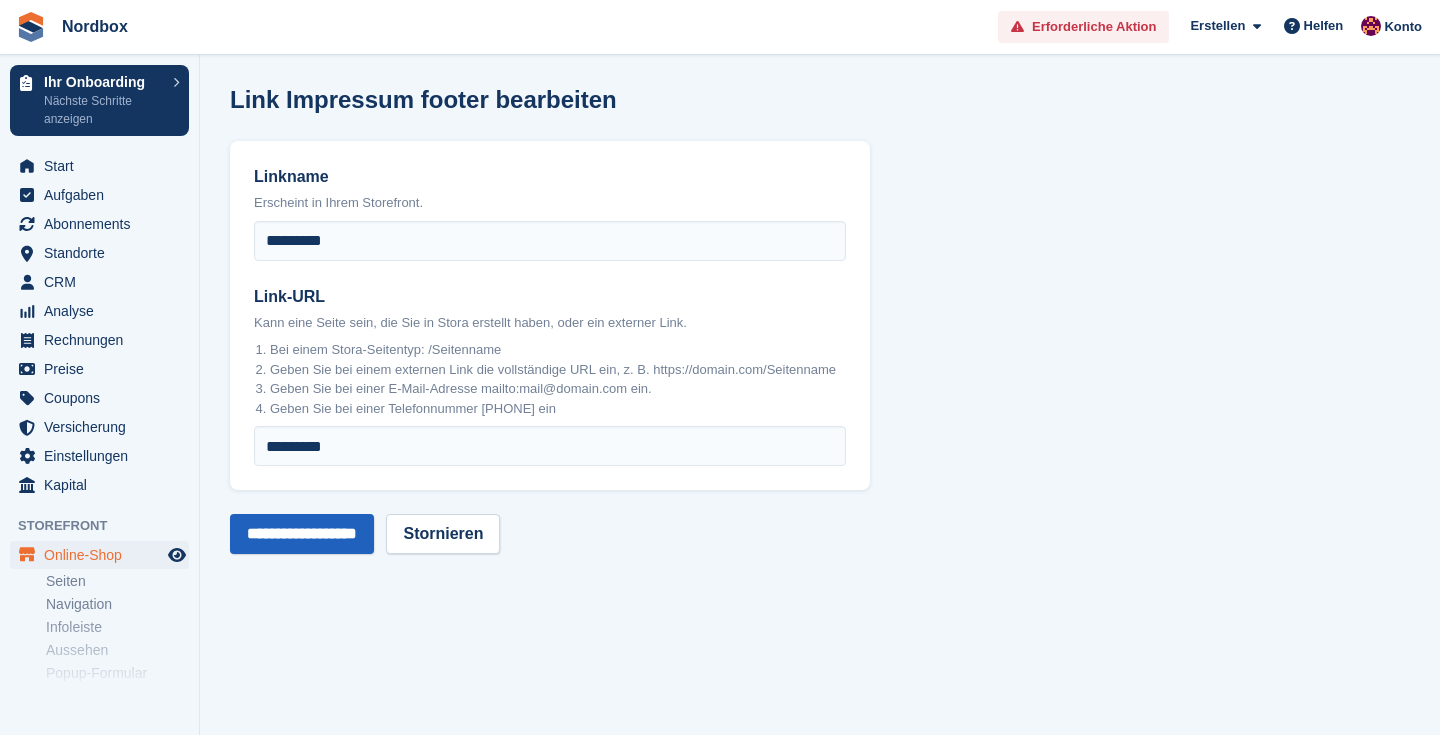 click on "**********" at bounding box center [302, 534] 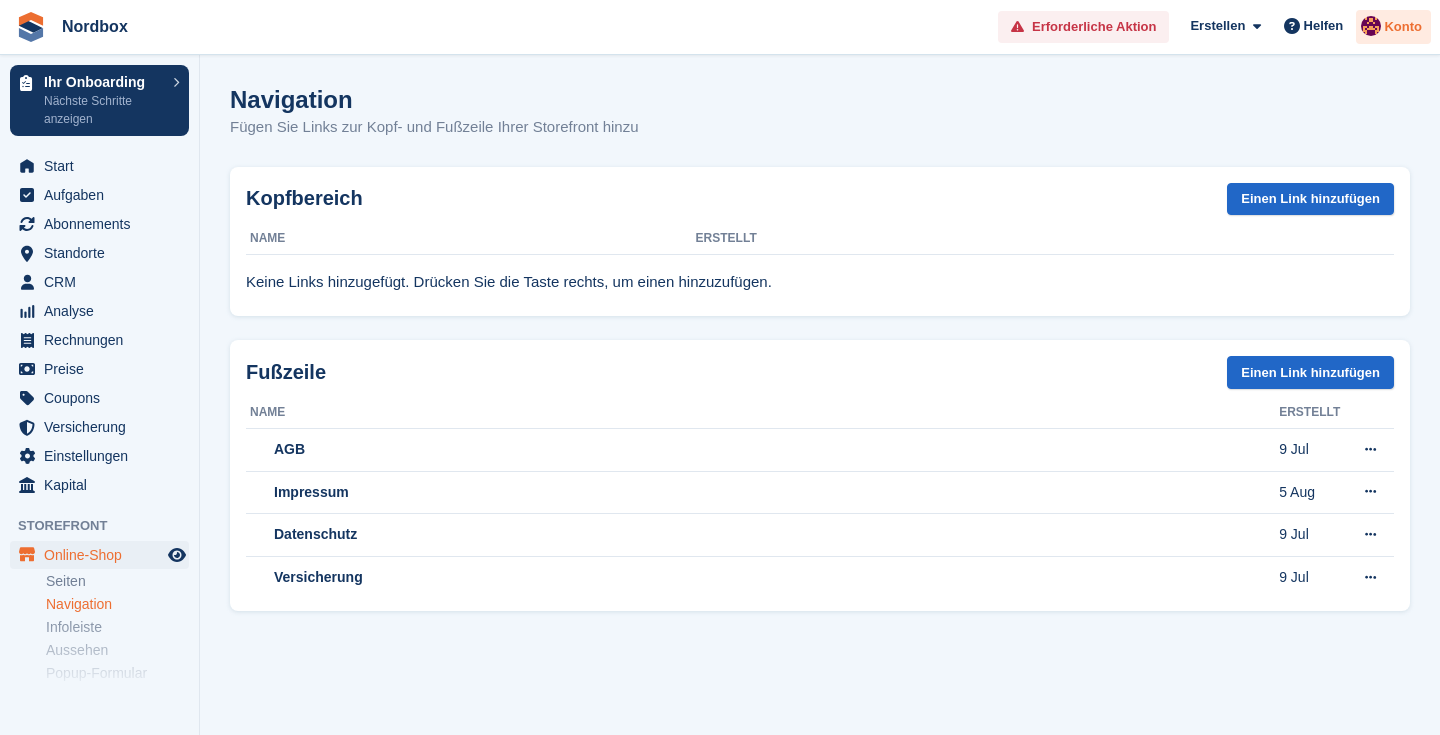 scroll, scrollTop: 0, scrollLeft: 0, axis: both 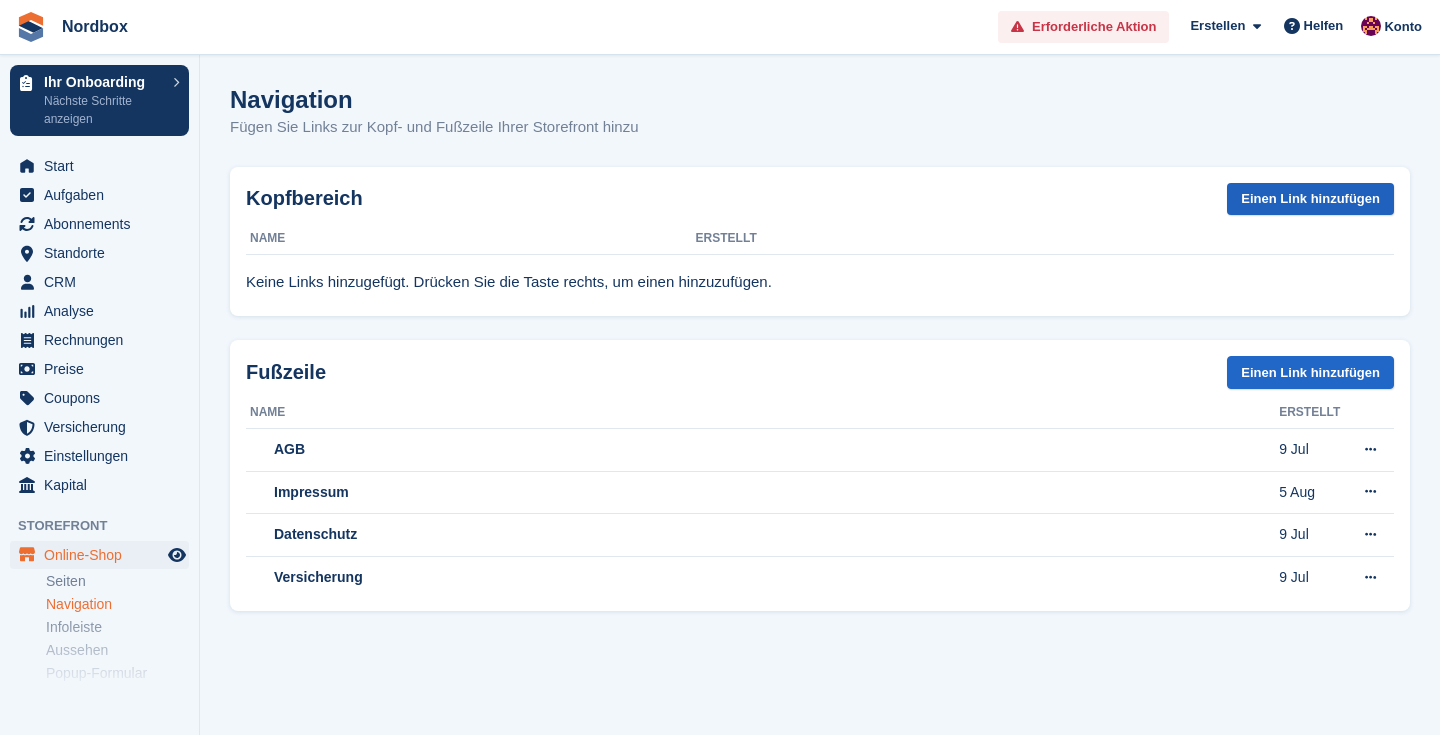 click on "Einen Link hinzufügen" at bounding box center [1310, 199] 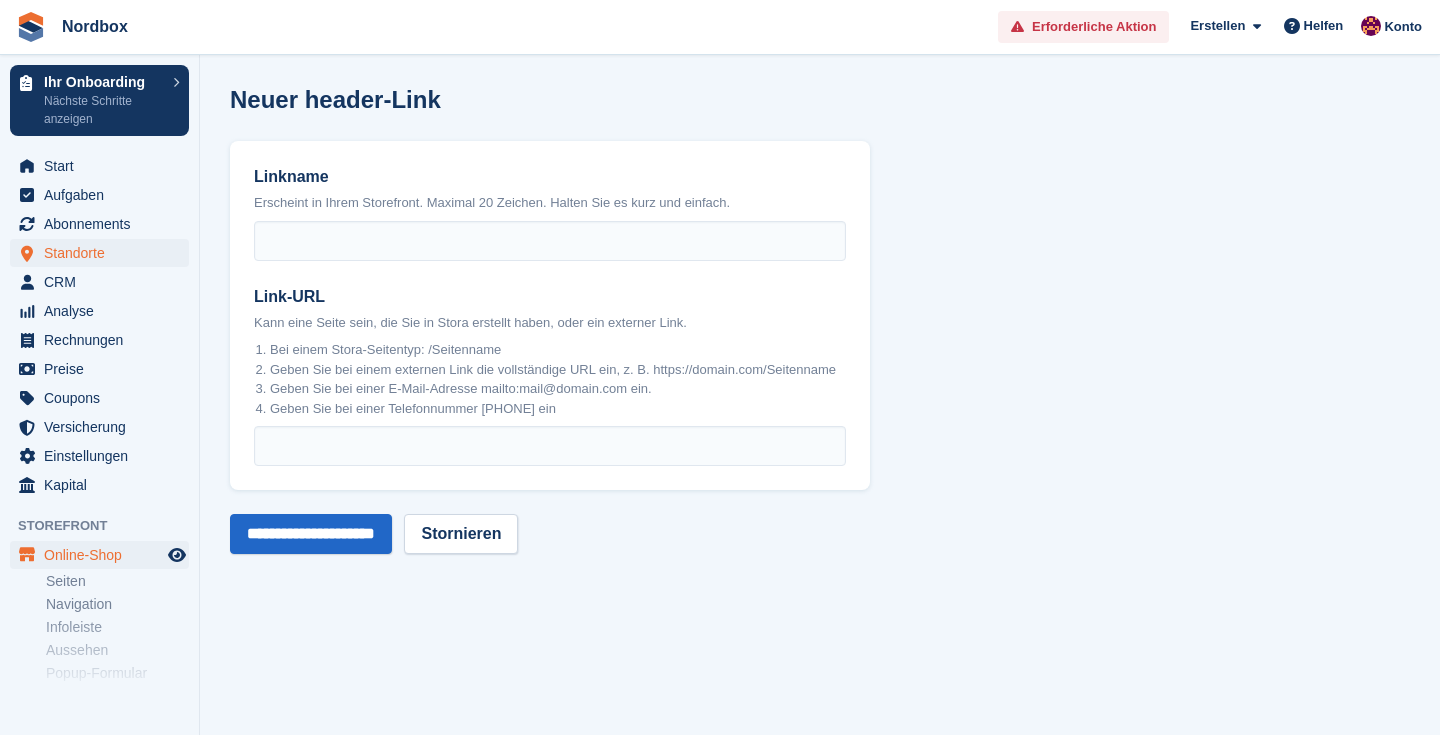 click on "Standorte" at bounding box center [104, 253] 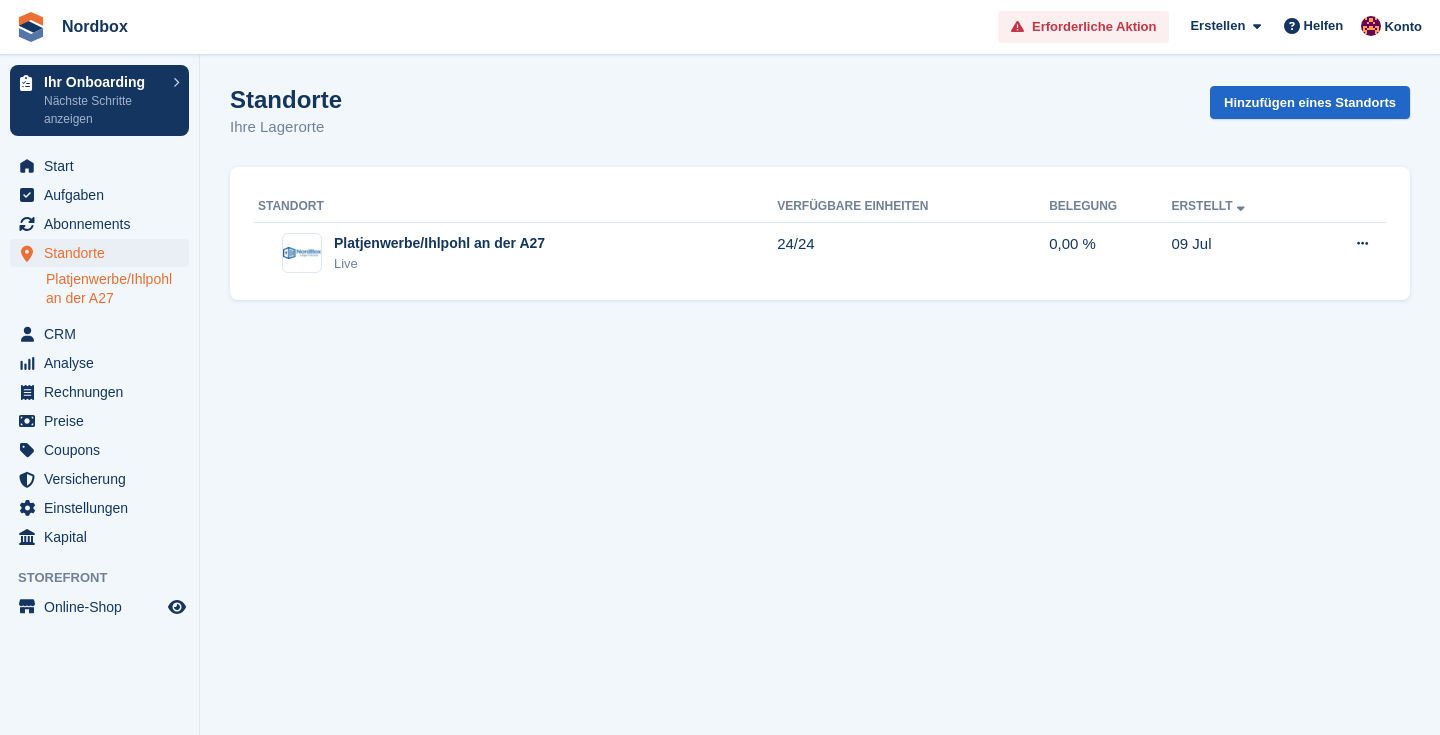 click on "Platjenwerbe/Ihlpohl an der A27" at bounding box center (117, 289) 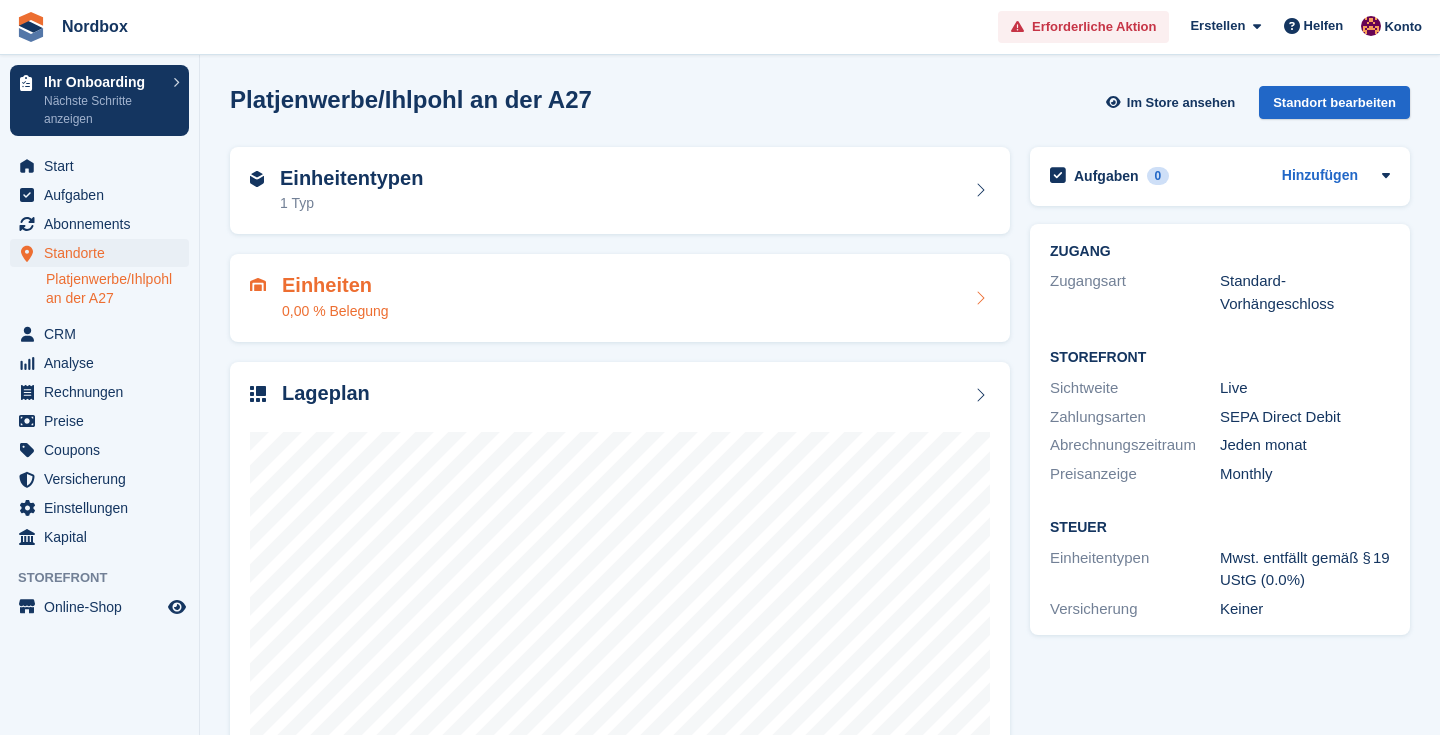 scroll, scrollTop: 0, scrollLeft: 0, axis: both 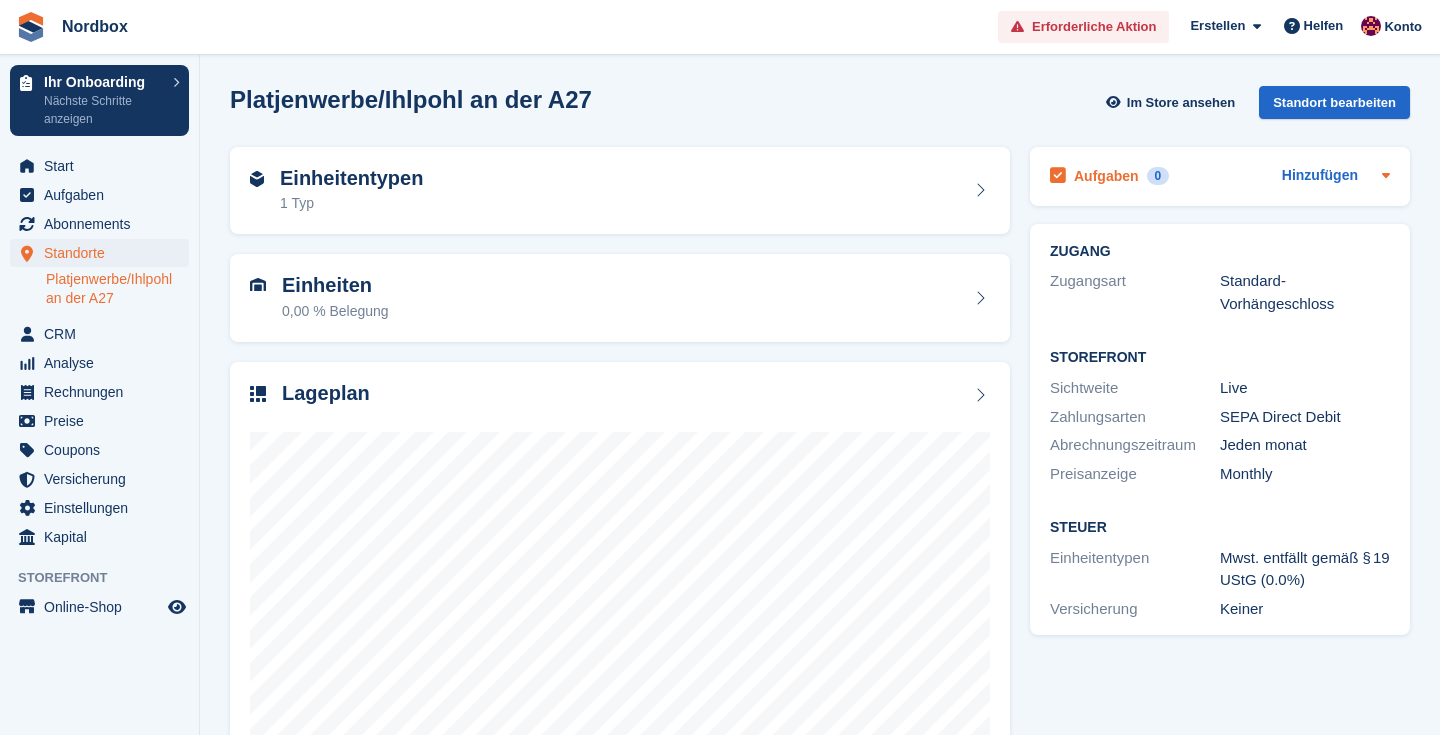 click 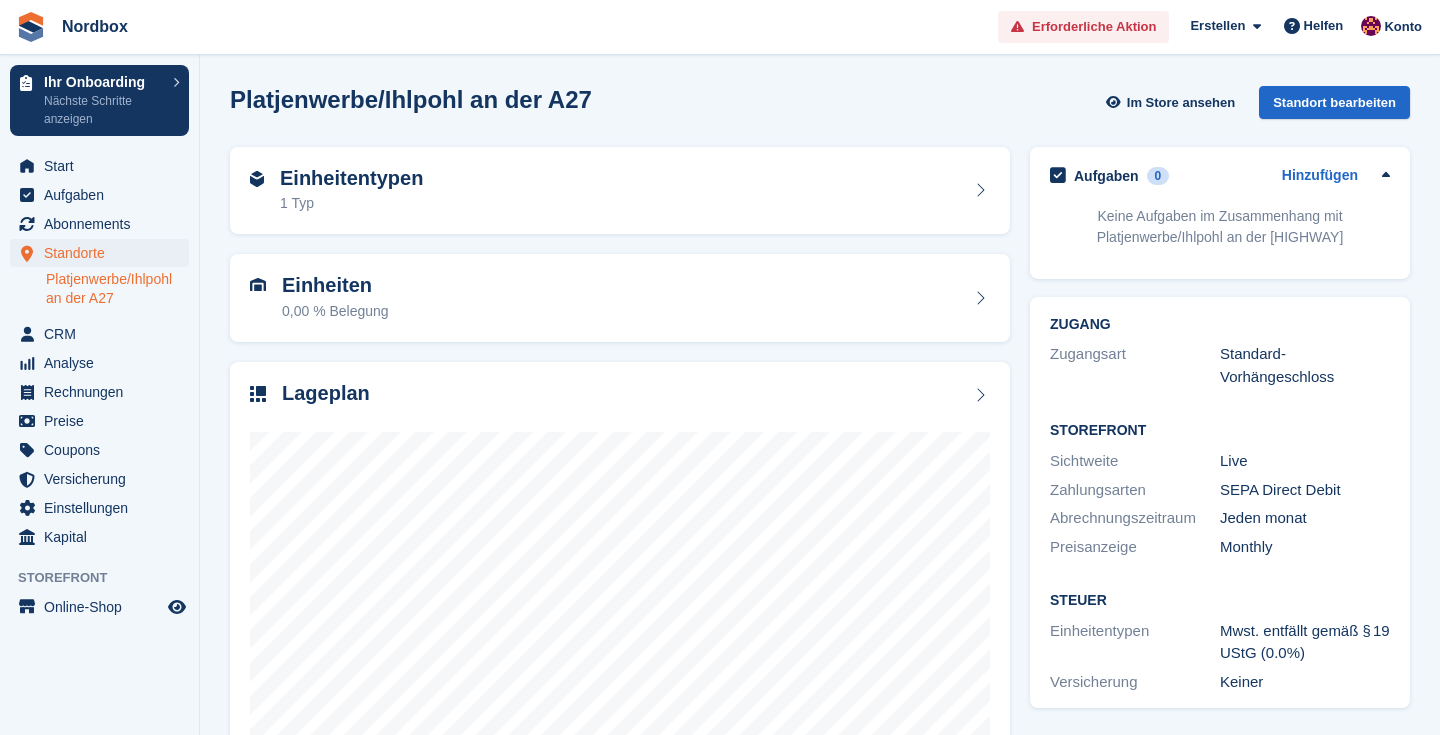 click 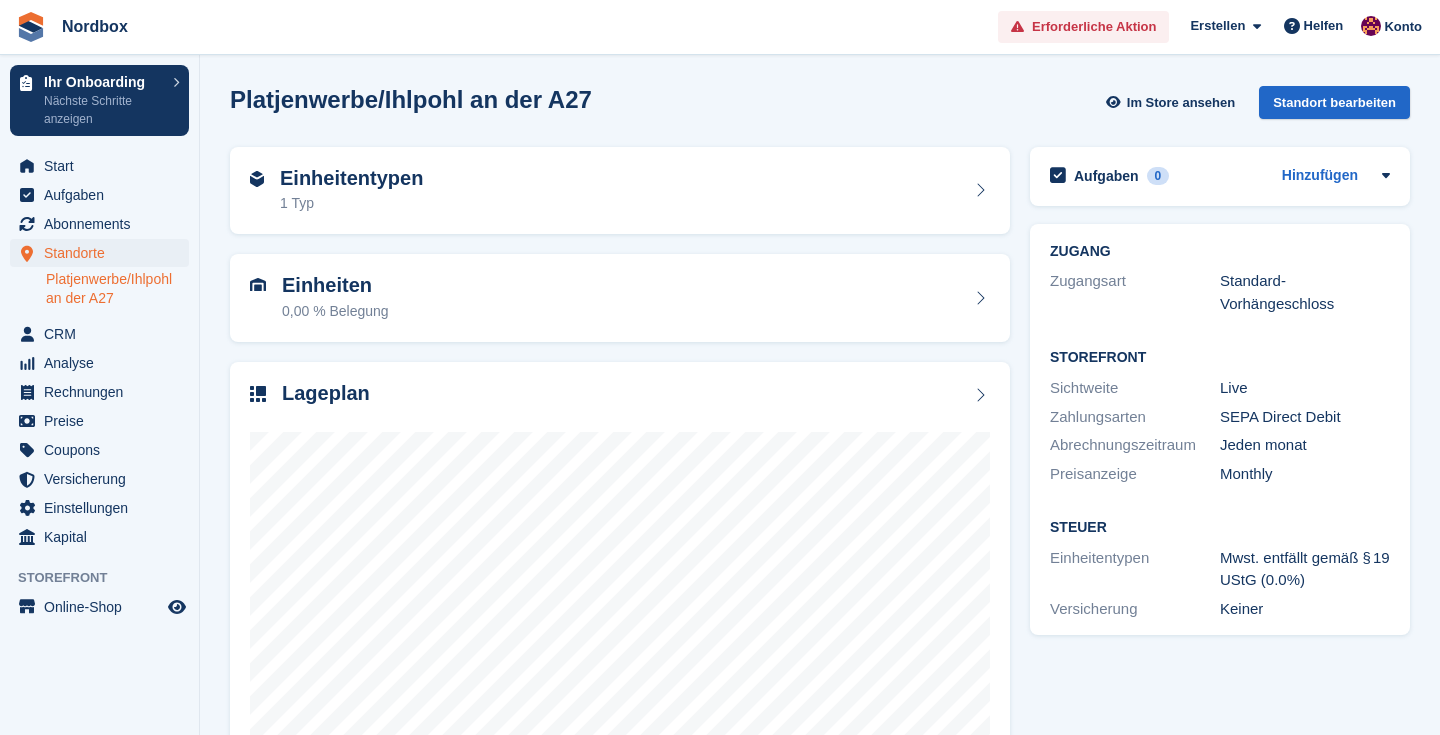 scroll, scrollTop: 0, scrollLeft: 0, axis: both 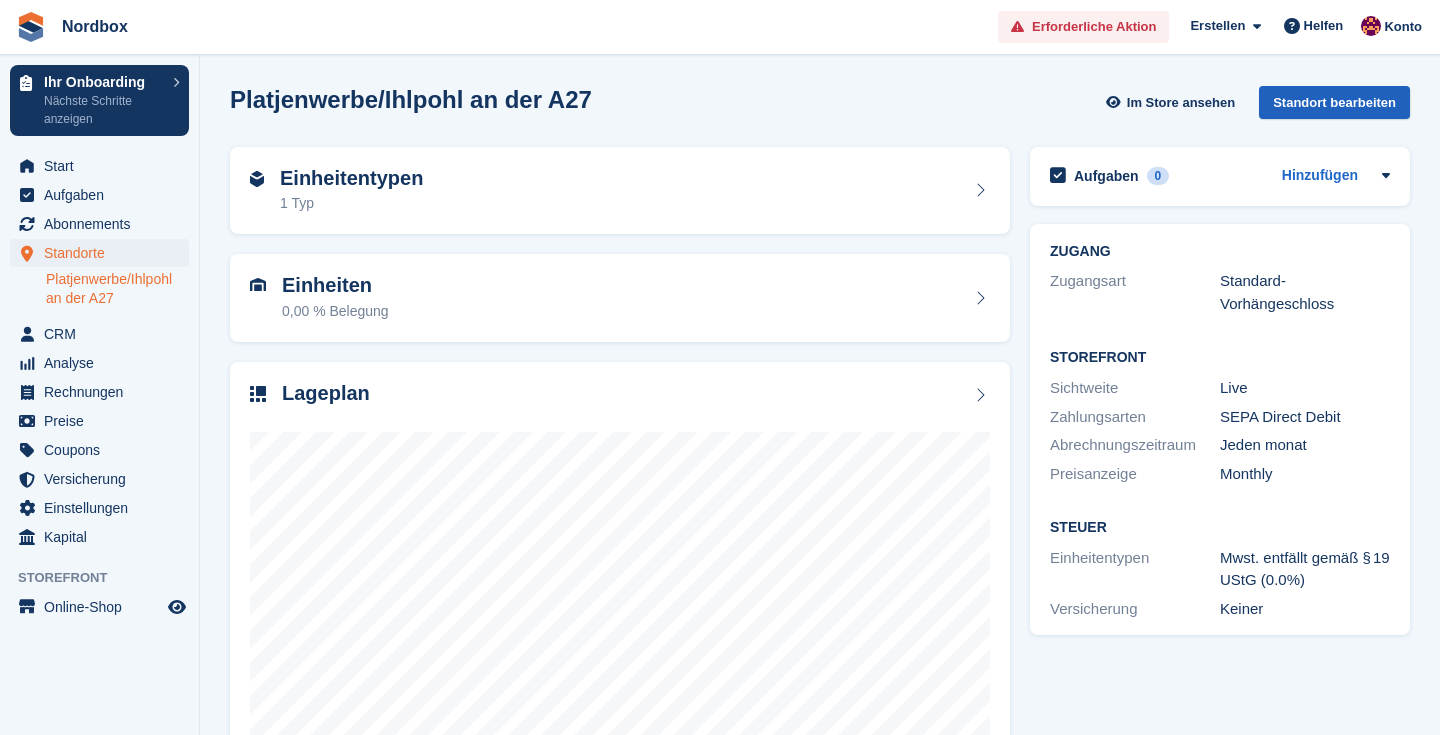click on "Standort bearbeiten" at bounding box center [1334, 102] 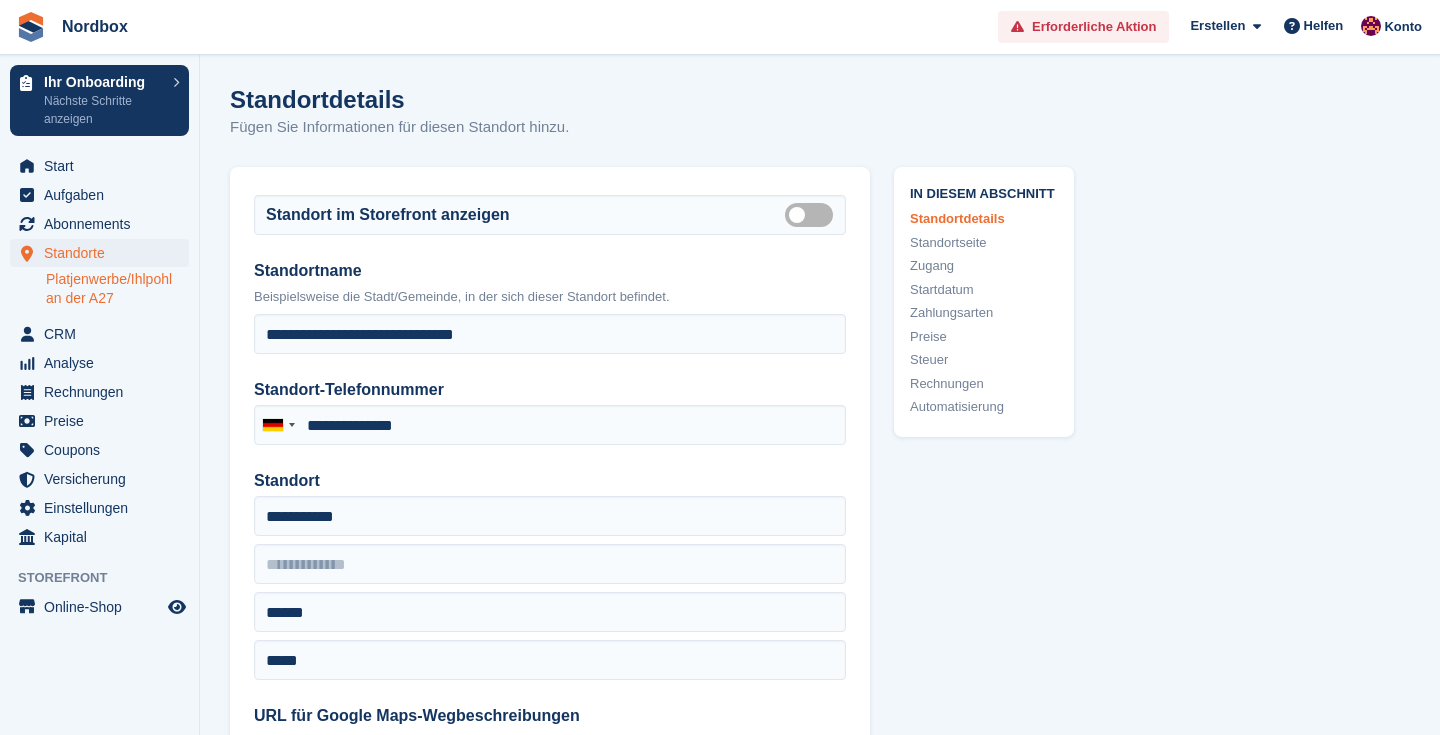 scroll, scrollTop: 0, scrollLeft: 0, axis: both 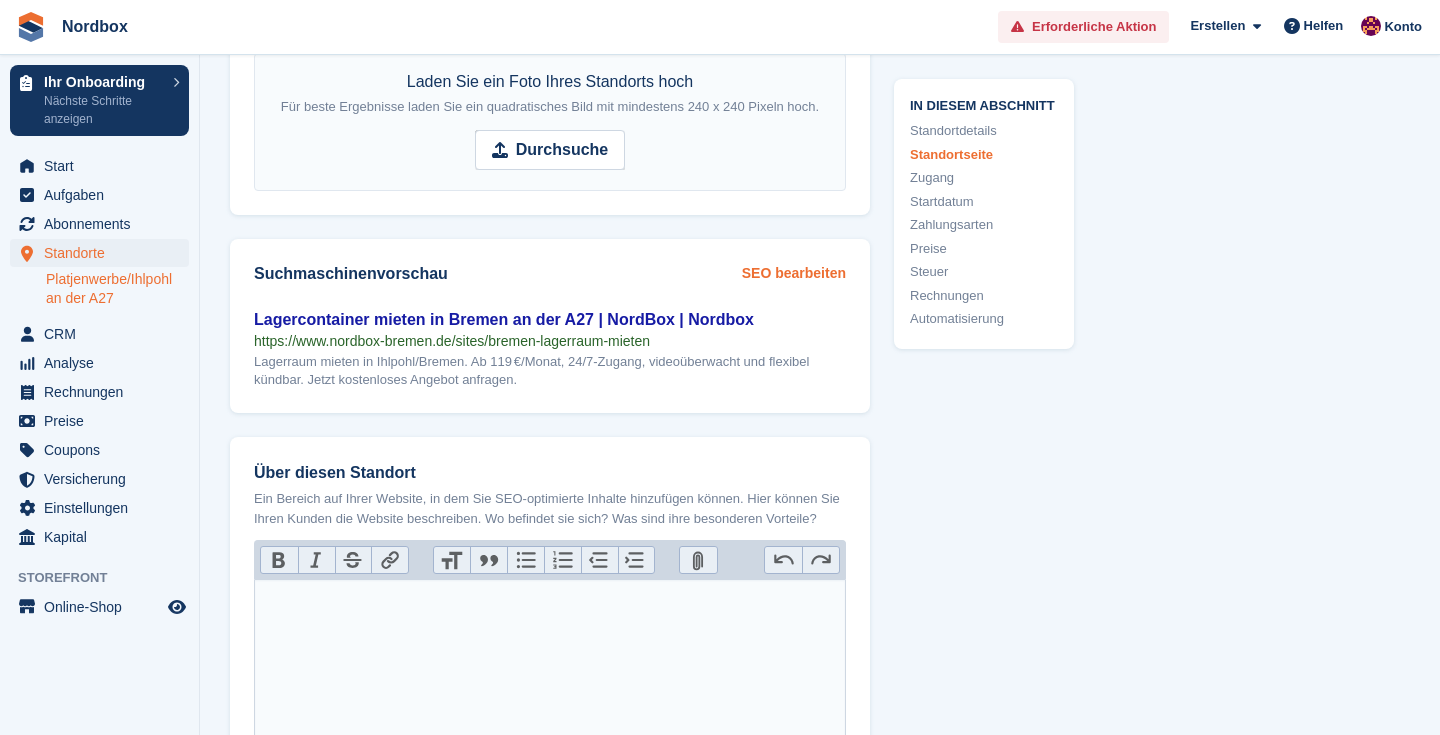 click on "SEO bearbeiten" at bounding box center (794, 273) 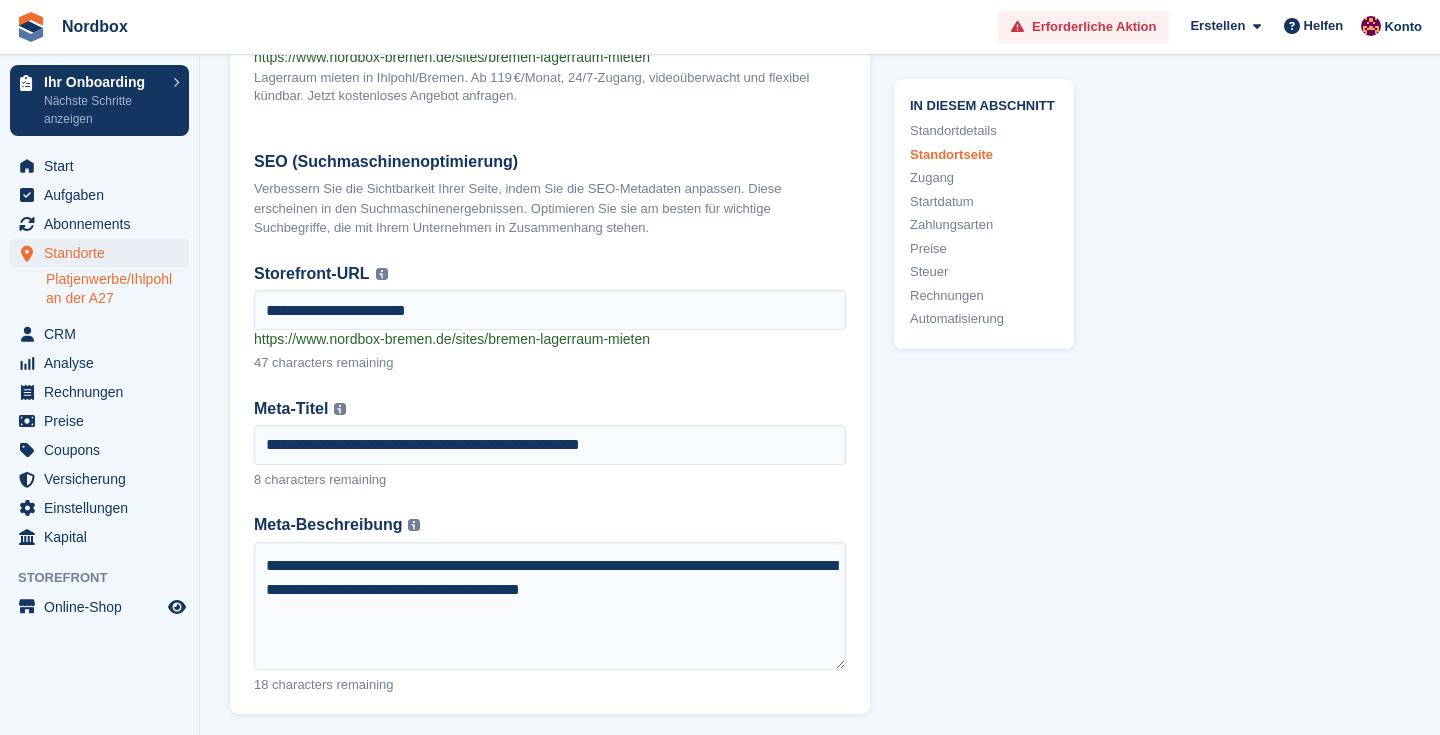 scroll, scrollTop: 2772, scrollLeft: 0, axis: vertical 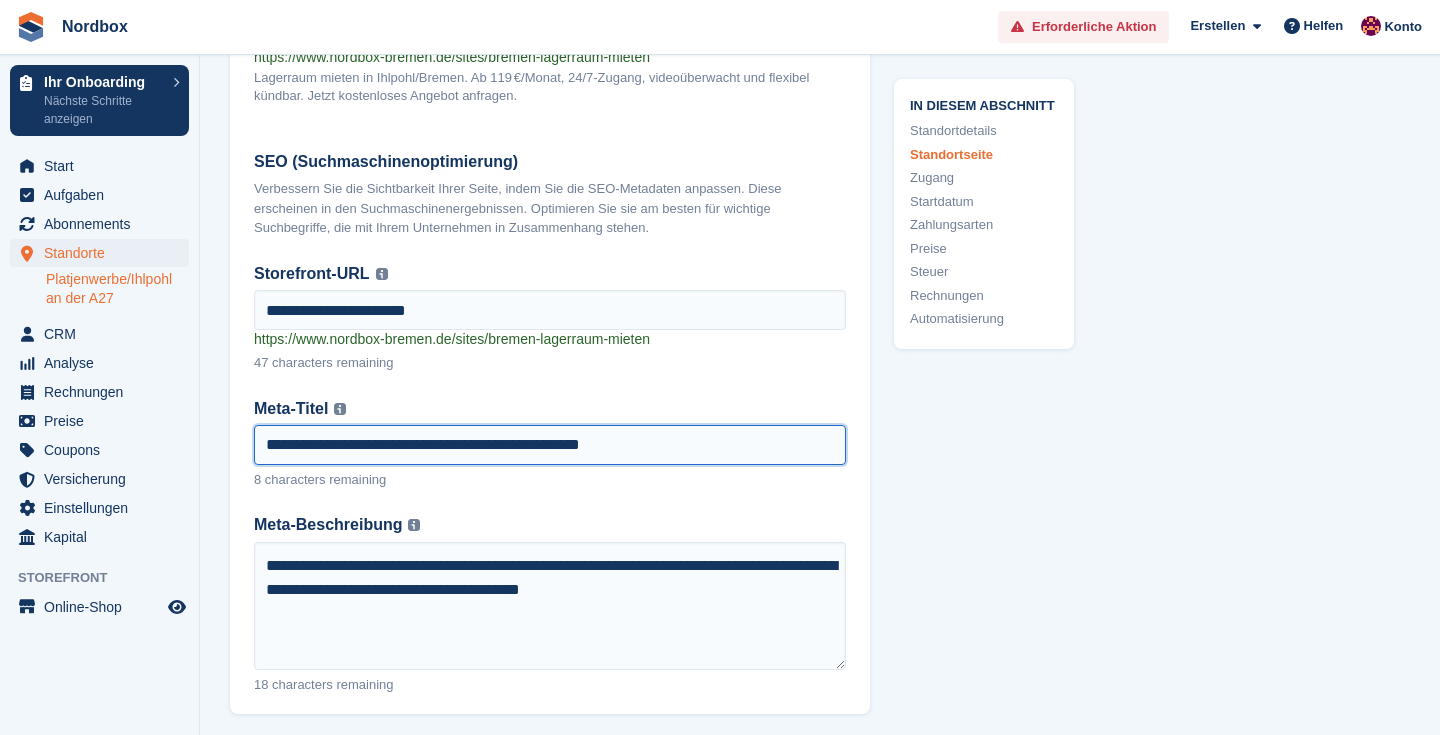 drag, startPoint x: 376, startPoint y: 483, endPoint x: 311, endPoint y: 483, distance: 65 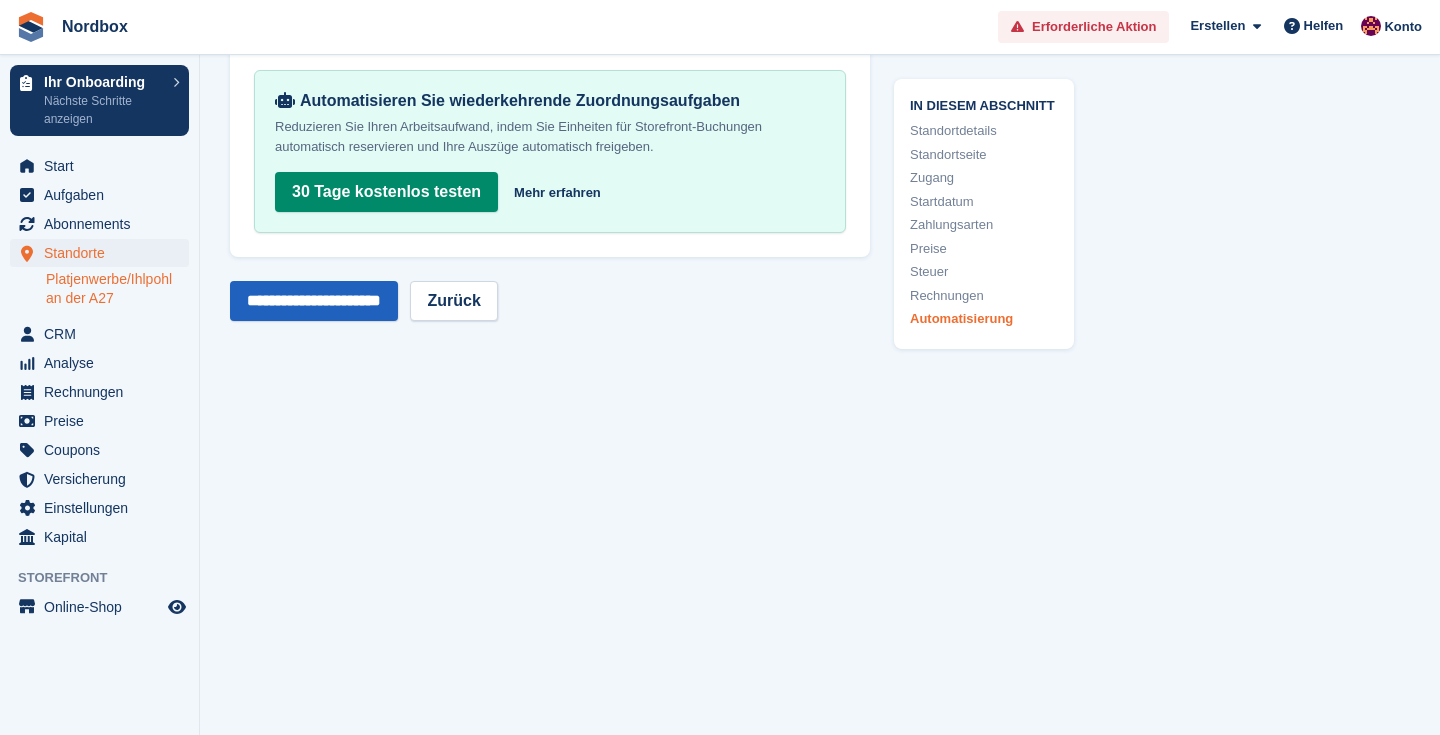 scroll, scrollTop: 9084, scrollLeft: 0, axis: vertical 